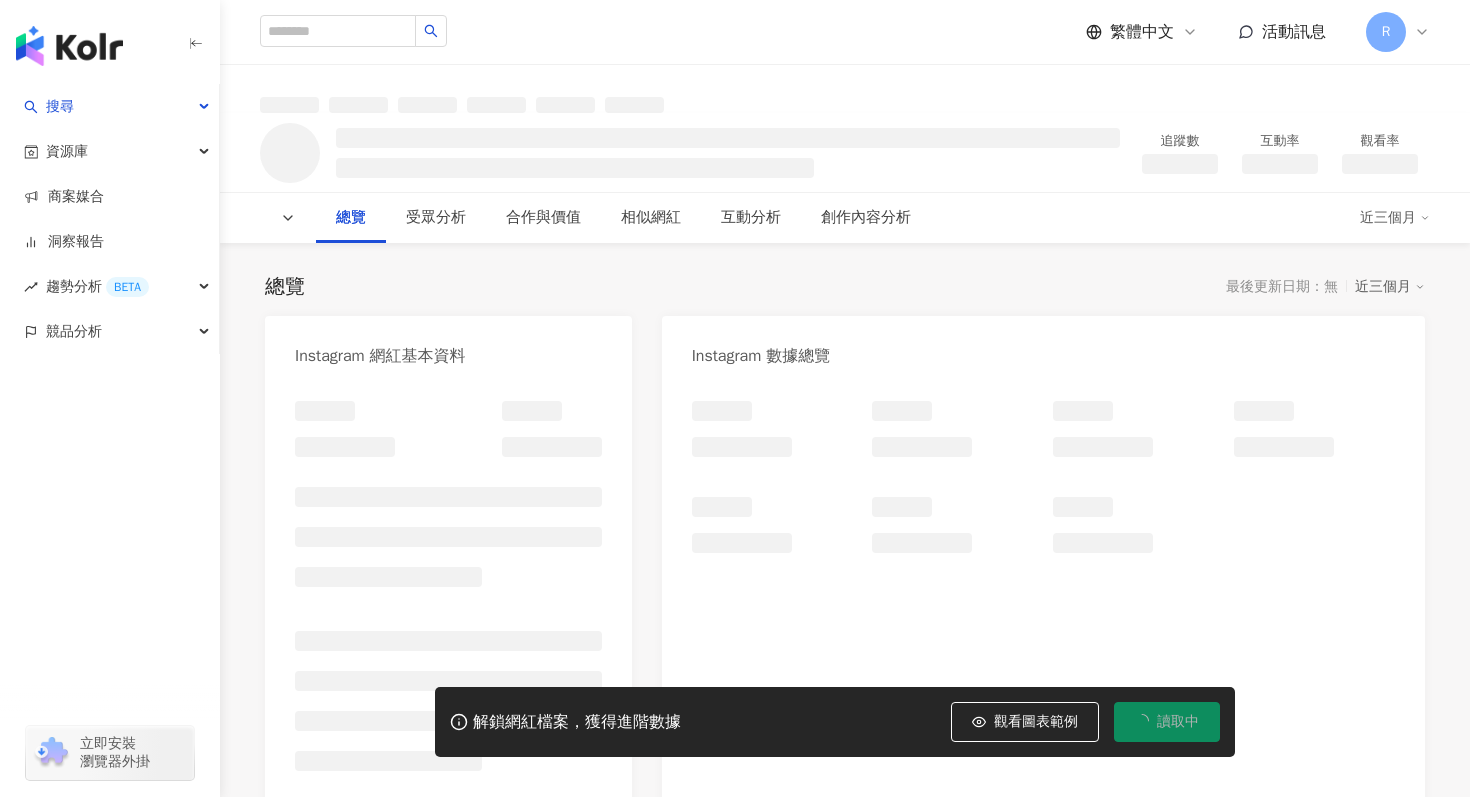 scroll, scrollTop: 0, scrollLeft: 0, axis: both 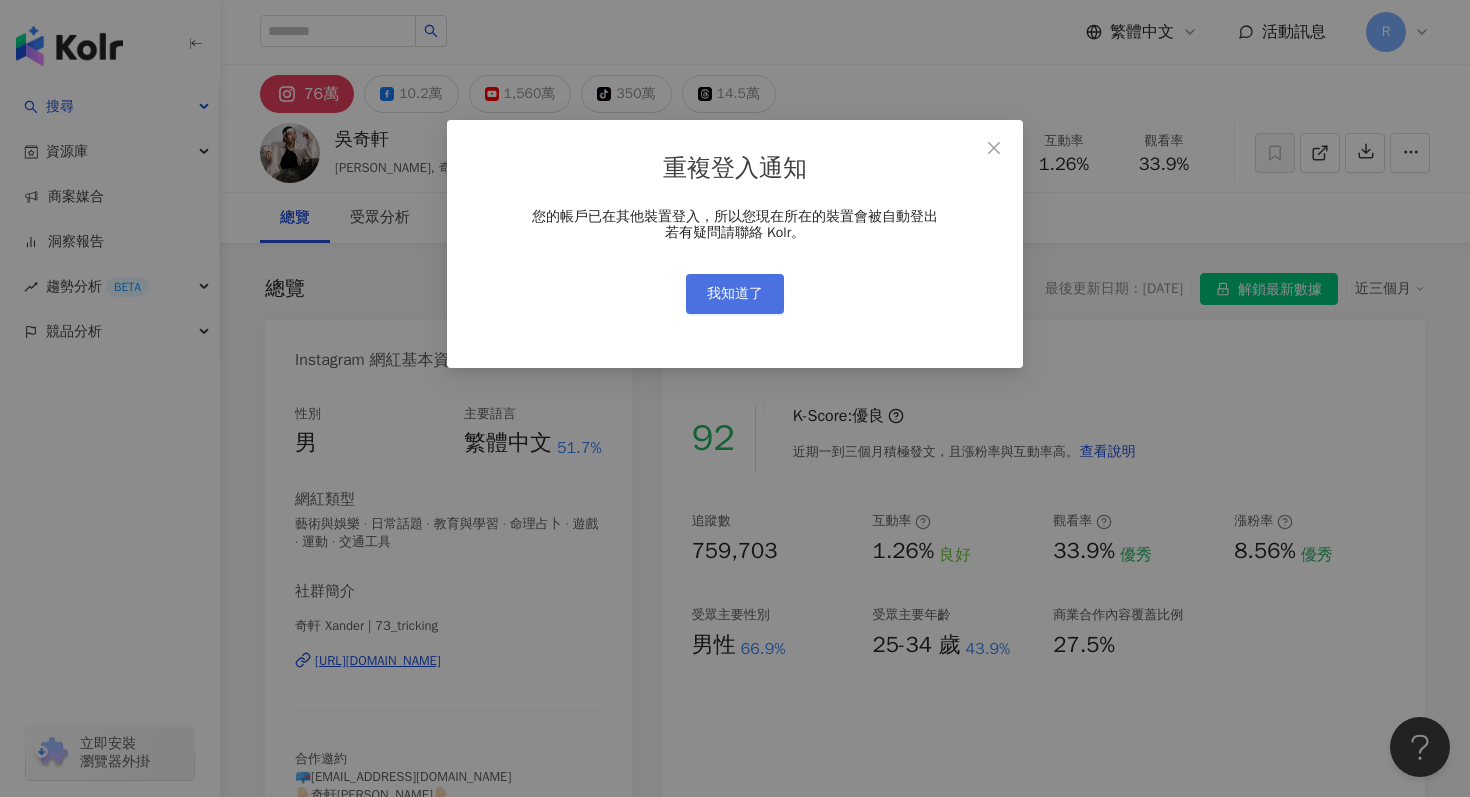 click on "我知道了" at bounding box center (735, 294) 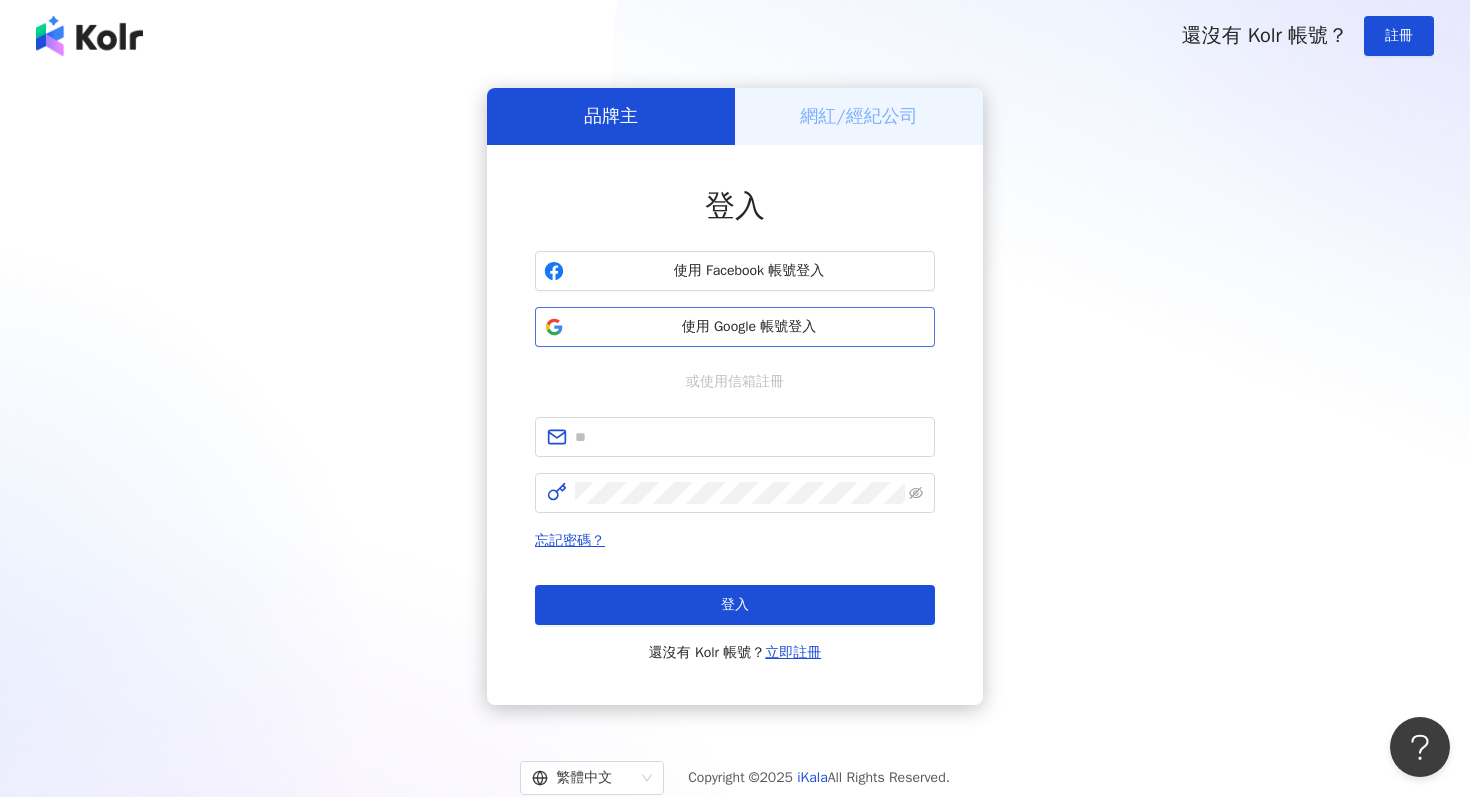 click on "使用 Google 帳號登入" at bounding box center [749, 327] 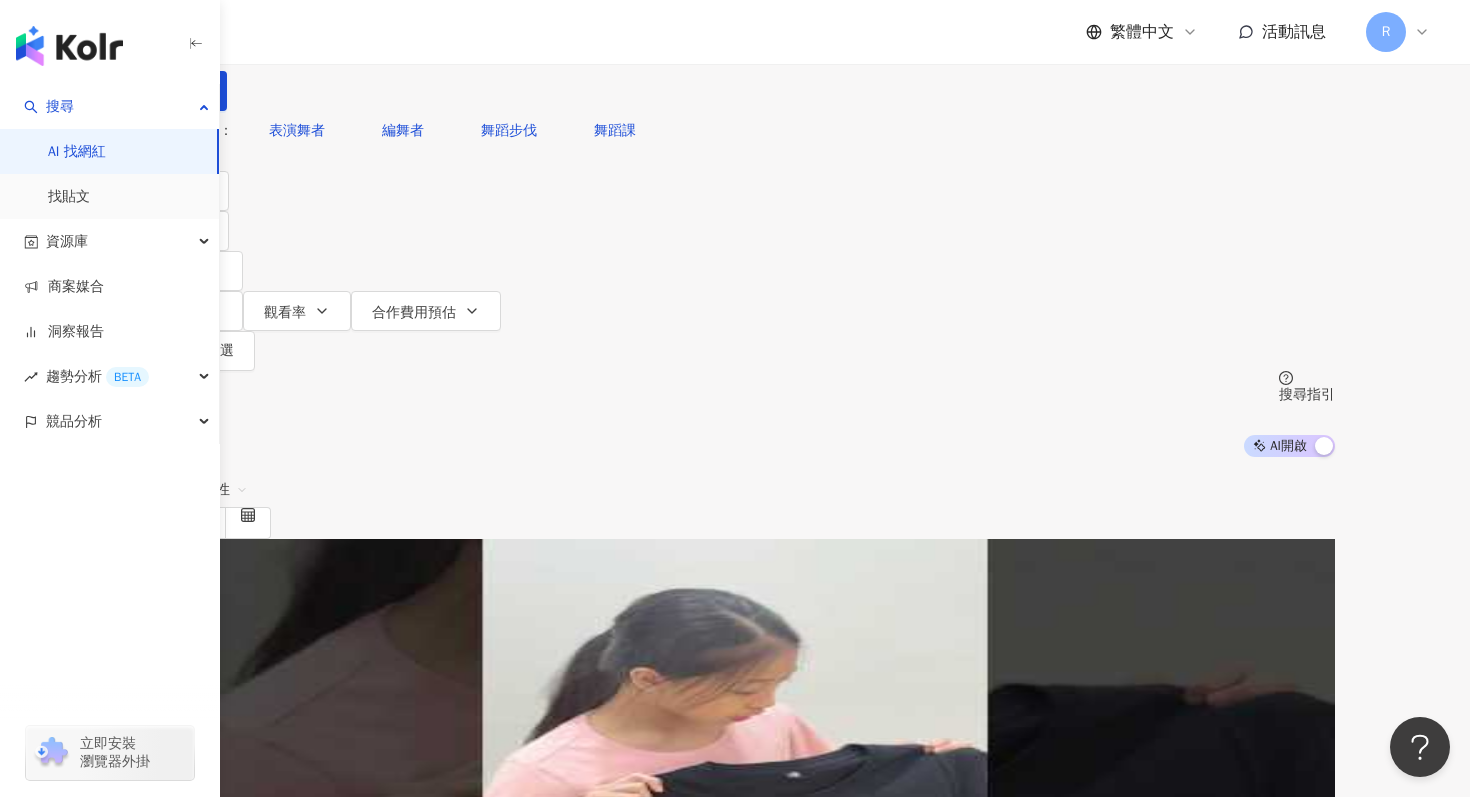 click on "不分平台" at bounding box center (182, 19) 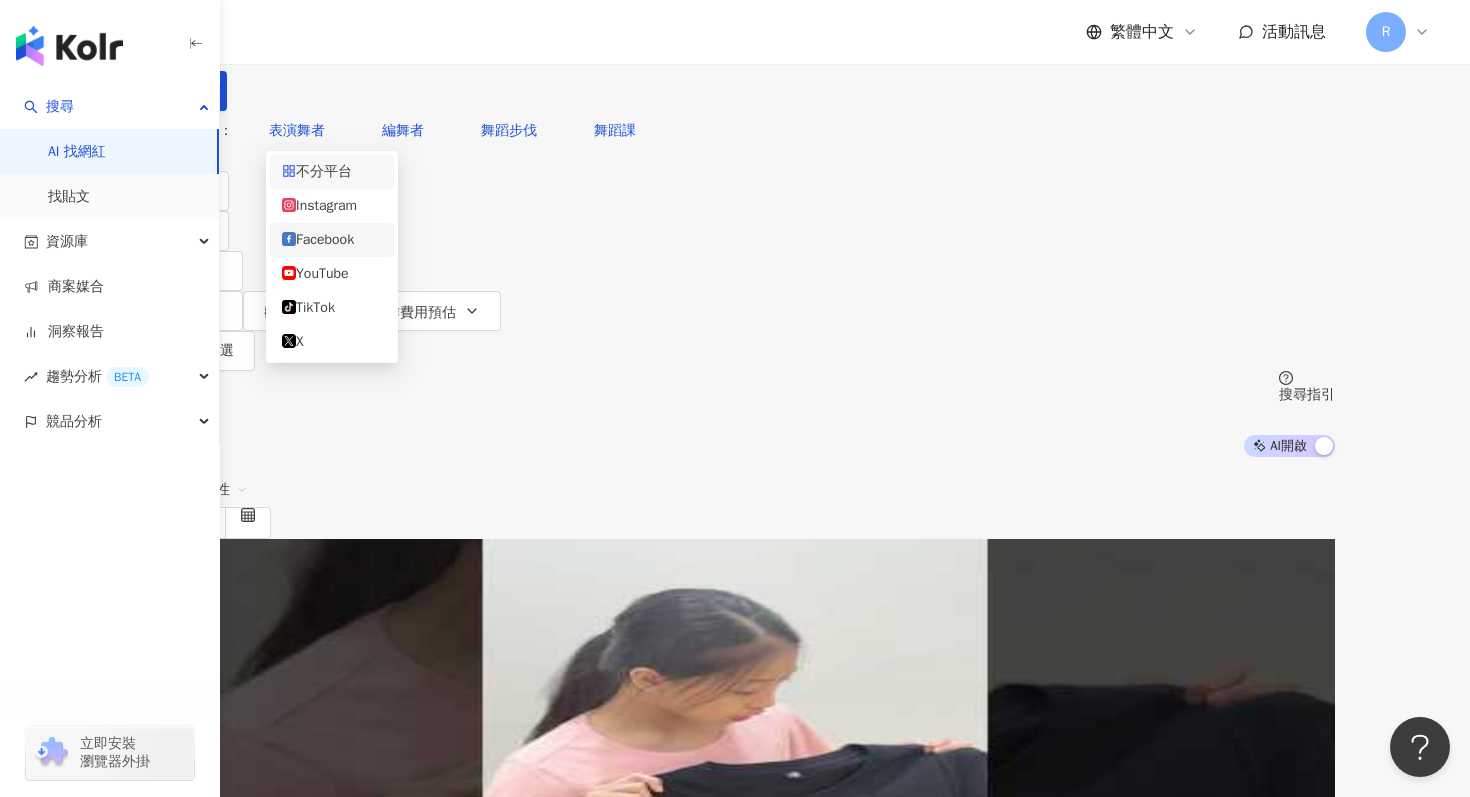 click on "Instagram" at bounding box center [332, 206] 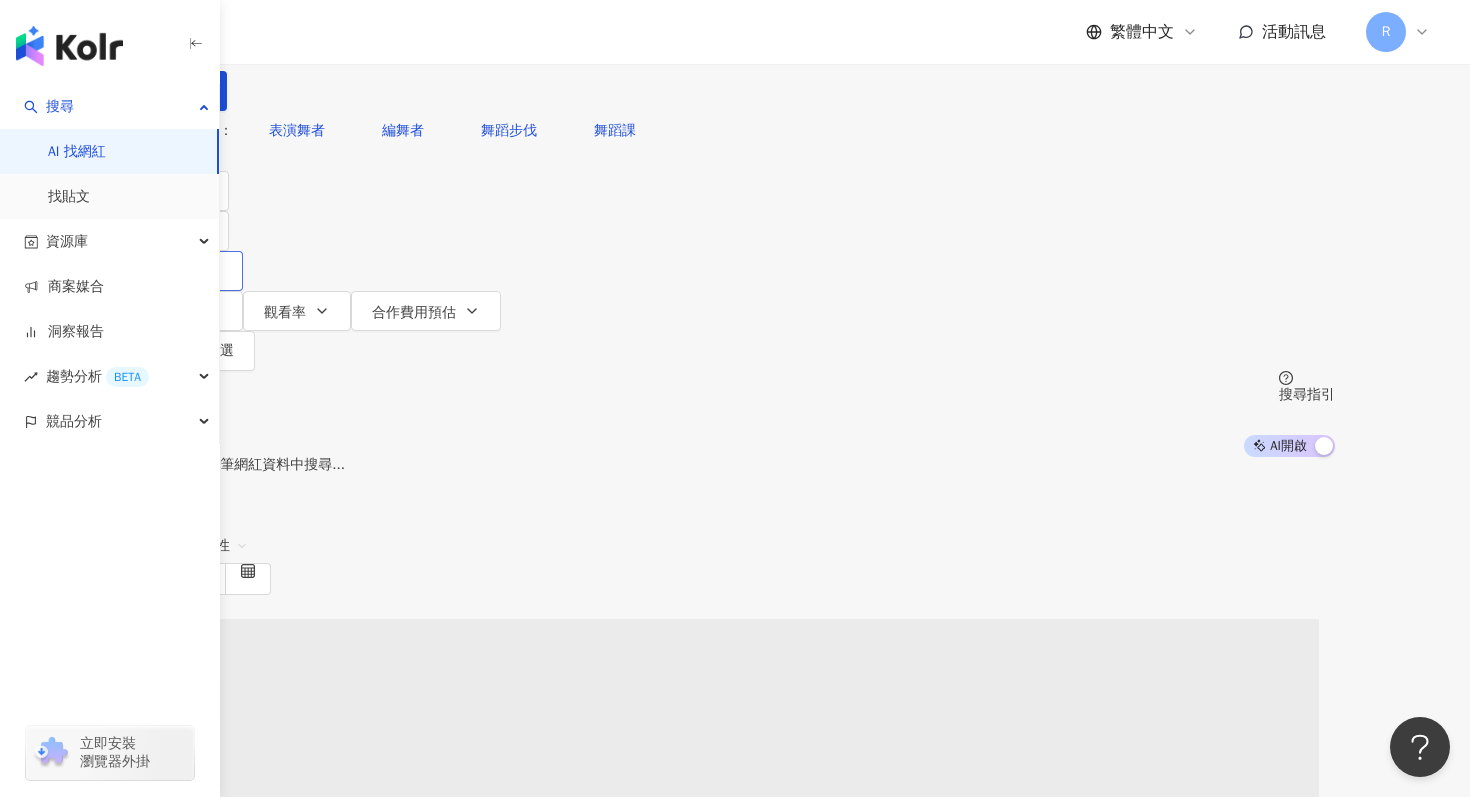 click 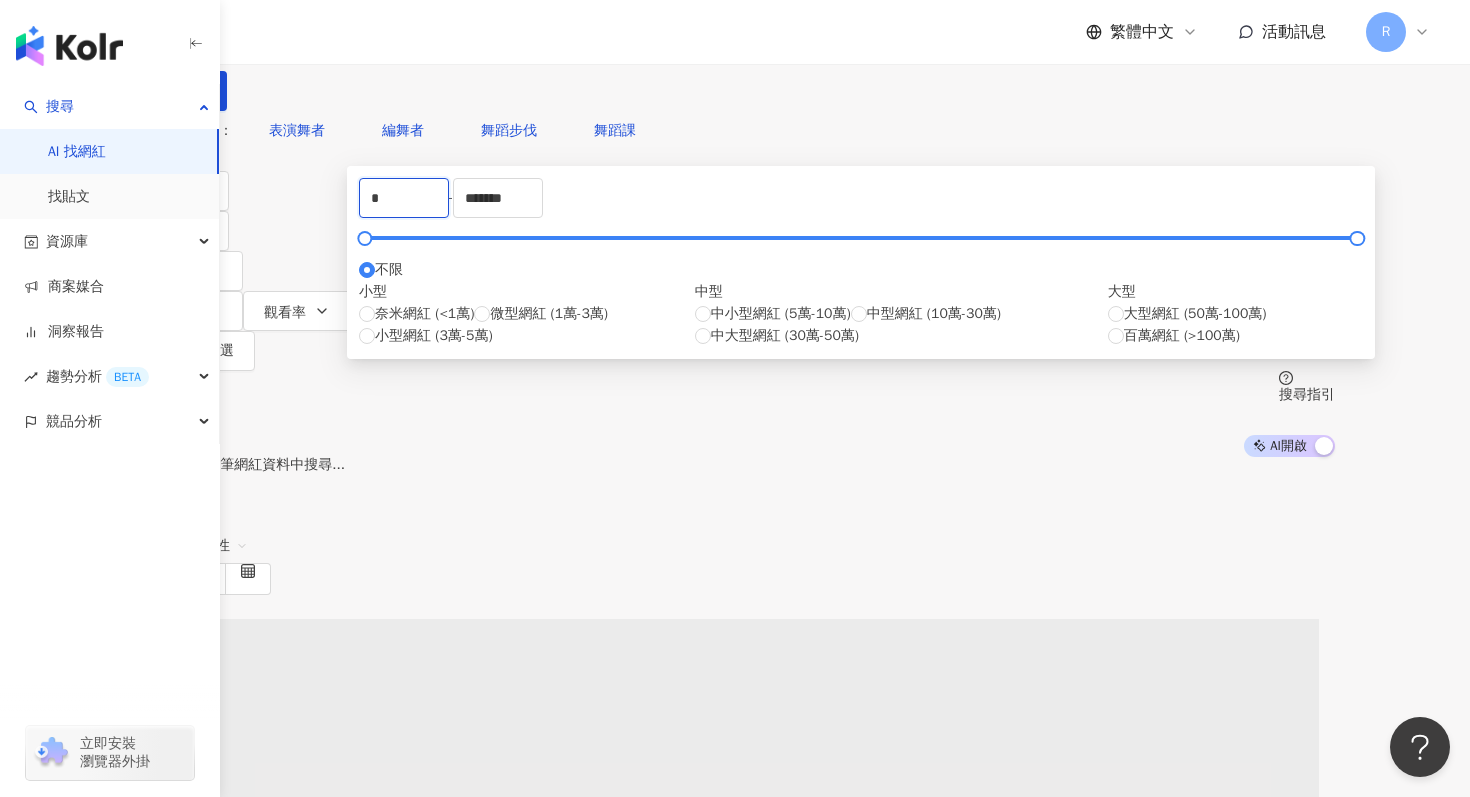 drag, startPoint x: 596, startPoint y: 322, endPoint x: 410, endPoint y: 317, distance: 186.0672 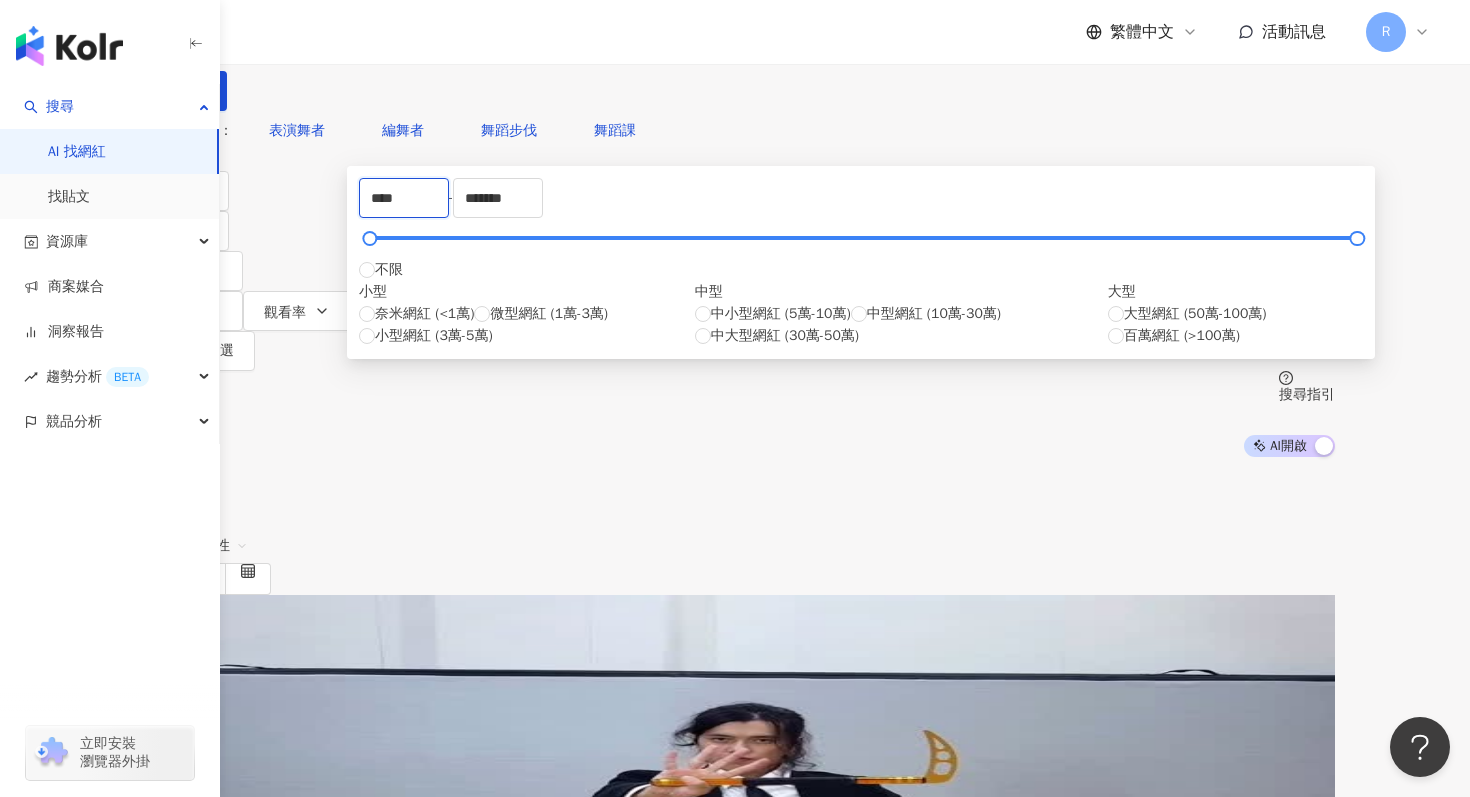 type on "****" 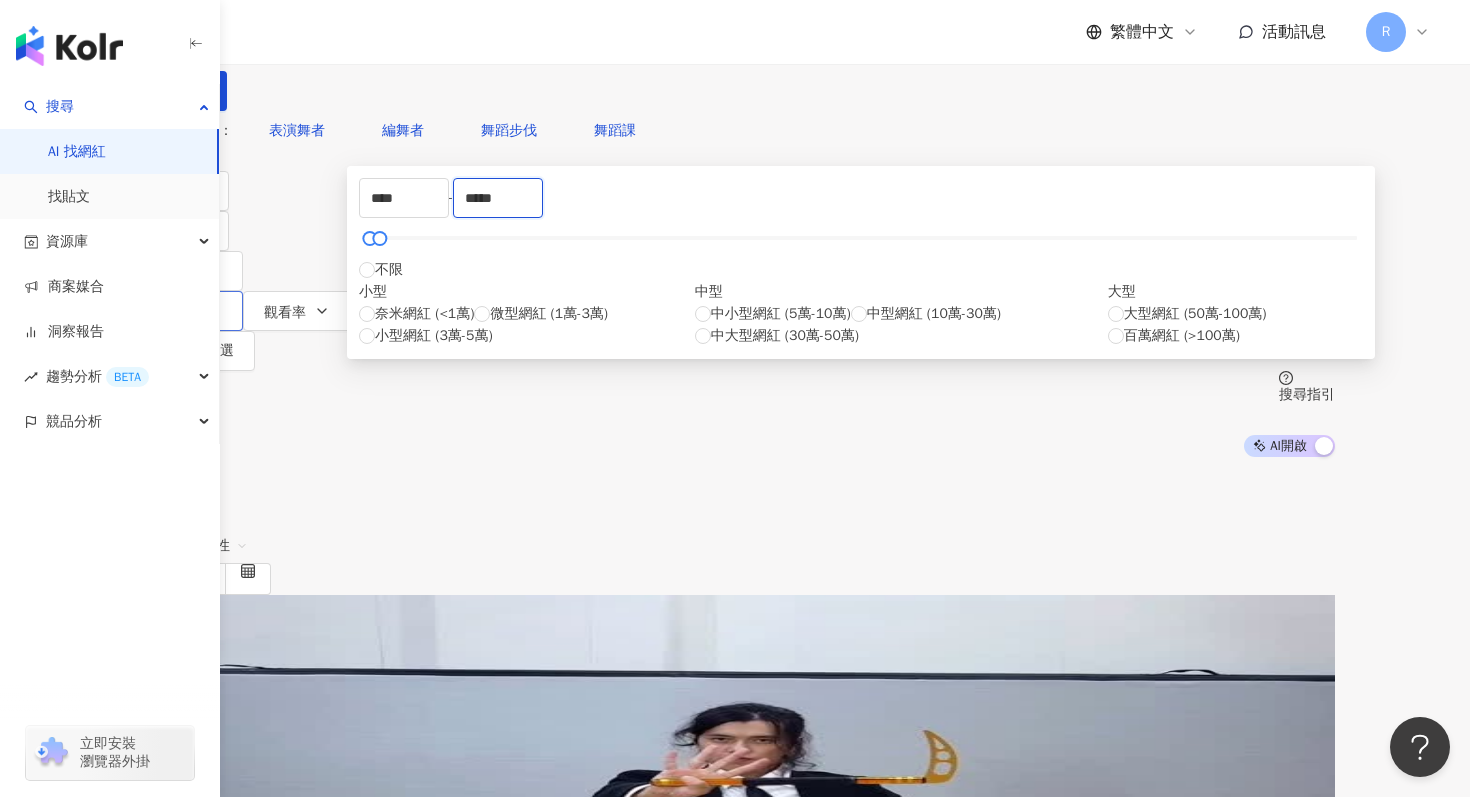 type on "*****" 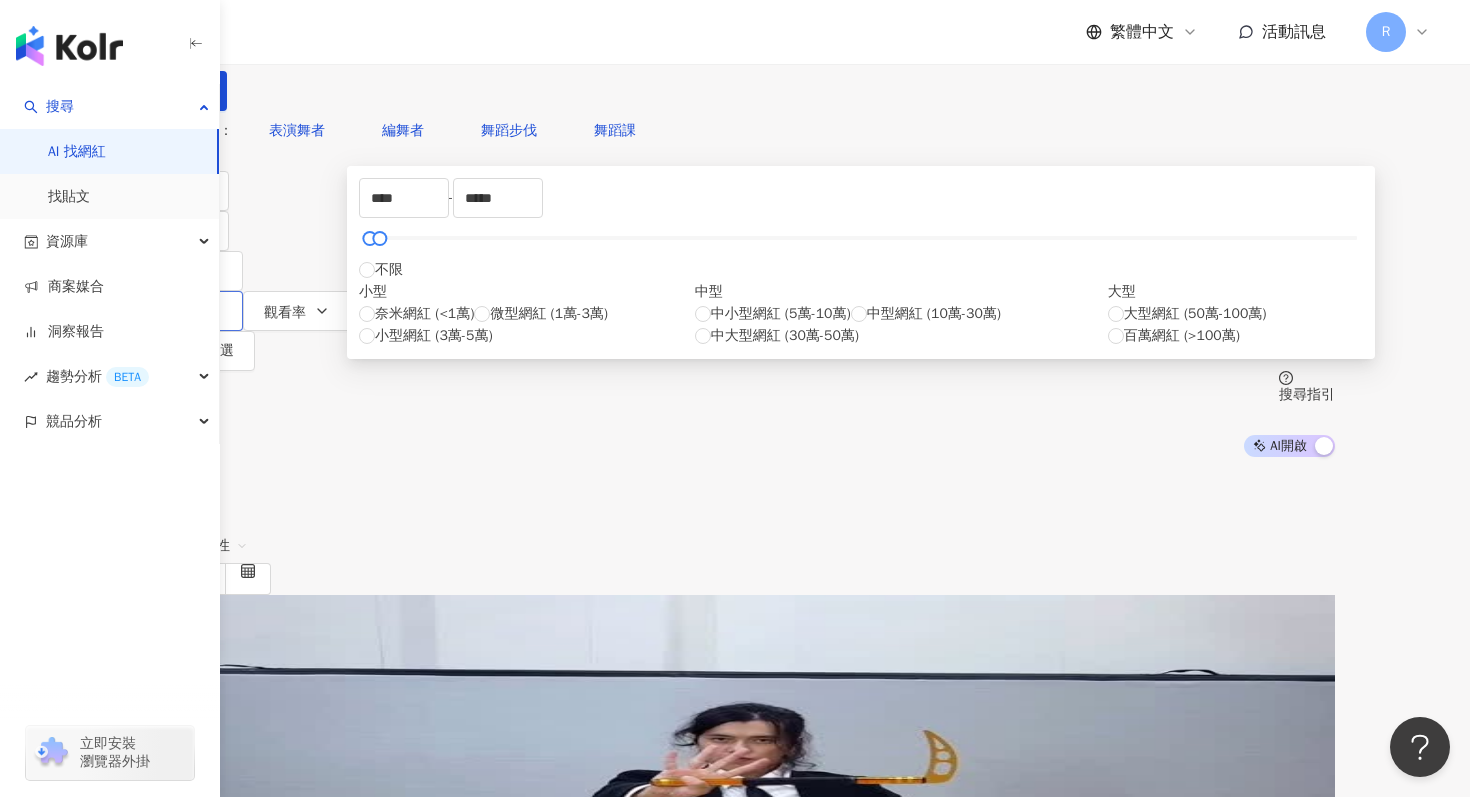 click on "互動率" at bounding box center [177, 313] 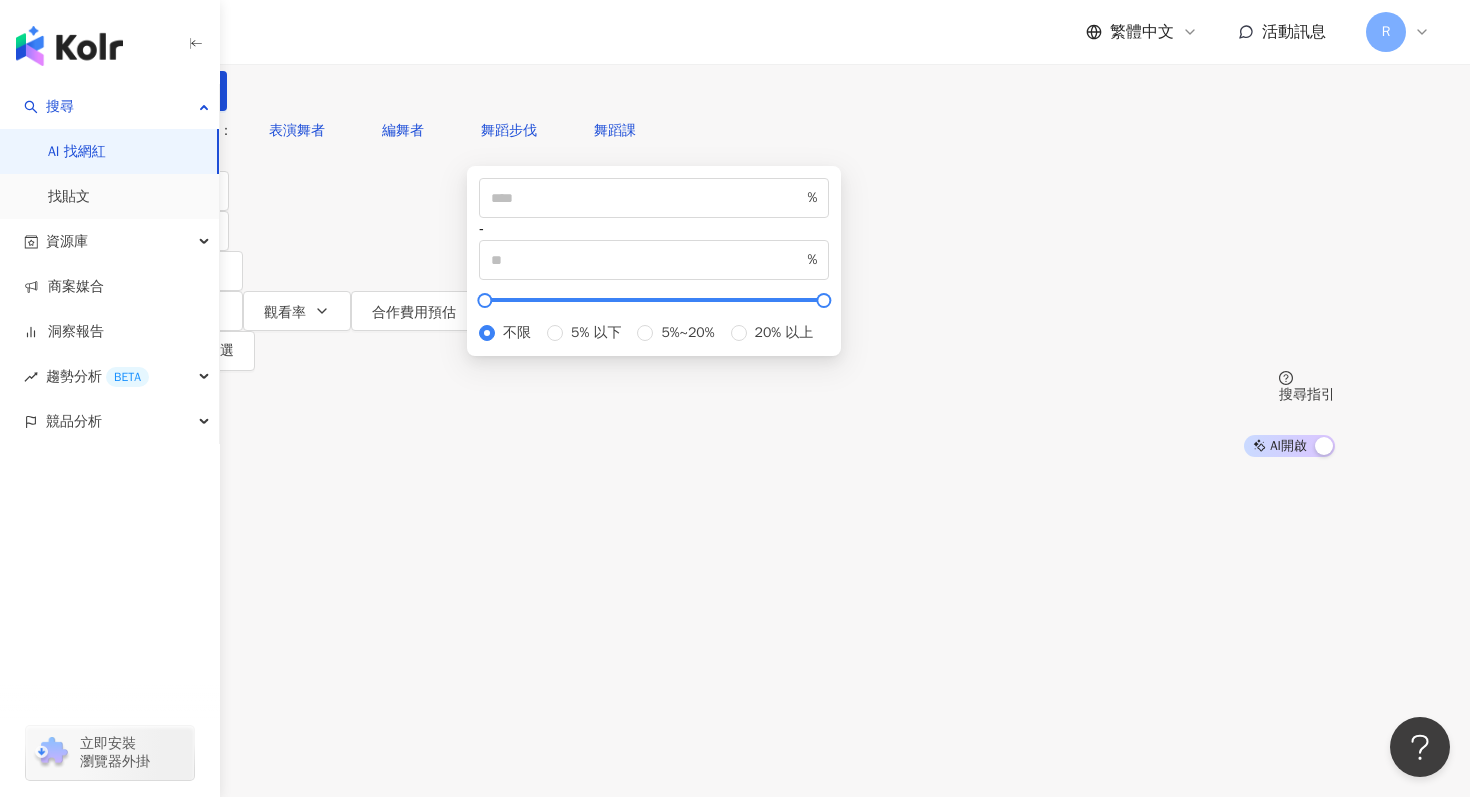click on "您可能感興趣： 表演舞者  編舞者  舞蹈步伐  舞蹈課" at bounding box center [735, 131] 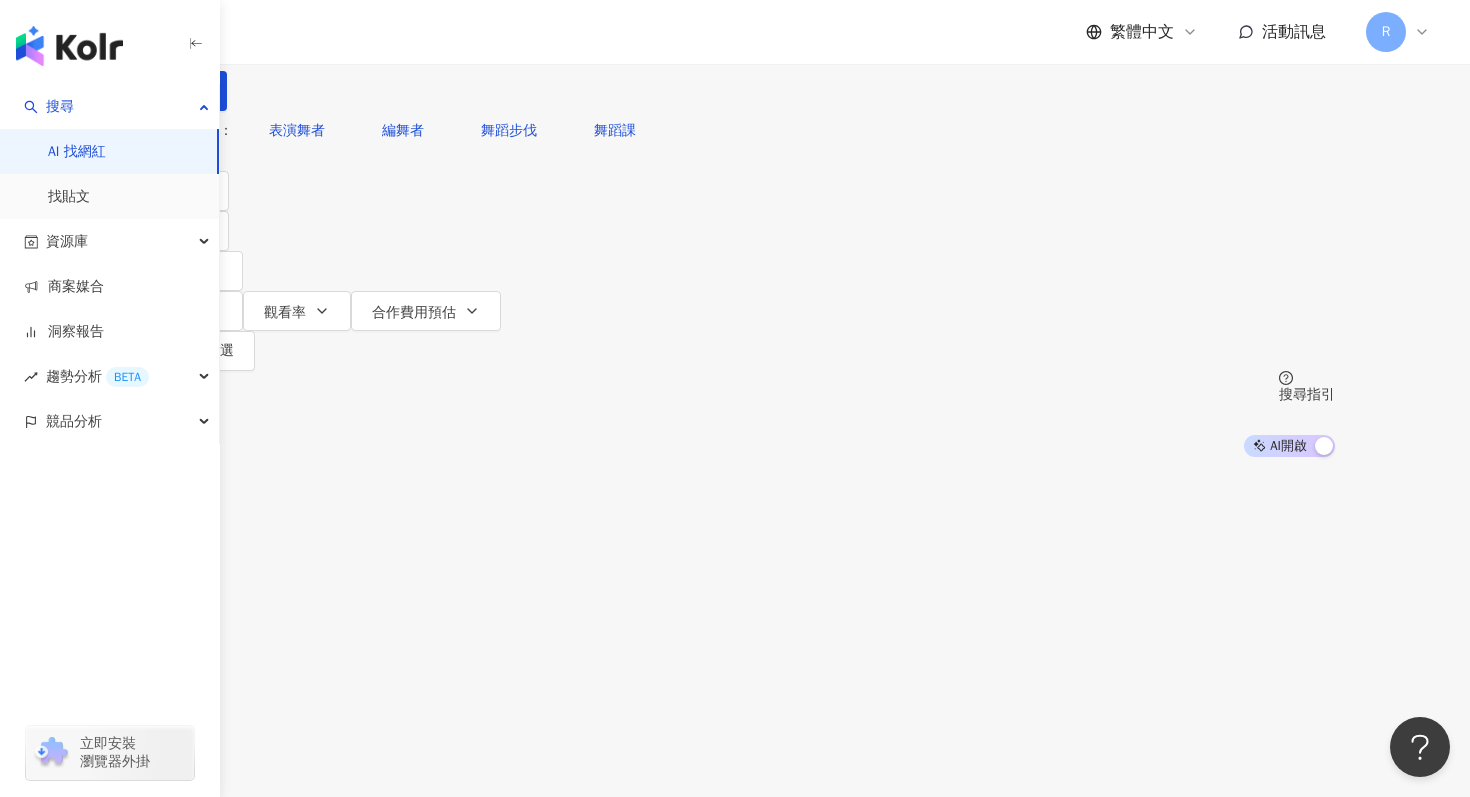 click at bounding box center [350, 19] 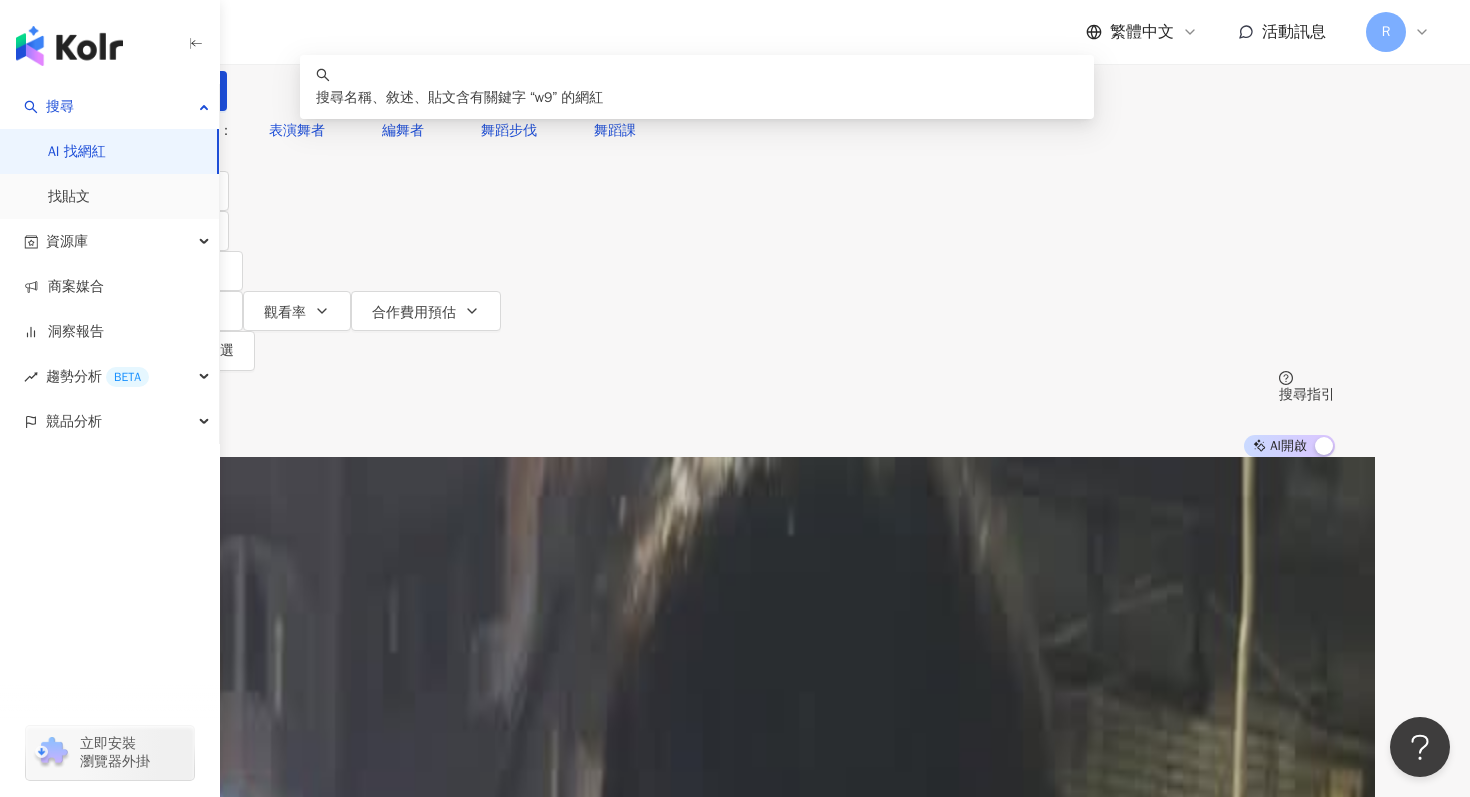 type on "*" 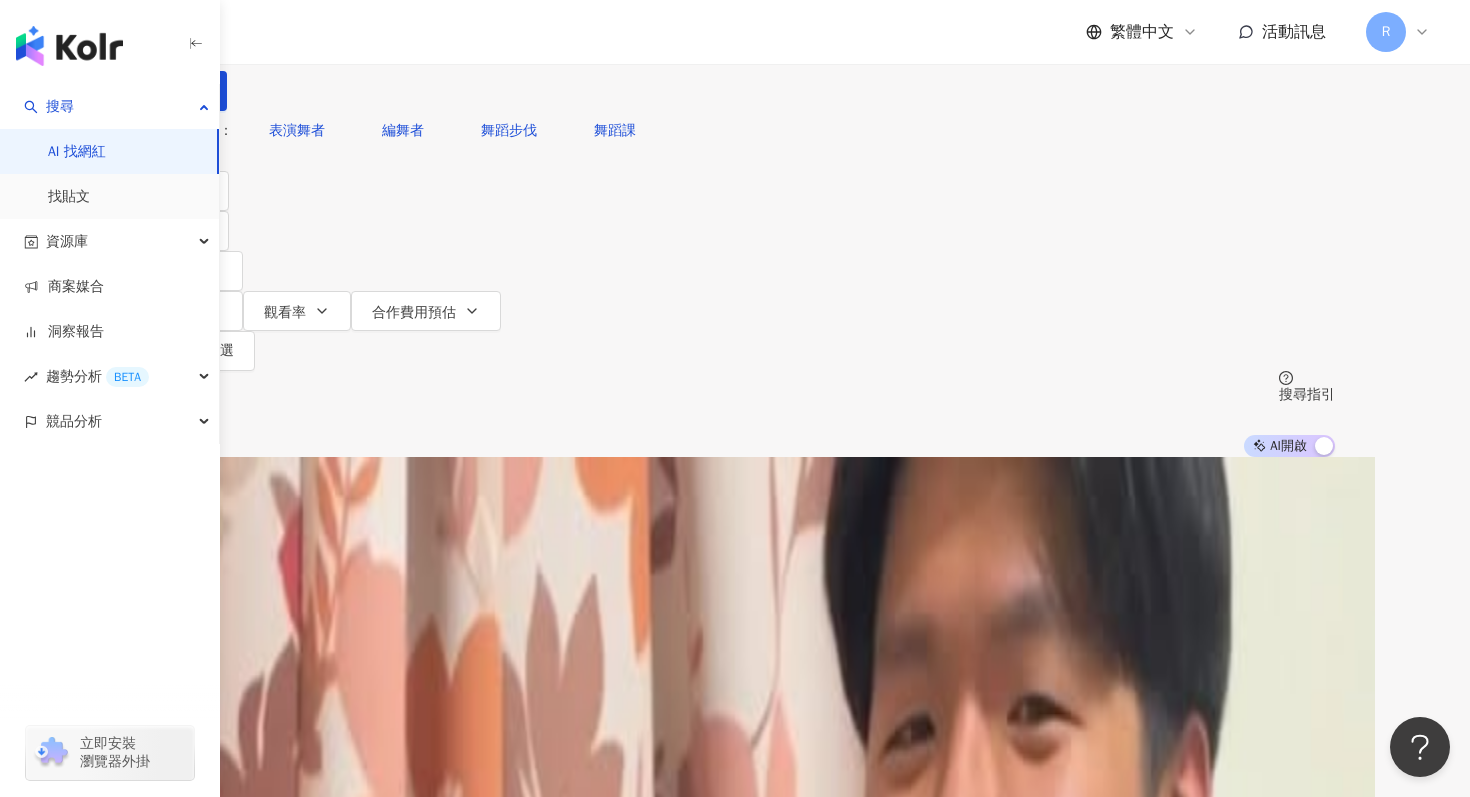 type on "****" 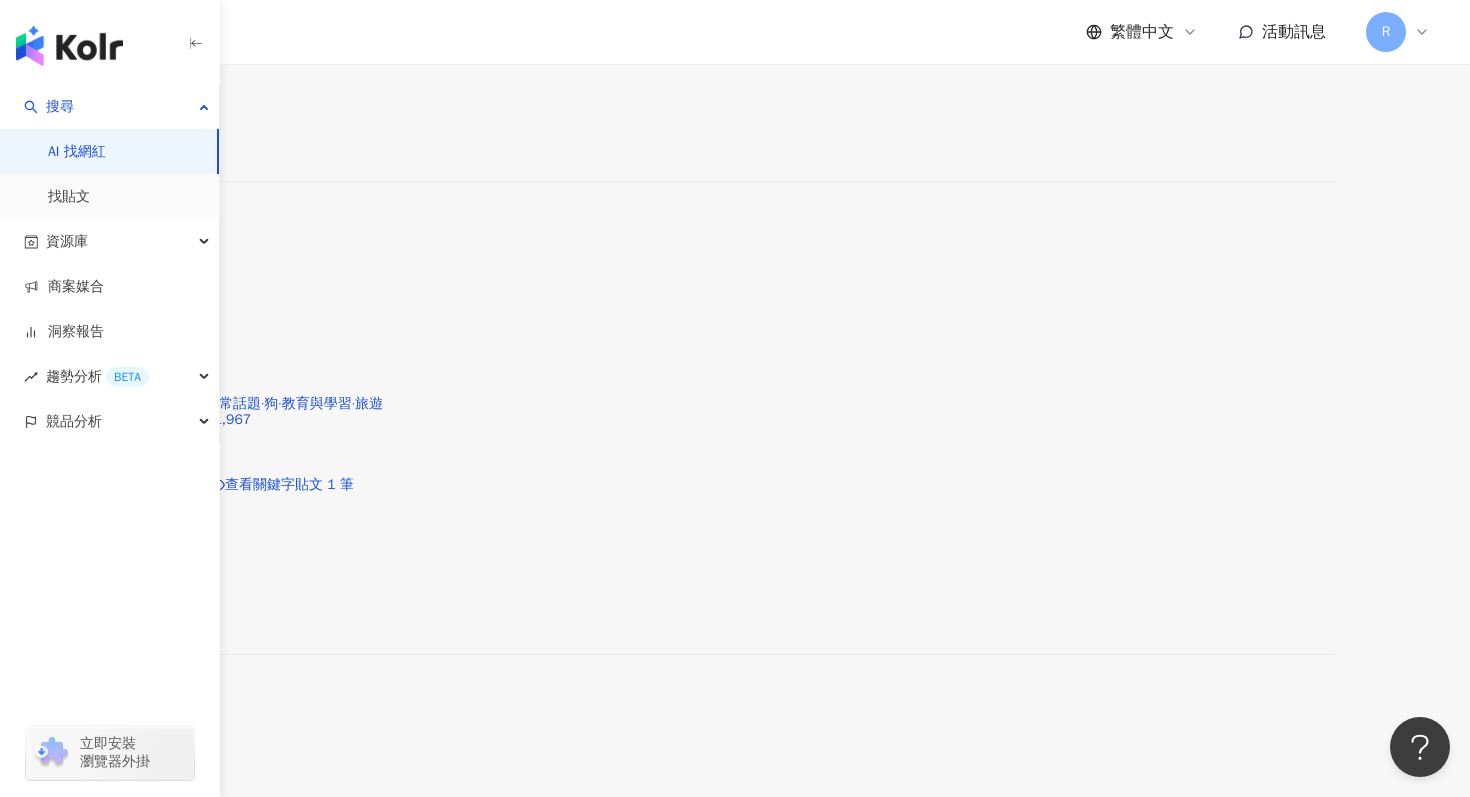scroll, scrollTop: 1872, scrollLeft: 0, axis: vertical 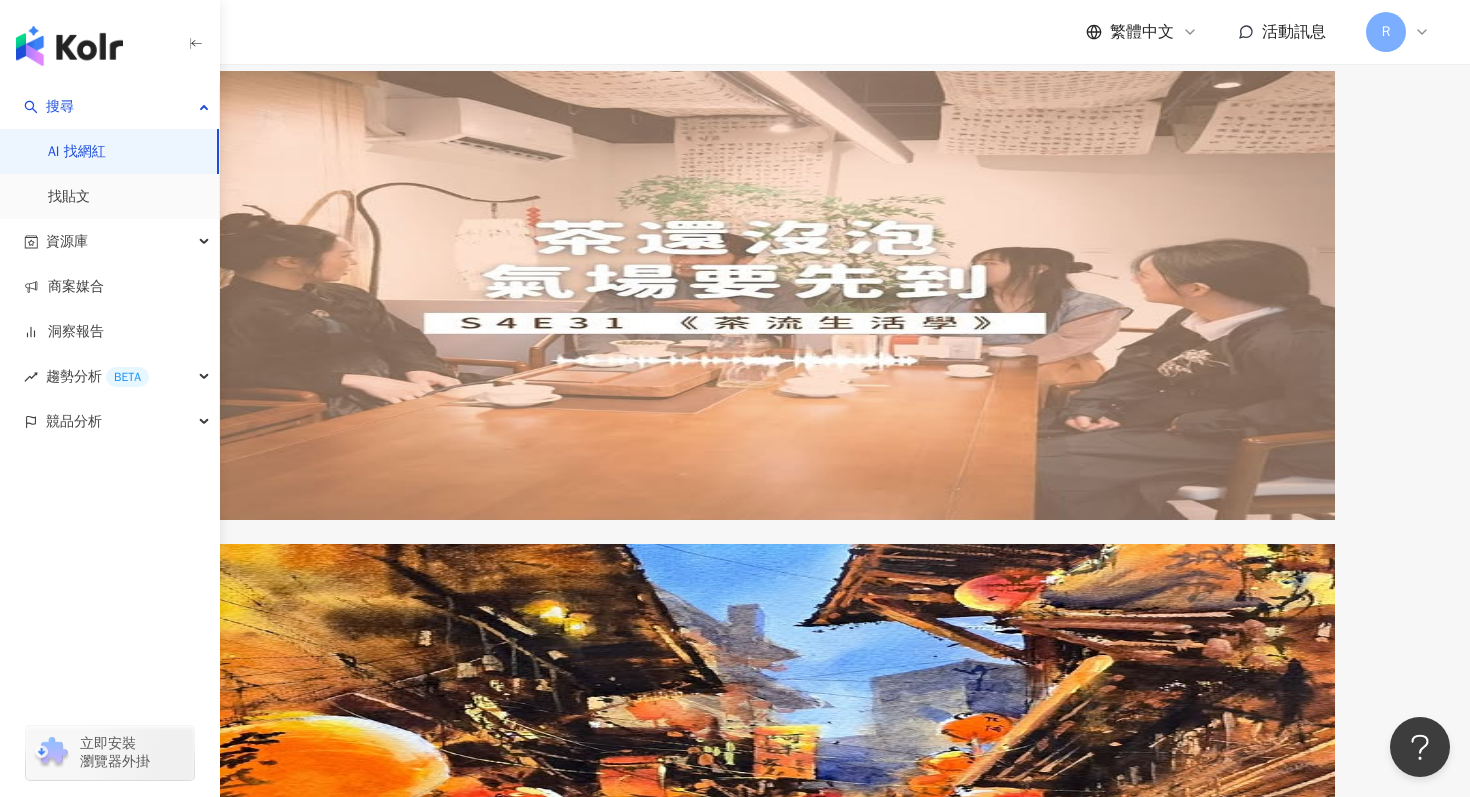 click 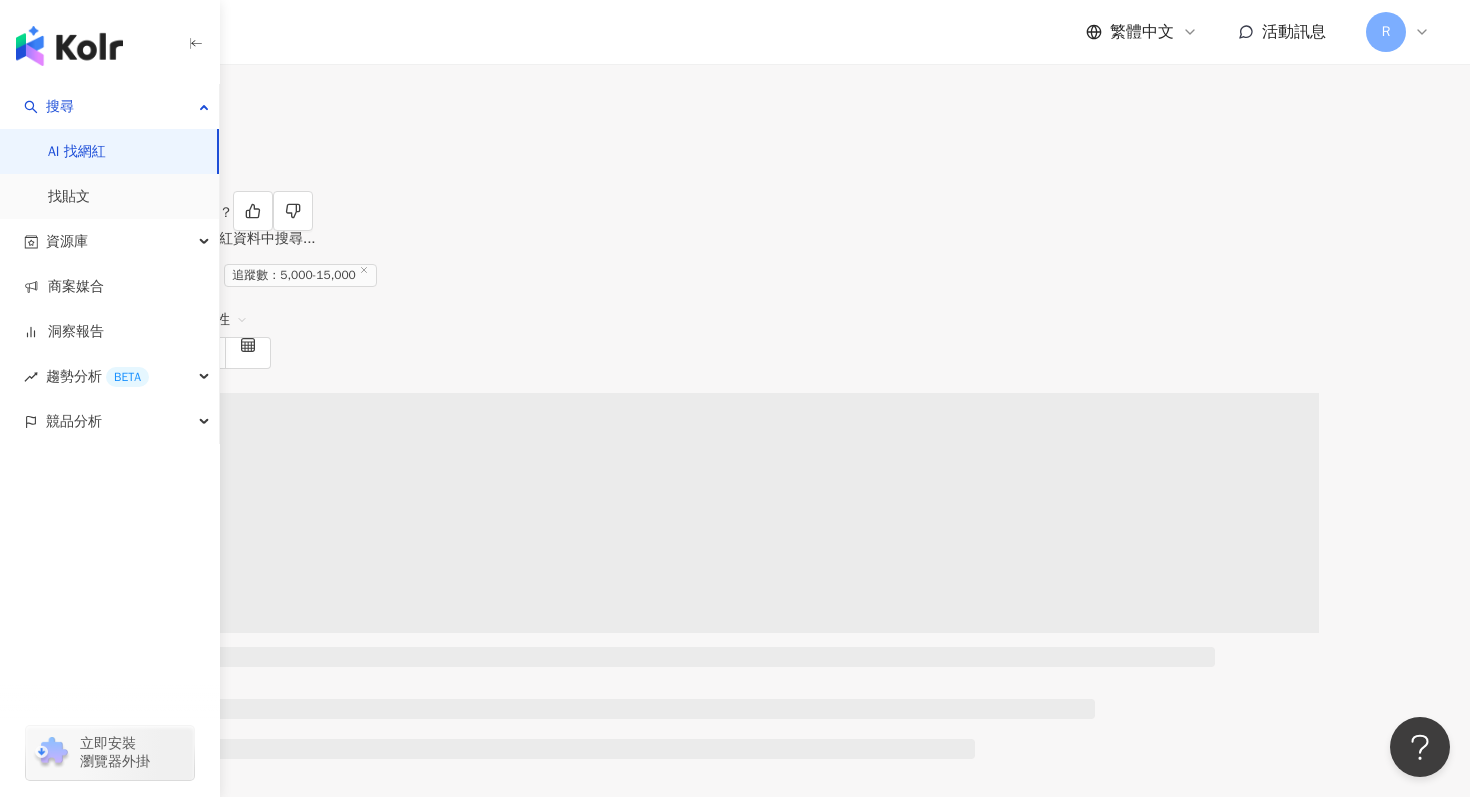scroll, scrollTop: 0, scrollLeft: 0, axis: both 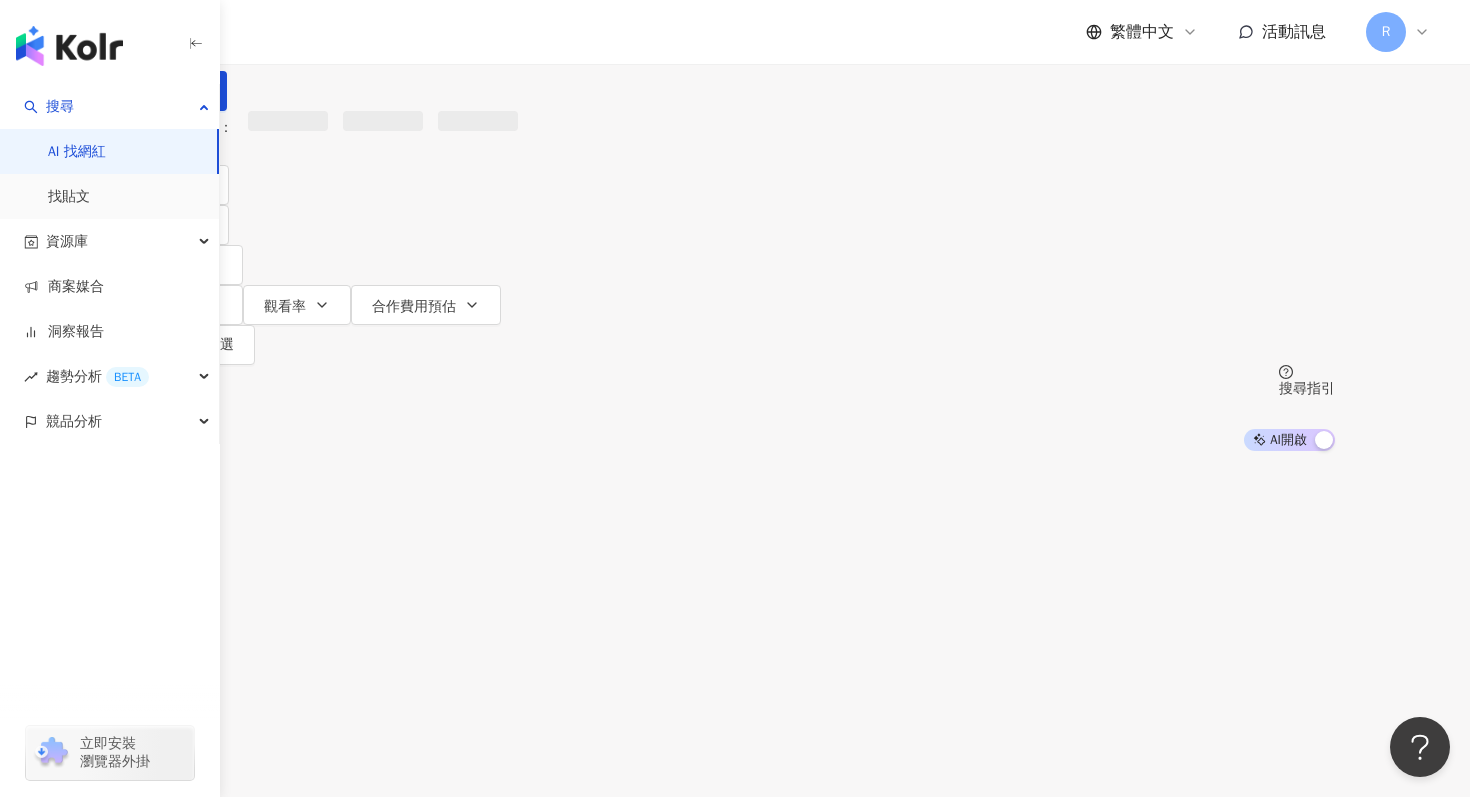 click at bounding box center [350, 19] 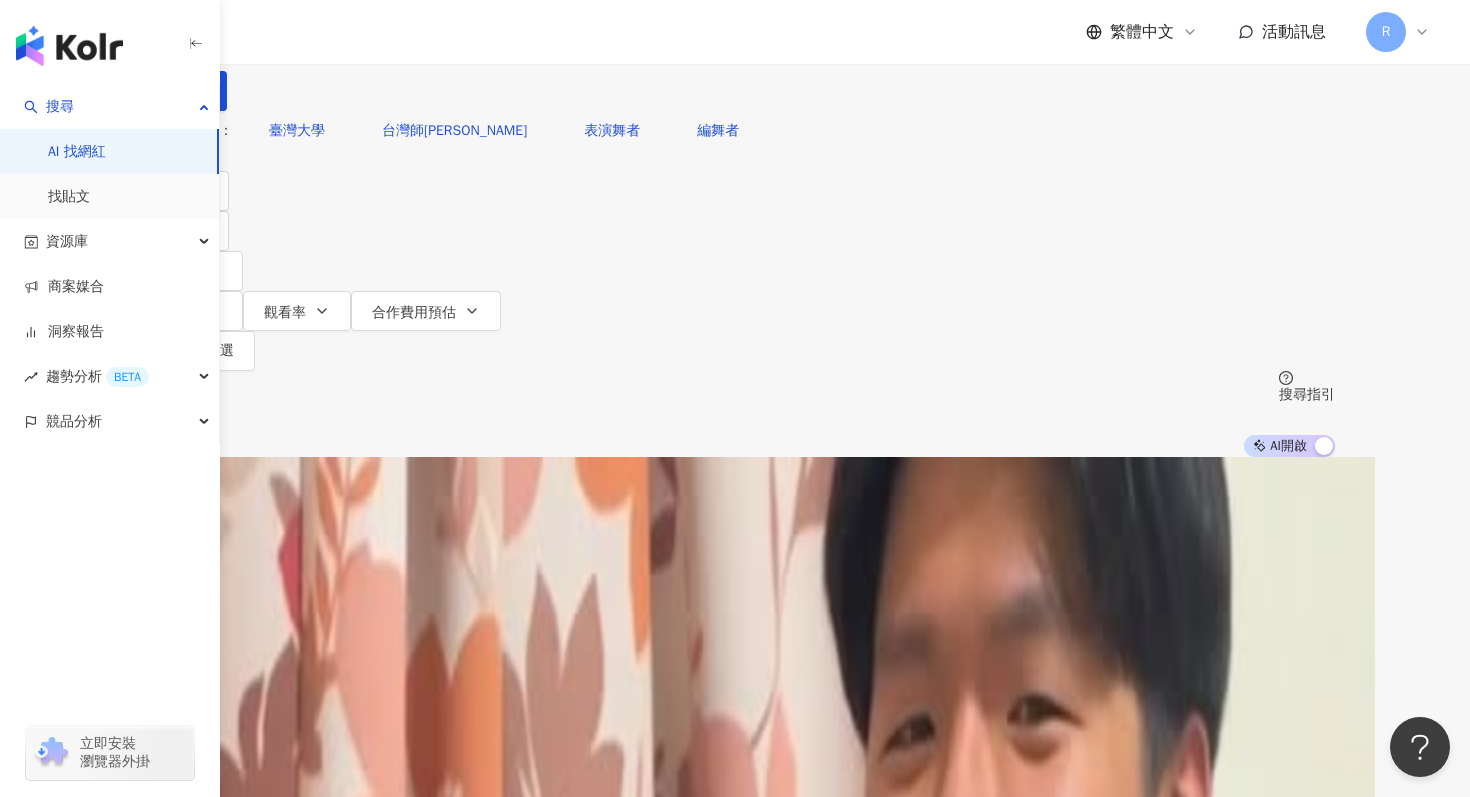 scroll, scrollTop: 0, scrollLeft: 0, axis: both 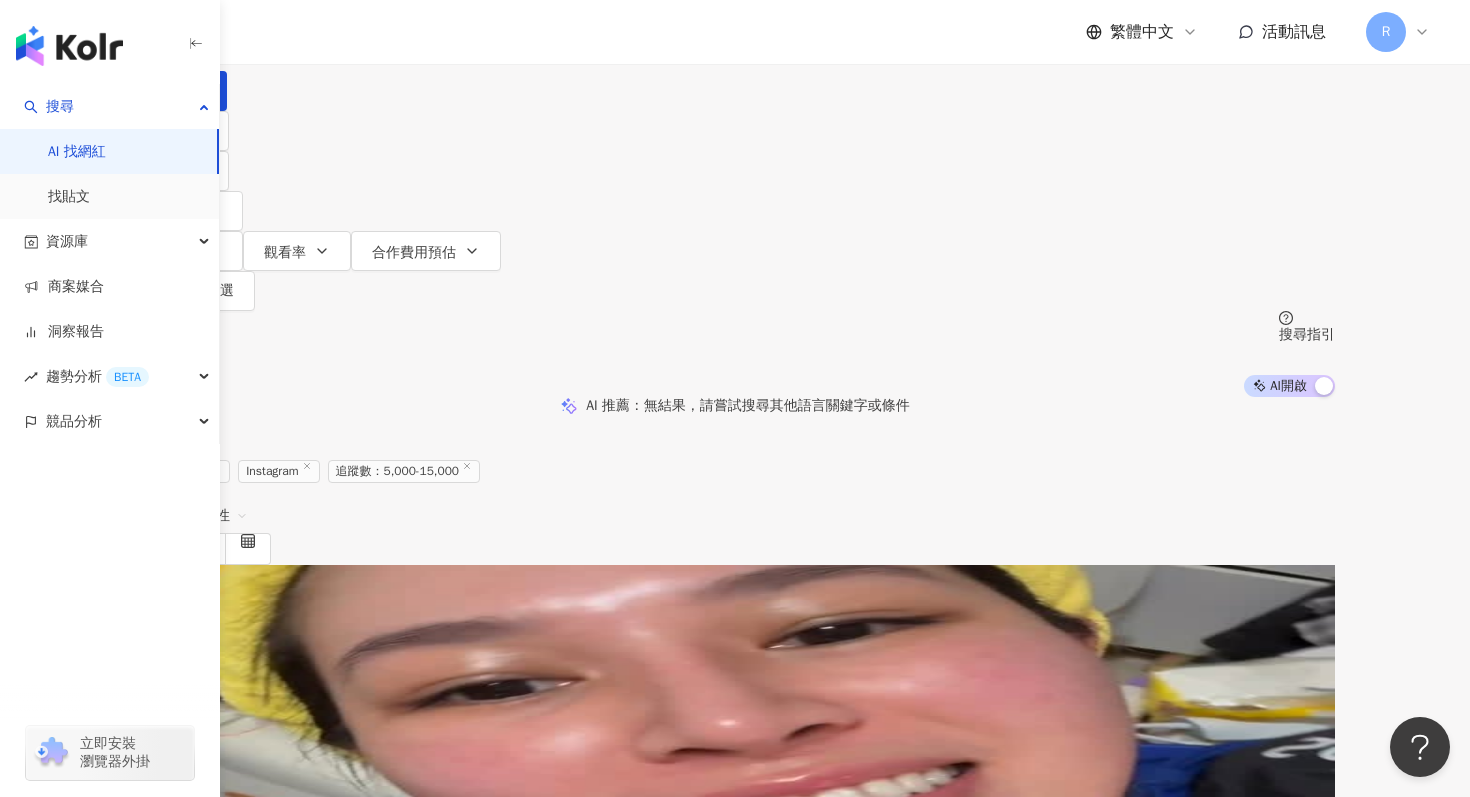 type on "***" 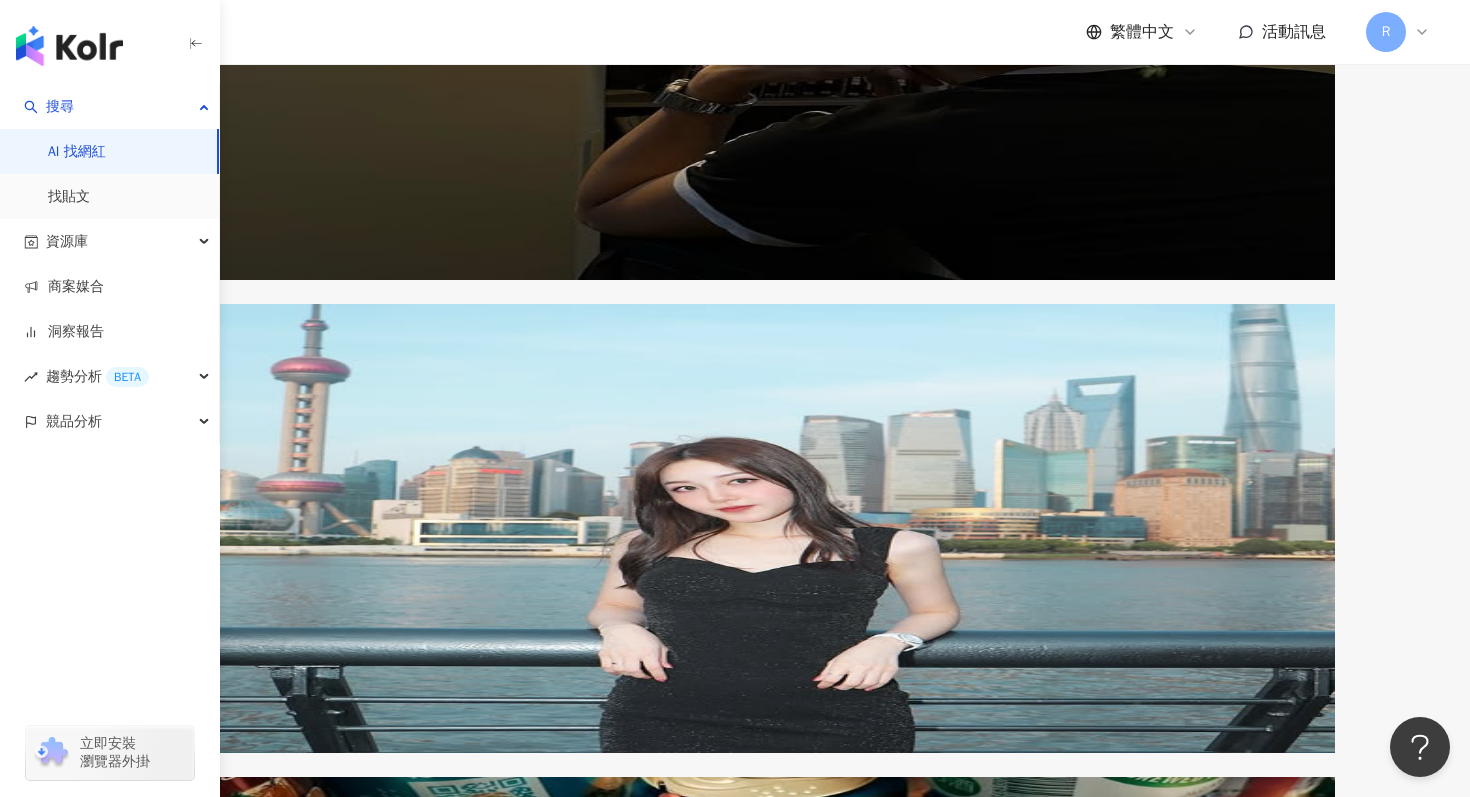 scroll, scrollTop: 2759, scrollLeft: 0, axis: vertical 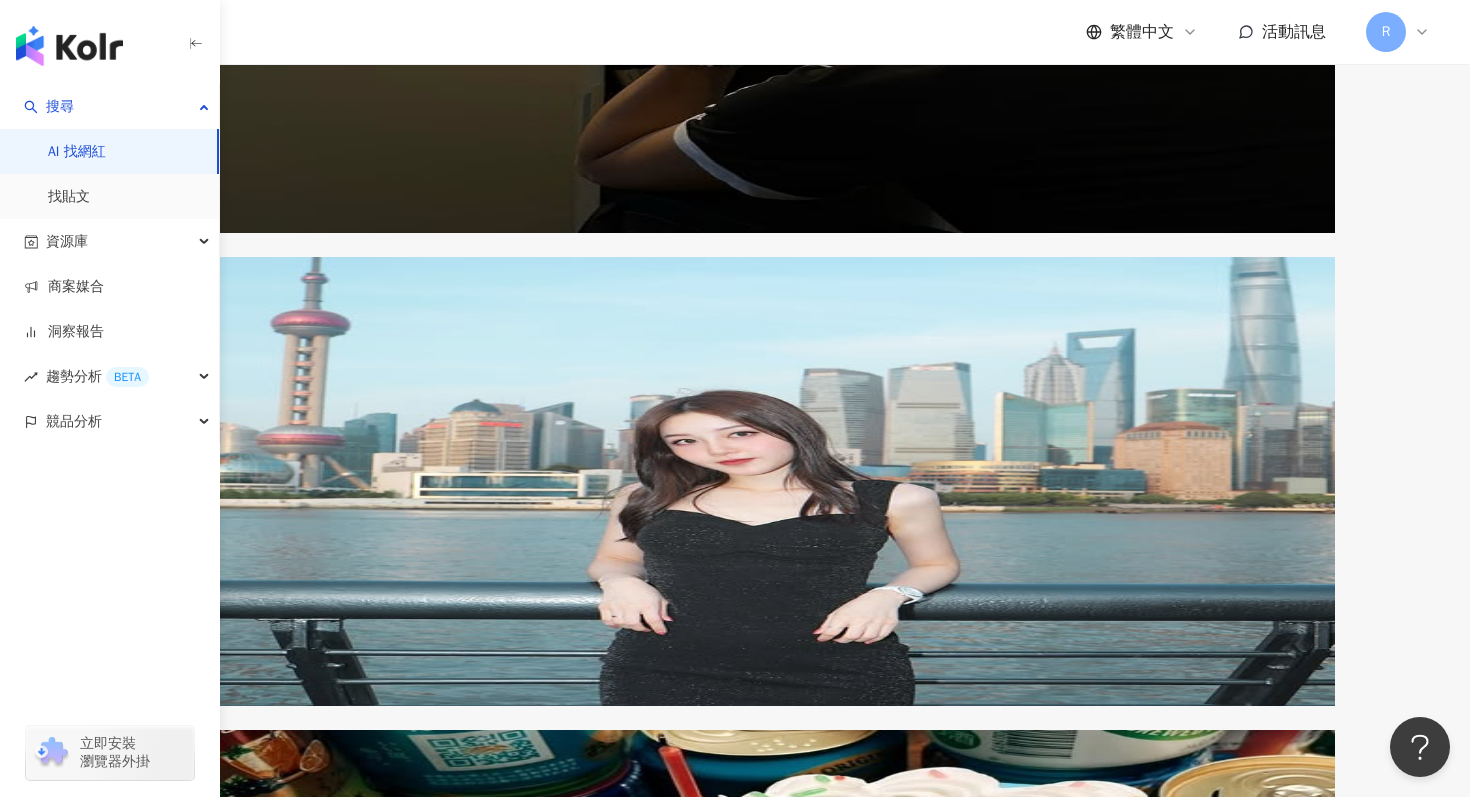 click 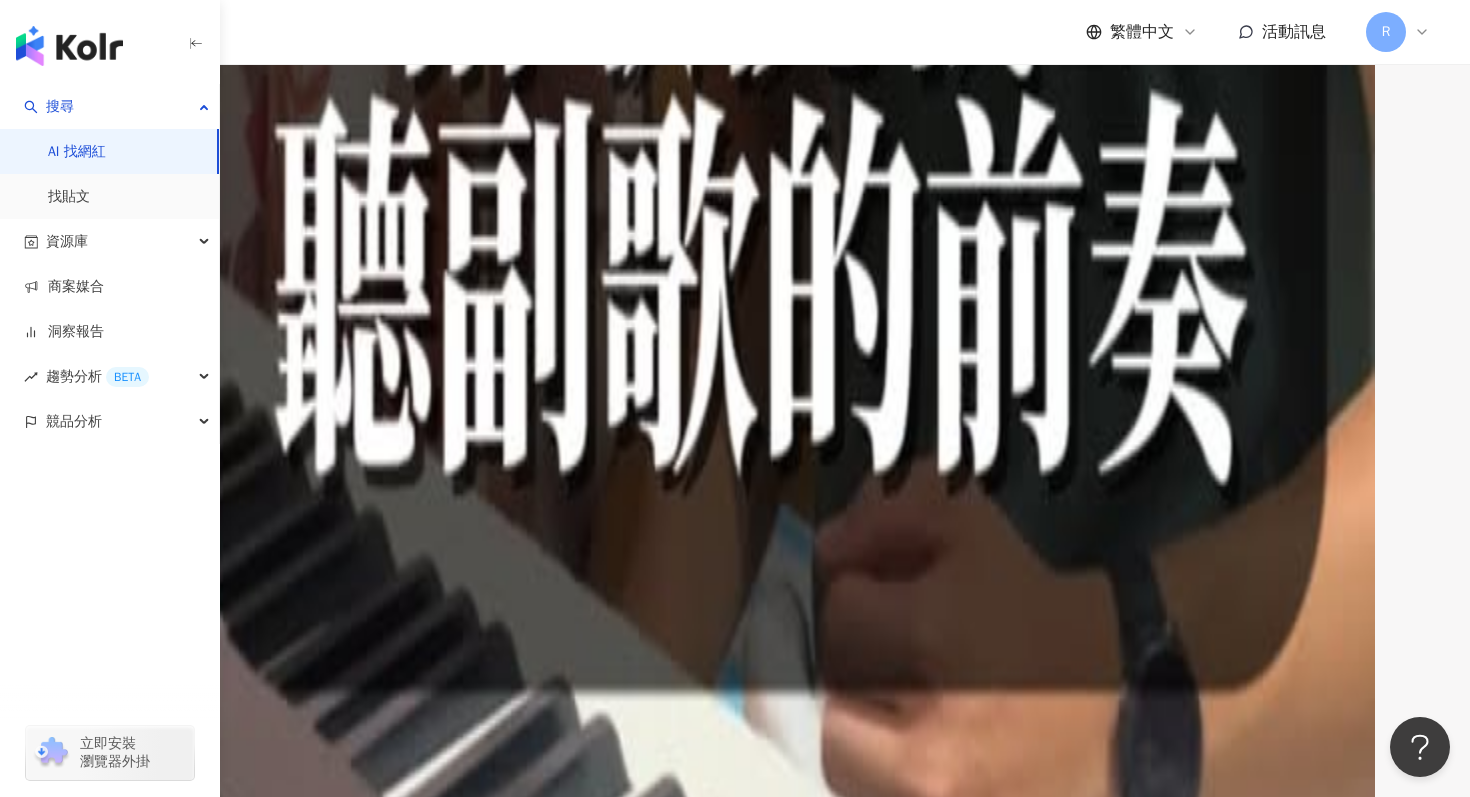 scroll, scrollTop: 0, scrollLeft: 0, axis: both 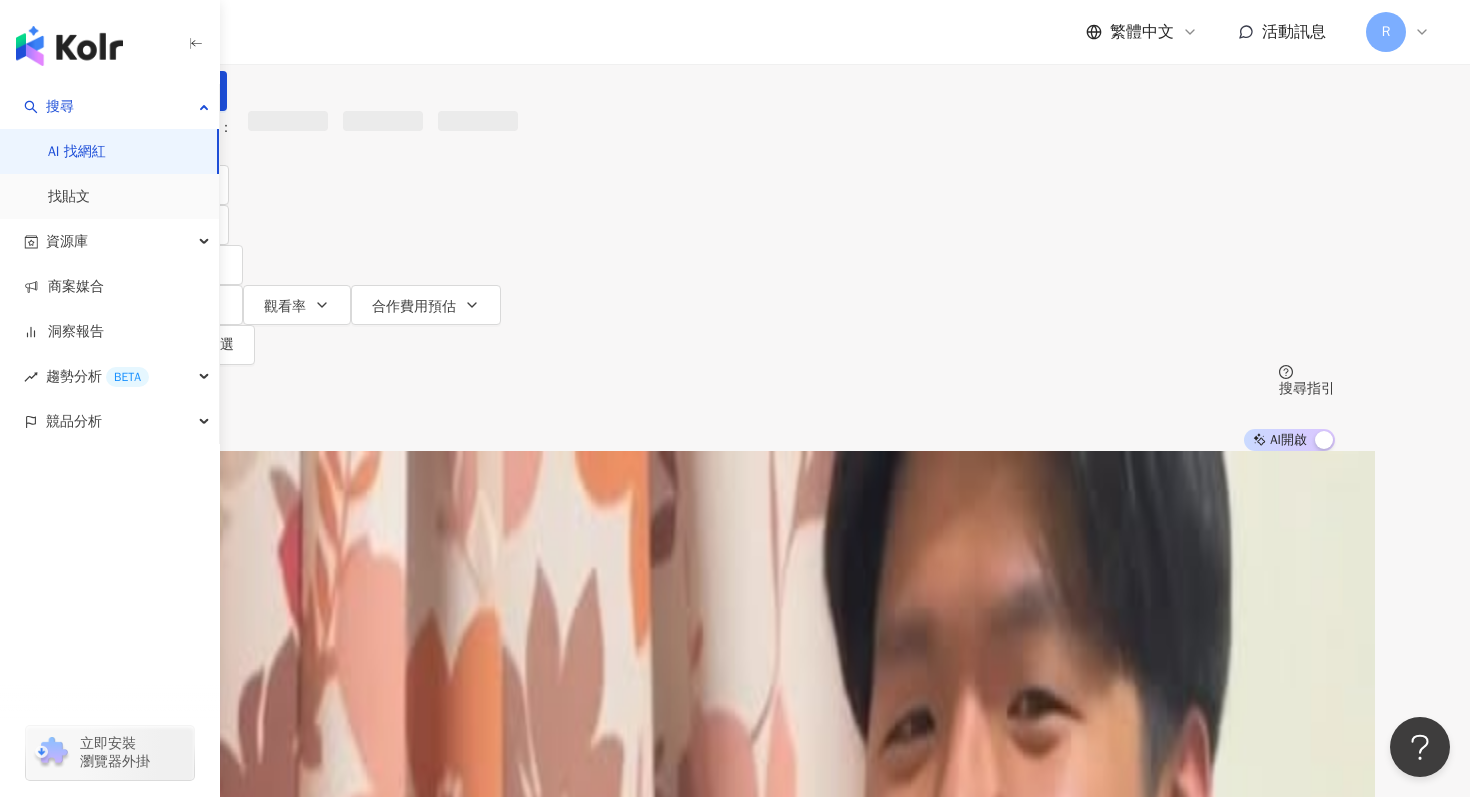 click at bounding box center (350, 19) 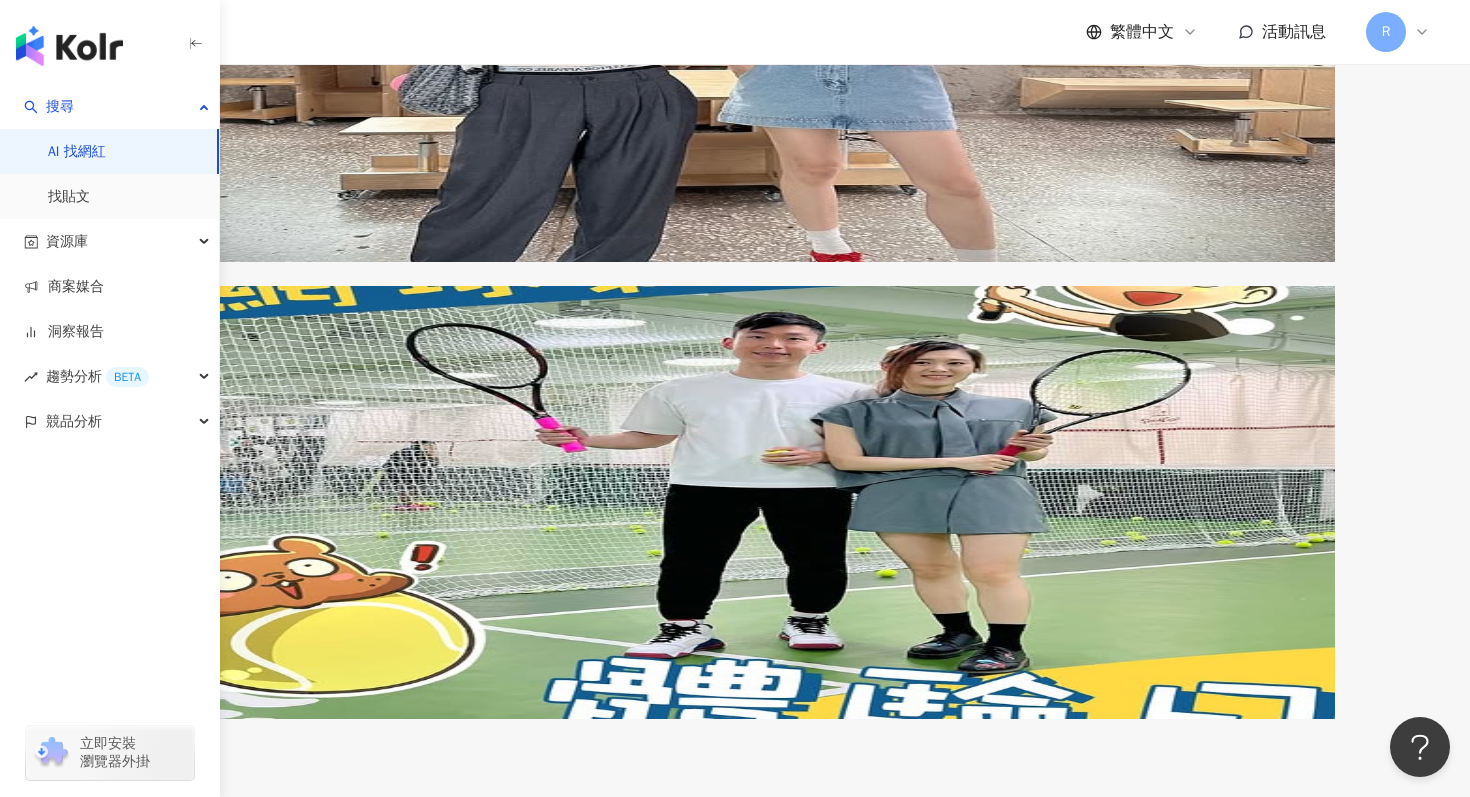 scroll, scrollTop: 448, scrollLeft: 0, axis: vertical 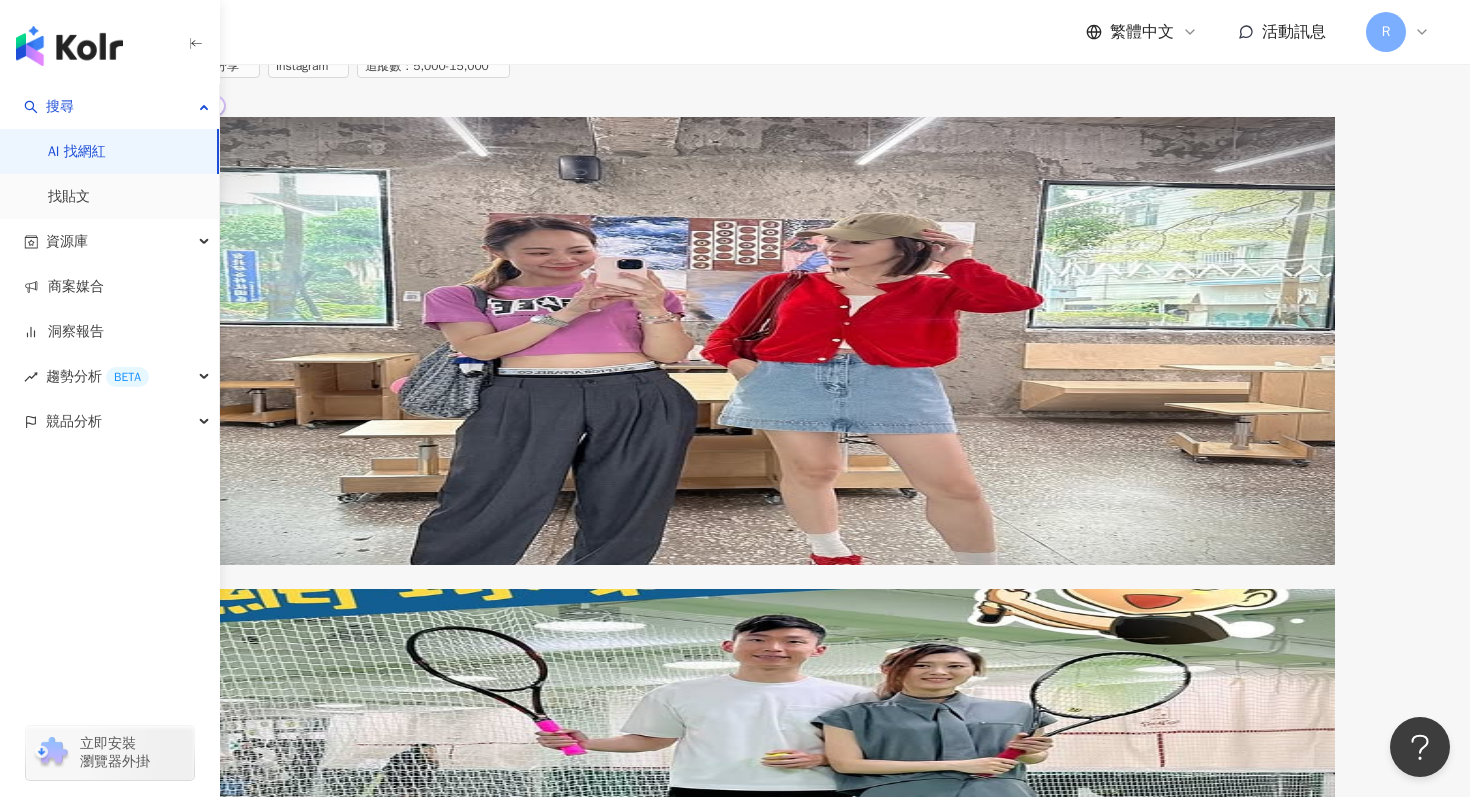 type on "****" 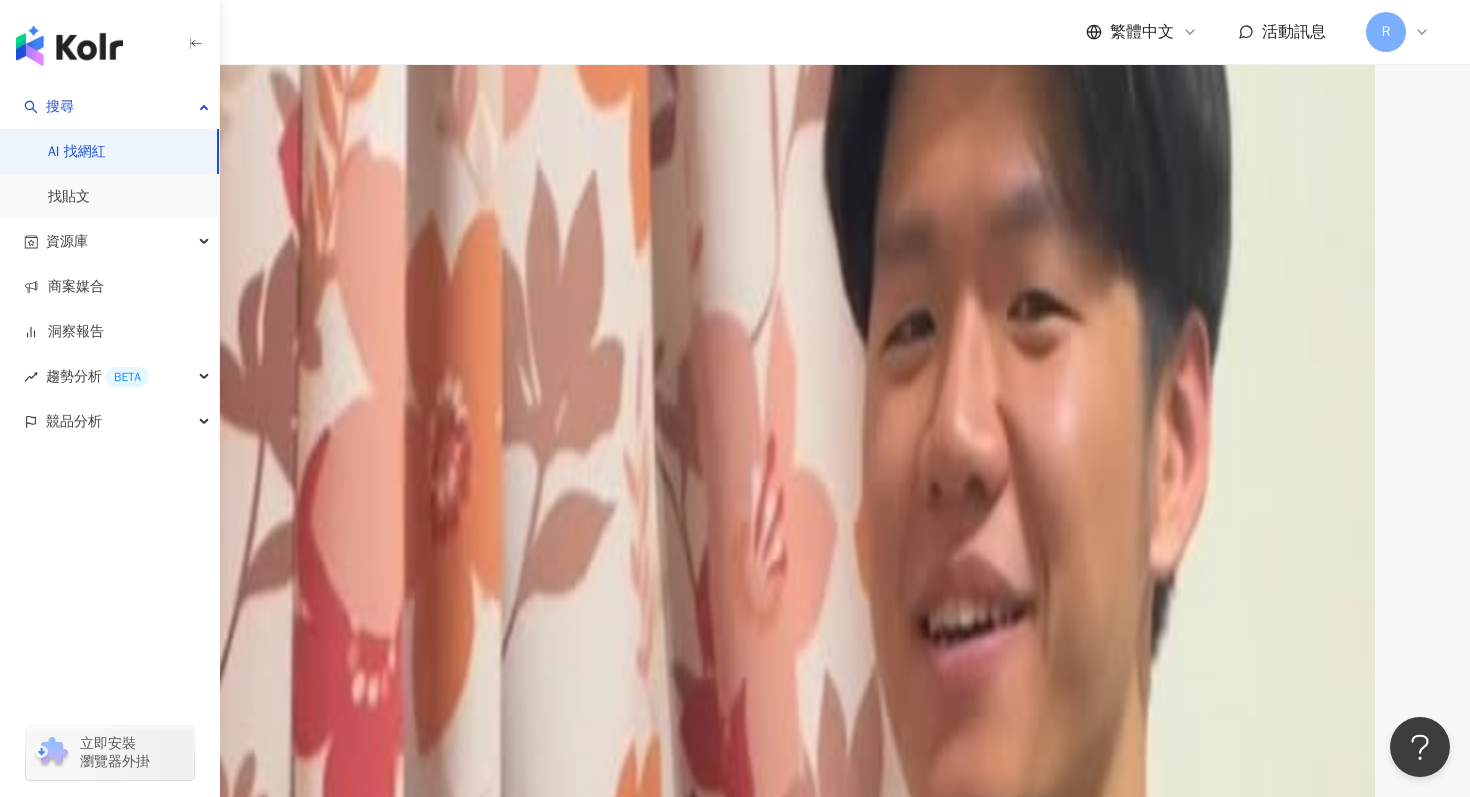 scroll, scrollTop: 0, scrollLeft: 0, axis: both 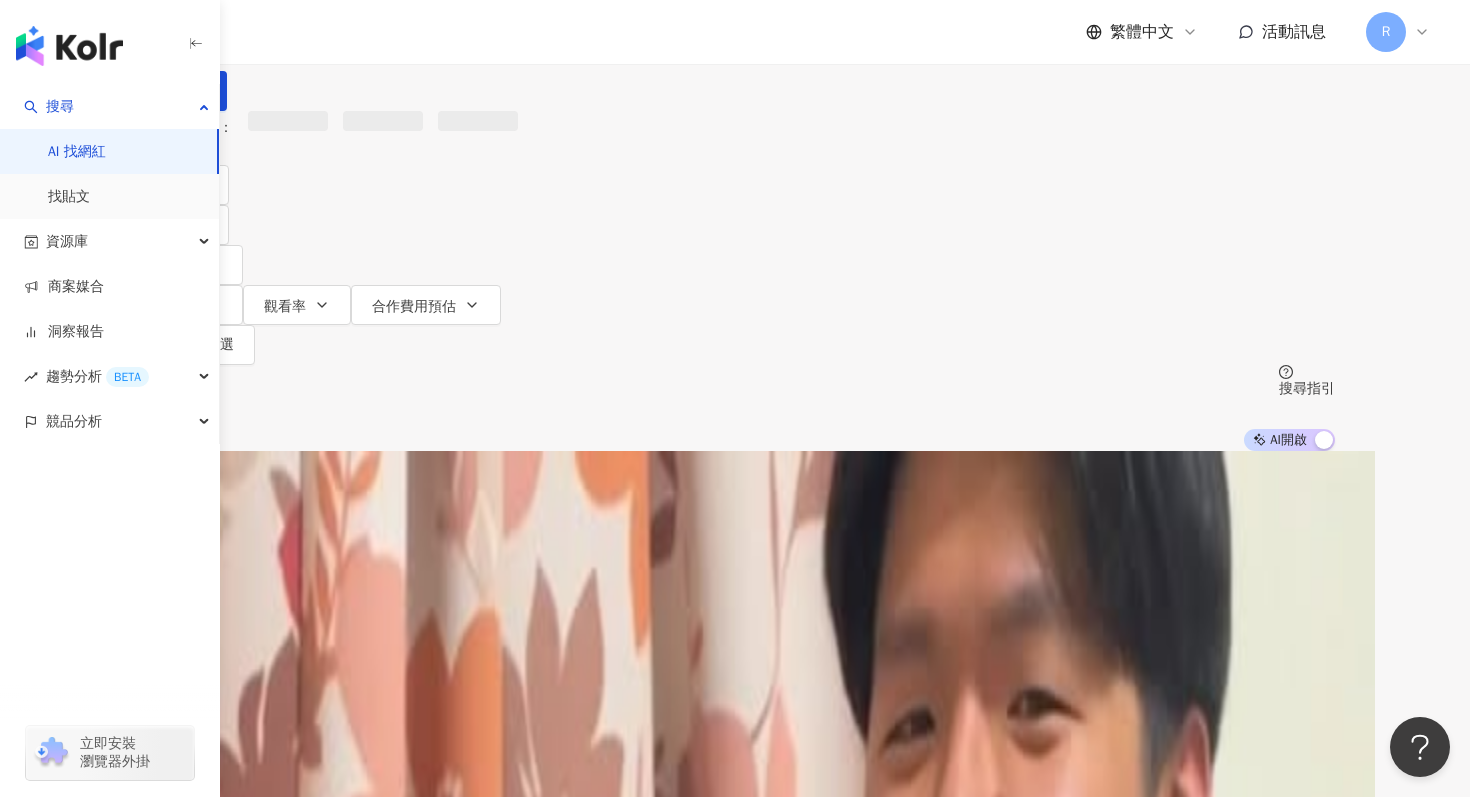 click at bounding box center (350, 19) 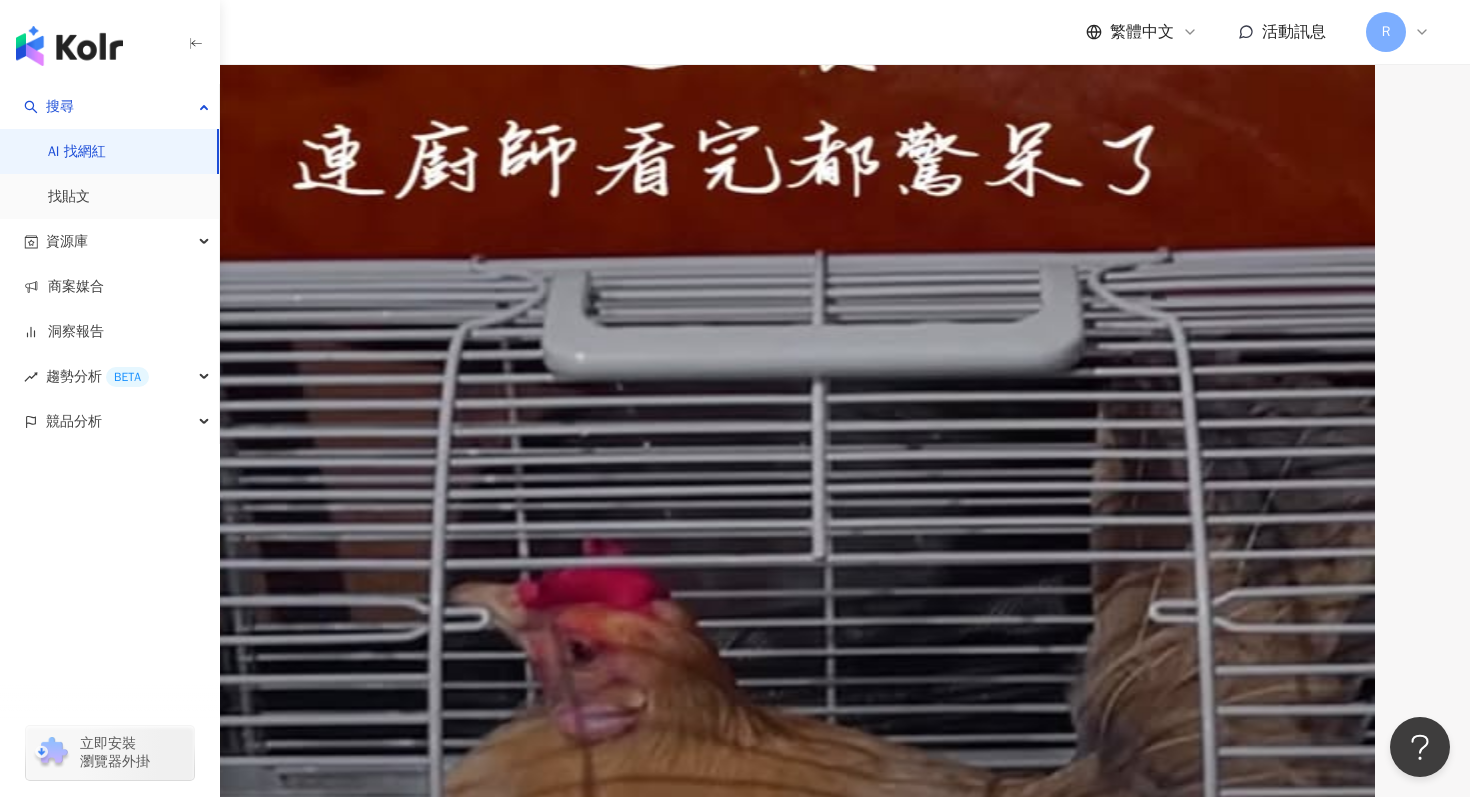 scroll, scrollTop: 0, scrollLeft: 0, axis: both 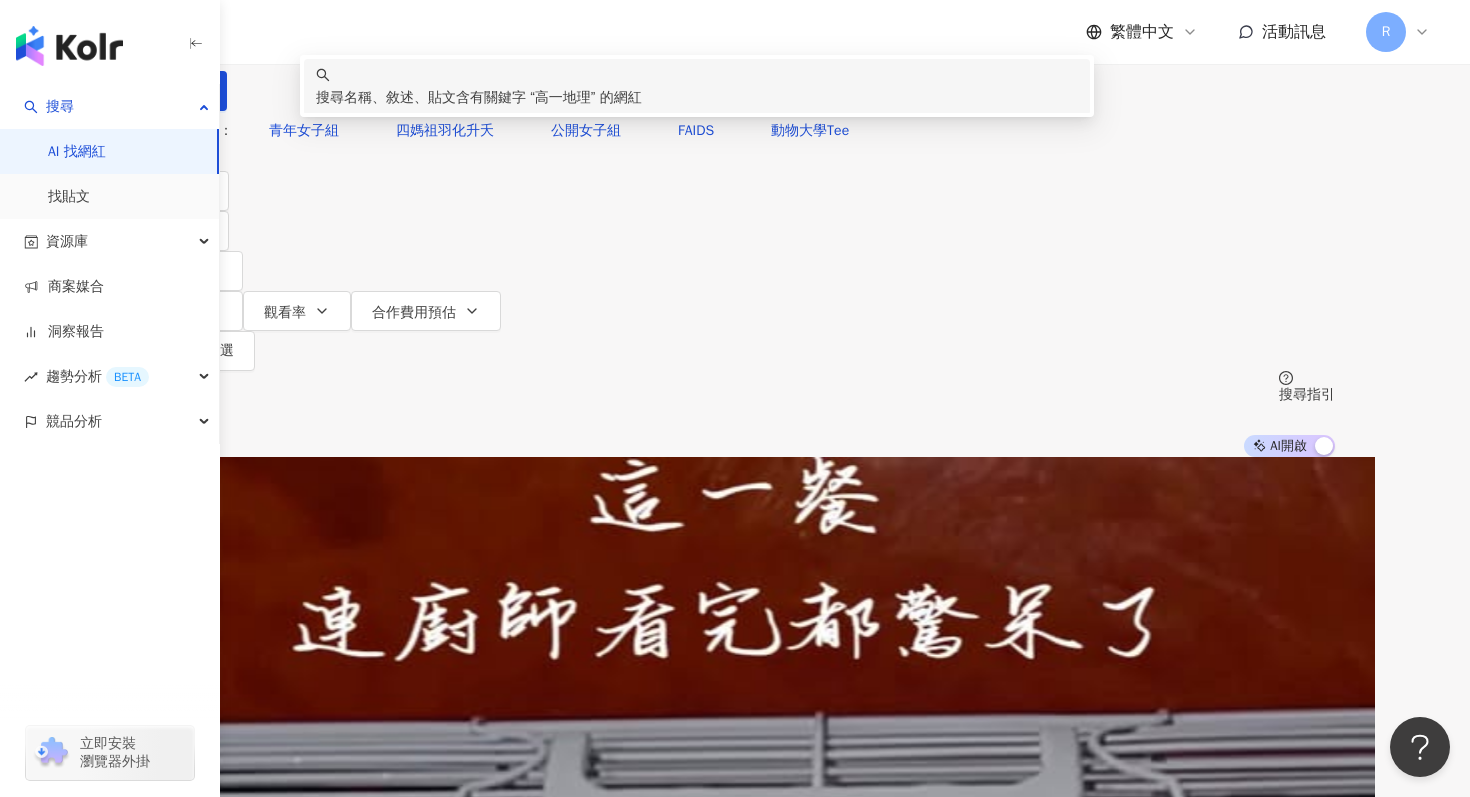 click on "****" at bounding box center [350, 19] 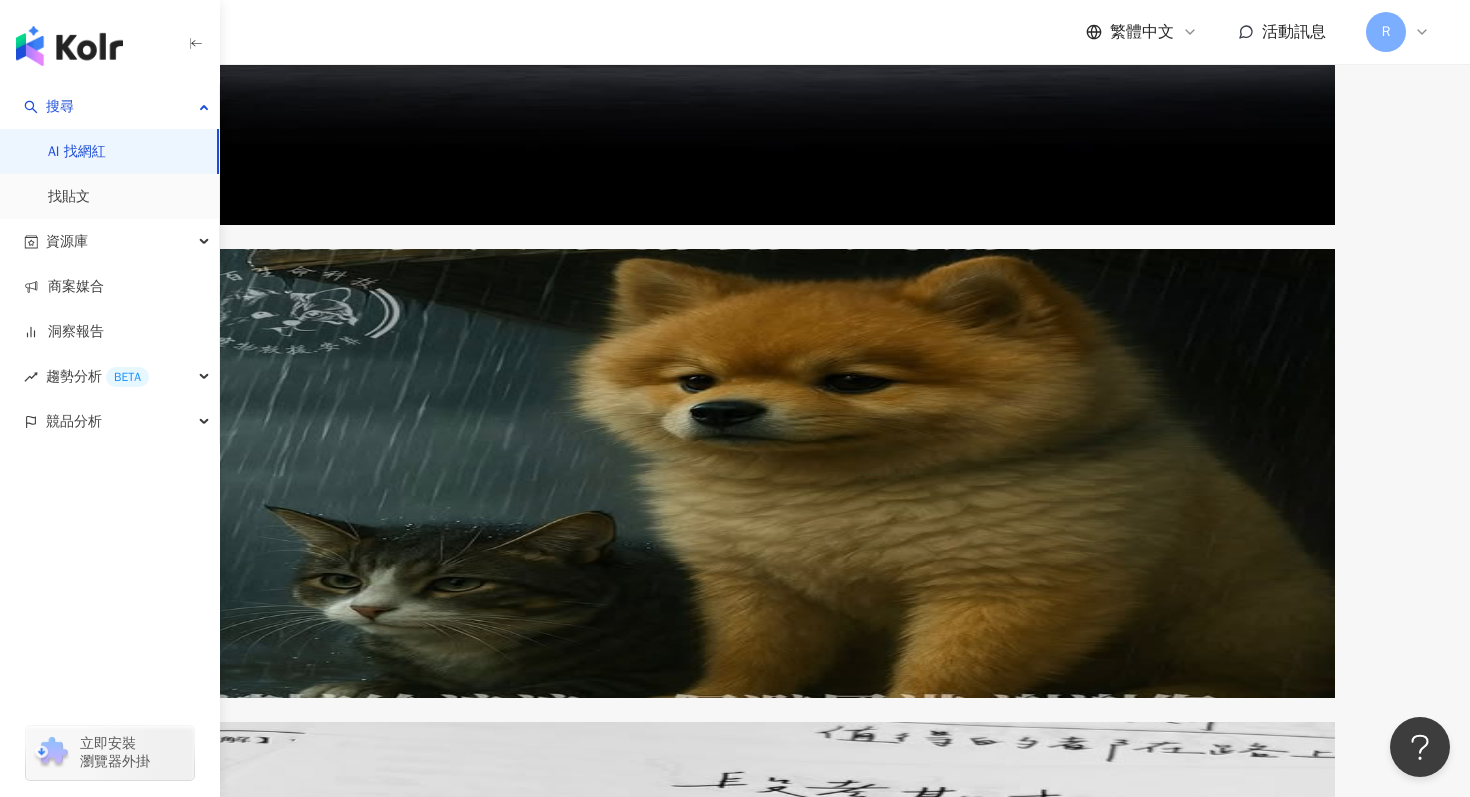 scroll, scrollTop: 3808, scrollLeft: 0, axis: vertical 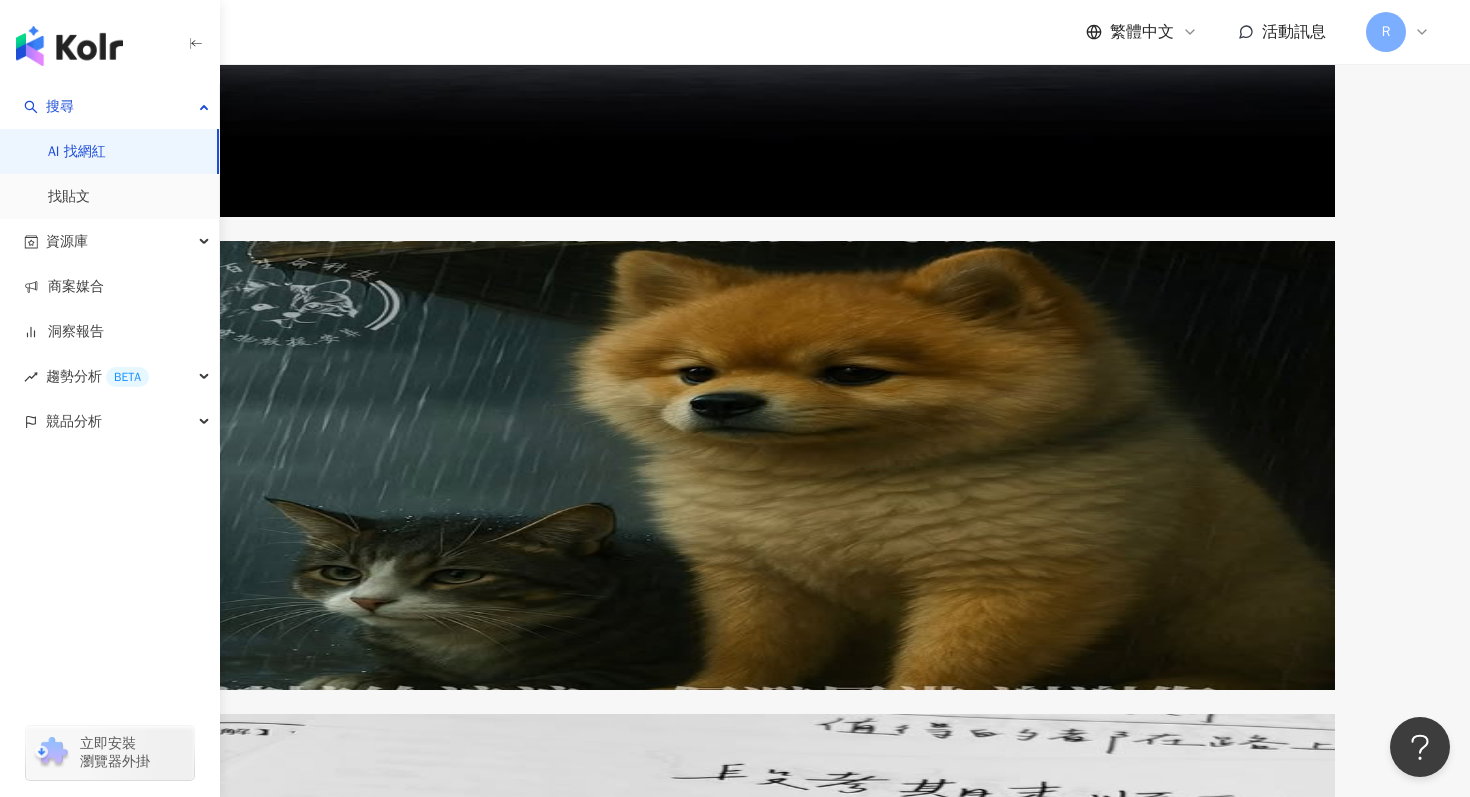 type on "**" 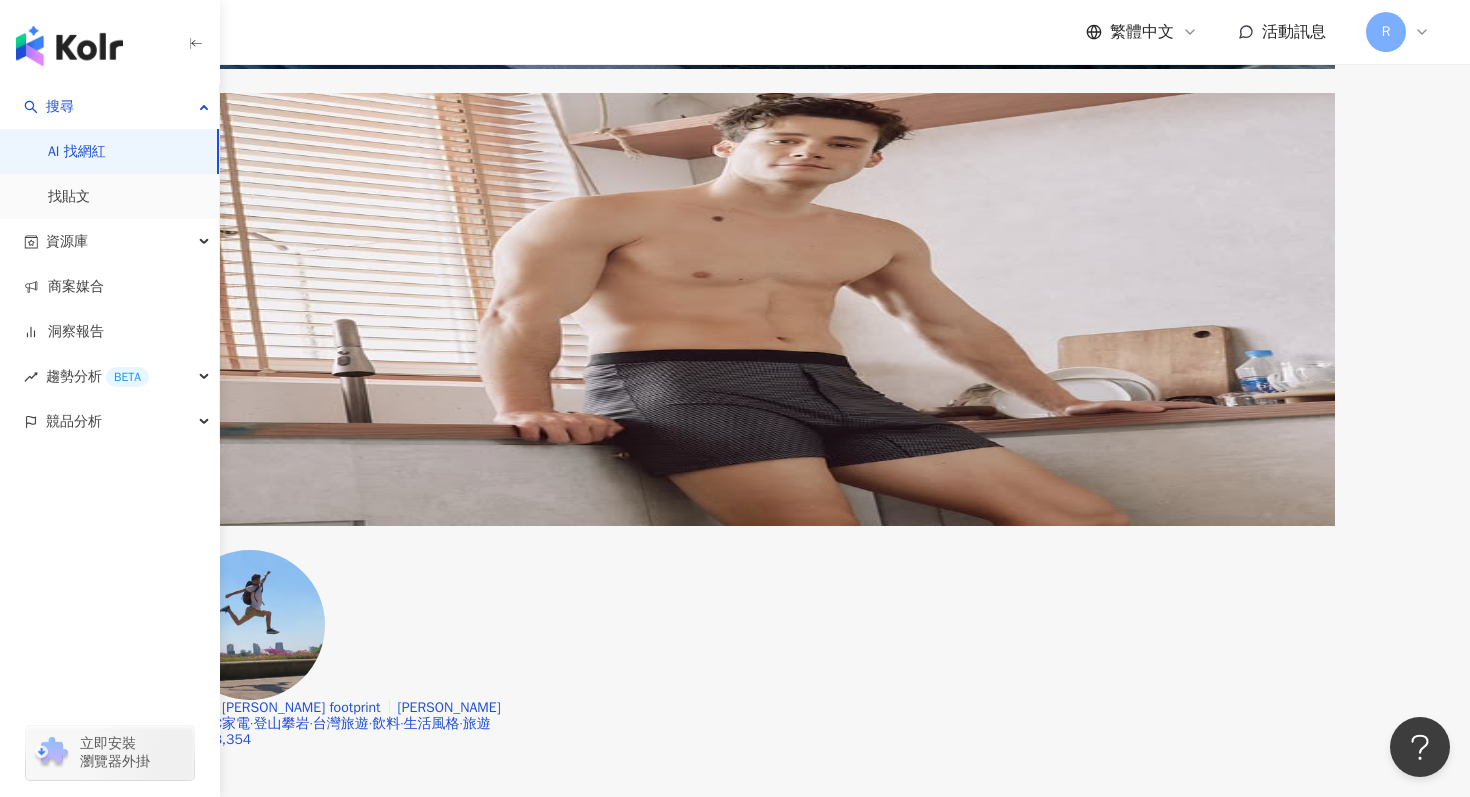 scroll, scrollTop: 6387, scrollLeft: 0, axis: vertical 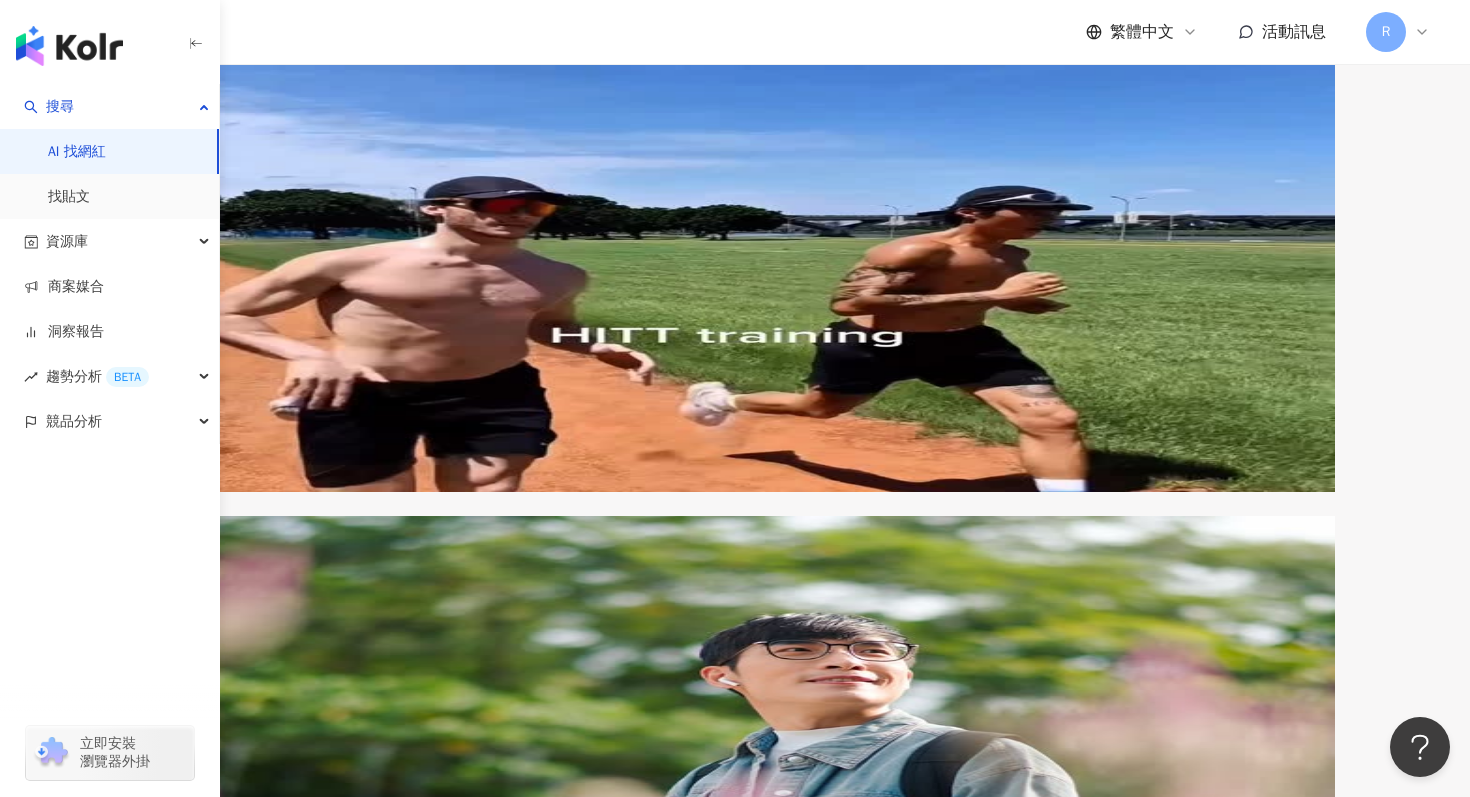 click on "2025/5/9 地理 筆記！
我要讀不完了啊啊啊
筆記範圍 ｜第二冊 地理 L4,5《產業》《政府體系》
|  我是文青女孩🌙
願給自己踏實的紀錄
回首的感動
和給你們一點力量❤️ |
\ 🎀 𝐇𝐀𝐒𝐇𝐓𝐀𝐆𝐒 /
# 地理  #讀書方法 #文青女孩 地理   #高一下  #讀書帳 #筆記分享 #產業 #詩 #語錄 #手寫 #段考 #高中 地理  #世界體系" at bounding box center [981, 5425] 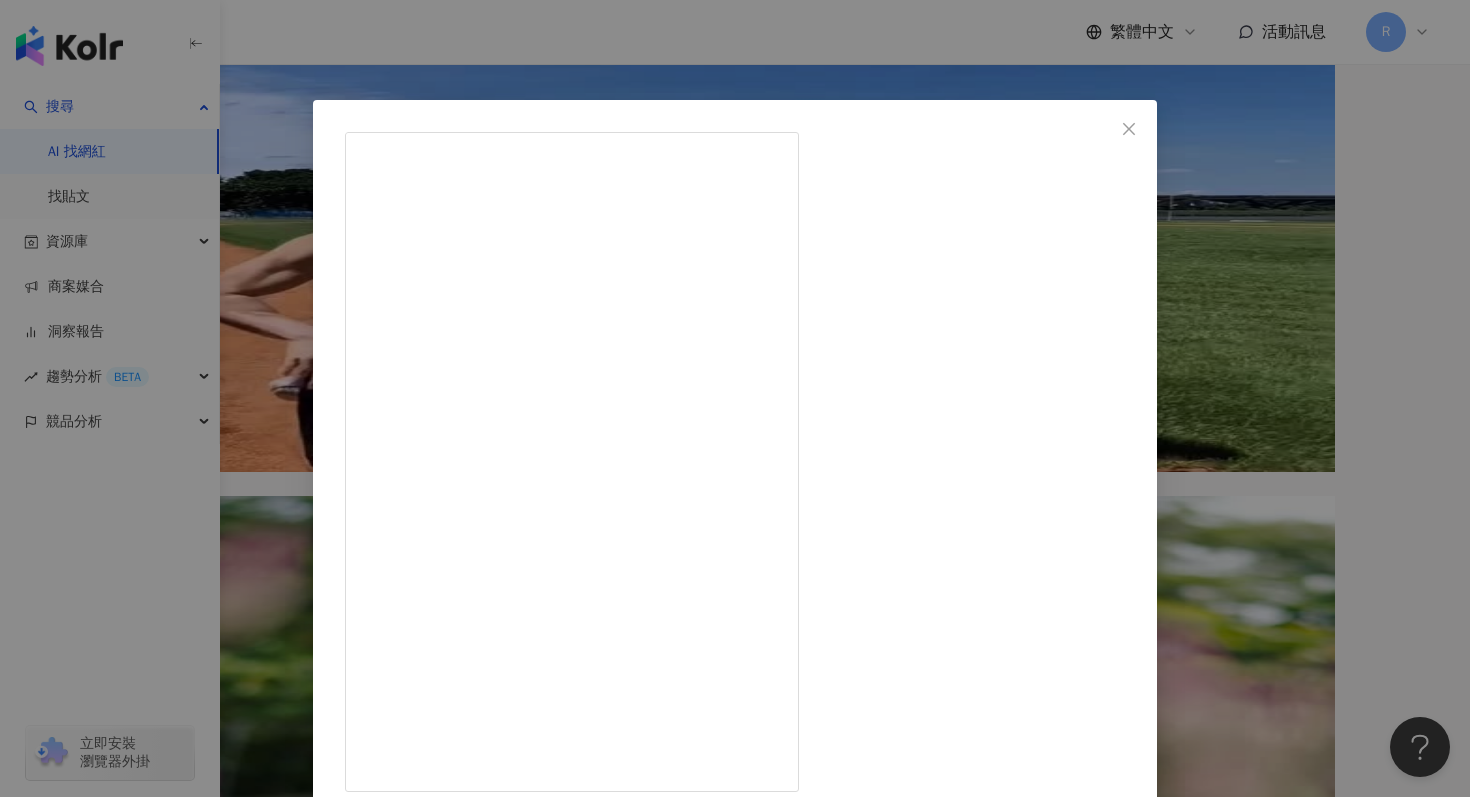 scroll, scrollTop: 6414, scrollLeft: 0, axis: vertical 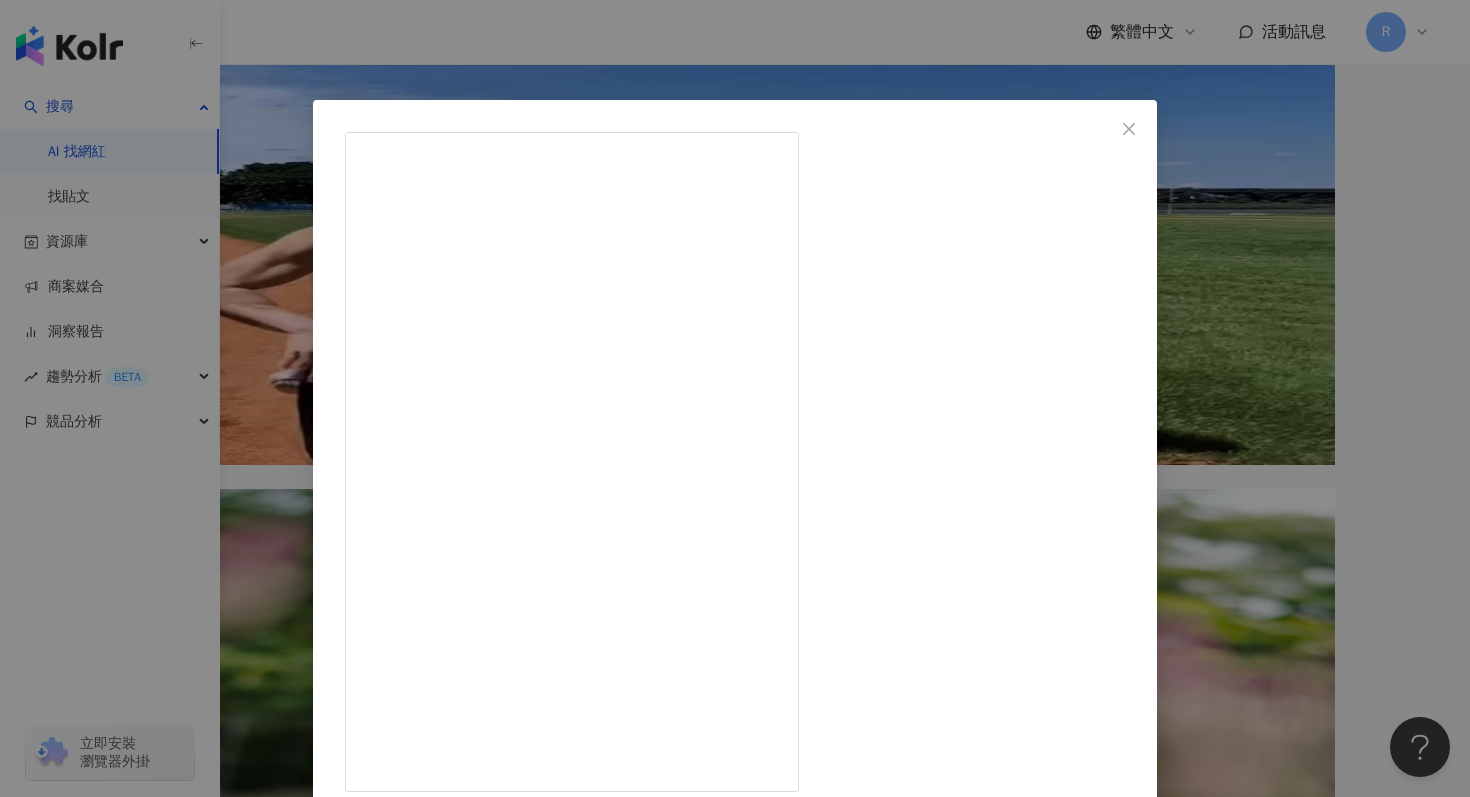 click on "文青女孩ꨄ 2025/5/9 地理筆記！
我要讀不完了啊啊啊
筆記範圍 ｜第二冊地理L4,5《產業》《政府體系》
|  我是文青女孩🌙
願給自己踏實的紀錄
回首的感動
和給你們一點力量❤️ |
\ 🎀 𝐇𝐀𝐒𝐇𝐓𝐀𝐆𝐒 /
#地理 #讀書方法 #文青女孩地理  #高一下  #讀書帳 #筆記分享 #產業 #詩 #語錄 #手寫 #段考 #高中地理 #世界體系 207 6 查看原始貼文" at bounding box center (735, 398) 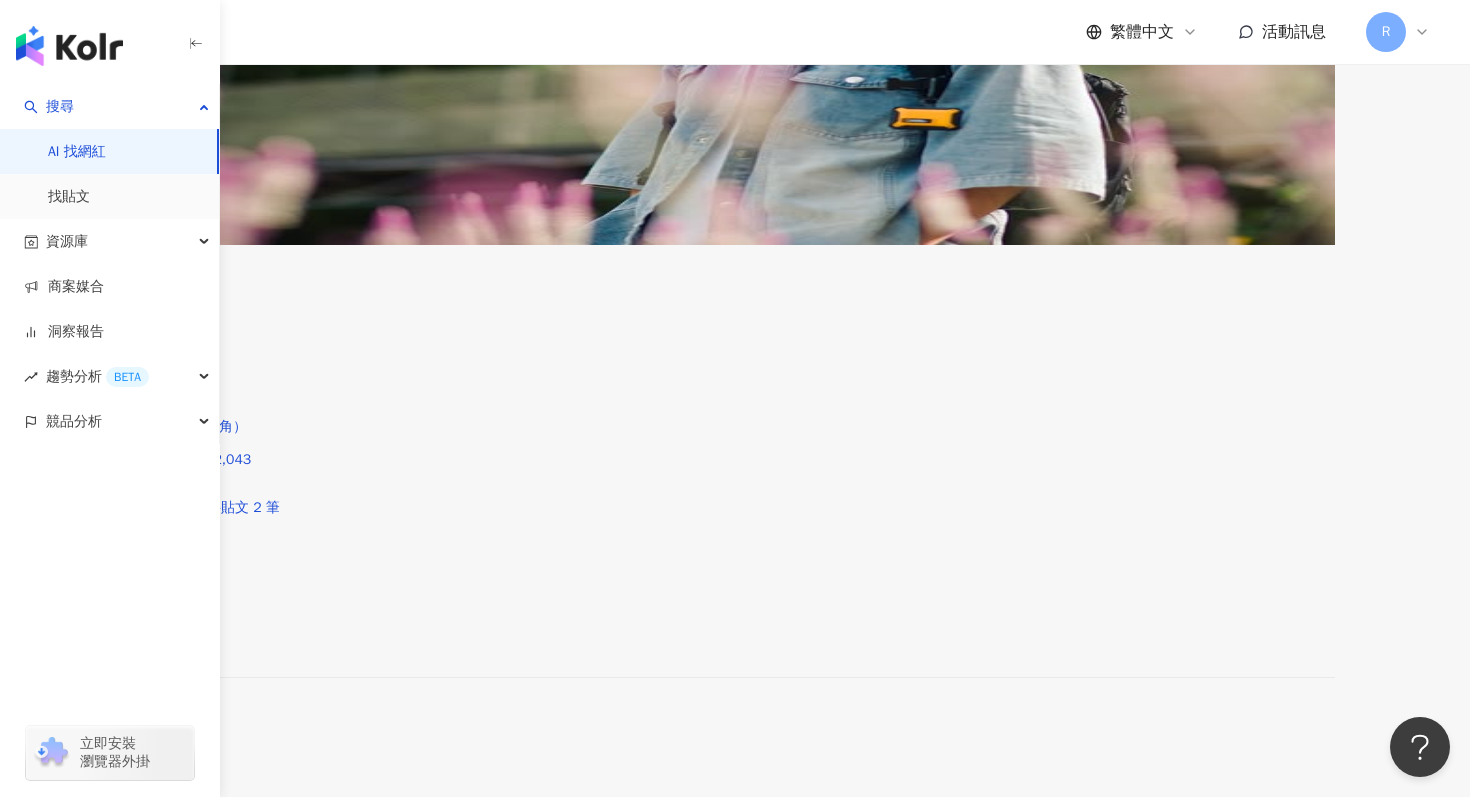 scroll, scrollTop: 7168, scrollLeft: 0, axis: vertical 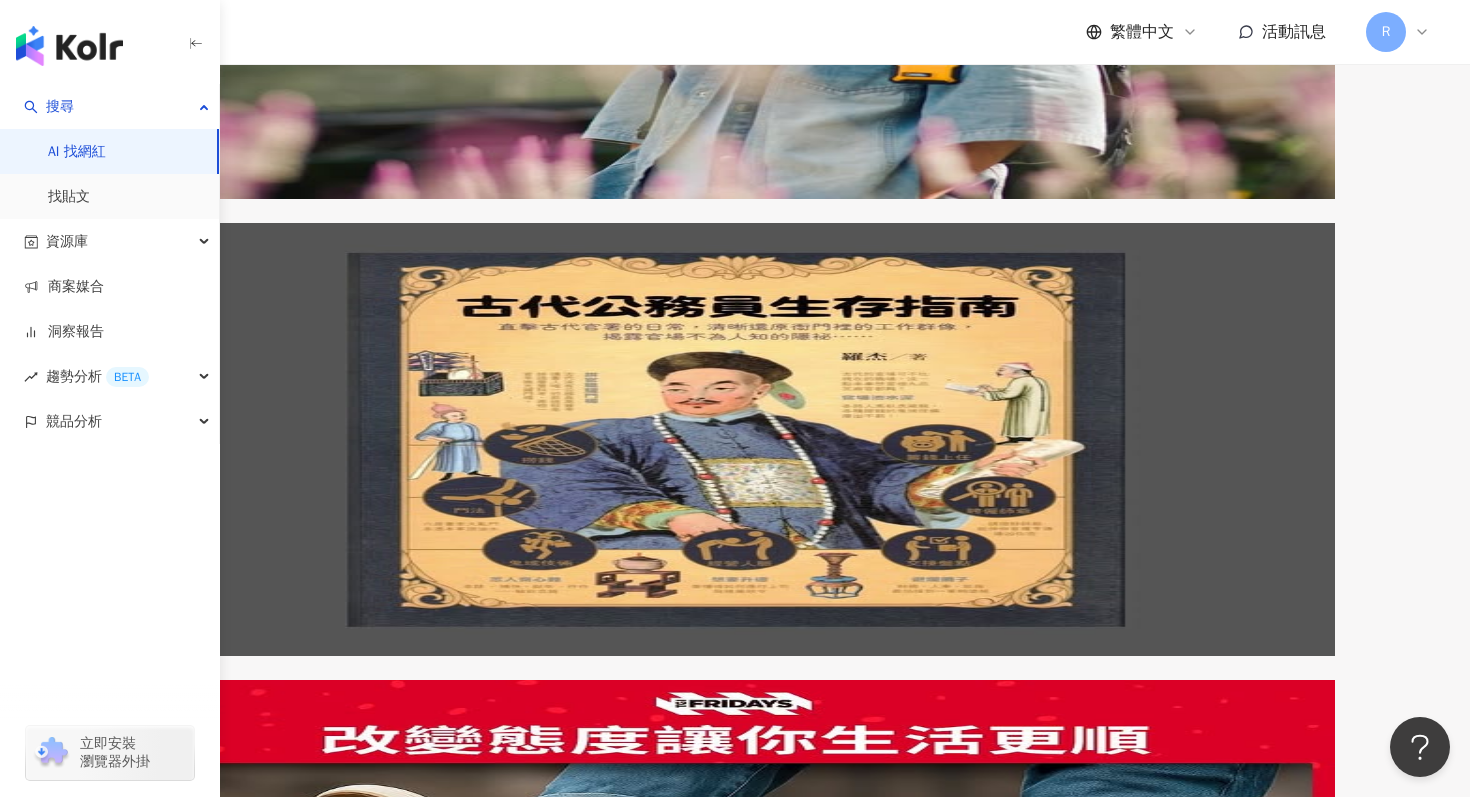 click on "繼續看更多" at bounding box center [214, 5912] 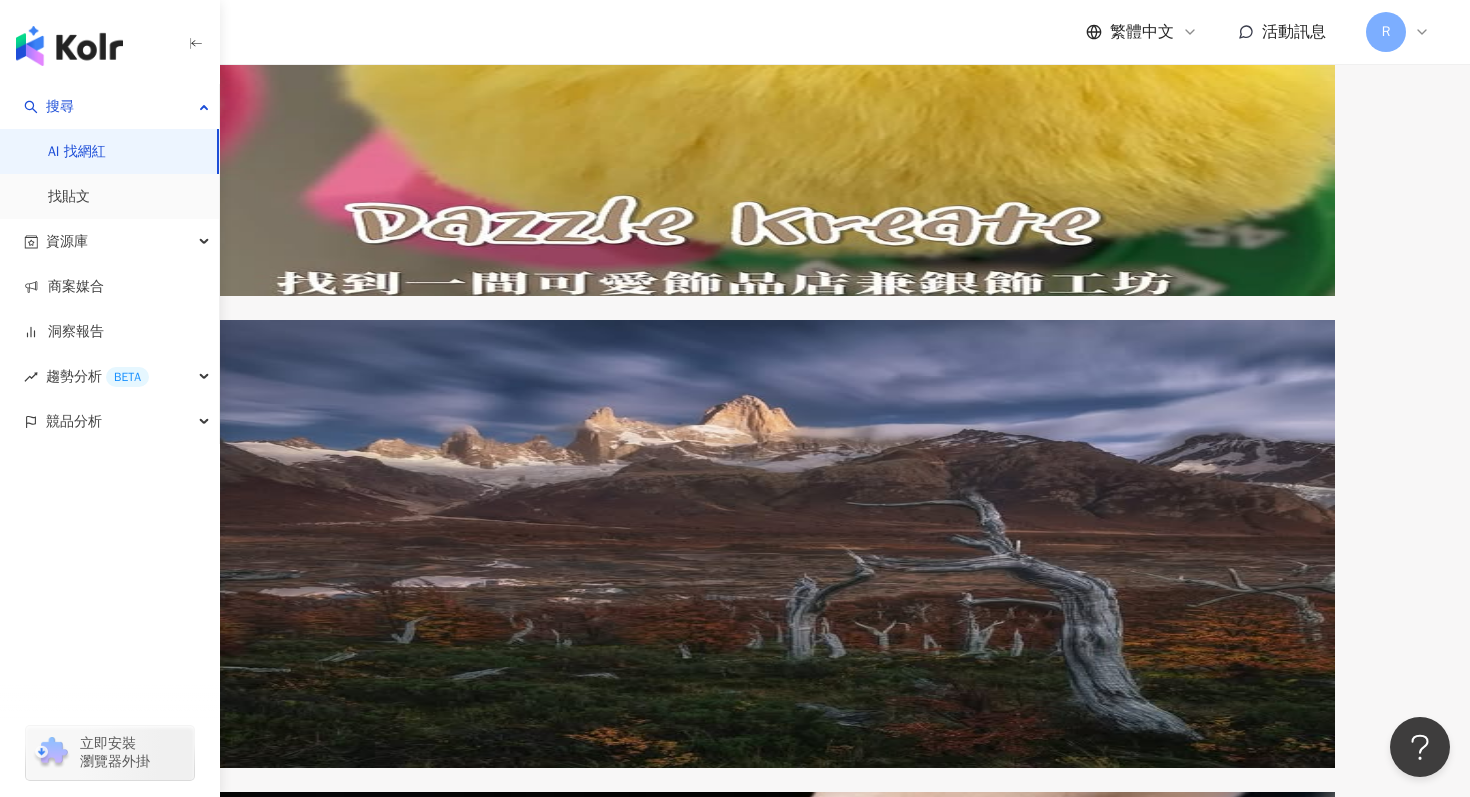 scroll, scrollTop: 10388, scrollLeft: 0, axis: vertical 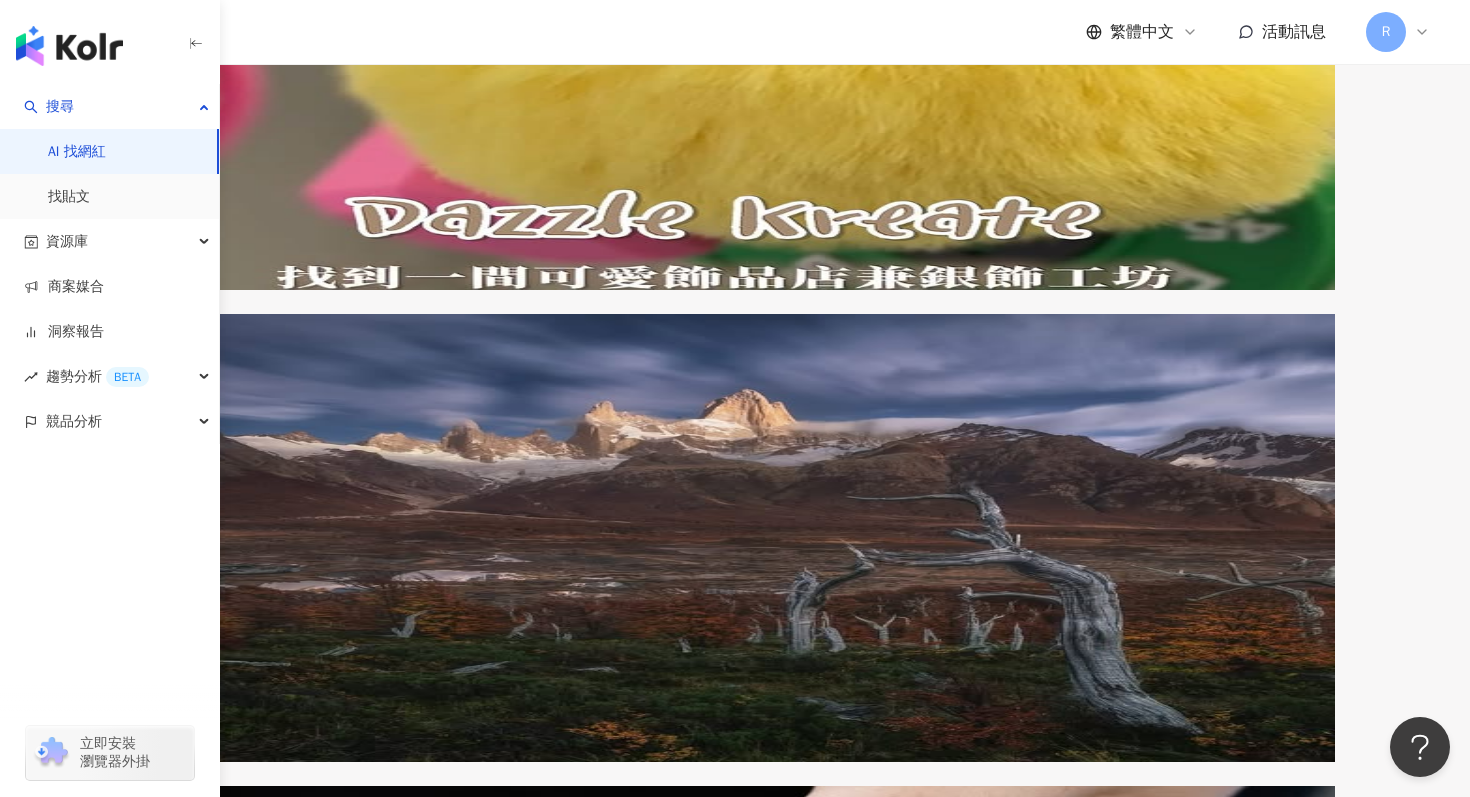 click on "繼續看更多" at bounding box center [214, 8415] 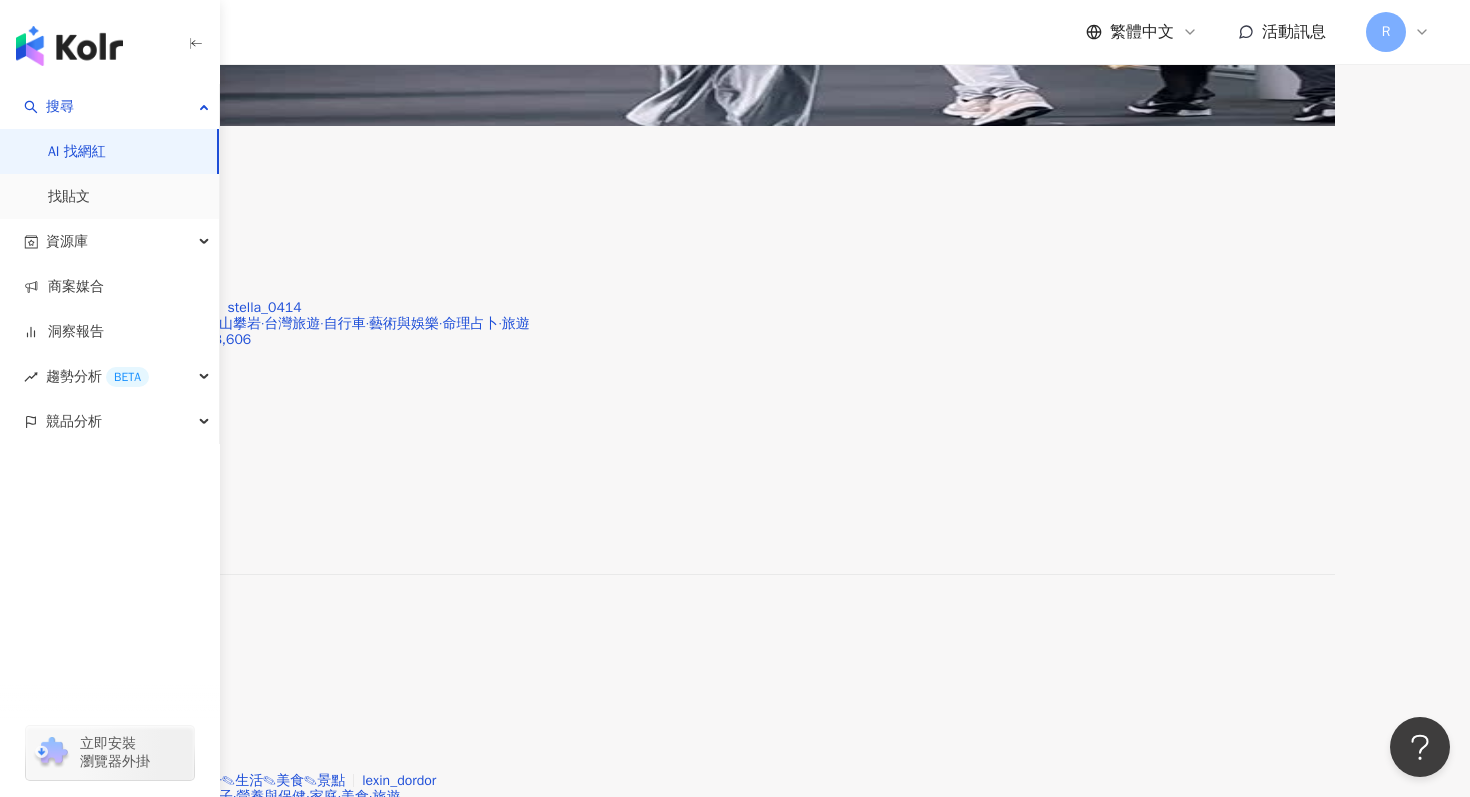 scroll, scrollTop: 13936, scrollLeft: 0, axis: vertical 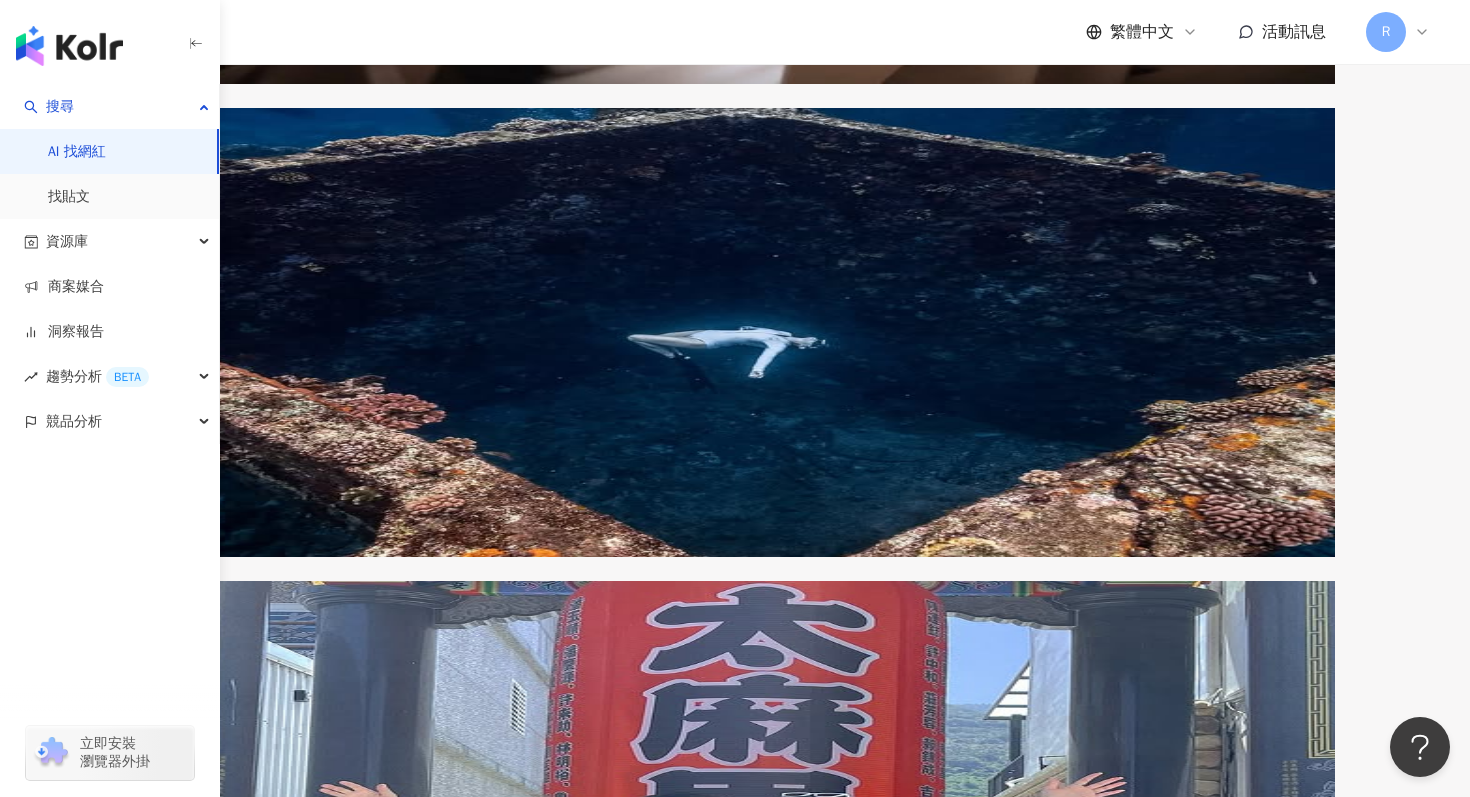 click on "繼續看更多 找不到網紅？ 回報建立" at bounding box center (735, 10549) 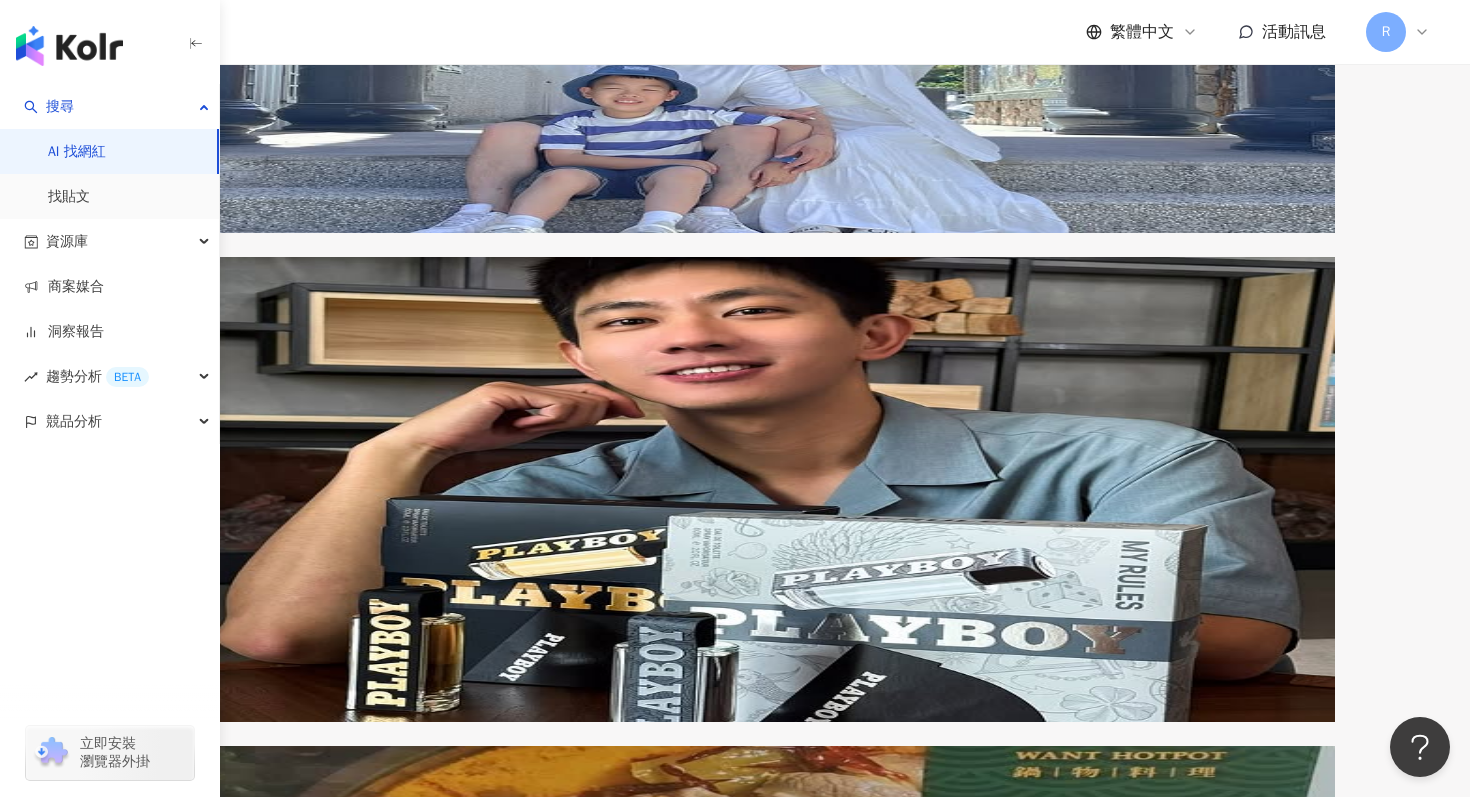scroll, scrollTop: 14793, scrollLeft: 0, axis: vertical 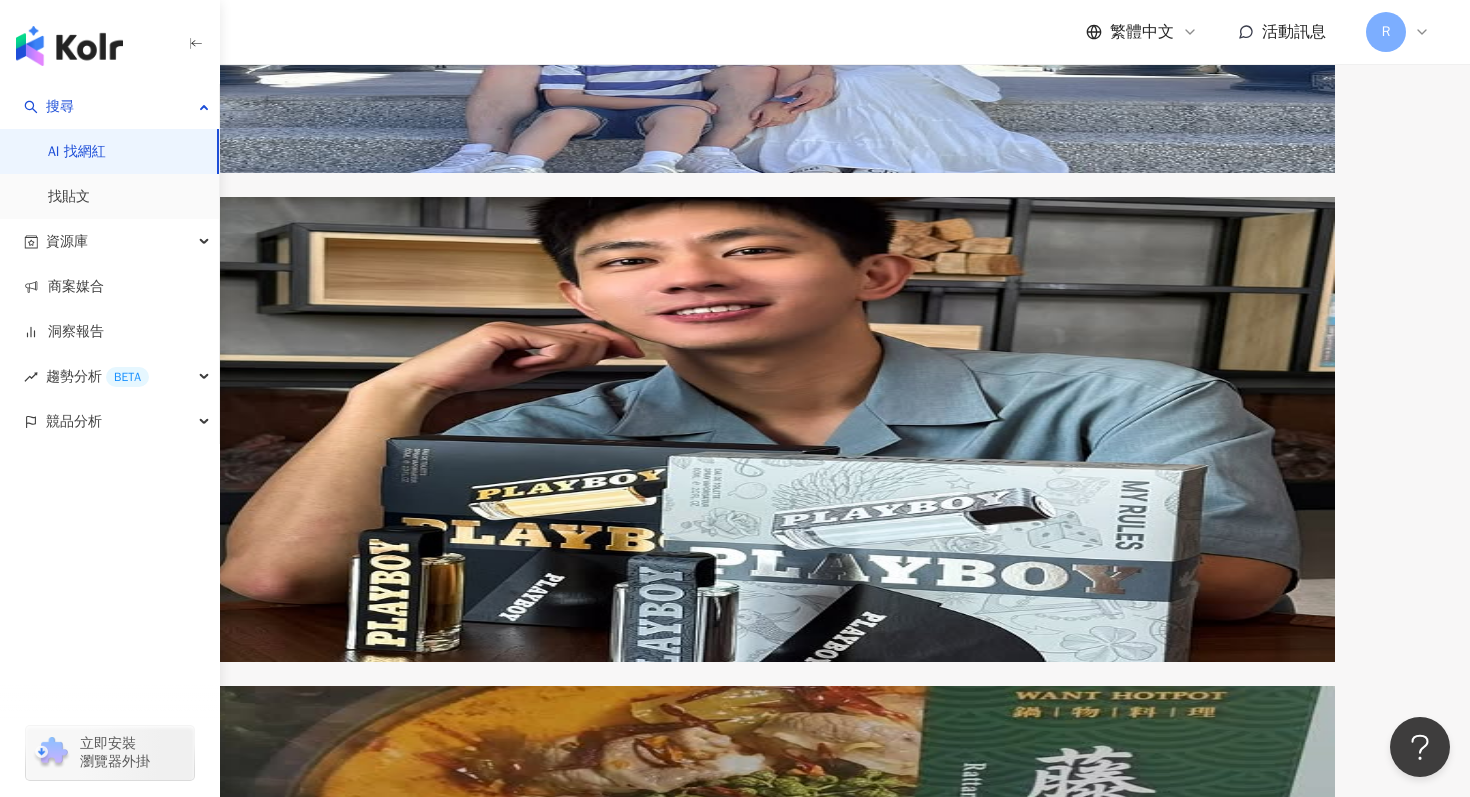 click on "關鍵字：地理" at bounding box center (185, -13255) 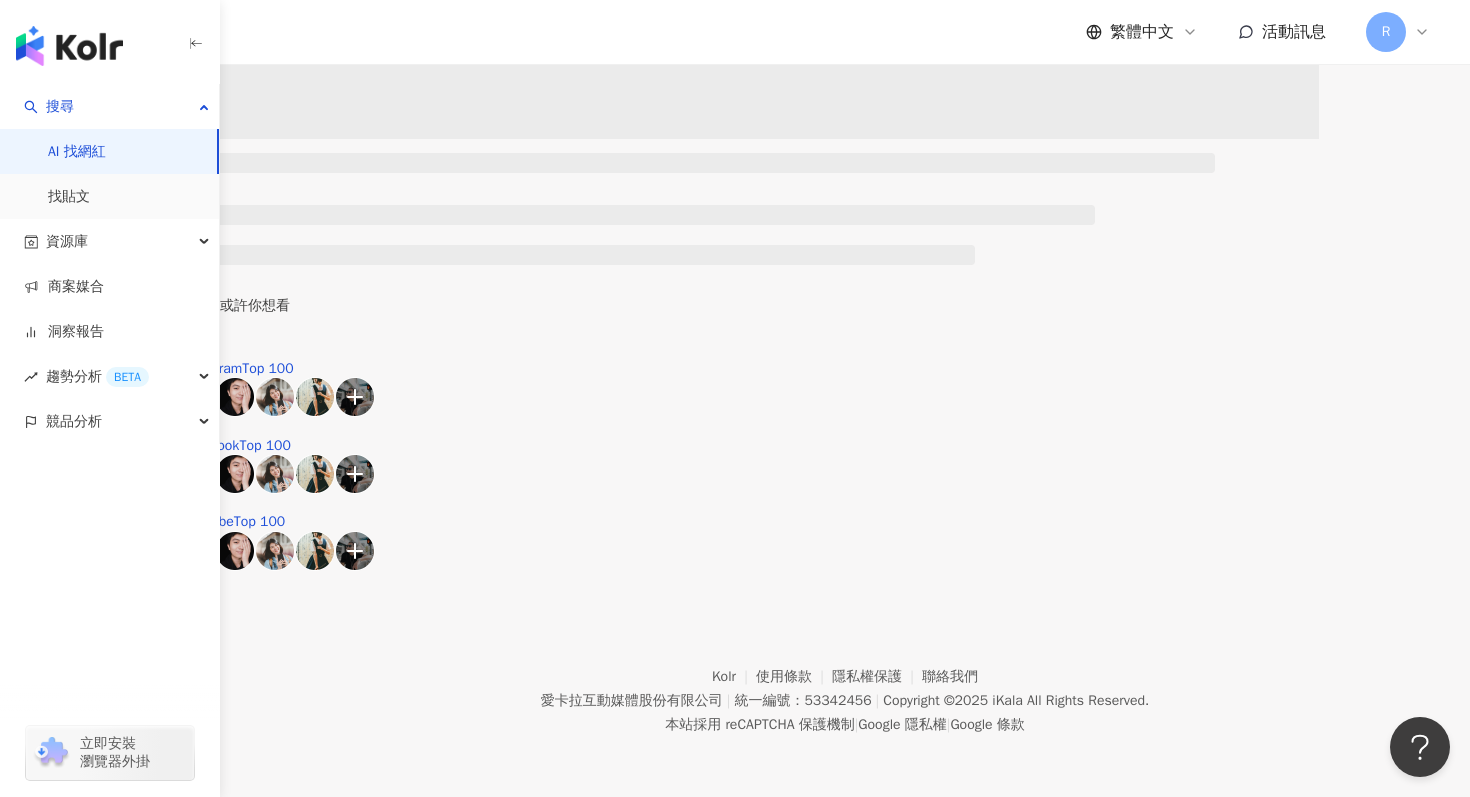 scroll, scrollTop: 0, scrollLeft: 0, axis: both 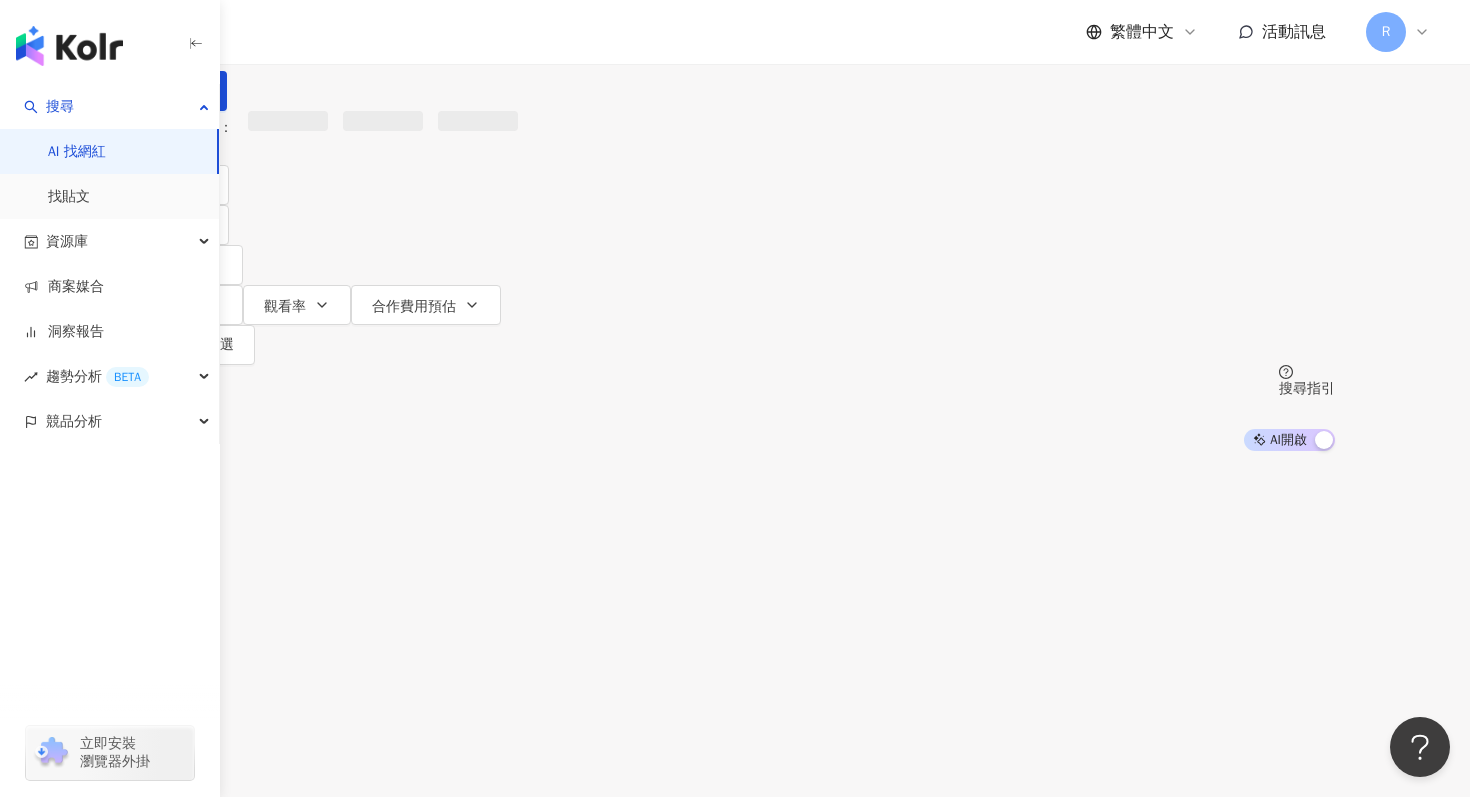 click at bounding box center [350, 19] 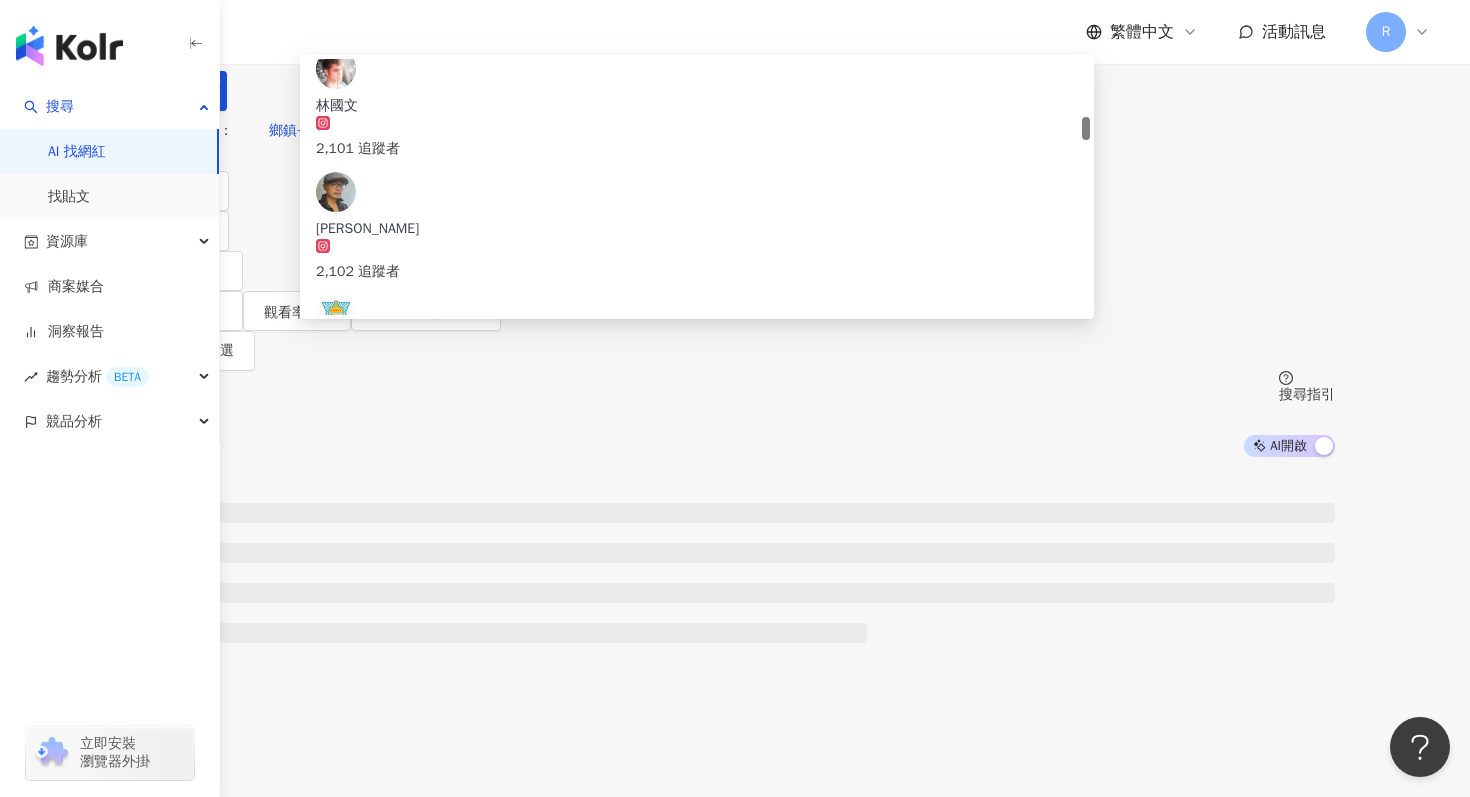 scroll, scrollTop: 632, scrollLeft: 0, axis: vertical 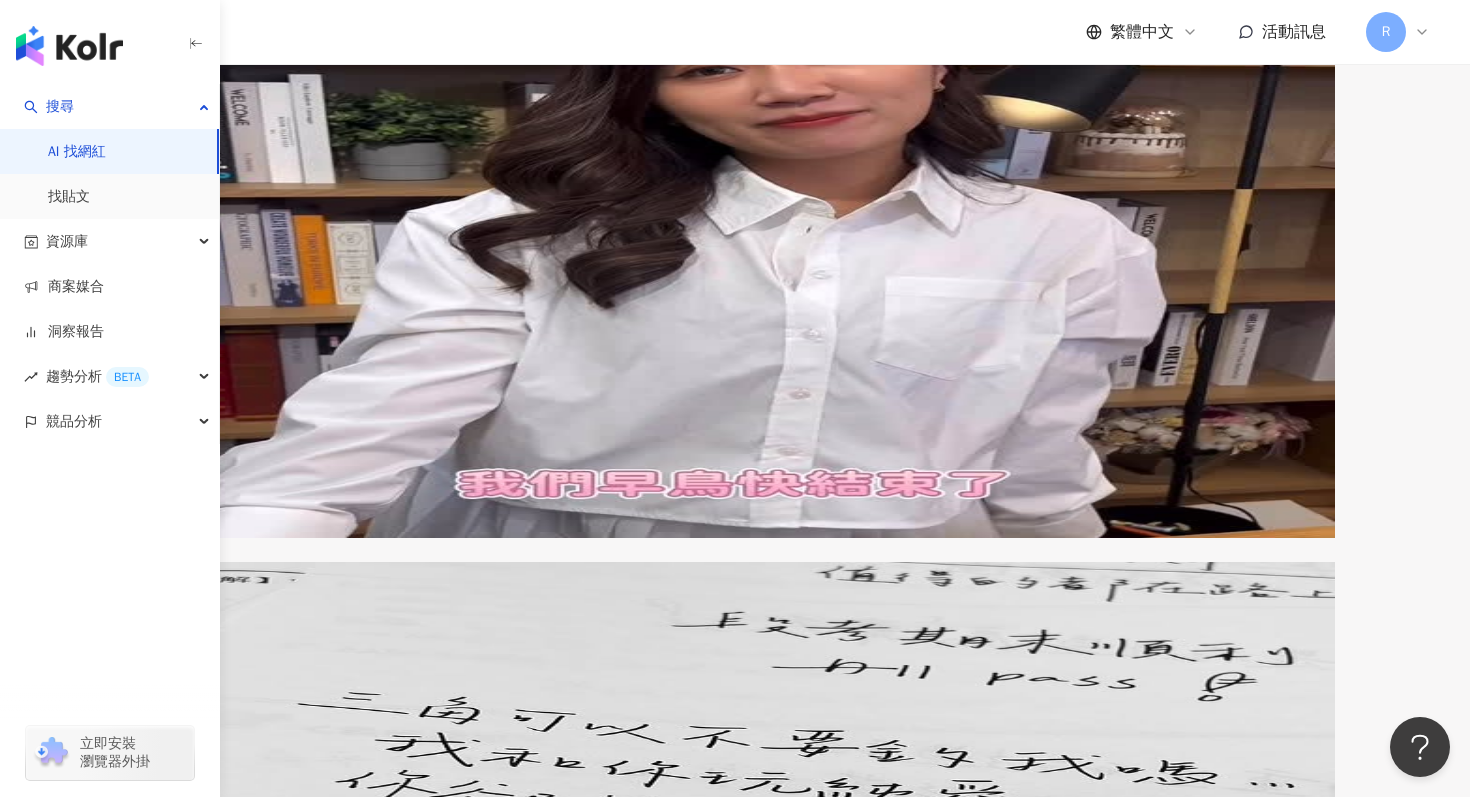 type on "**" 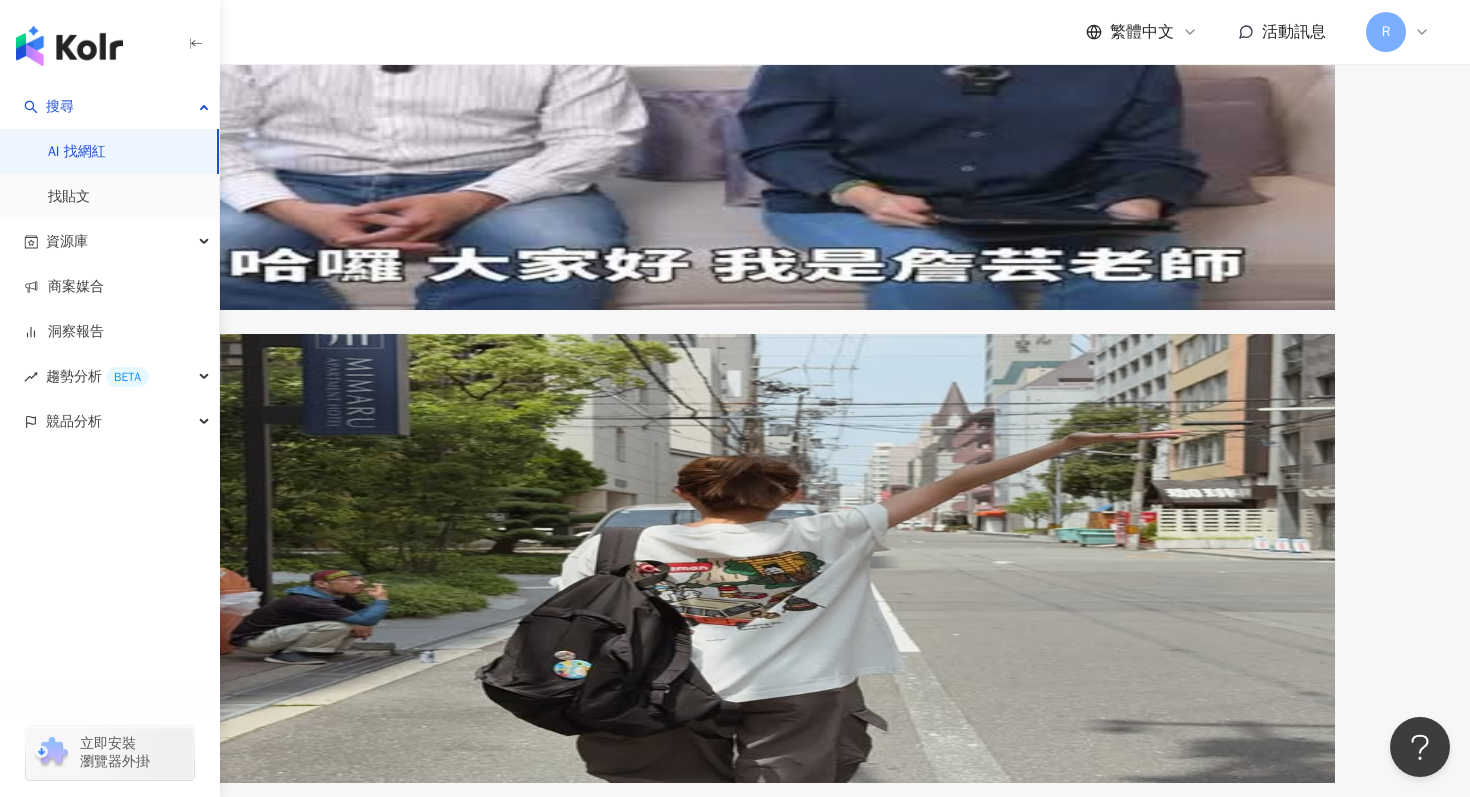 scroll, scrollTop: 4844, scrollLeft: 0, axis: vertical 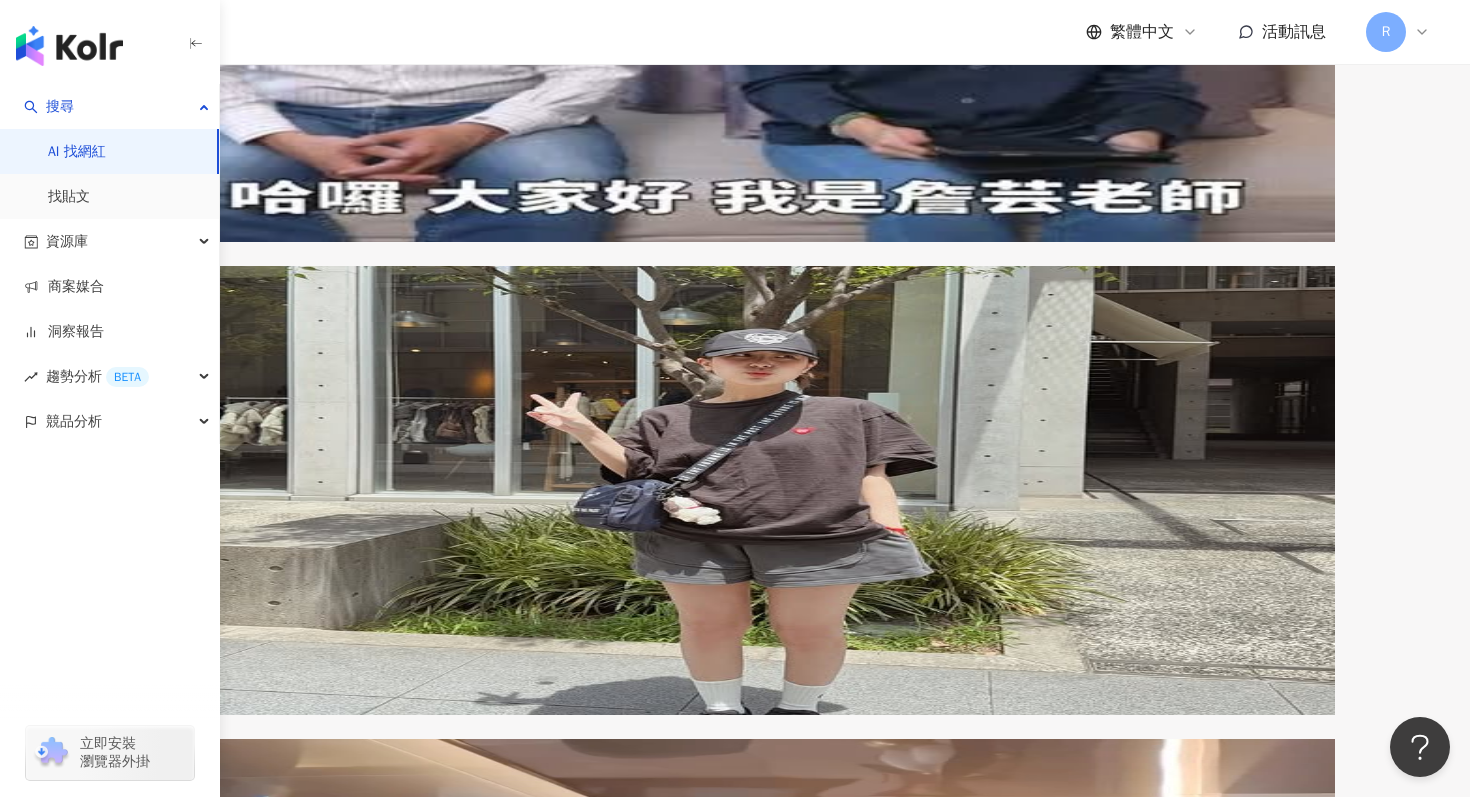 click at bounding box center [942, 4276] 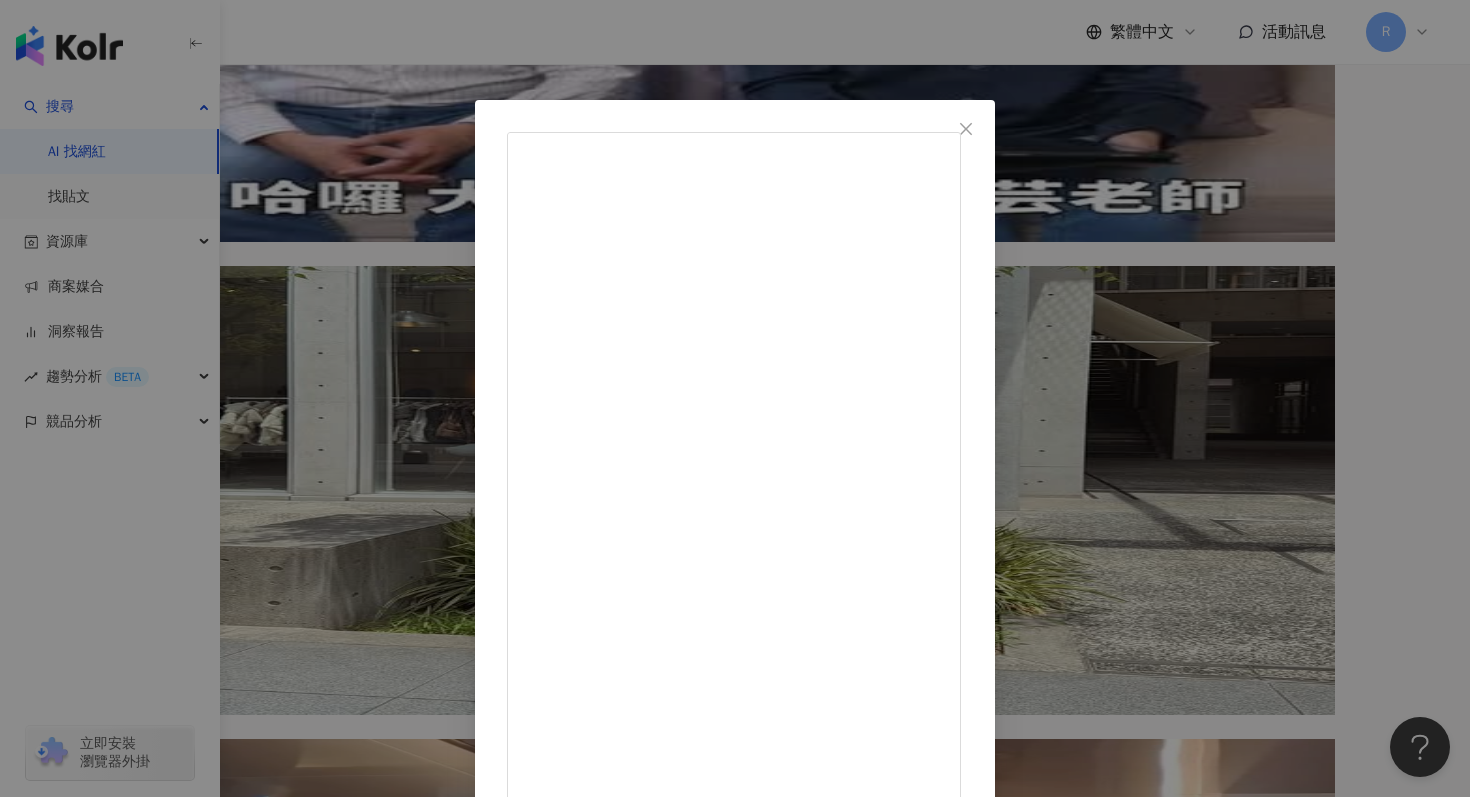 click on "tides_study 2025/3/25 高中國文 B2L2 晚遊六橋待月記 / 始得西山宴遊記
| #國文 #高中國文 #晚遊六橋待月記 #始得西山宴遊記 |
嗨 我是潮汐🌊 @tides_study
喜歡的話記得 按讚+追蹤
我會很感謝你的✨️
.
- #讀書 #讀書筆記 #讀書帳 #108課綱
- #筆記 #分享#筆記分享 #潮汐 #潮汐筆記
- #國中 #會考 #113會考
- #高中 #學測 #116學測
- #study #studygram #113cap #116gsat 452 7 查看原始貼文" at bounding box center [735, 398] 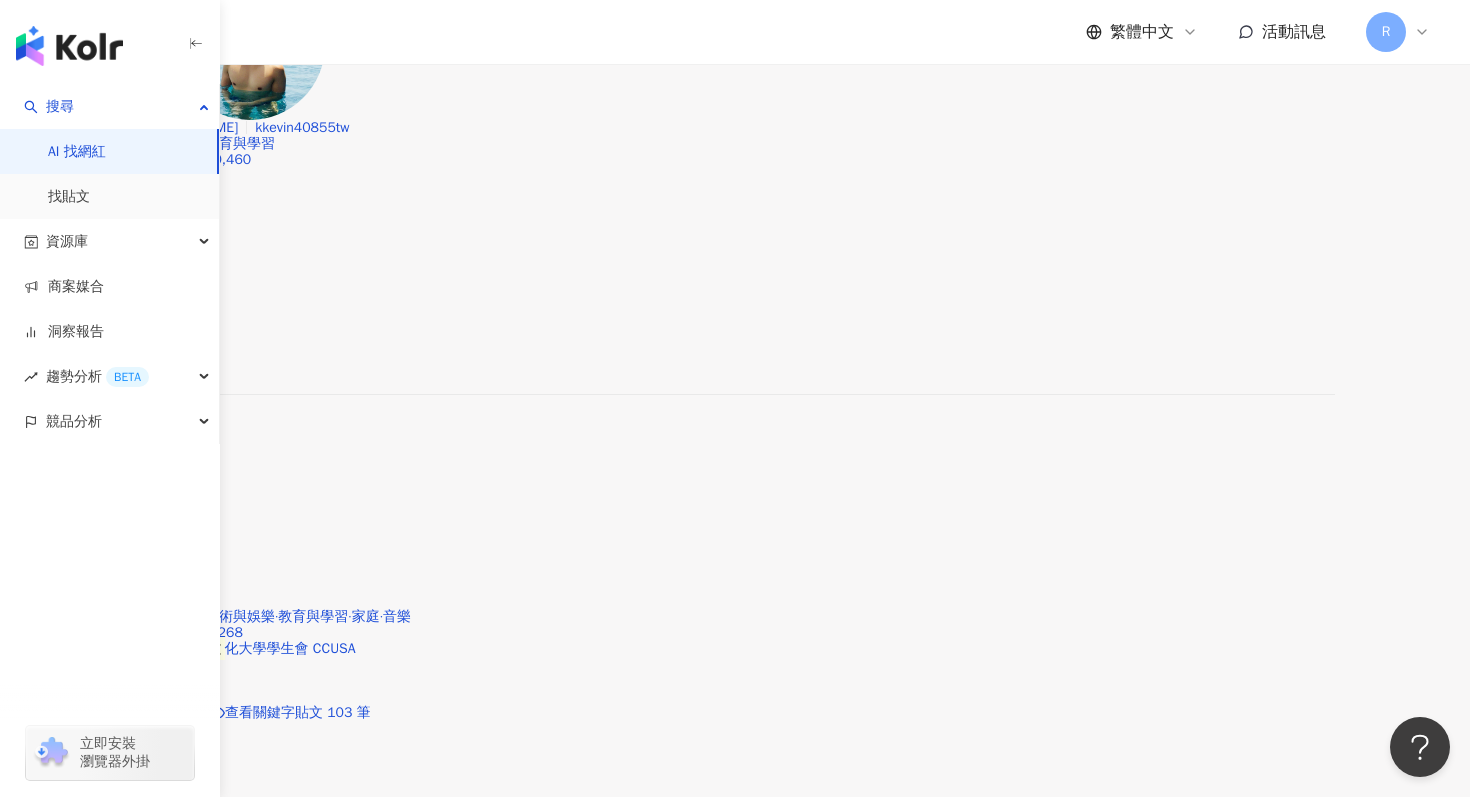 scroll, scrollTop: 6582, scrollLeft: 0, axis: vertical 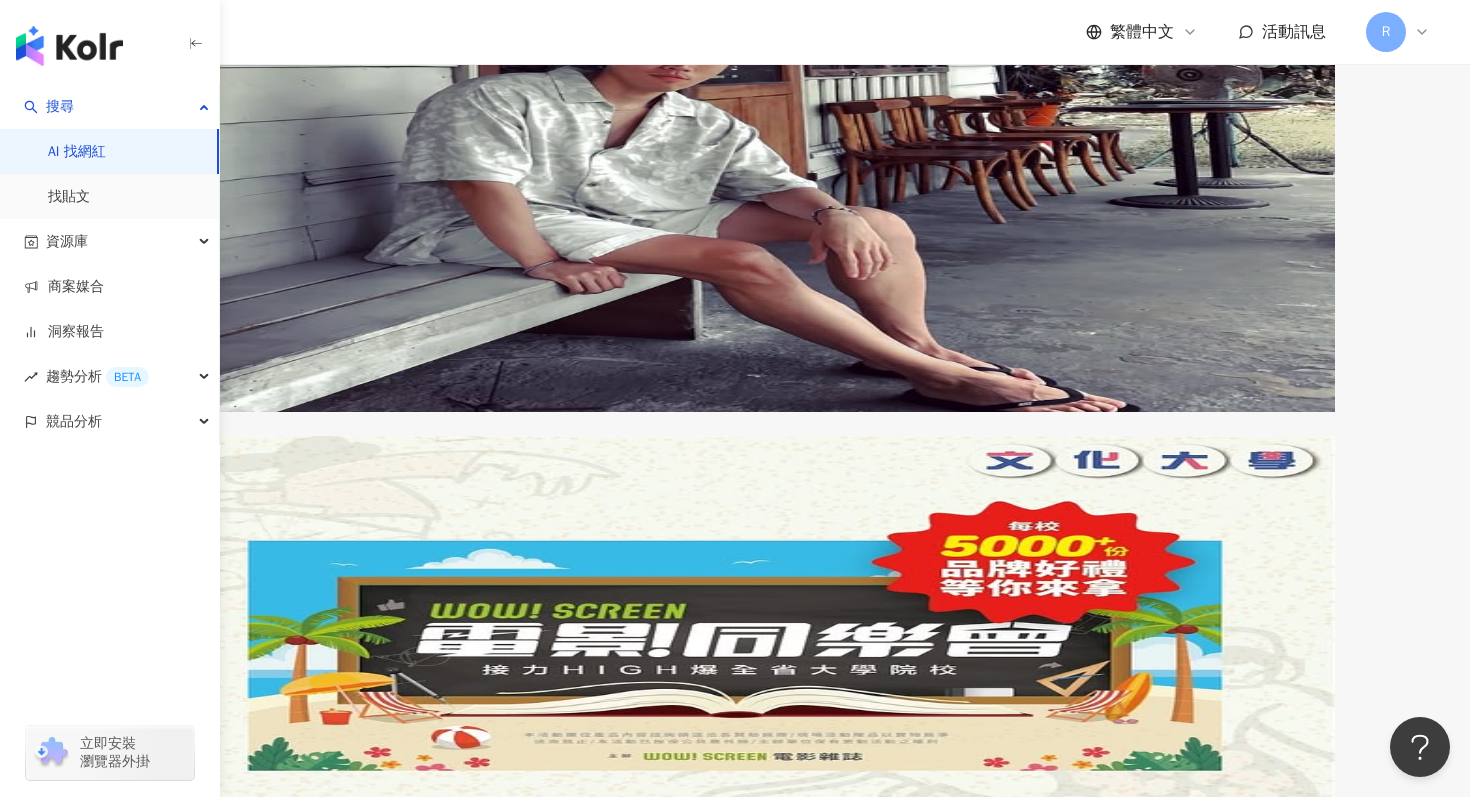 click on "關鍵字：國文" at bounding box center (185, -5028) 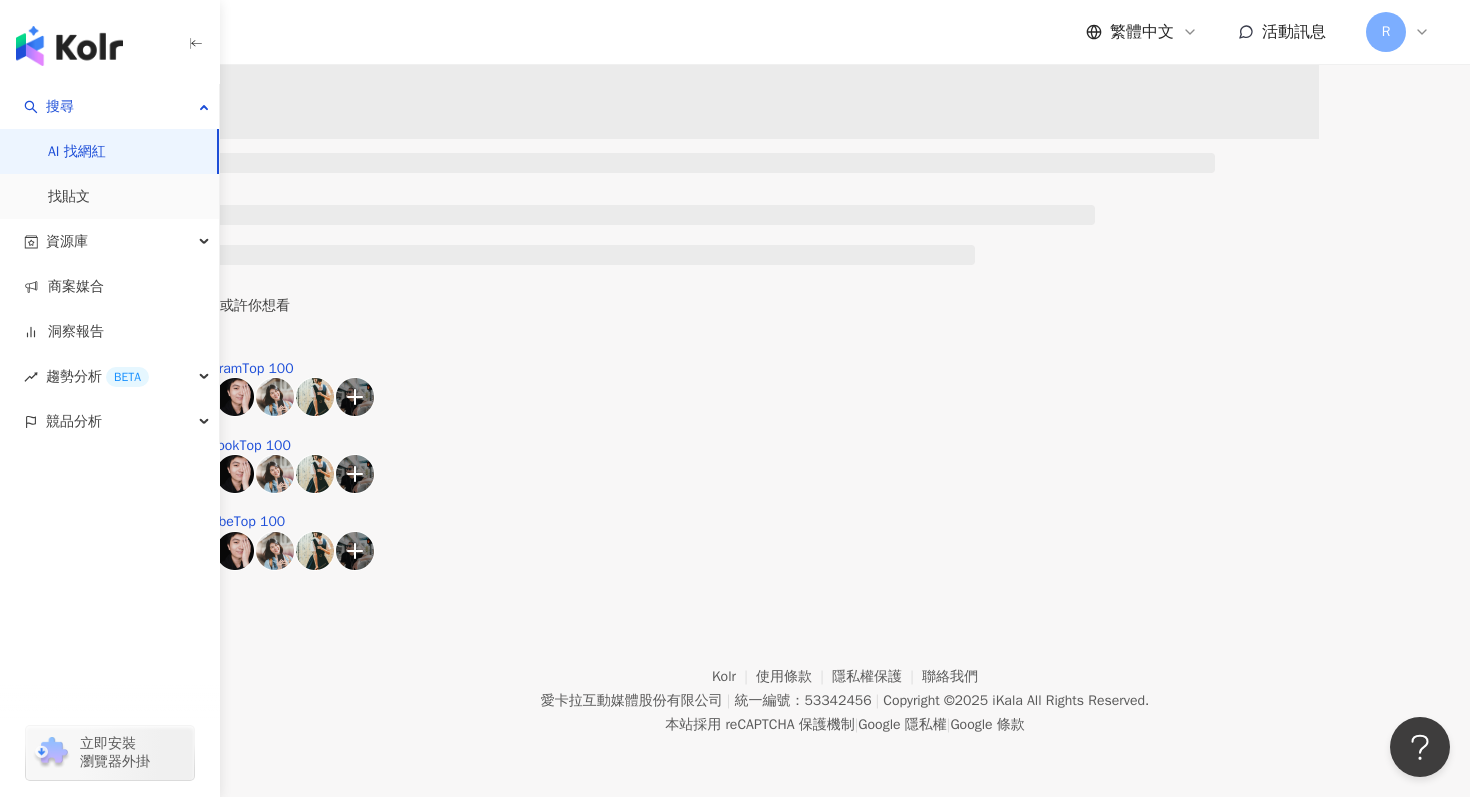 scroll, scrollTop: 0, scrollLeft: 0, axis: both 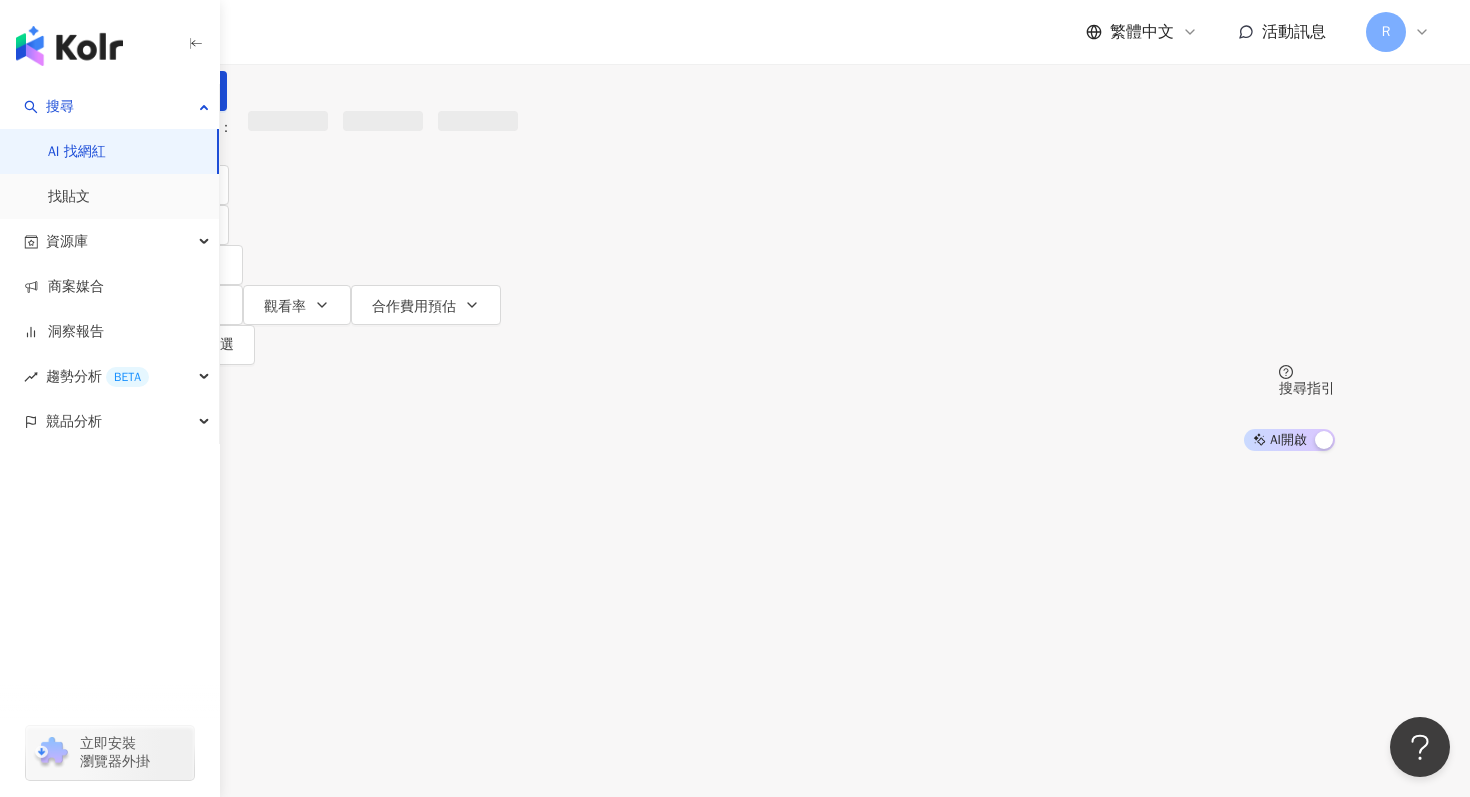 click at bounding box center [350, 19] 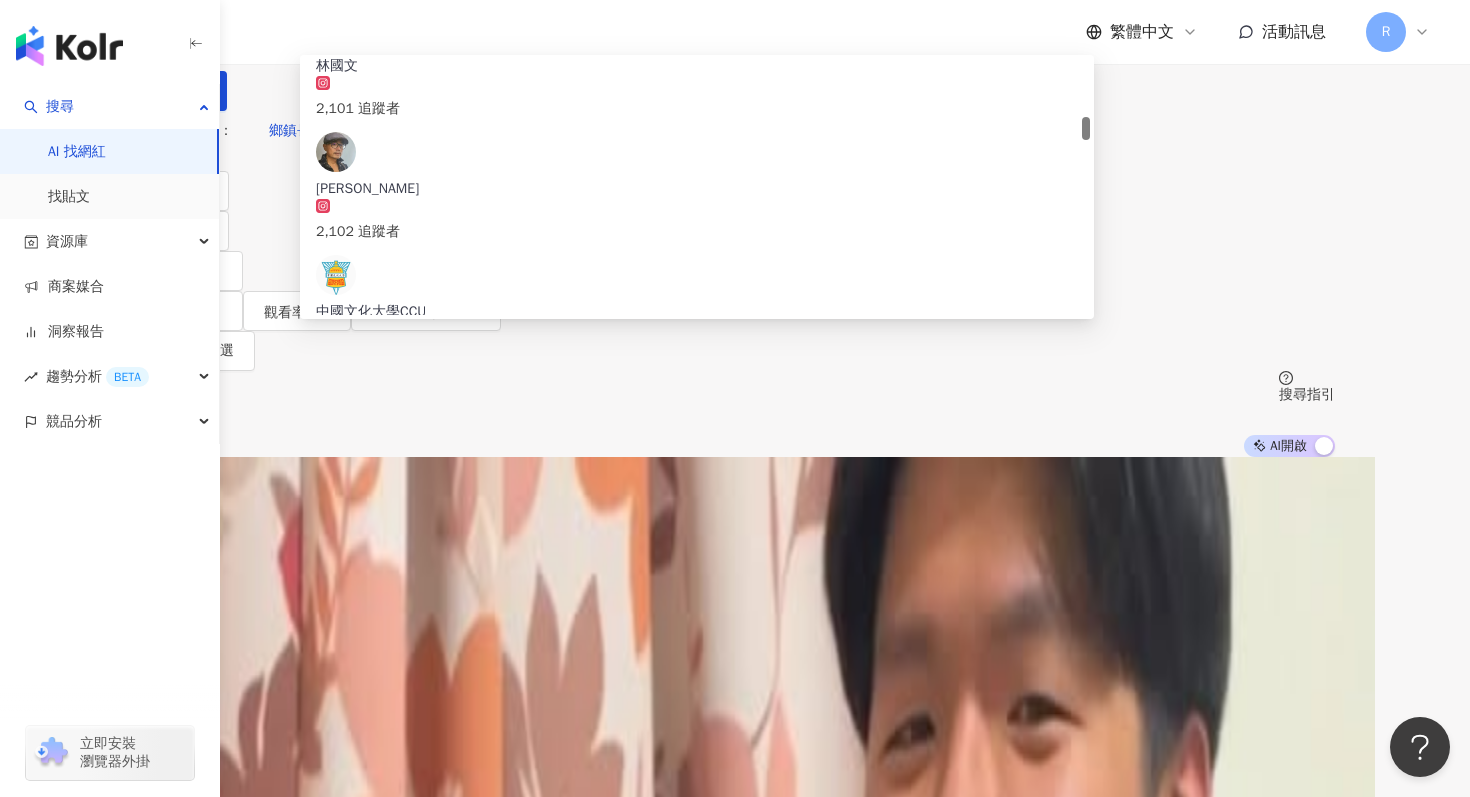 type on "*" 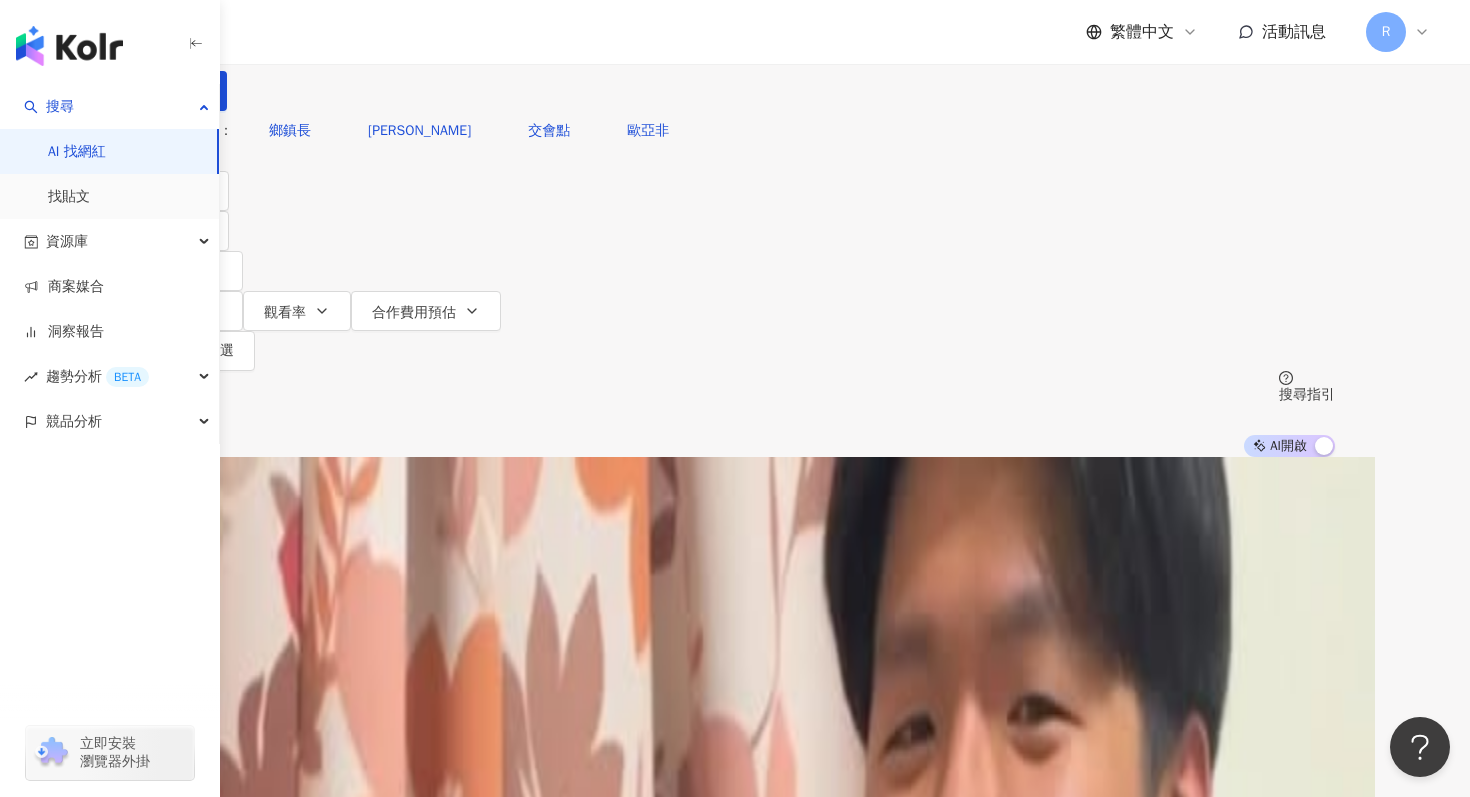 type on "****" 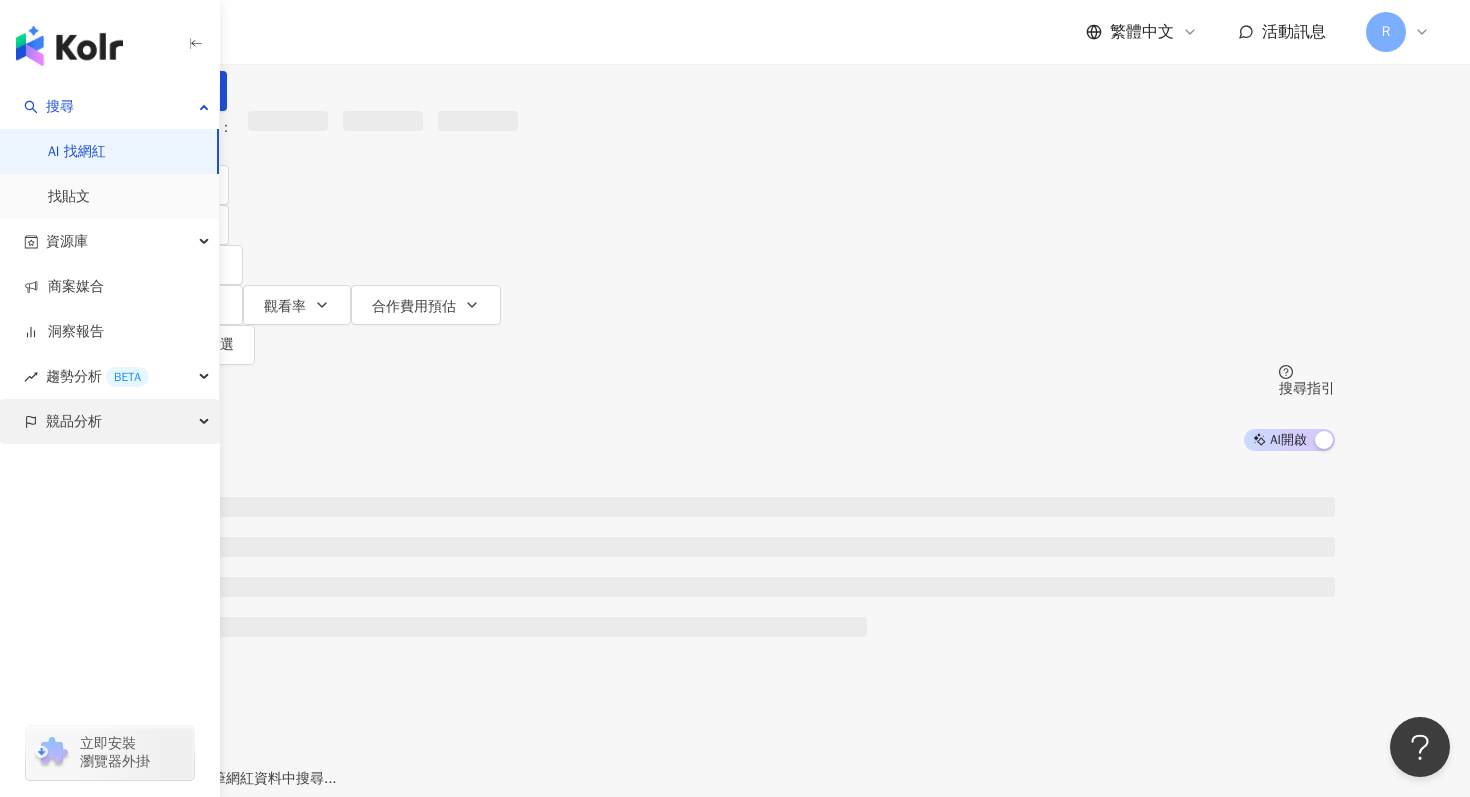 scroll, scrollTop: 0, scrollLeft: 0, axis: both 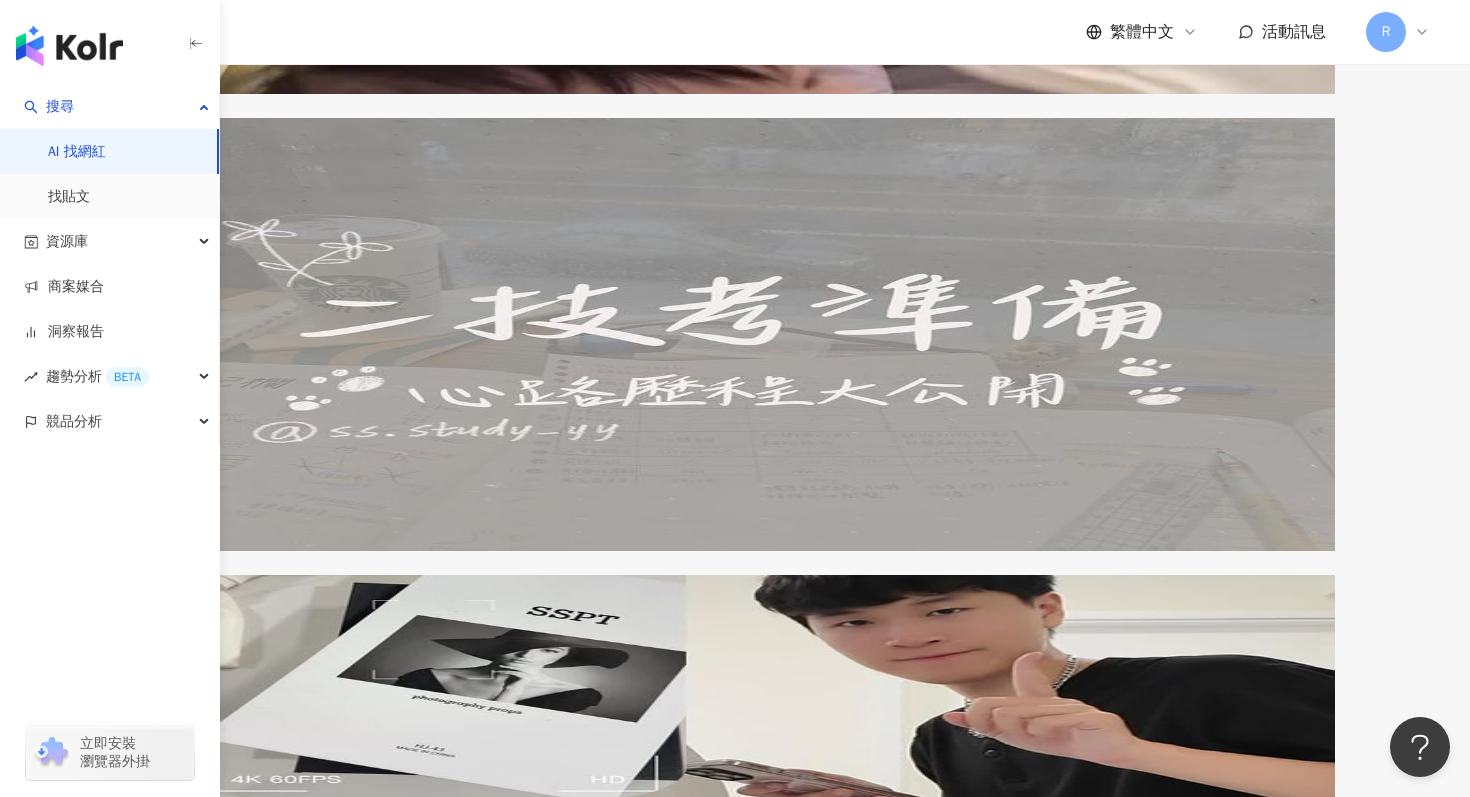 click on "繼續看更多" at bounding box center (214, 3345) 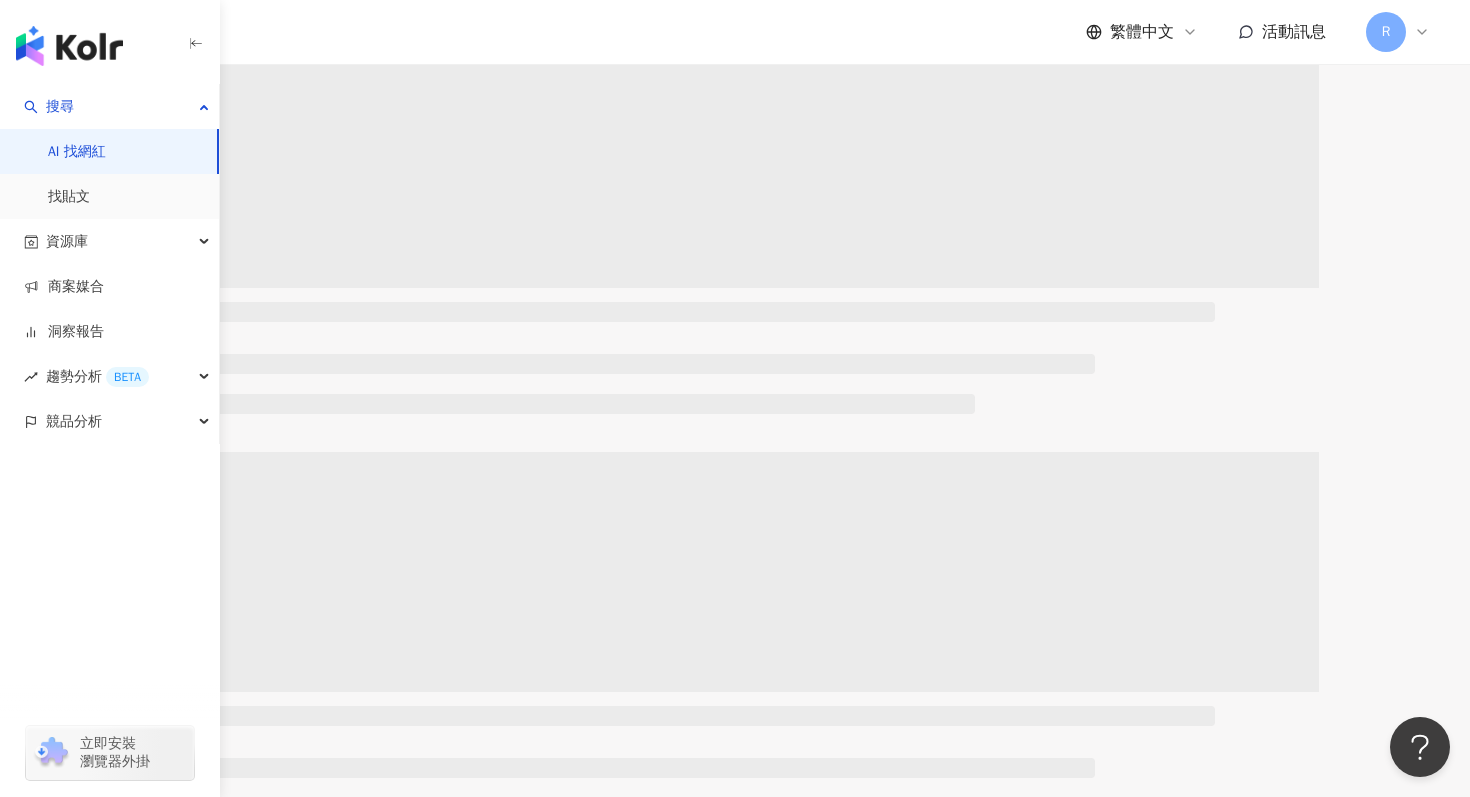 scroll, scrollTop: 0, scrollLeft: 0, axis: both 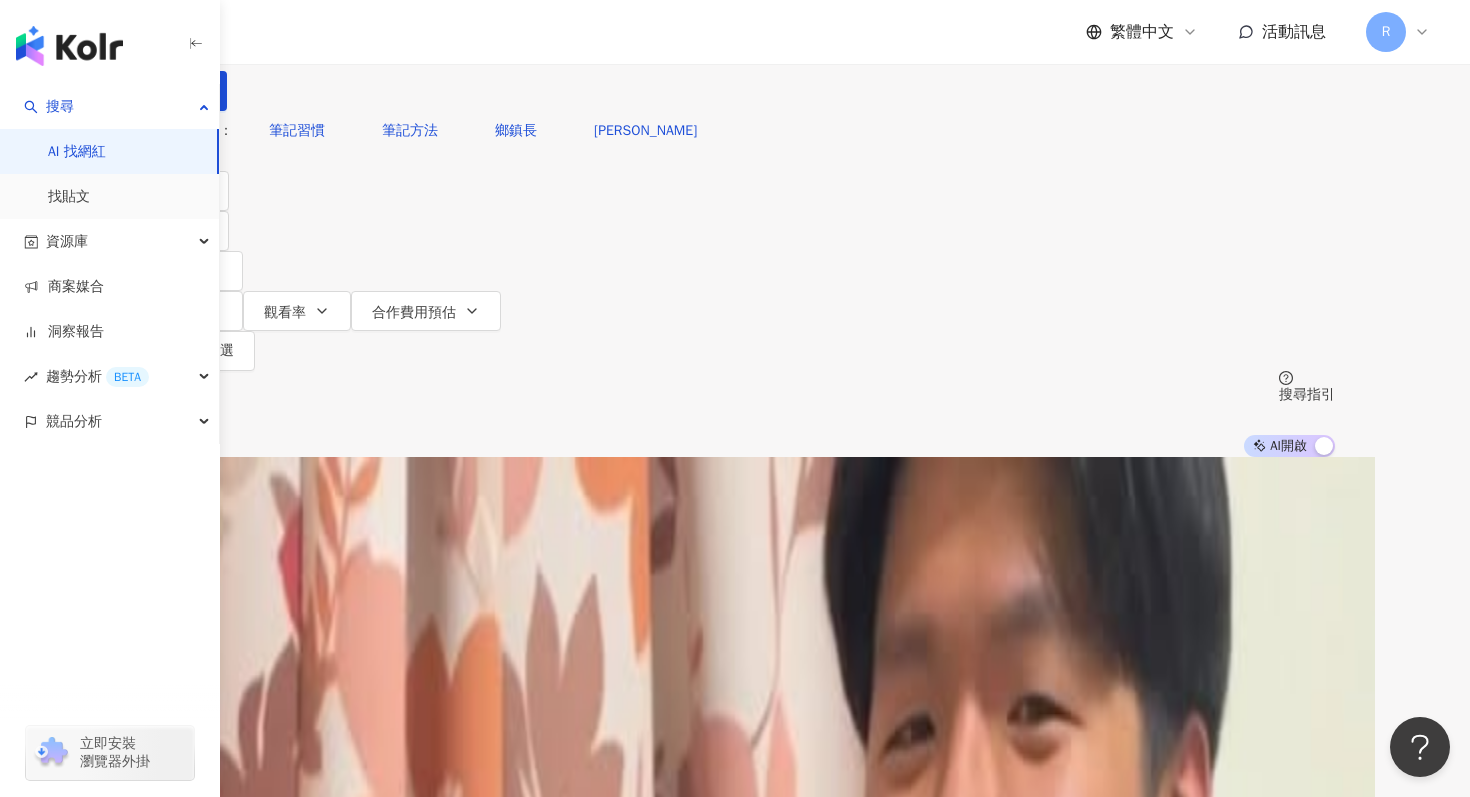click at bounding box center [350, 19] 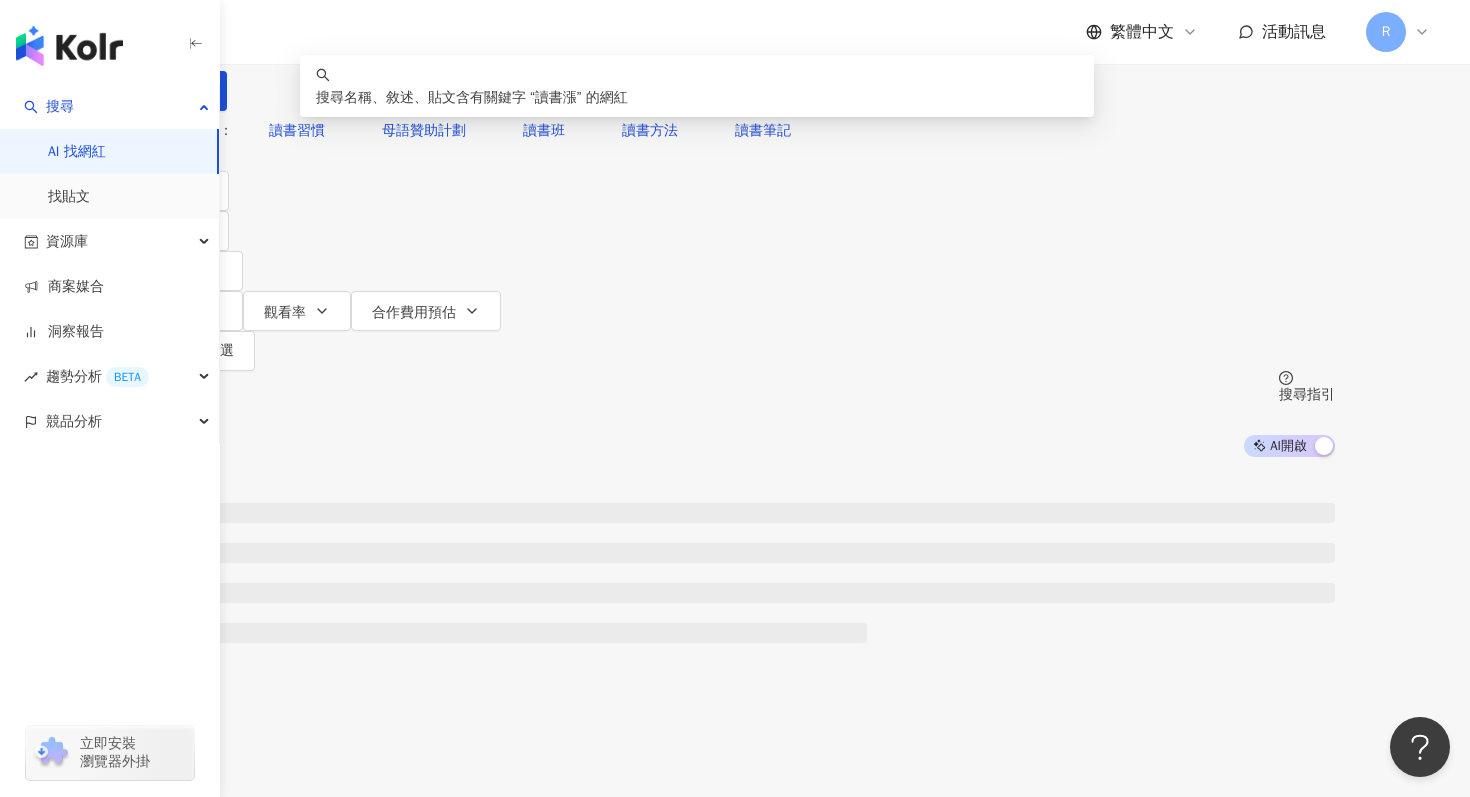 click on "***" at bounding box center (350, 19) 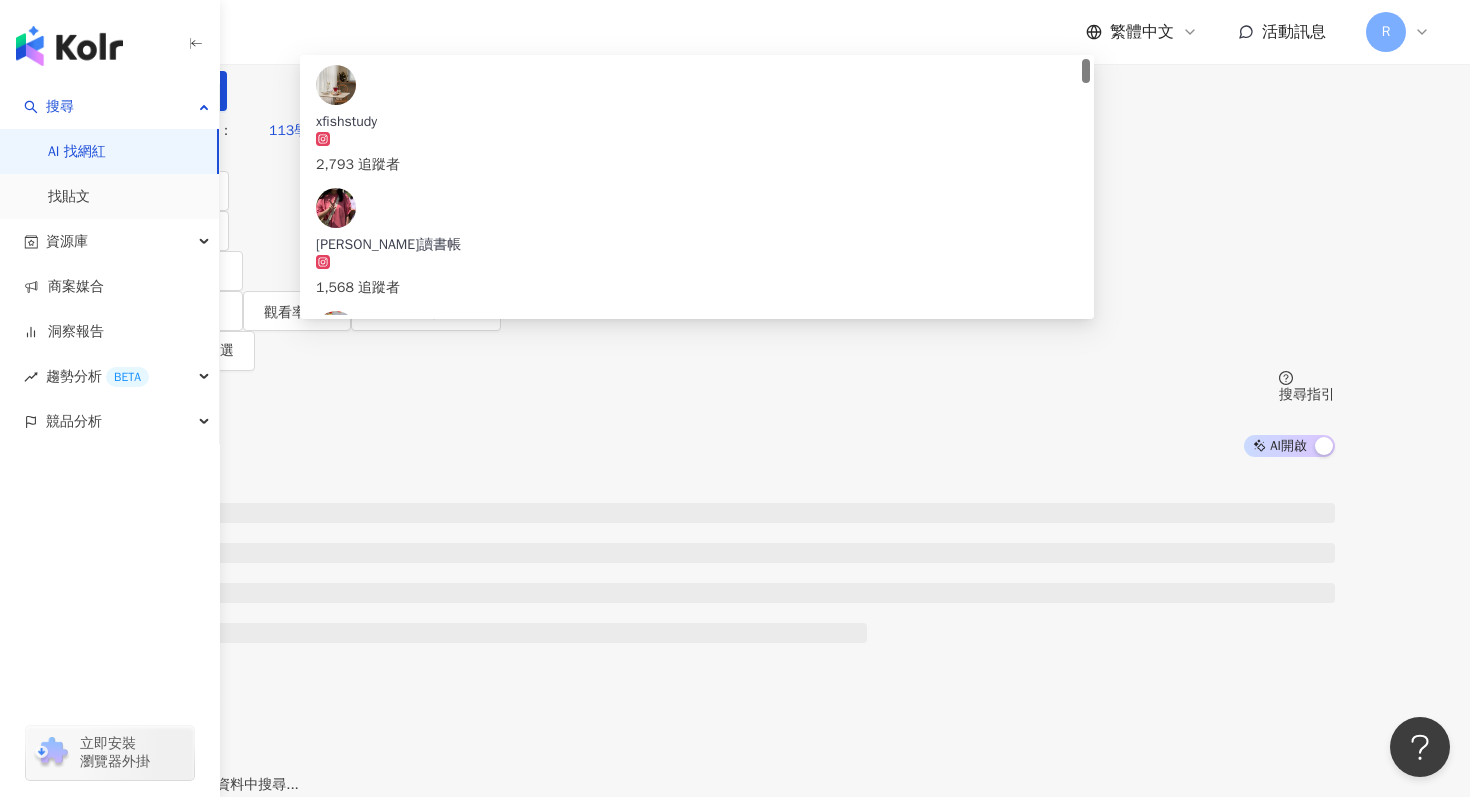type on "***" 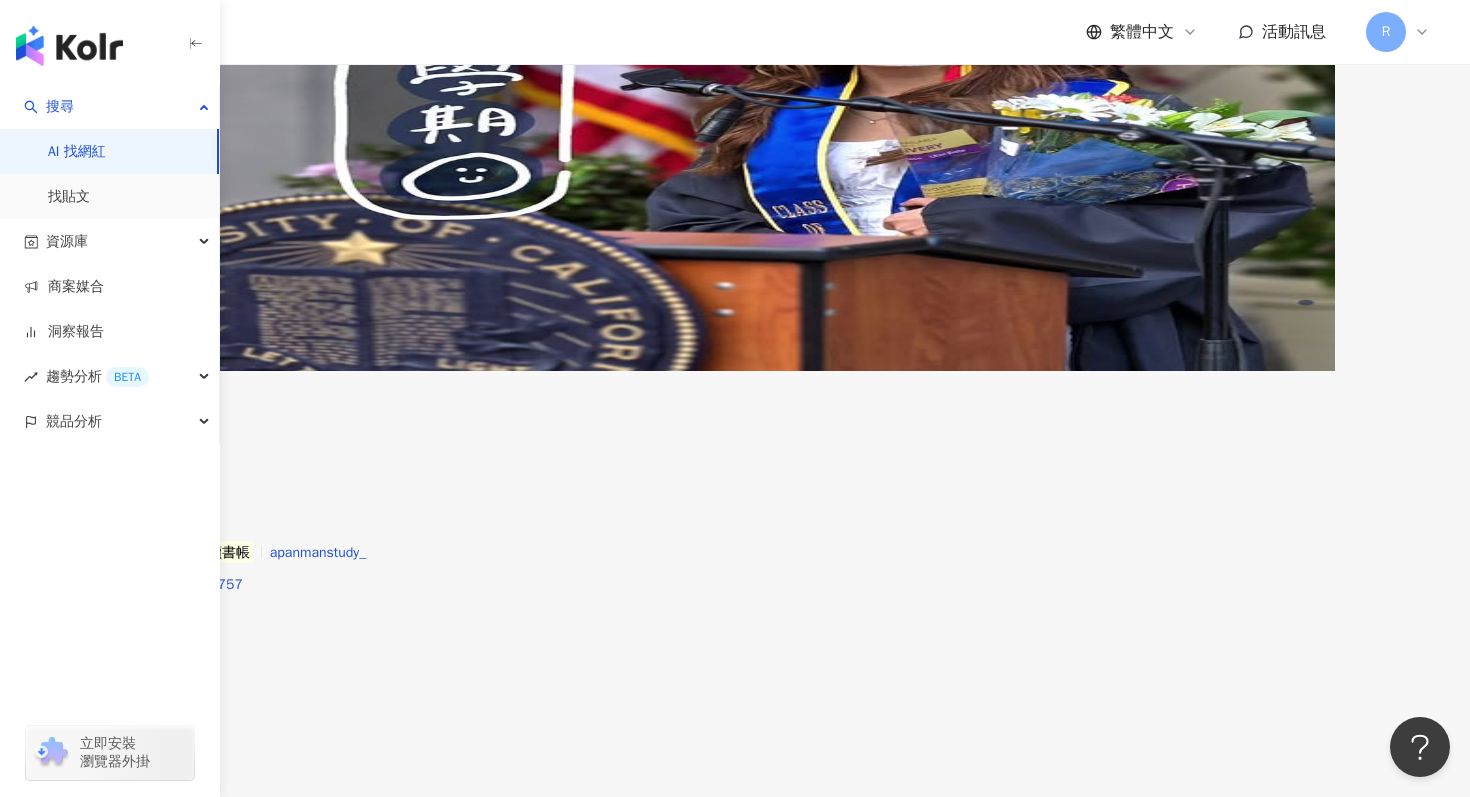 scroll, scrollTop: 3265, scrollLeft: 0, axis: vertical 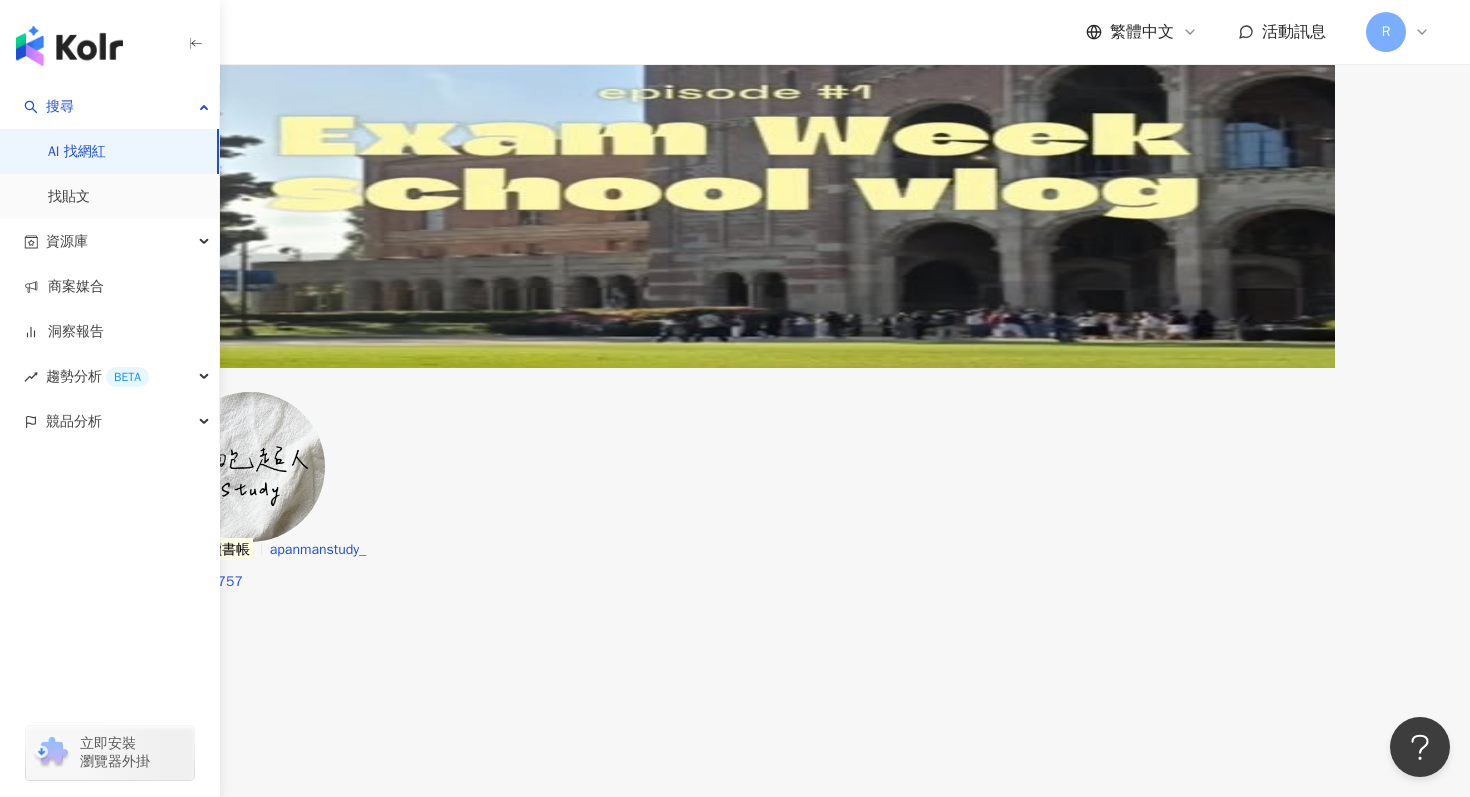 click at bounding box center (808, 3679) 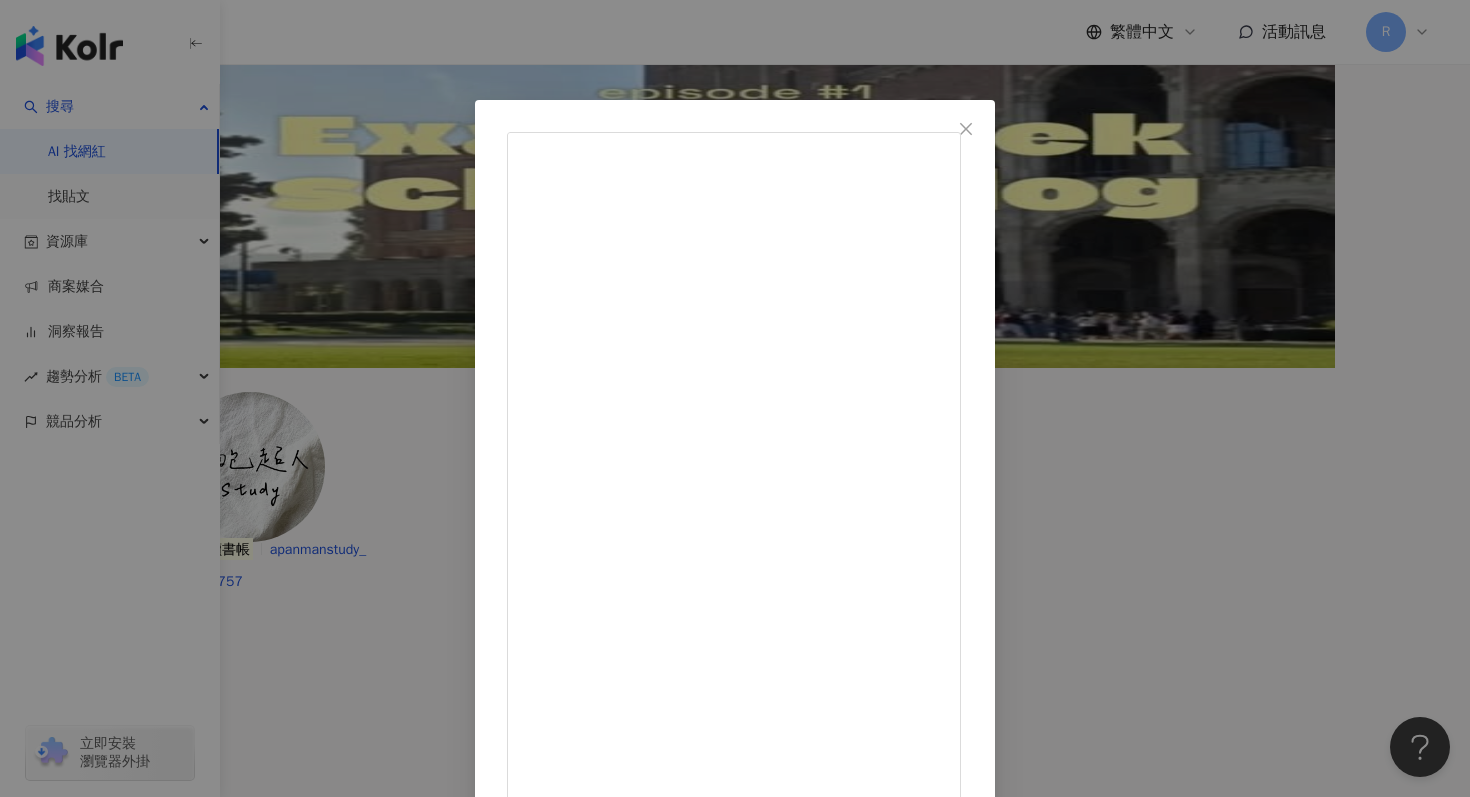 click on "巨 顏 童 乳 ʕʘ̅͜ʘ̅͜ ʘ̅ʔ（不要看反） 2025/5/9 老師～就讓我這樣就很好～～～
·
#學校 #會考 #讀書 #讀書帳 隱藏 4 4,396 查看原始貼文" at bounding box center [735, 398] 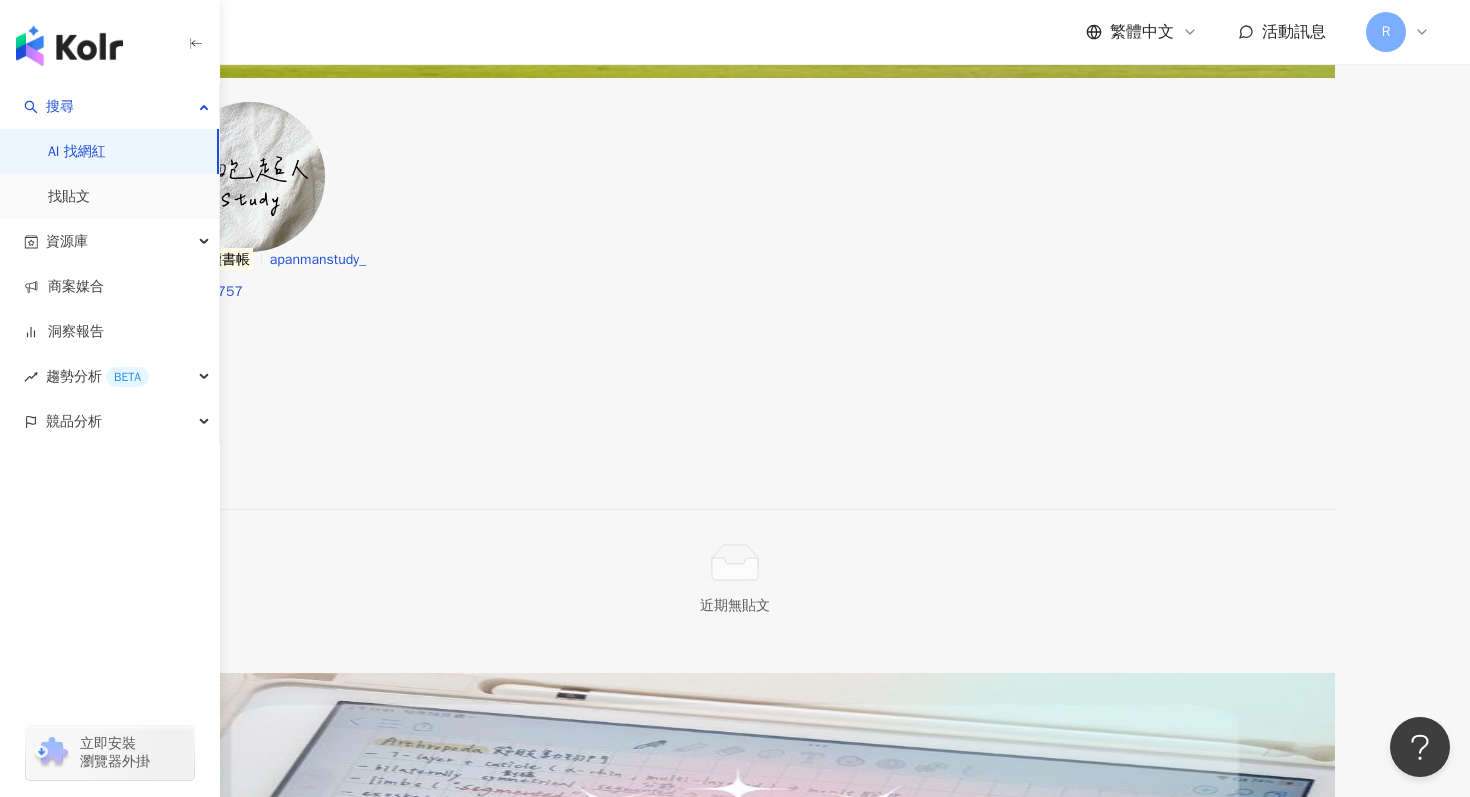 scroll, scrollTop: 3561, scrollLeft: 0, axis: vertical 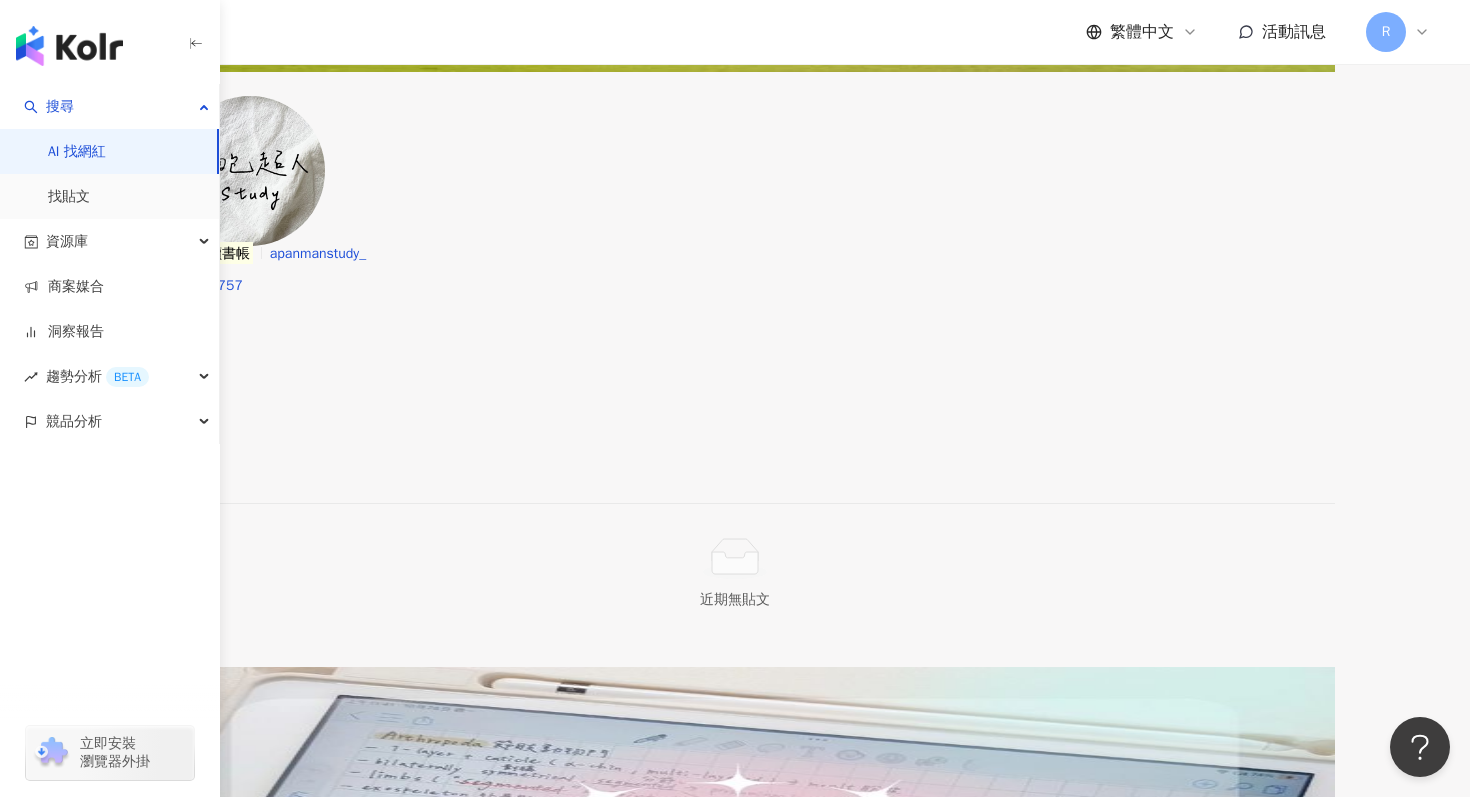 click 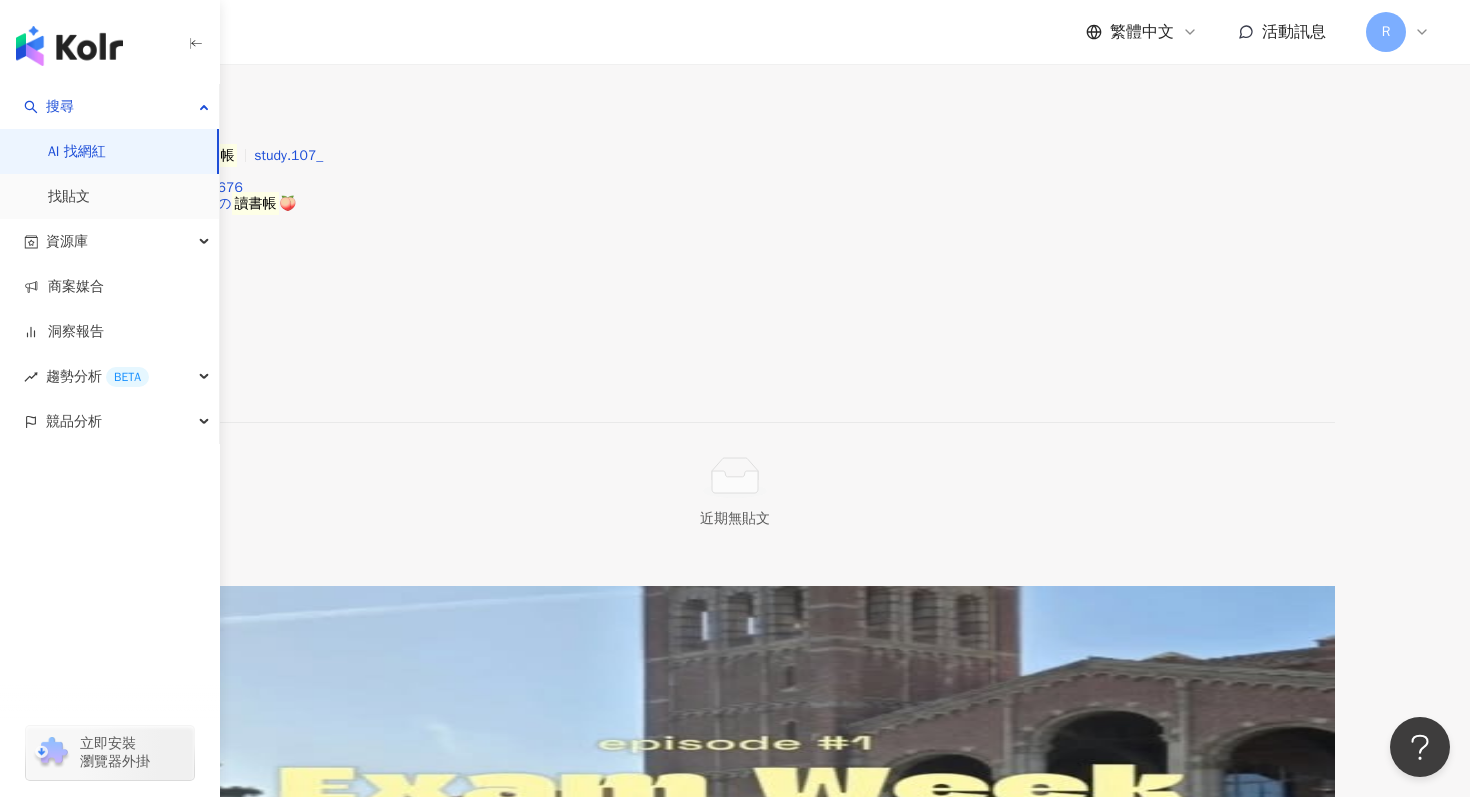 scroll, scrollTop: 1634, scrollLeft: 0, axis: vertical 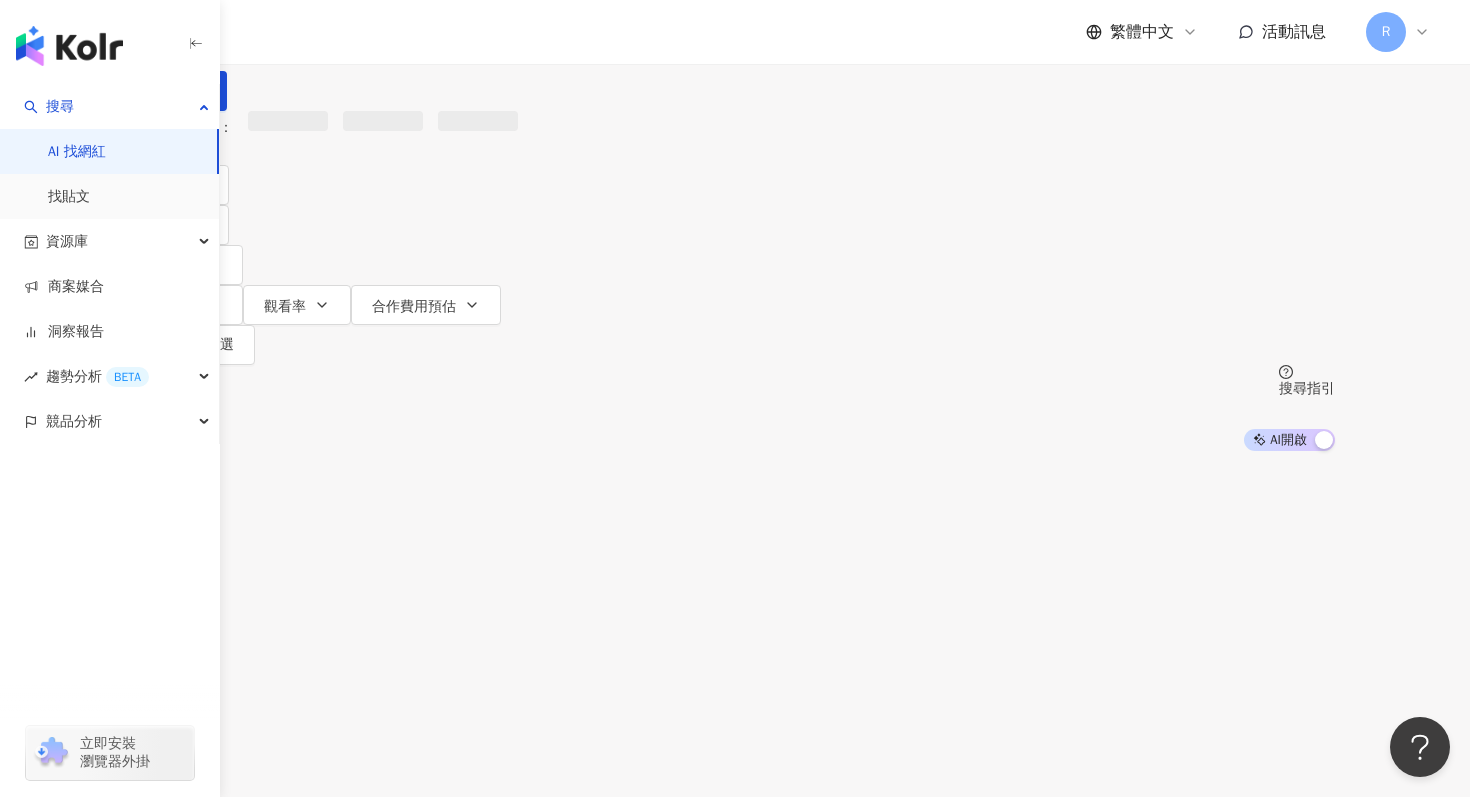 click at bounding box center (350, 19) 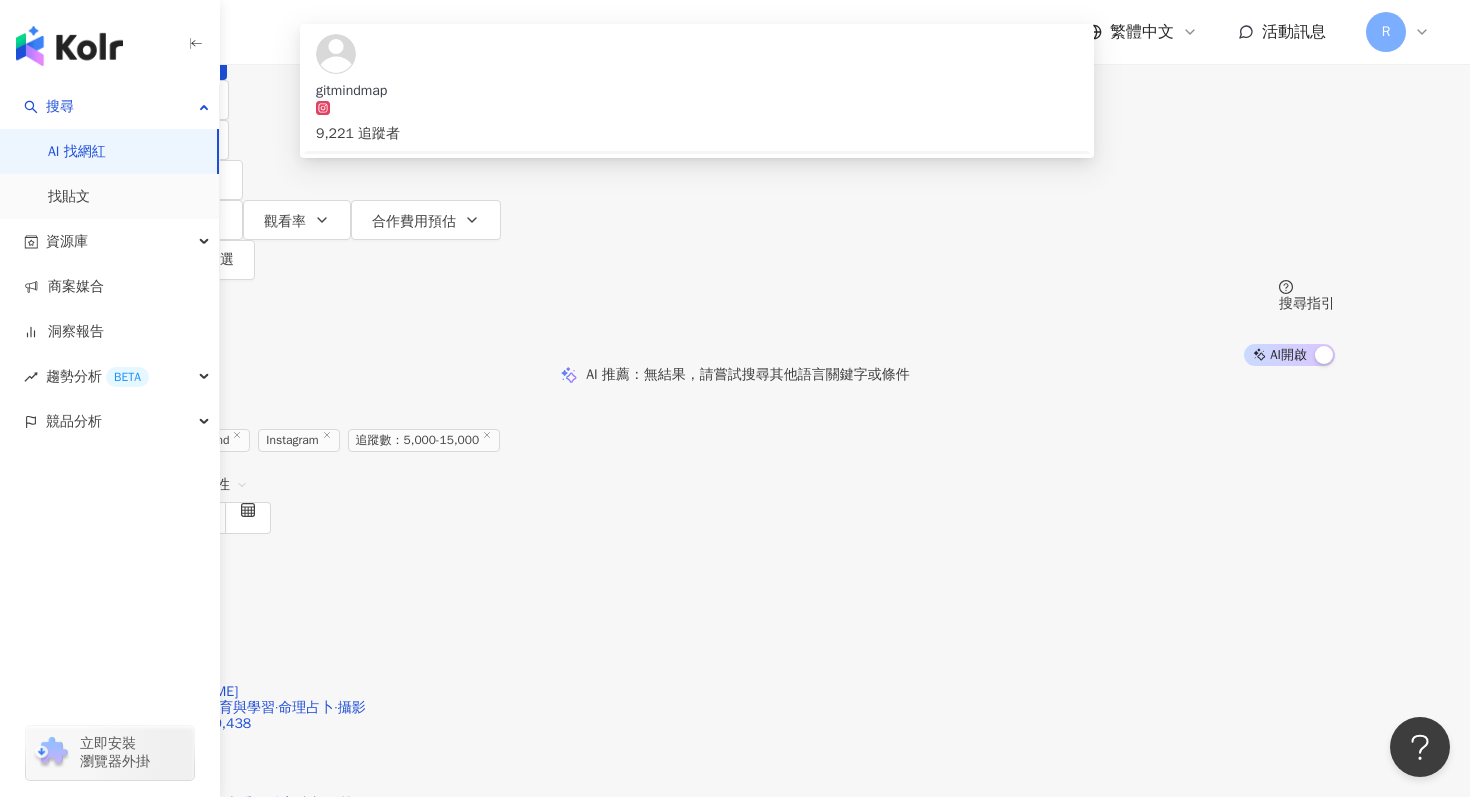 scroll, scrollTop: 74, scrollLeft: 0, axis: vertical 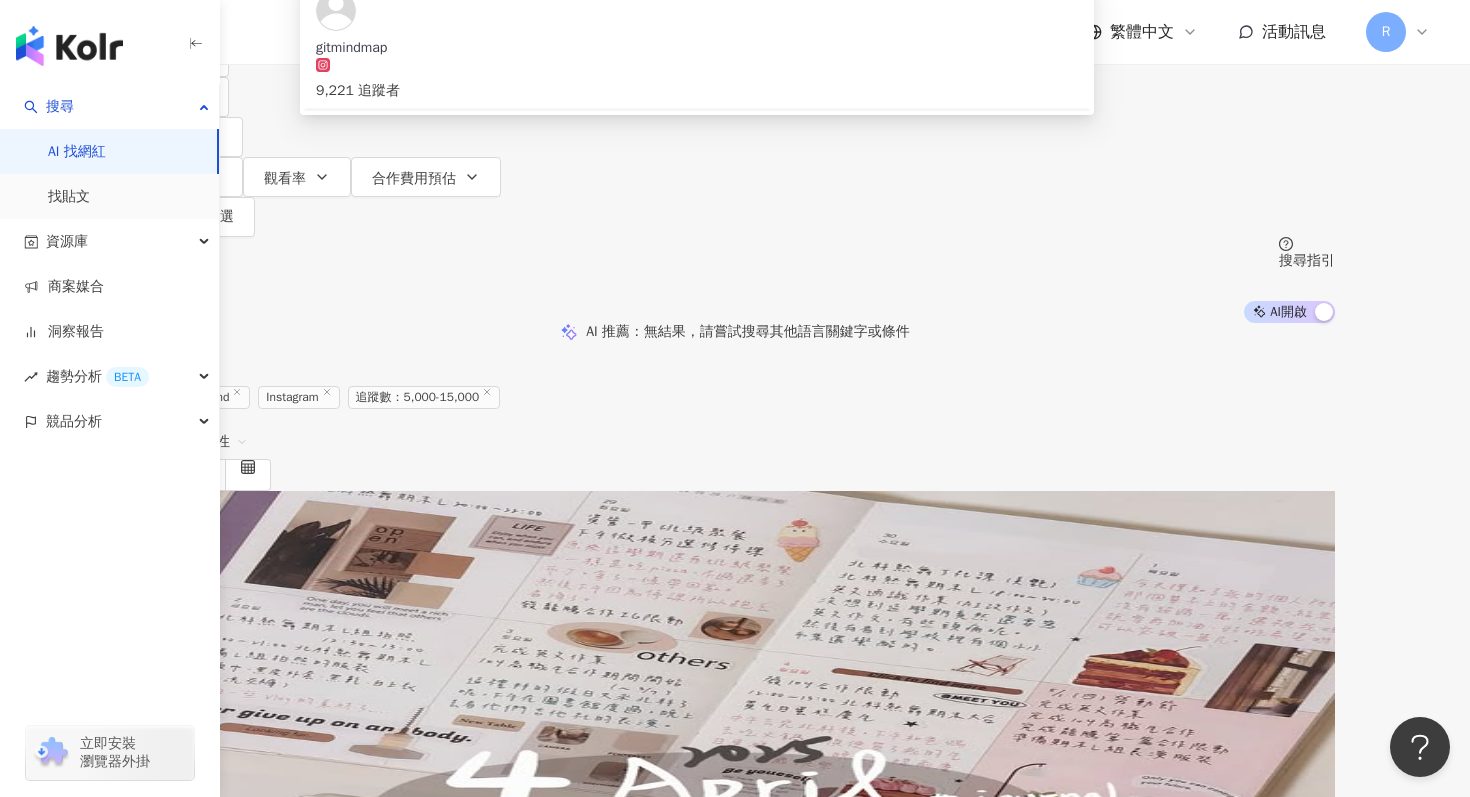 type on "*******" 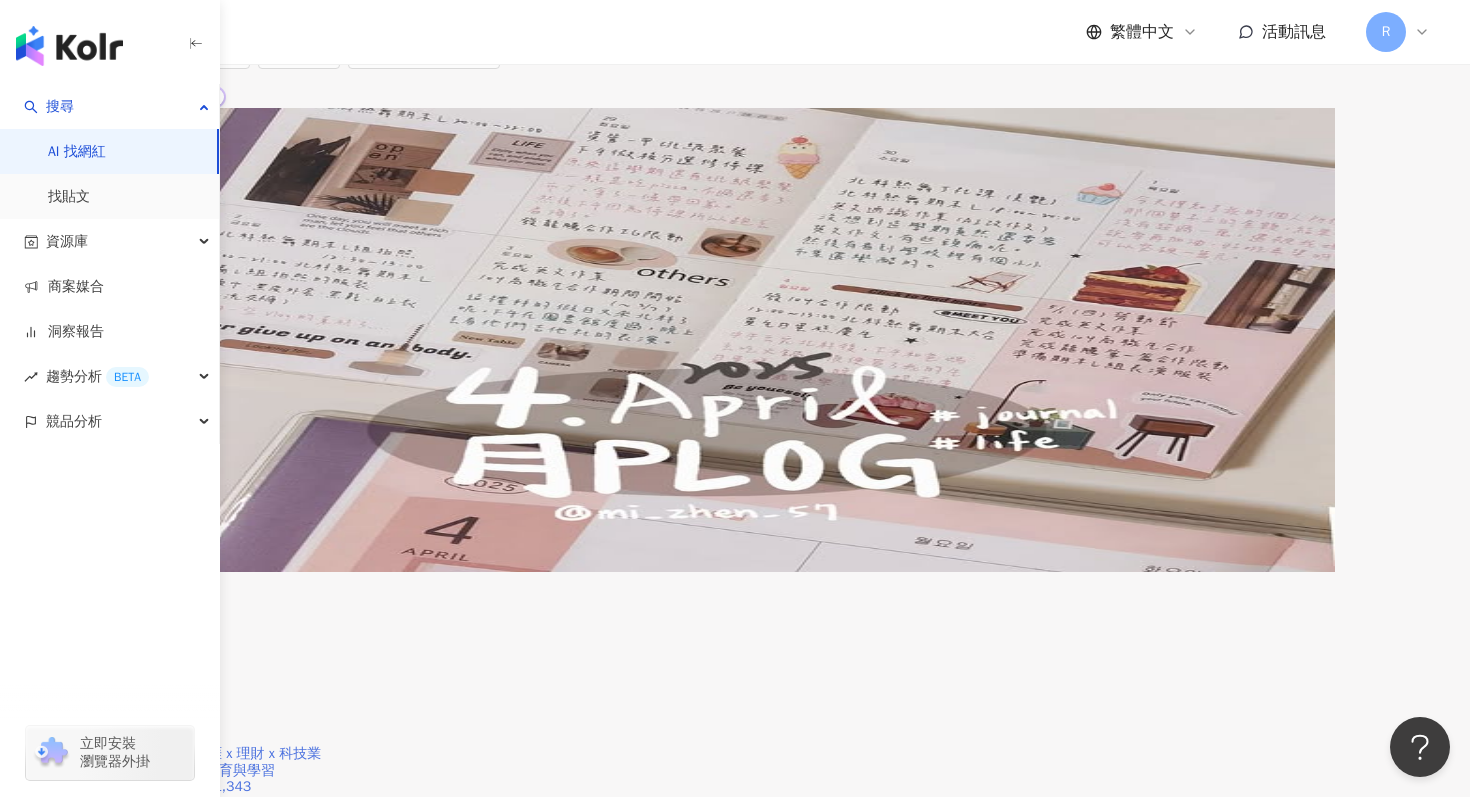 scroll, scrollTop: 435, scrollLeft: 0, axis: vertical 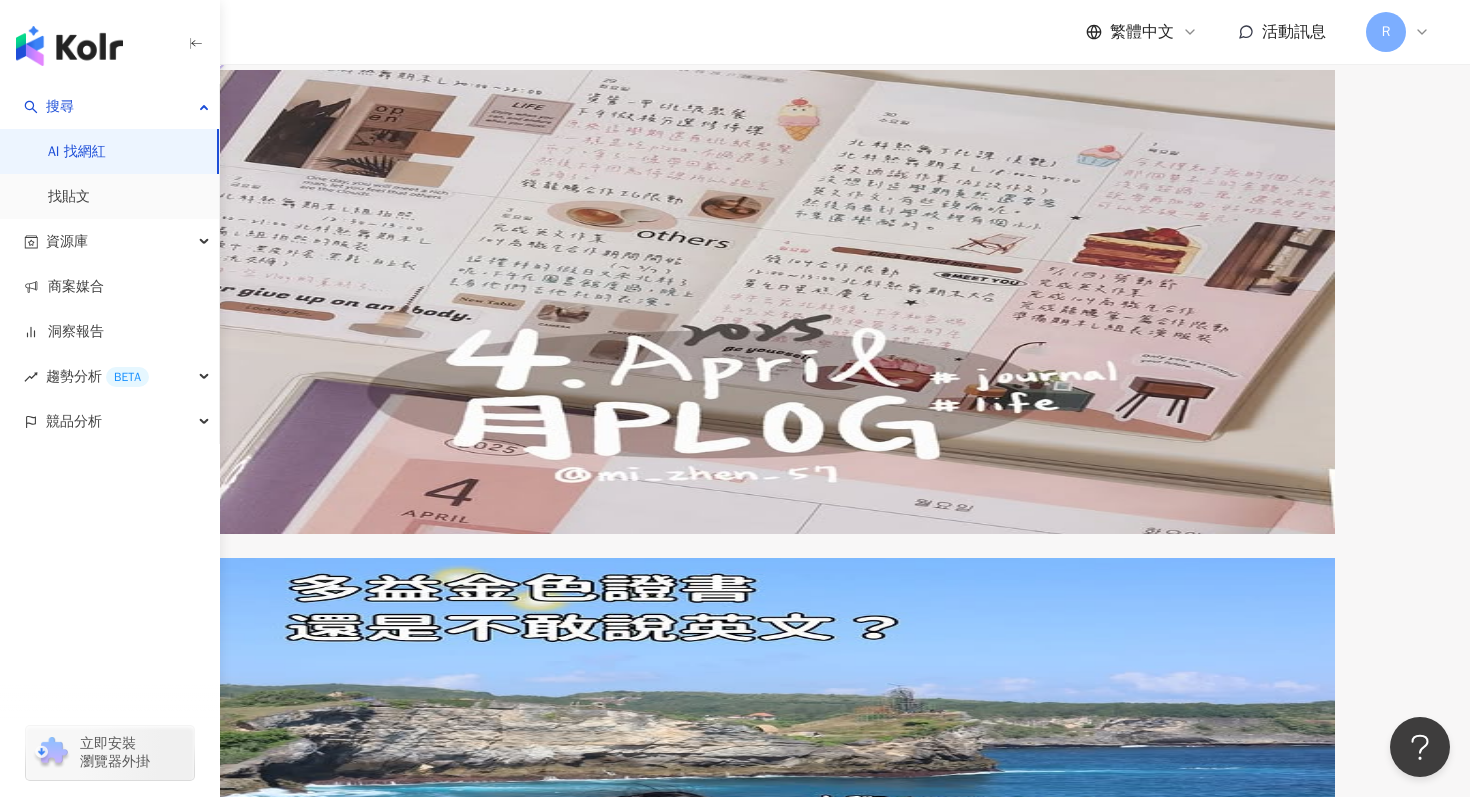 click on "俞真Yujin 網紅類型 ： 教育與學習  ·  命理占卜  ·  攝影 總追蹤數 ： 39,438 7,904 2.8萬 3,334 找相似 查看關鍵字貼文 1 筆 互動率 11.4% 觀看率 146% 漲粉率 5.71% CC學姊｜職涯 x 理財 x 科技業 網紅類型 ： 教育與學習 總追蹤數 ： 11,343 1.1萬 找相似 查看關鍵字貼文 1 筆 互動率 2.15% 觀看率 102% 漲粉率 0.28% MiSo MiSo Yo??just Eat it misoyoyo 網紅類型 ： 韓國旅遊  ·  飲料  ·  日常話題  ·  美食  ·  美髮  ·  旅遊 總追蹤數 ： 11,656 9,495 2,161 找相似 查看關鍵字貼文 2 筆 互動率 3.64% 觀看率 161% 漲粉率 5.07% Twinkle twinkle_unidaily 網紅類型 ： 科技  ·  教育與學習  ·  家庭  ·  美食 總追蹤數 ： 8,601 6,105 2,496 找相似 查看關鍵字貼文 1 筆 互動率 2.9% 觀看率 73.7% 漲粉率 3.33% 信數學得永生 網紅類型 ： 教育與學習  ·  美食  ·  寵物 總追蹤數 ： 14,407 9,487 4,920 找相似 查看關鍵字貼文 2 筆 互動率 0.2%" at bounding box center (735, 2871) 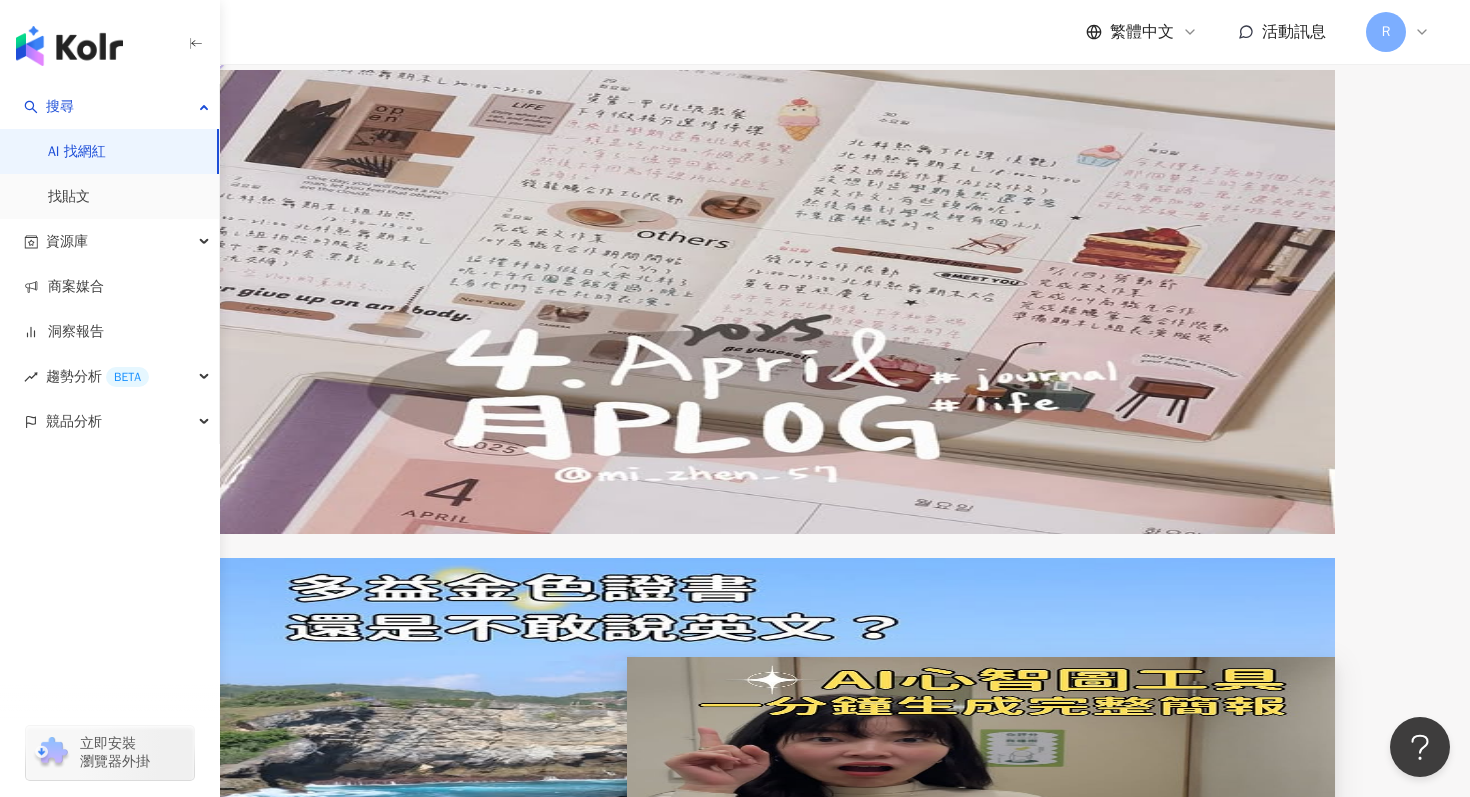 click at bounding box center (981, 766) 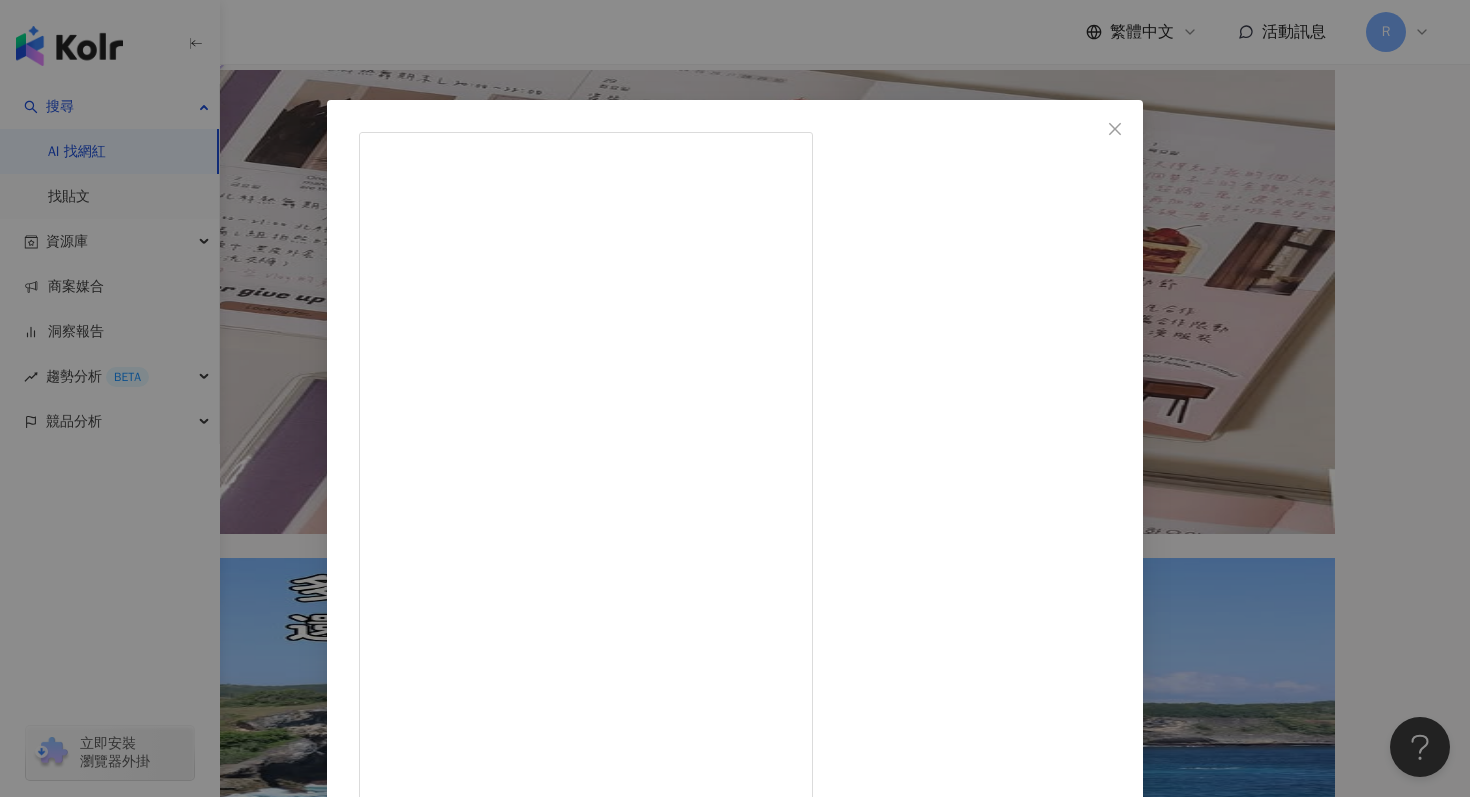 click on "CC學姊｜職涯 x 理財 x 科技業 2025/2/28 挑戰！一分鐘做完一個簡報✅
AI心智圖工具GitMind 一分鐘生成完整簡報☺️
🔗(已抽出得獎者！)留言「心智圖」，傳送給你AI工具連結，還會在3/7抽出3位贈送300算粒喔🥰可以使用在進階AI功能！
⁡
1️⃣打開手機app GitMind
2️⃣點選提示詞生成心智圖
3️⃣搜尋你想研究的題目或是想學習的事物
4️⃣心智圖產生大綱
5️⃣生成心智圖🤖️
6️⃣找到對應的icon、圖片
7️⃣點擊「展示」把心智圖轉換成簡報的形式
⁡
👈GitMind 最近在舉辦心智圖比賽，發揮你的創意在ig或threads分享心得，有機會獲得5000元現金獎喔❤️
⁡
⁡
#簡報製作#AI工具#GitMind#上班族#學生 98 110 6,774 查看原始貼文" at bounding box center (735, 398) 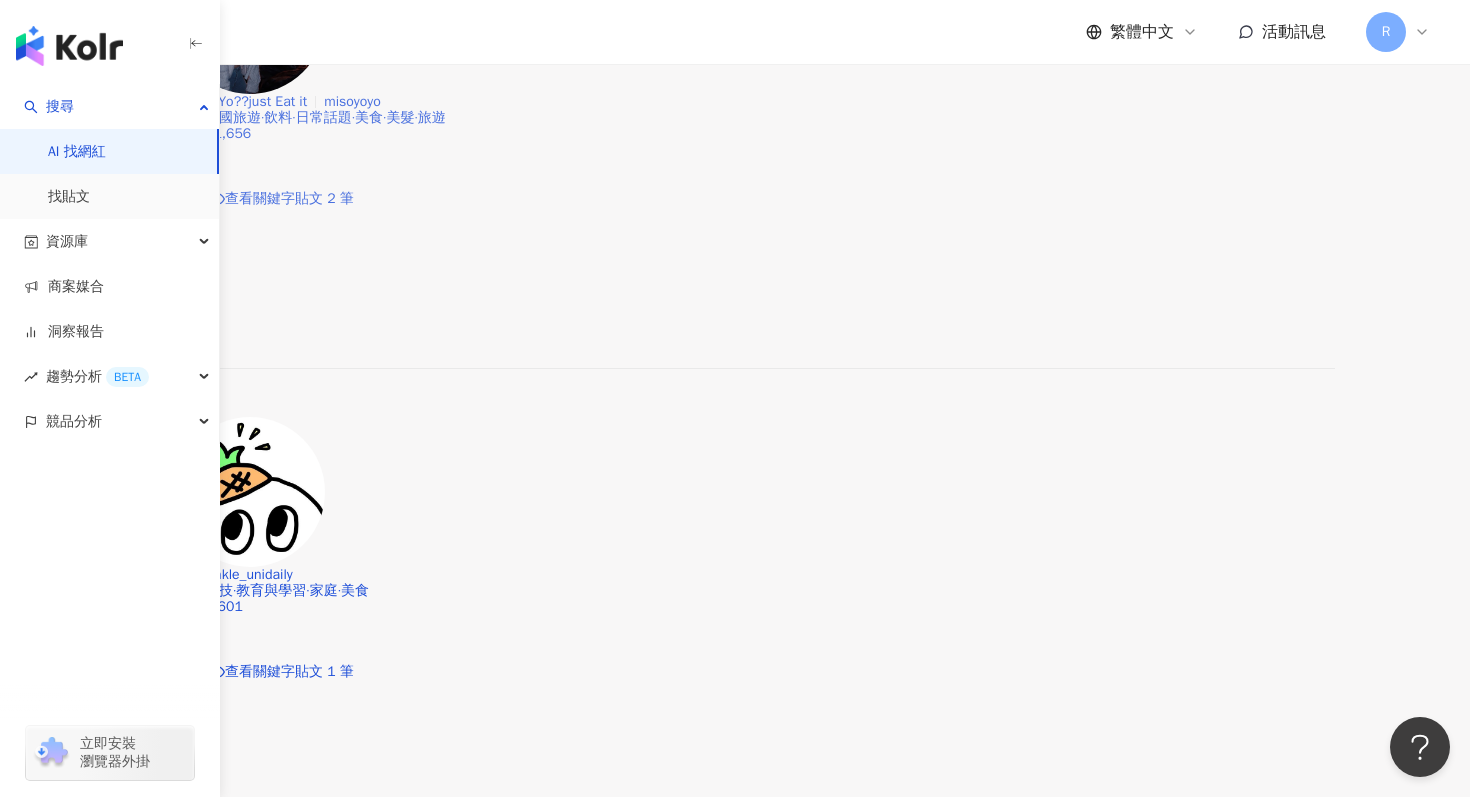 scroll, scrollTop: 1552, scrollLeft: 0, axis: vertical 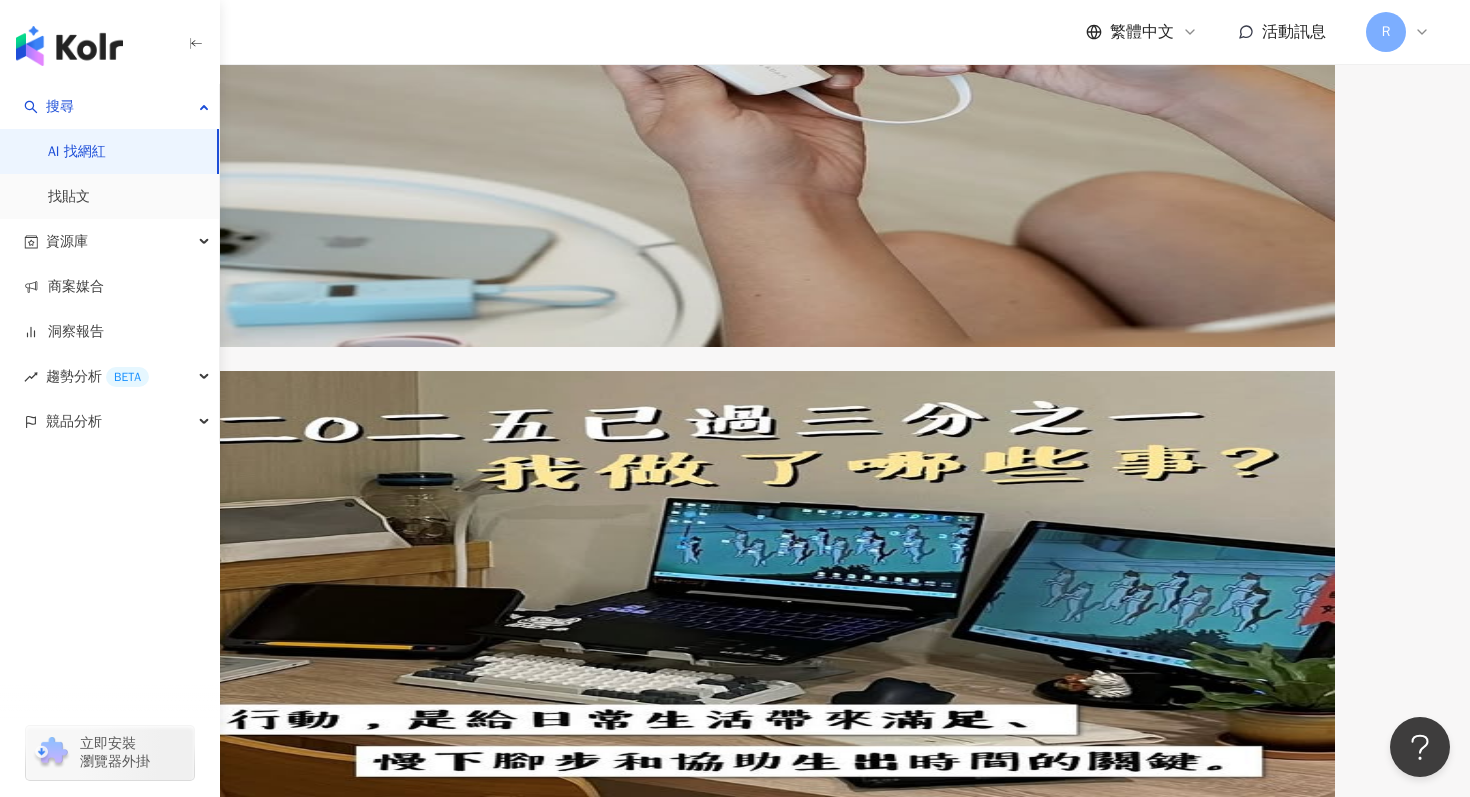 click on "tw
只要貼上來源，一鍵生" at bounding box center [1006, 1460] 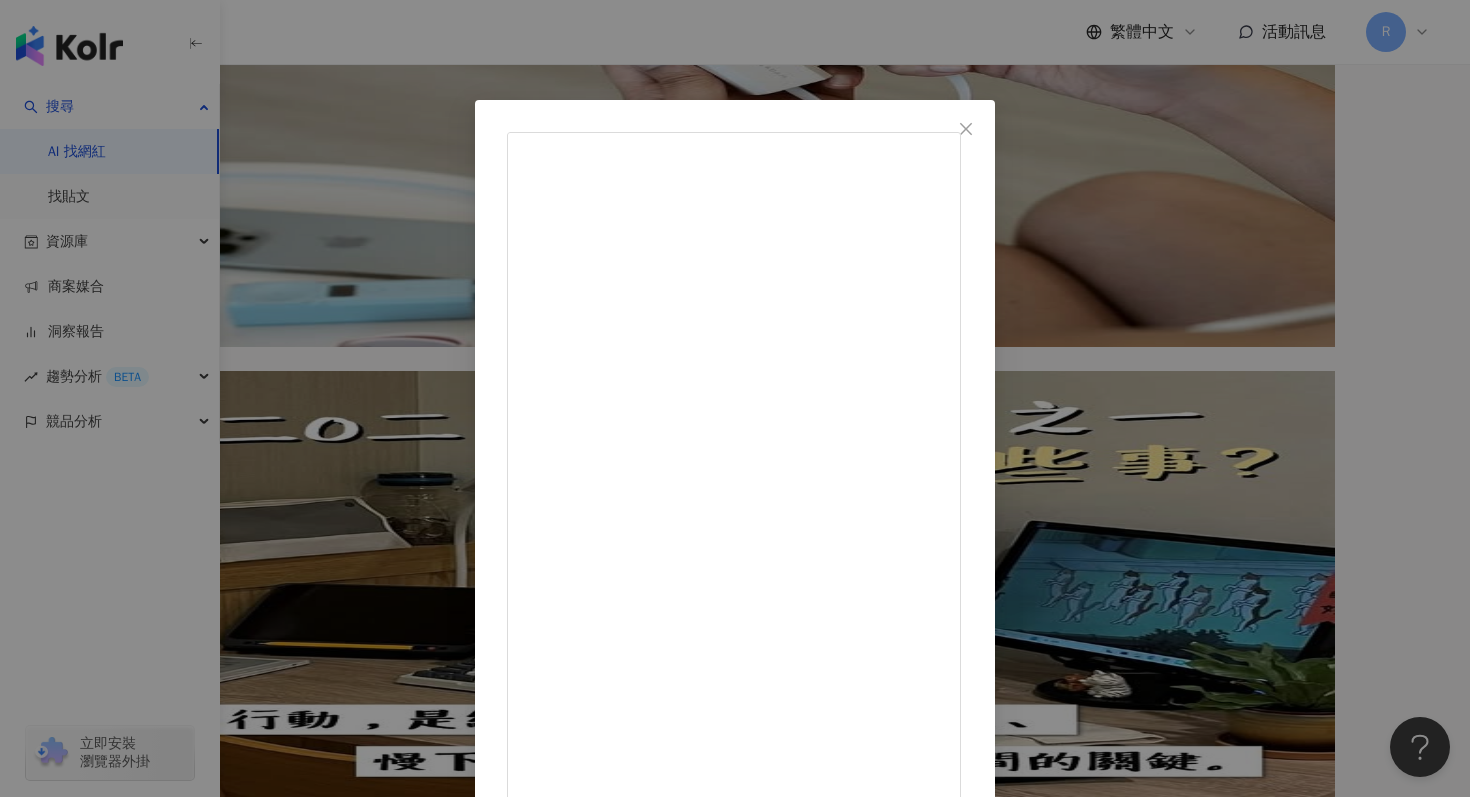 click on "有魚 2025/5/19 隱藏 34 2,982 查看原始貼文" at bounding box center (735, 398) 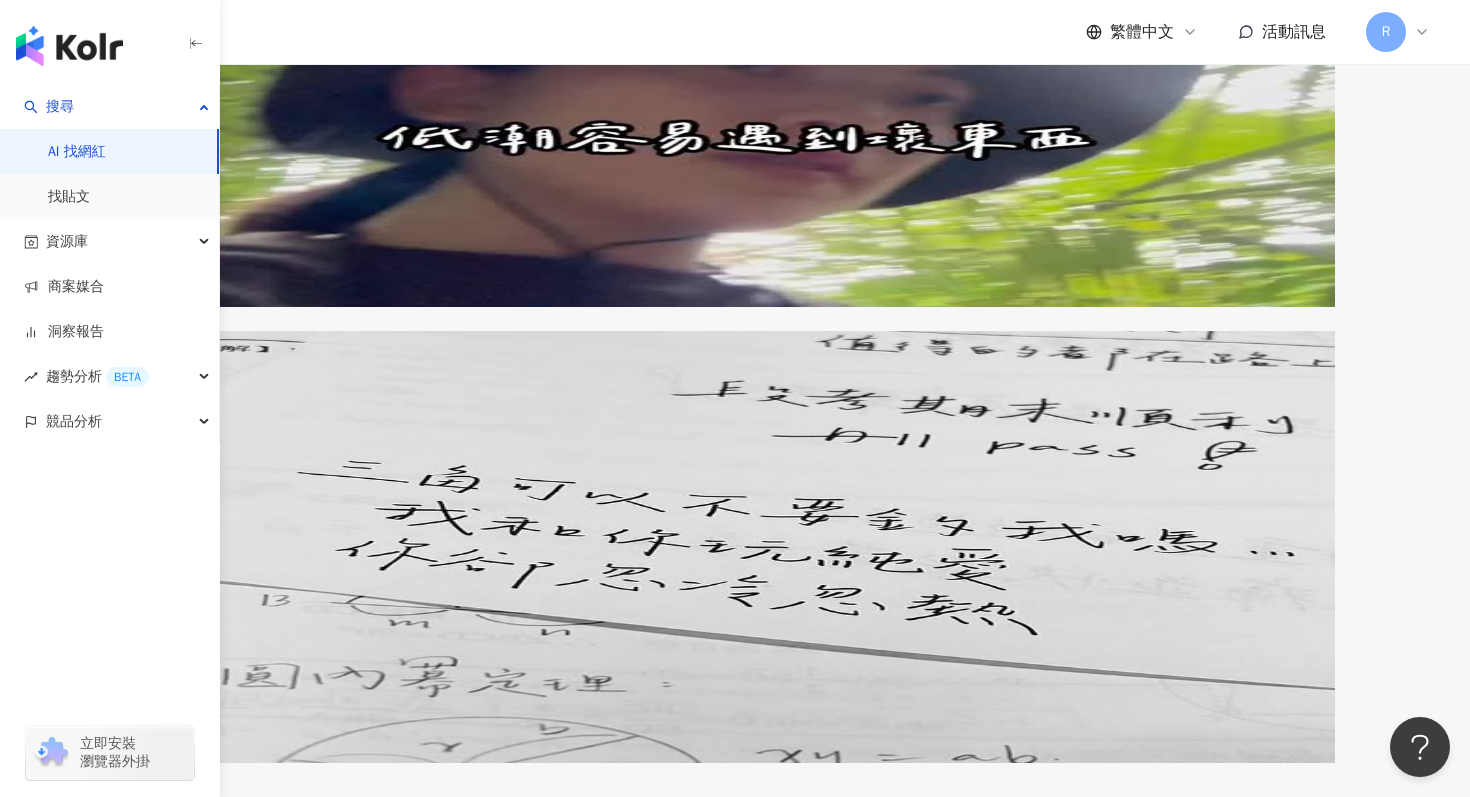 scroll, scrollTop: 2997, scrollLeft: 0, axis: vertical 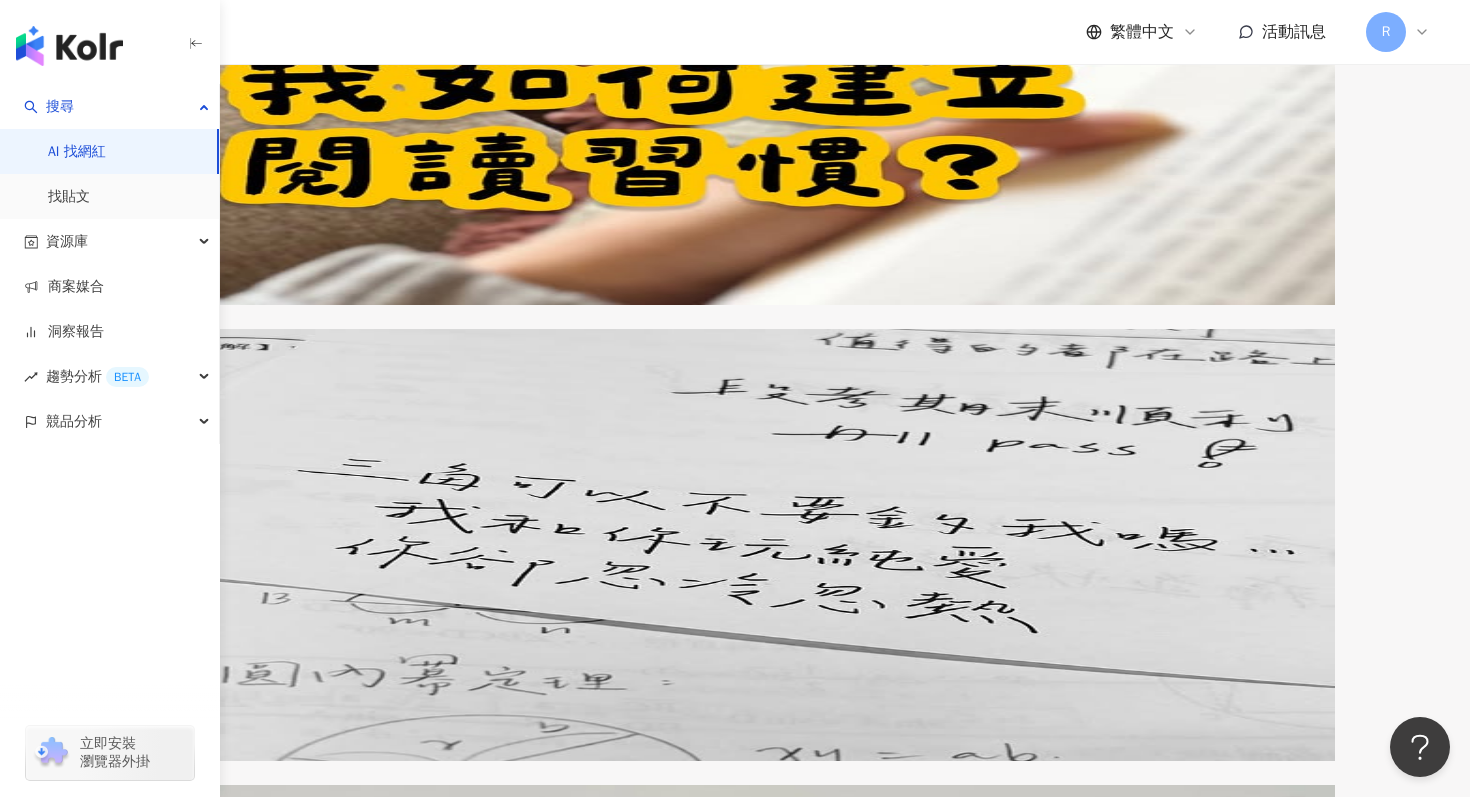 click at bounding box center [981, 2423] 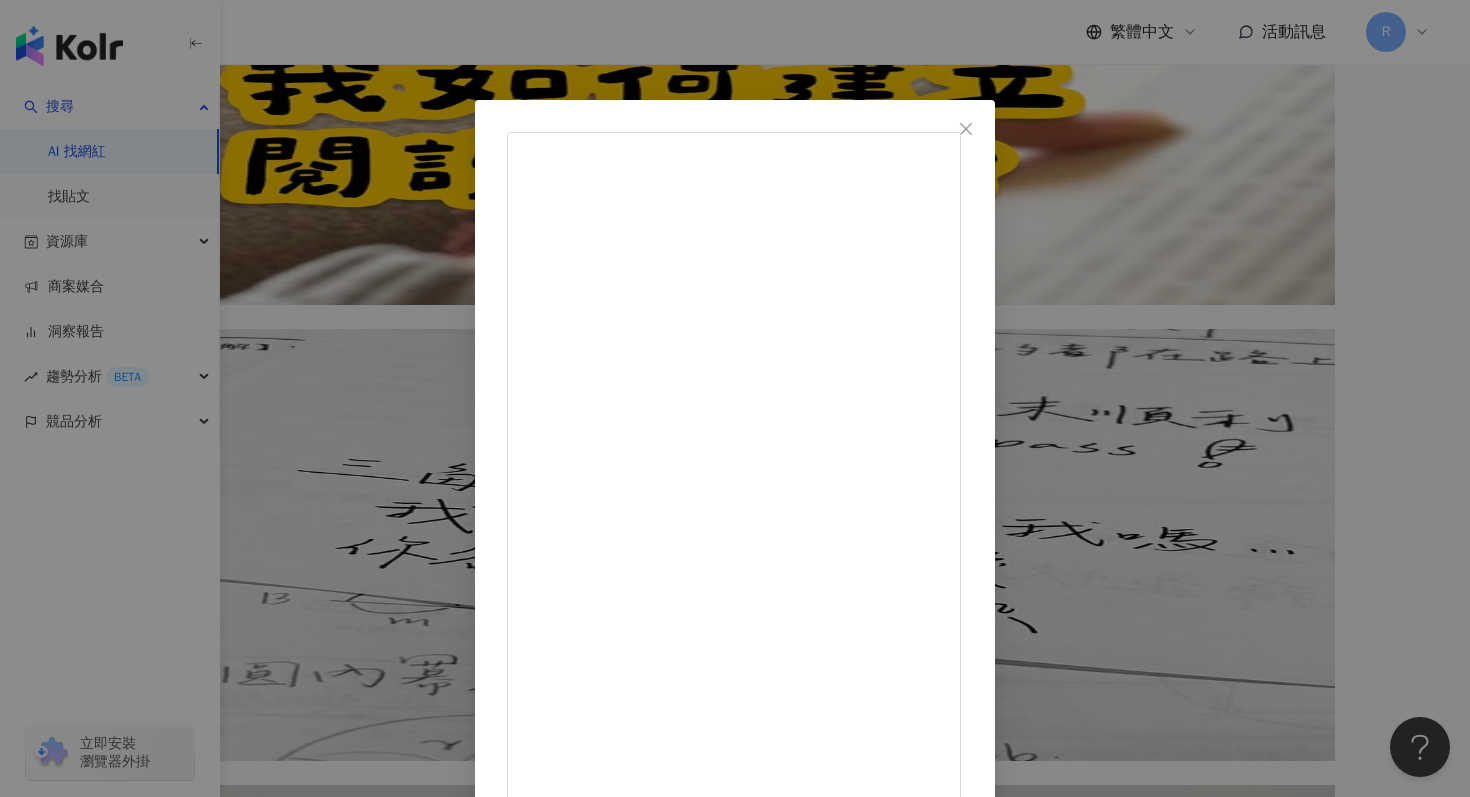 click on "soup_study_ 2025/5/30 文末抽GitMind免費會員資格&算粒✨
上大學之後讀書真的很容易陷入一種
「我是誰我在哪的？」的混亂情況⋯💥
最近開始用GitMind這個軟體做心智圖
整理知識架構之後再讀細節
以前越看越混亂的問題真的大幅改善了！
GitMind 畫重點：
❶ 文件、YouTube網址可以快速轉成心智圖
❷ 可以選自己喜歡的模板和顏色 很讚！
❸ 生成後可以自行增減內容、插入圖示
❹ 簡單好上手、操作很直覺
❺ 大學生好幫手：
讀書、讀簡報、做報告都可以派上用場
在網頁版或是平板手機APP都有
推薦大家都快去試試🫧
（產生心智圖的過程非常療癒）
最後是抽獎時間！🎁
追蹤 @_soup______ 、按下愛心
並留言你想用GitMind來做什麼心智圖
抽一個月會員資格&生成心智圖的算粒✨
（6/8截止！） 221 22 8,423 查看原始貼文" at bounding box center (735, 398) 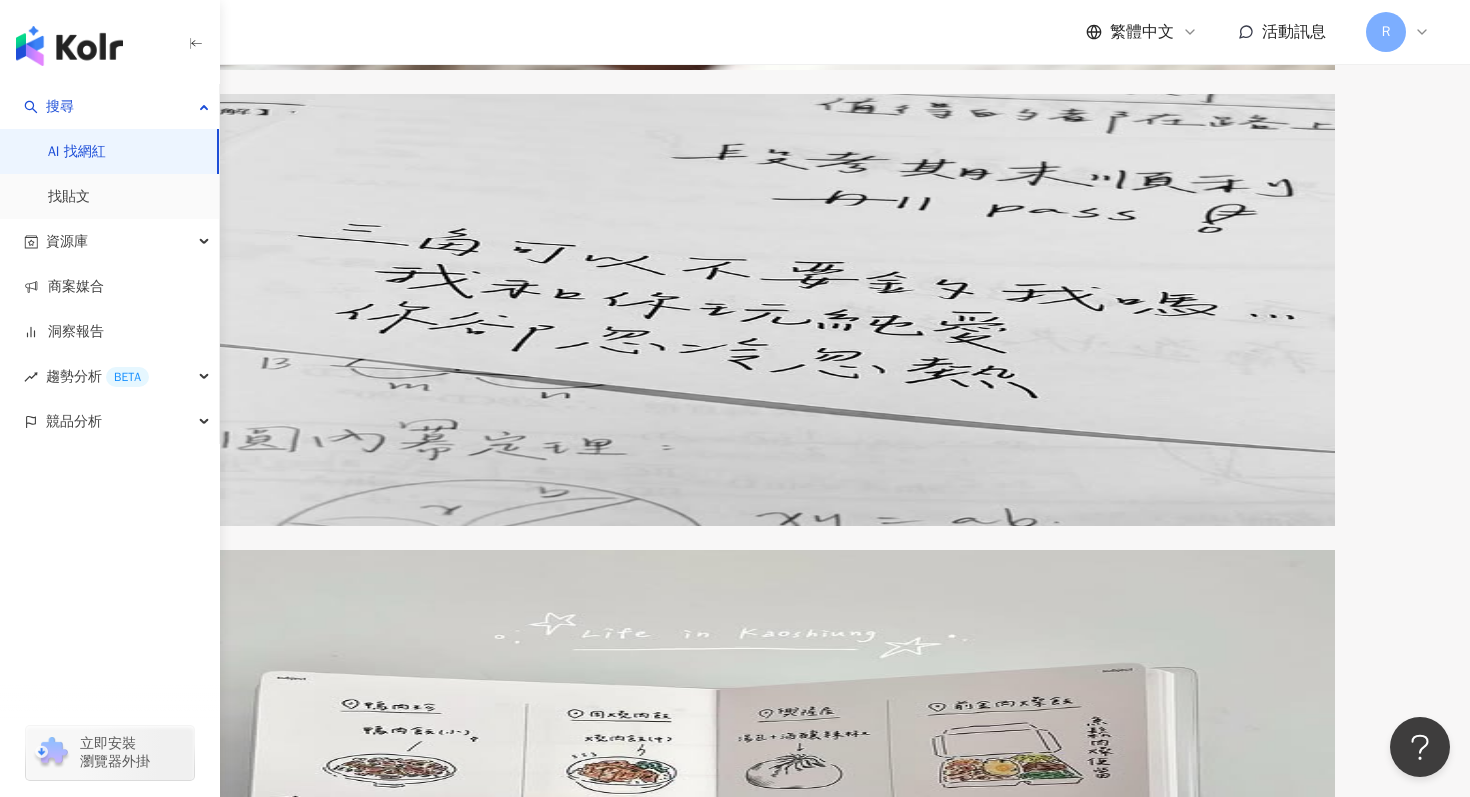 scroll, scrollTop: 3234, scrollLeft: 0, axis: vertical 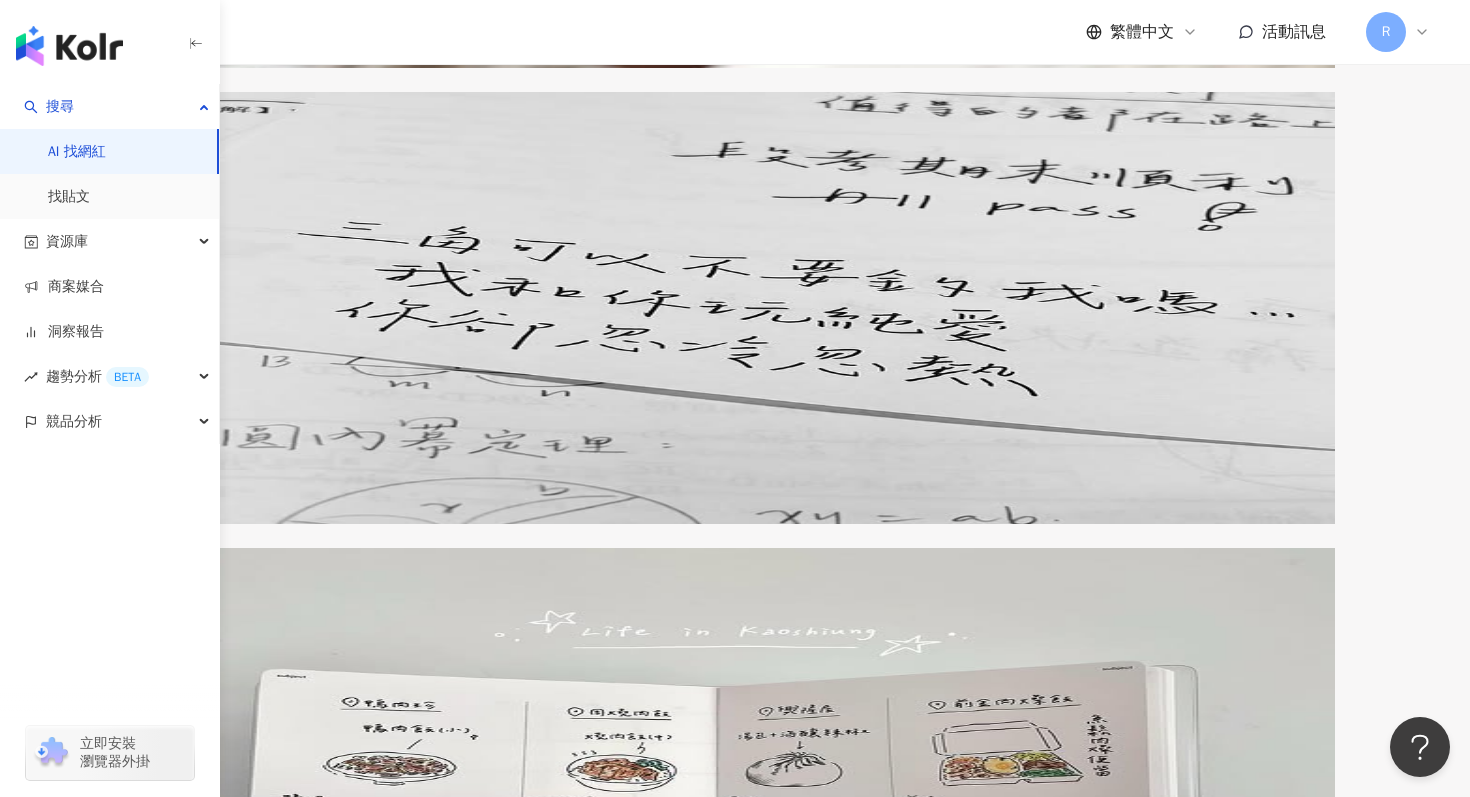 click on "繼續看更多 找不到網紅？ 回報建立" at bounding box center (735, 2919) 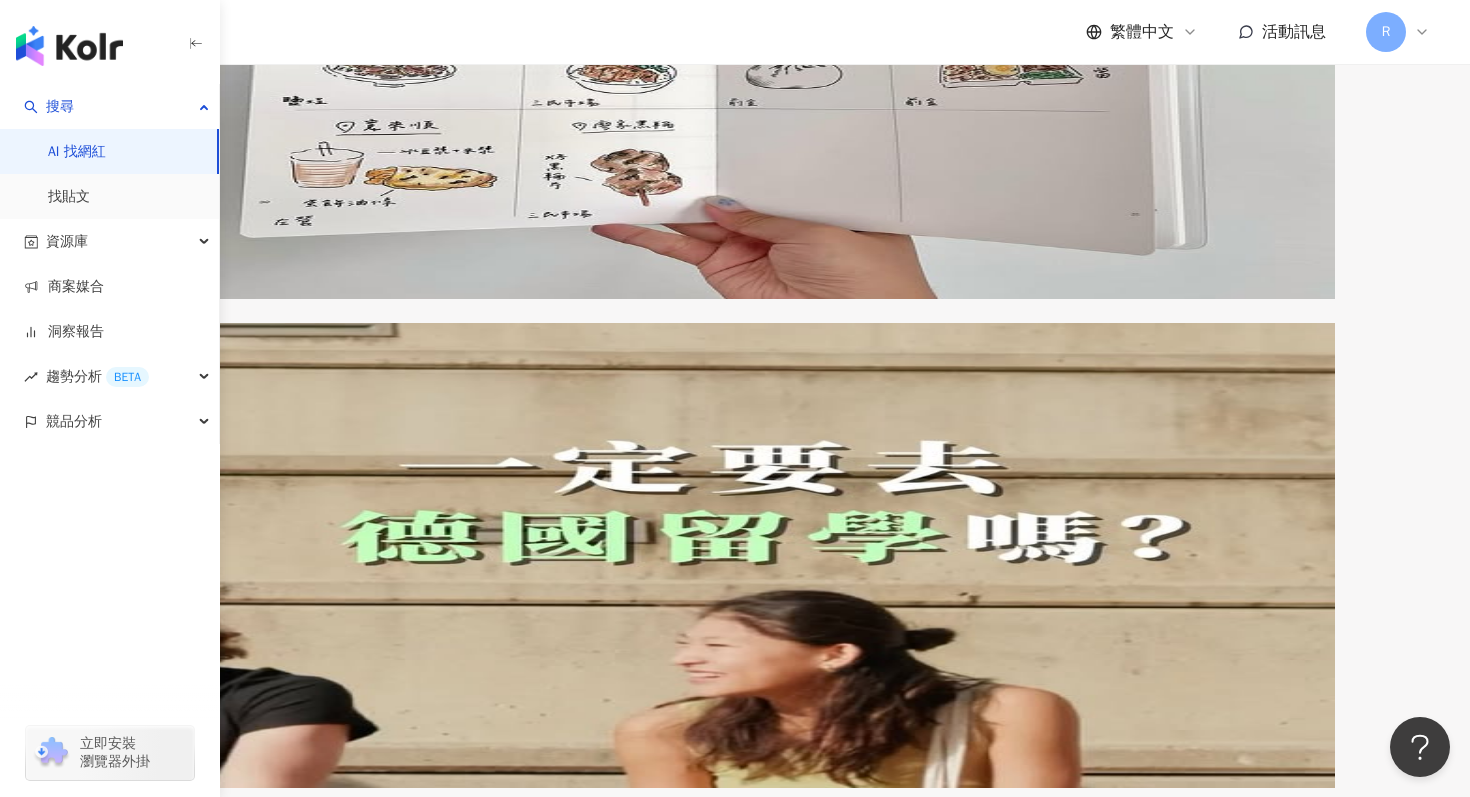 scroll, scrollTop: 3934, scrollLeft: 0, axis: vertical 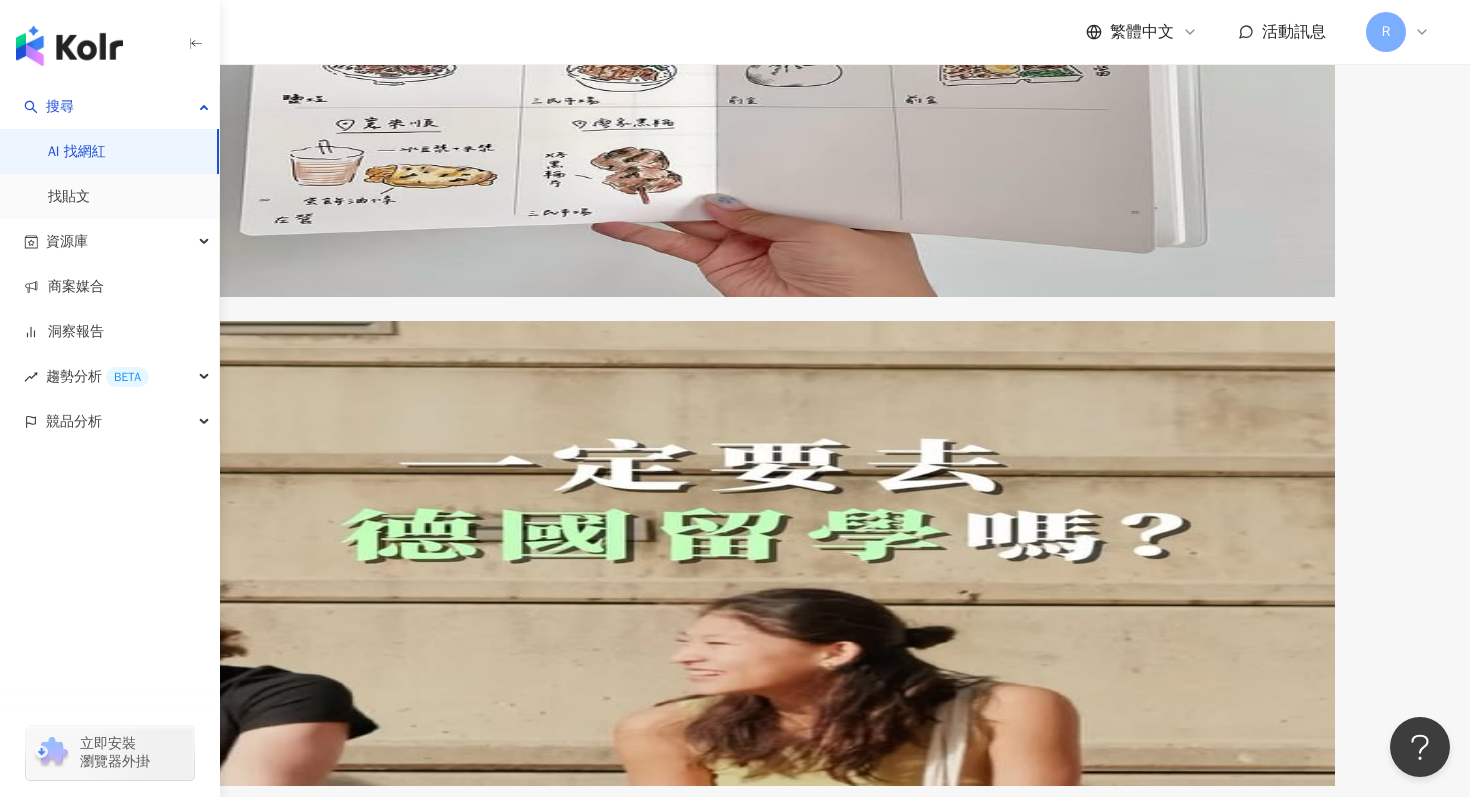 click at bounding box center [981, 2917] 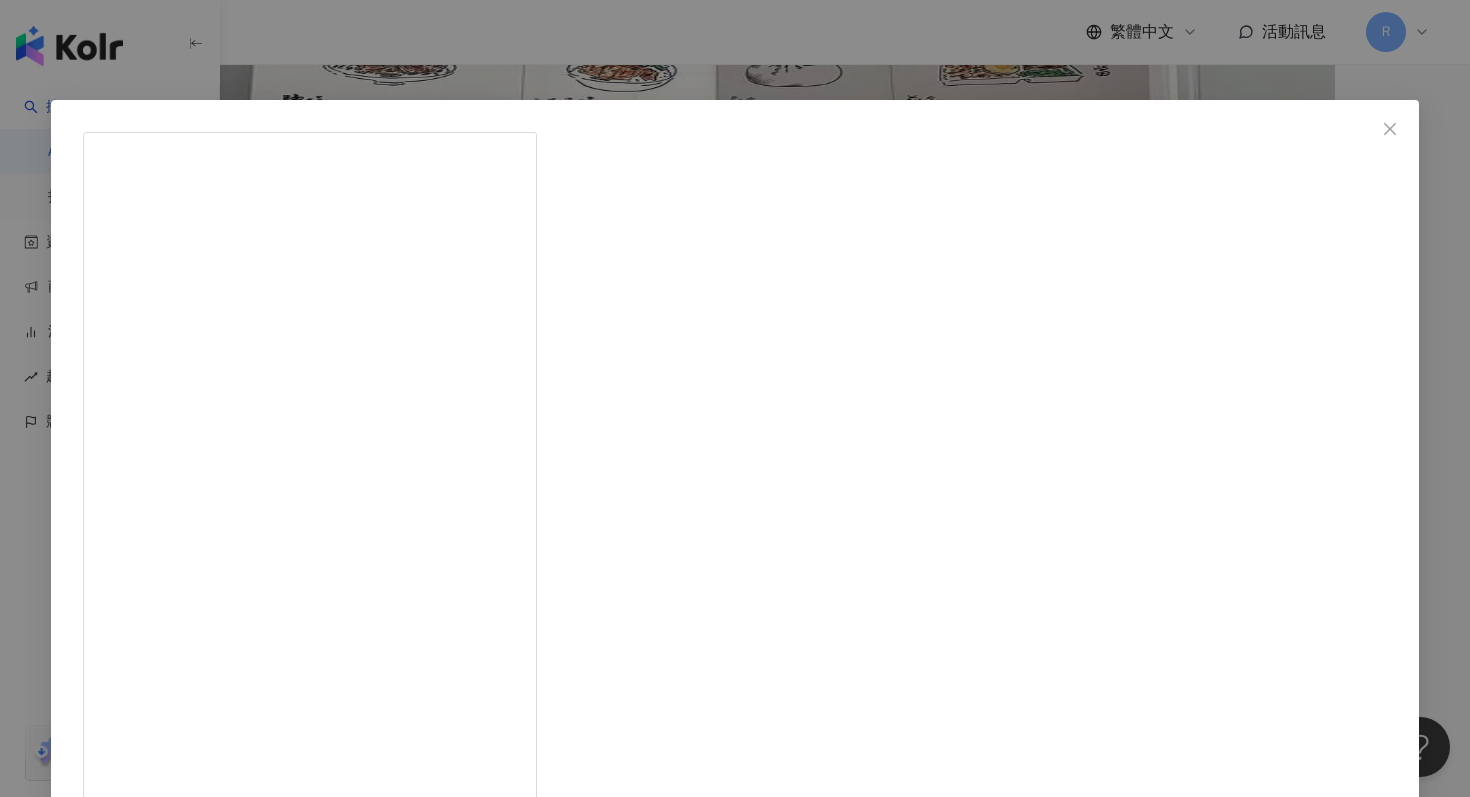 click on "Sherry 2025/7/15 隱藏 9 查看原始貼文" at bounding box center [735, 398] 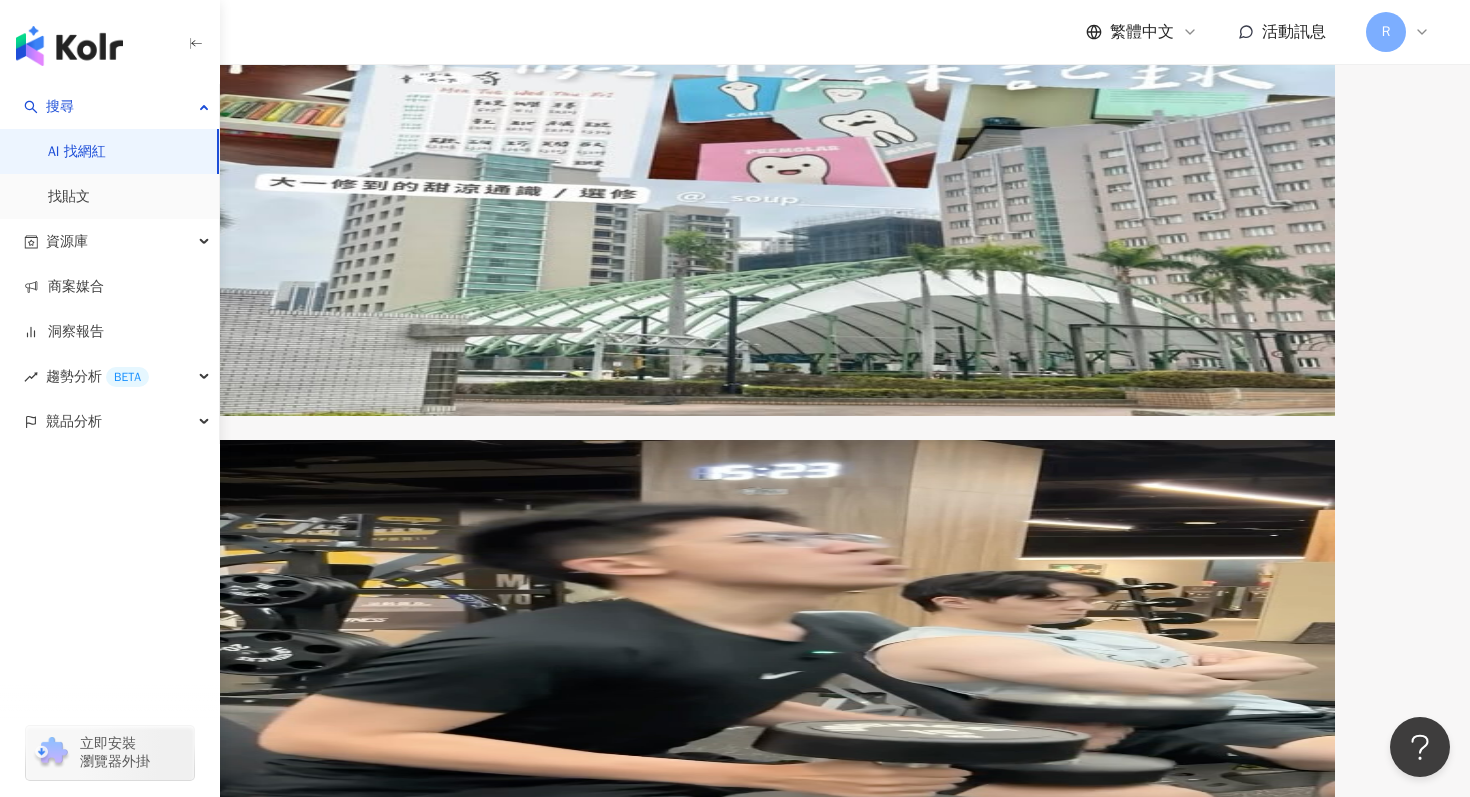 scroll, scrollTop: 5239, scrollLeft: 0, axis: vertical 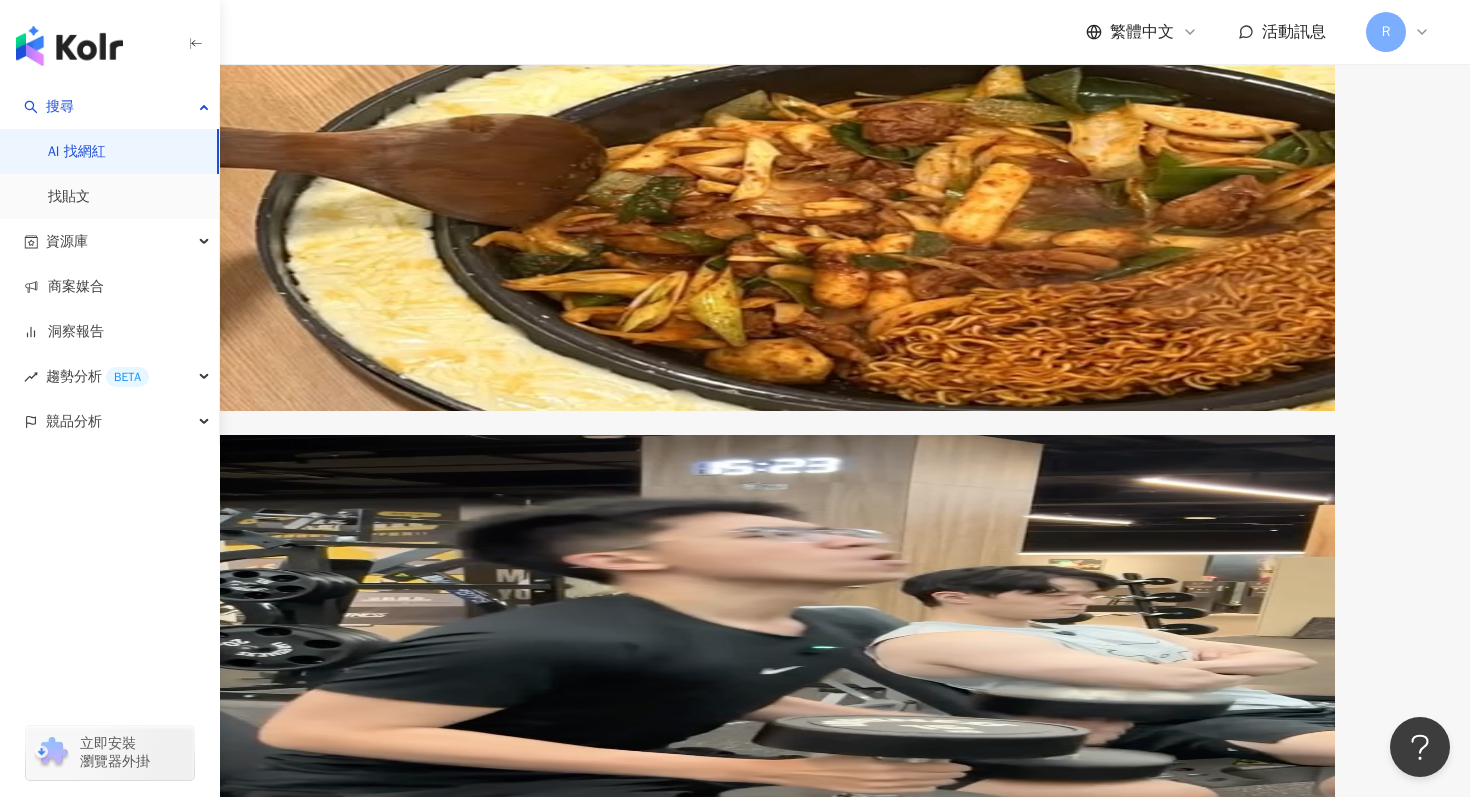 click on "再去一層層地思考、延伸、總結歸納
使用 GitMind
你除了可以自己繪製心智圖" at bounding box center (874, 3825) 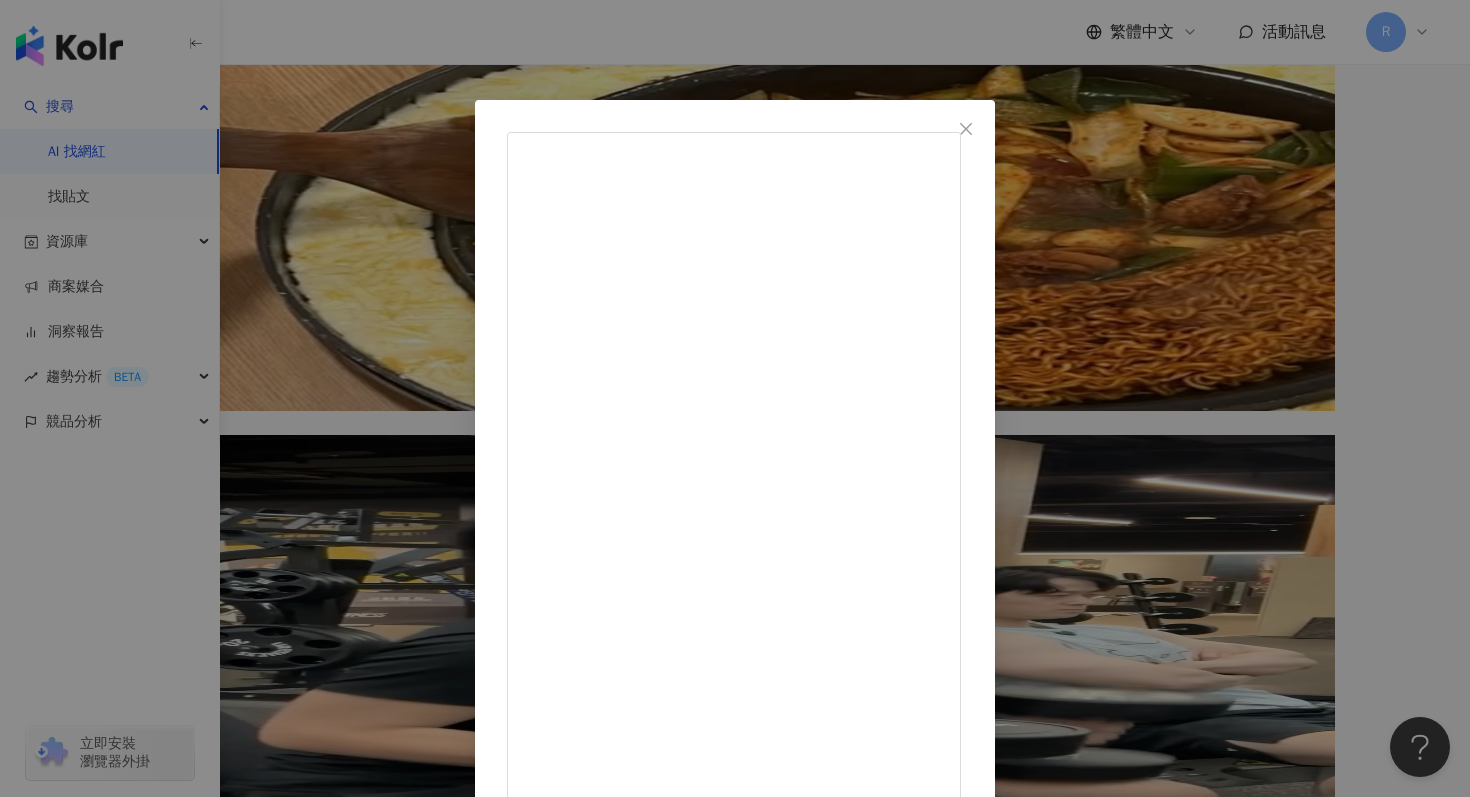 click on "平凡小姿 陪你一起做不平凡的夢｜外商x主持x斜槓 2025/3/15 99 44 6,370 查看原始貼文" at bounding box center (735, 398) 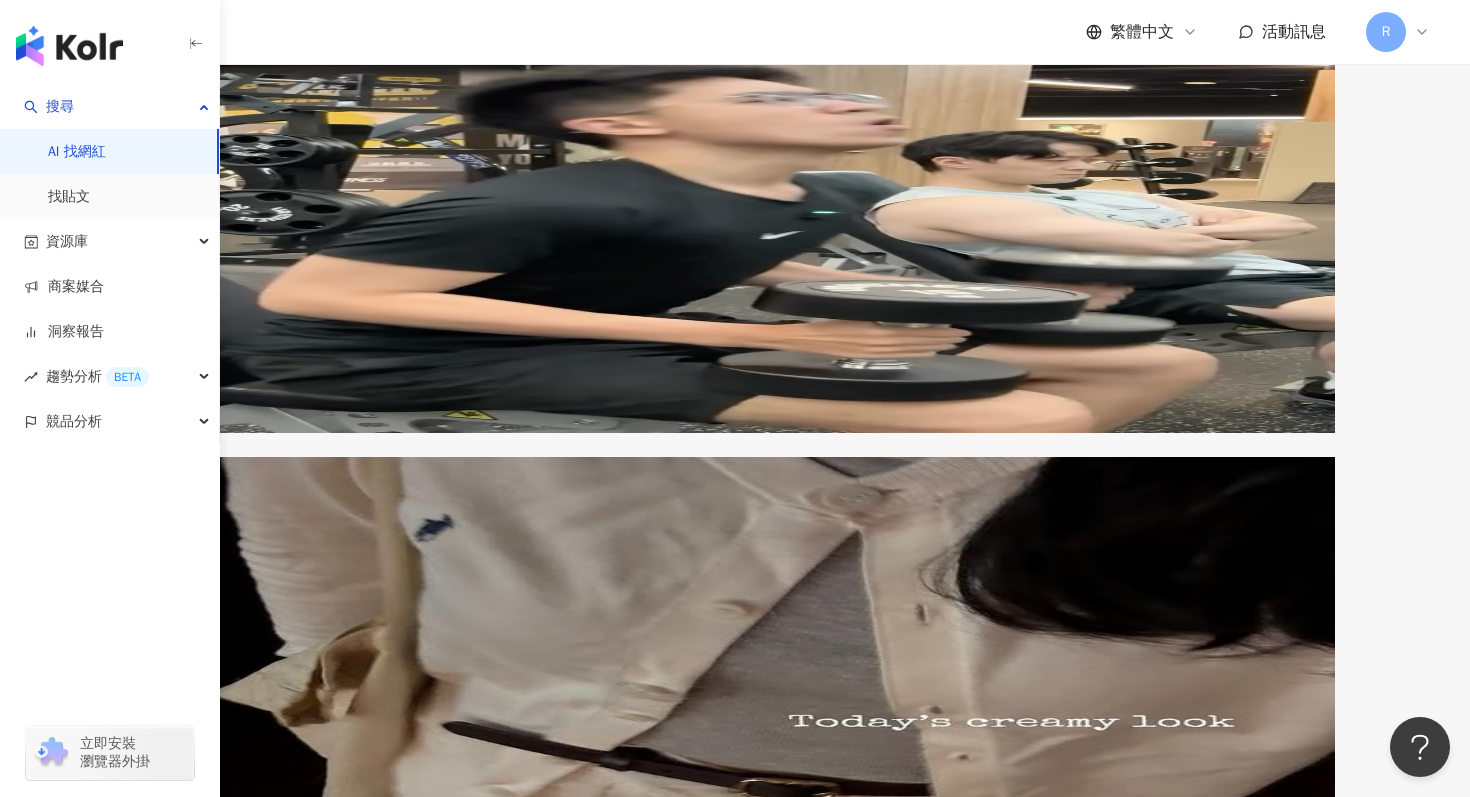 scroll, scrollTop: 6173, scrollLeft: 0, axis: vertical 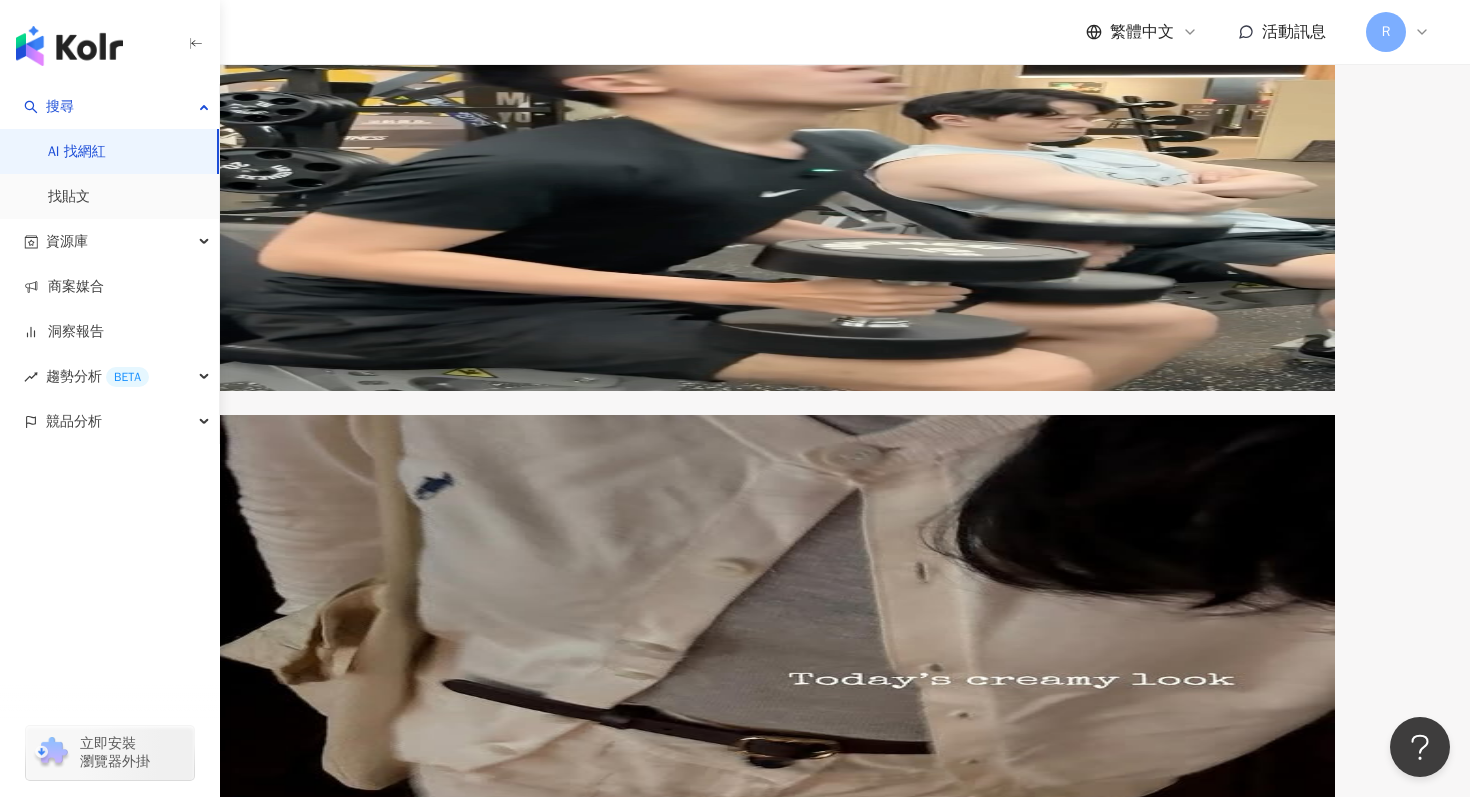 click on "ocreate #筆記神器 #心智圖 #" at bounding box center (652, 4265) 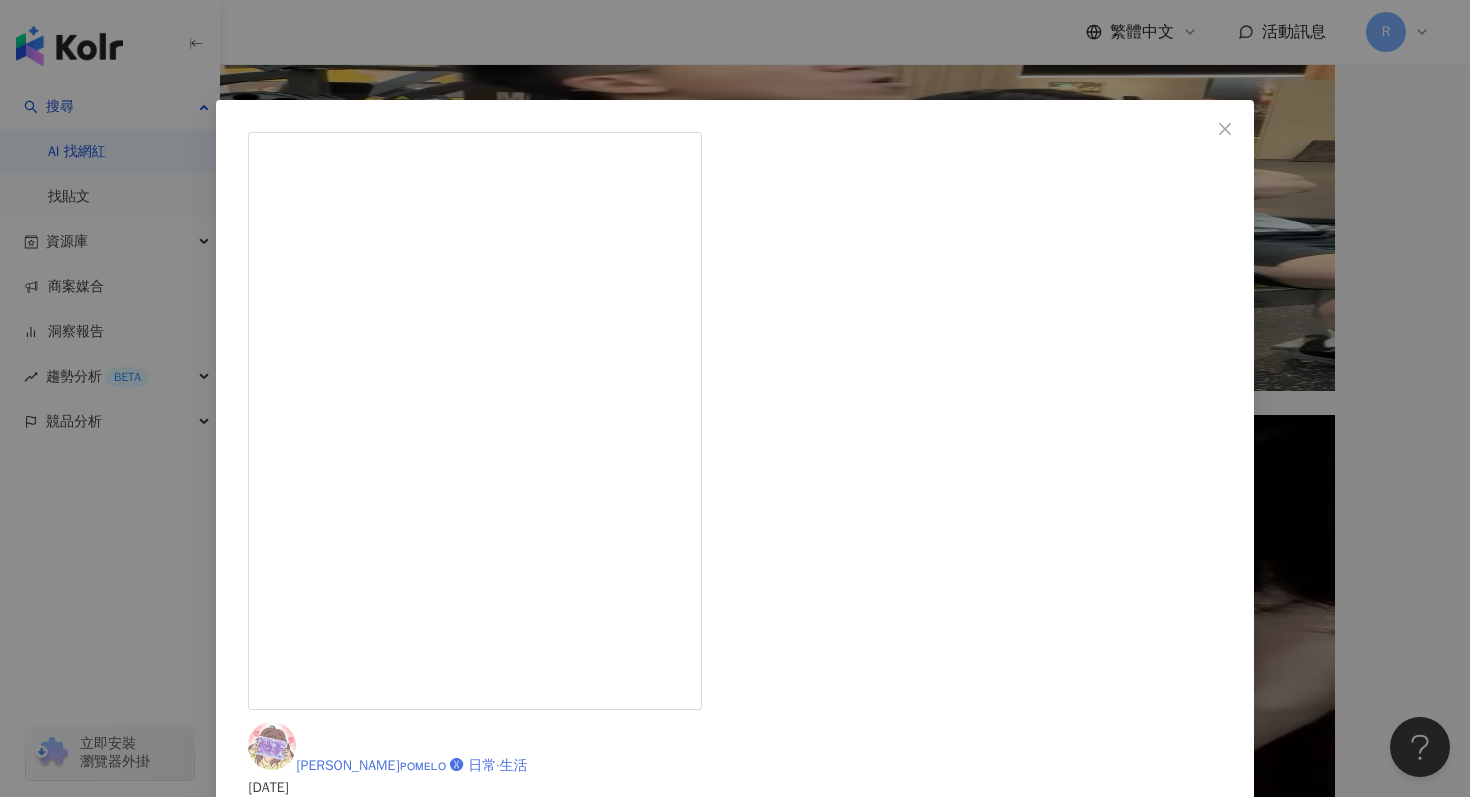 click on "柚子ᴘᴏᴍᴇʟᴏ 🅧 日常·生活" at bounding box center [411, 765] 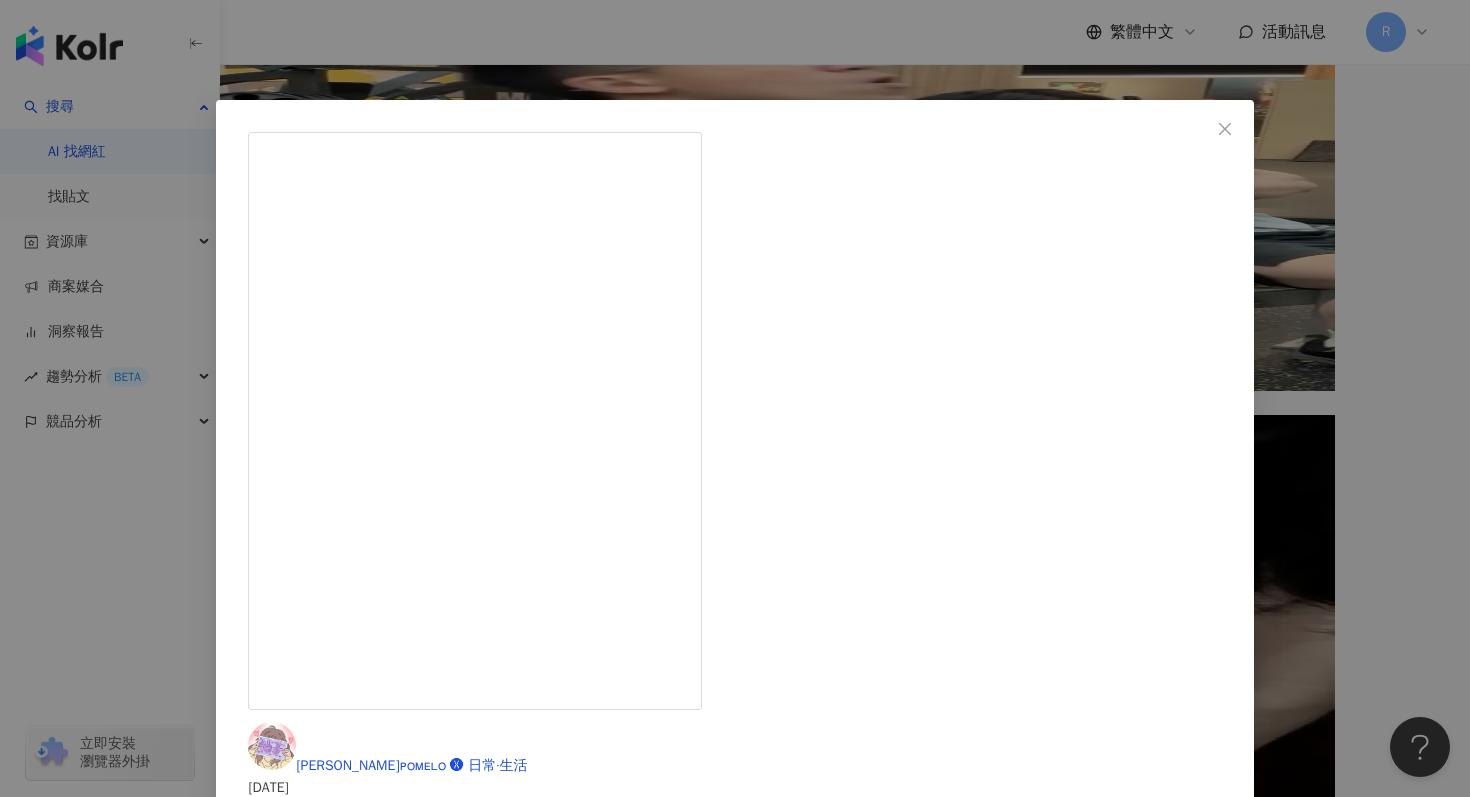 click on "柚子ᴘᴏᴍᴇʟᴏ 🅧 日常·生活 2025/3/8 1,109 查看原始貼文" at bounding box center (735, 398) 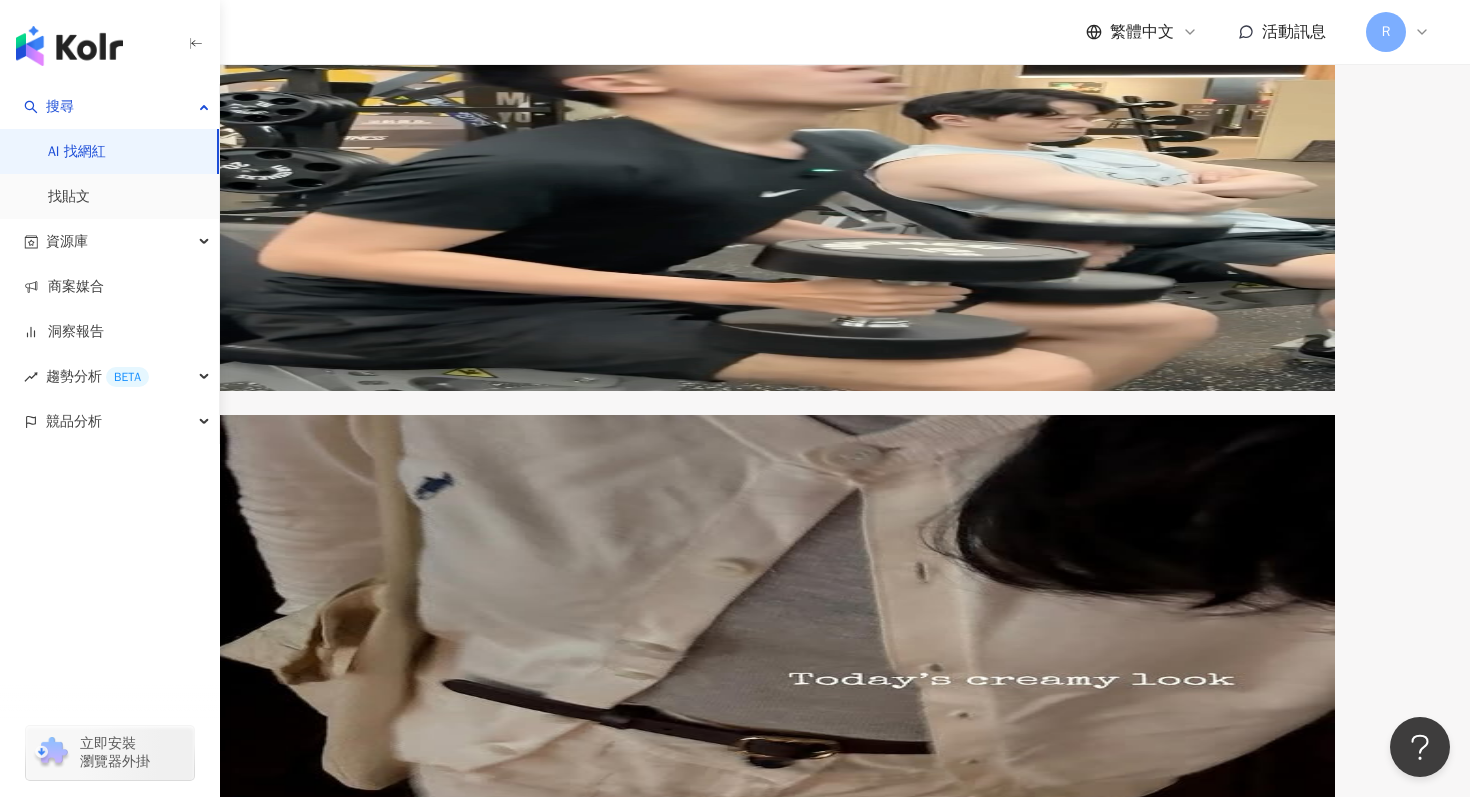 click on "𝐭𝐌𝐢𝐧𝐝！》
𝐟𝐭/ @" at bounding box center [612, 4309] 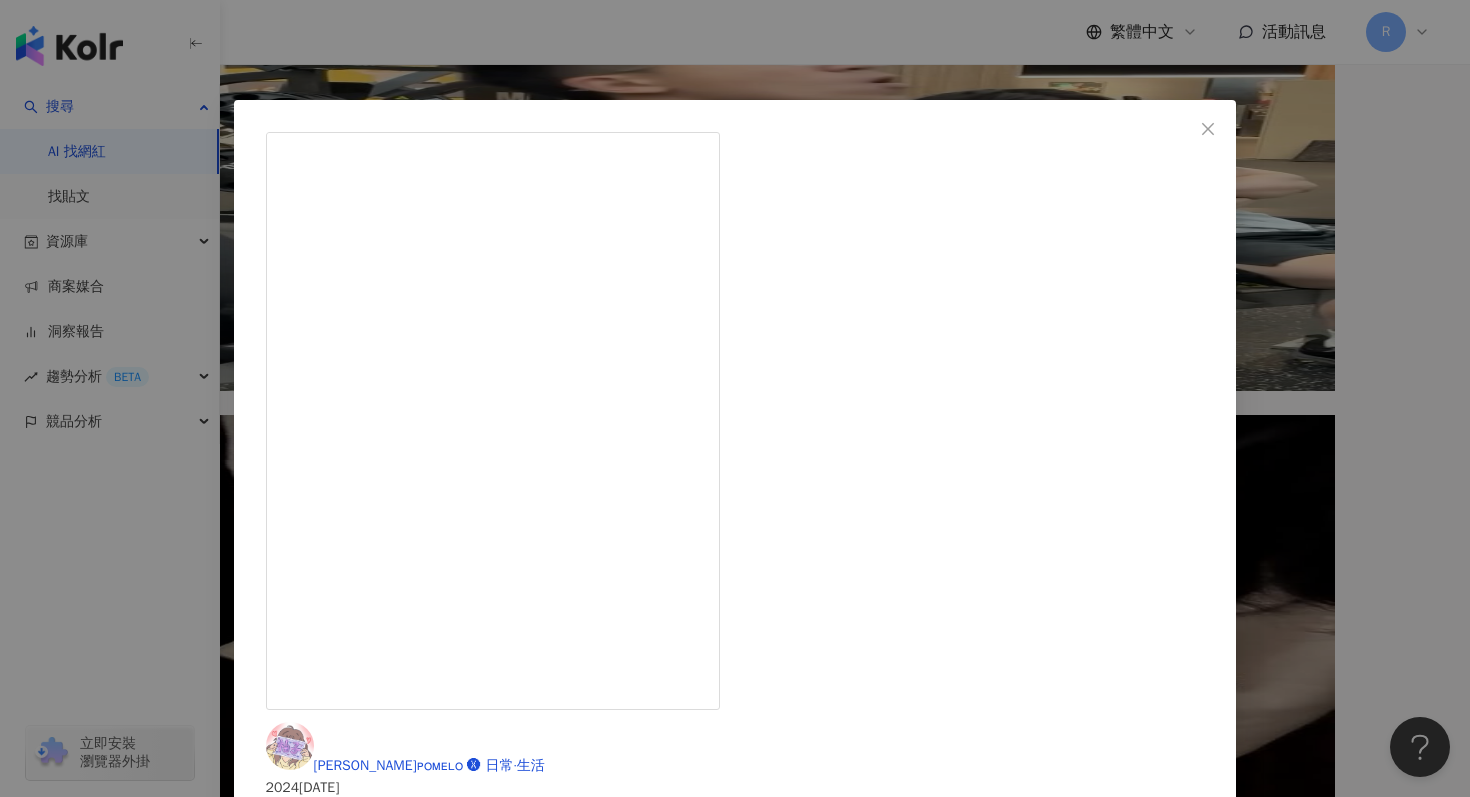 click on "柚子ᴘᴏᴍᴇʟᴏ 🅧 日常·生活 2024/12/13 290" at bounding box center [735, 1167] 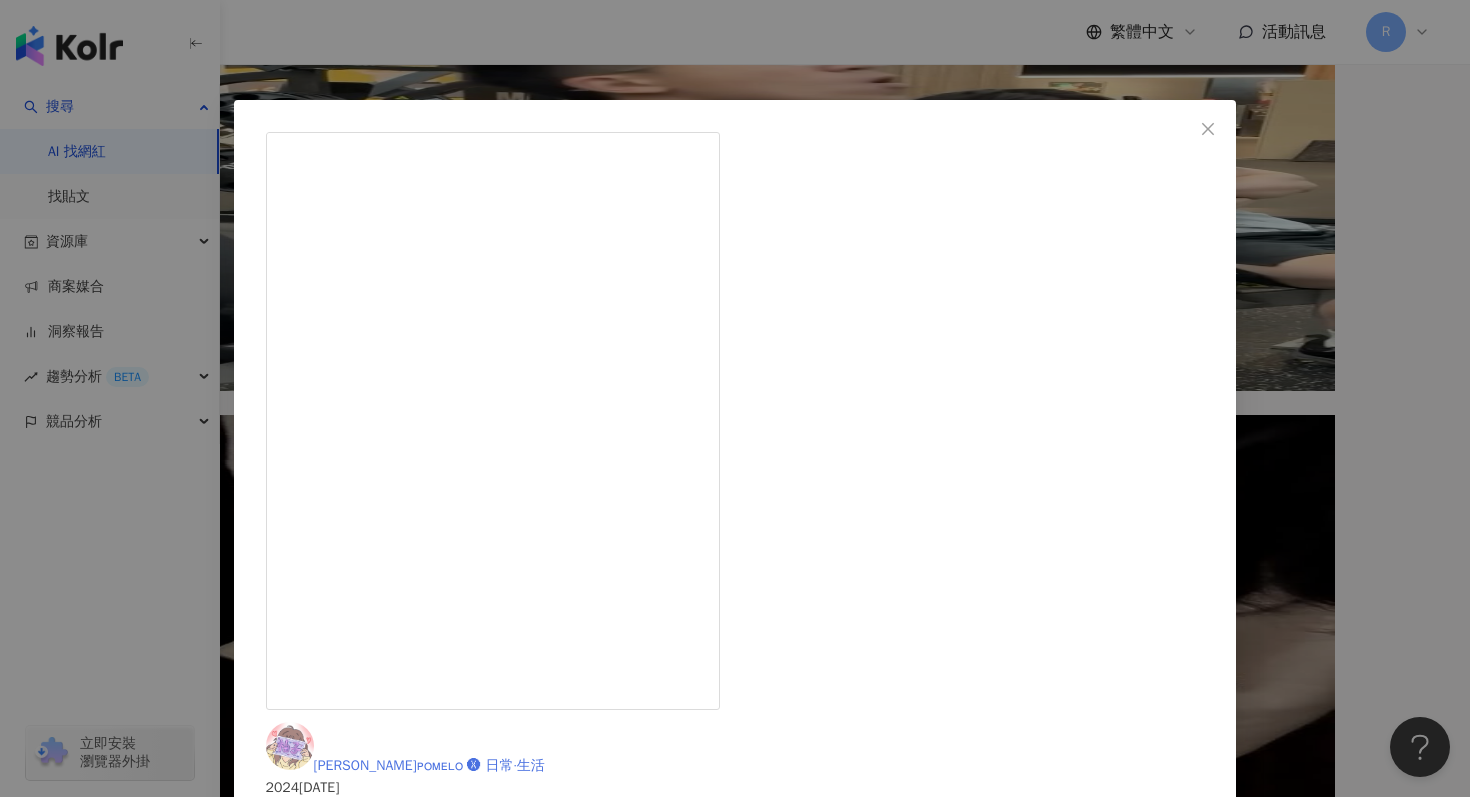 click on "柚子ᴘᴏᴍᴇʟᴏ 🅧 日常·生活" at bounding box center (429, 765) 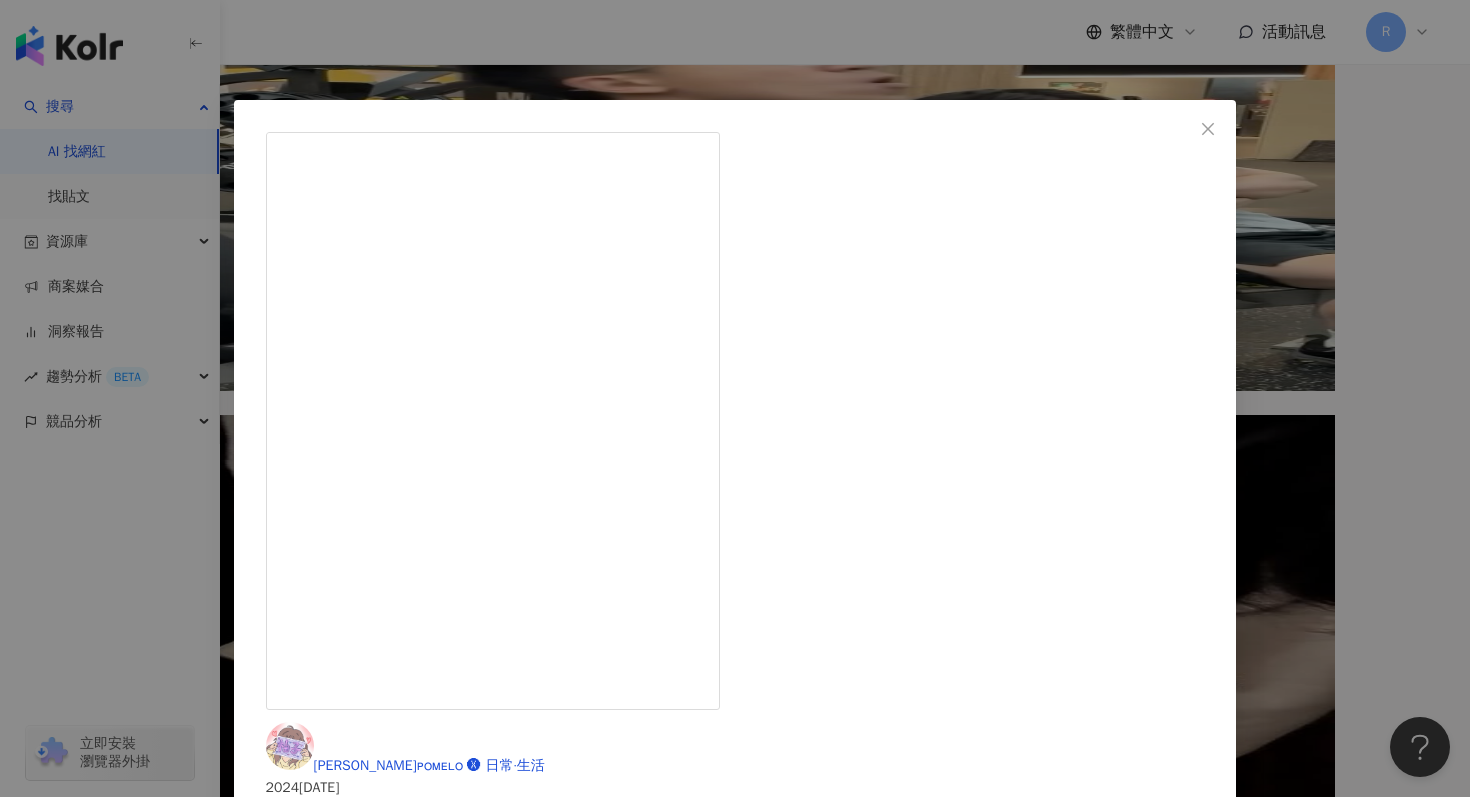 click on "柚子ᴘᴏᴍᴇʟᴏ 🅧 日常·生活 2024/12/13 290 查看原始貼文" at bounding box center [735, 398] 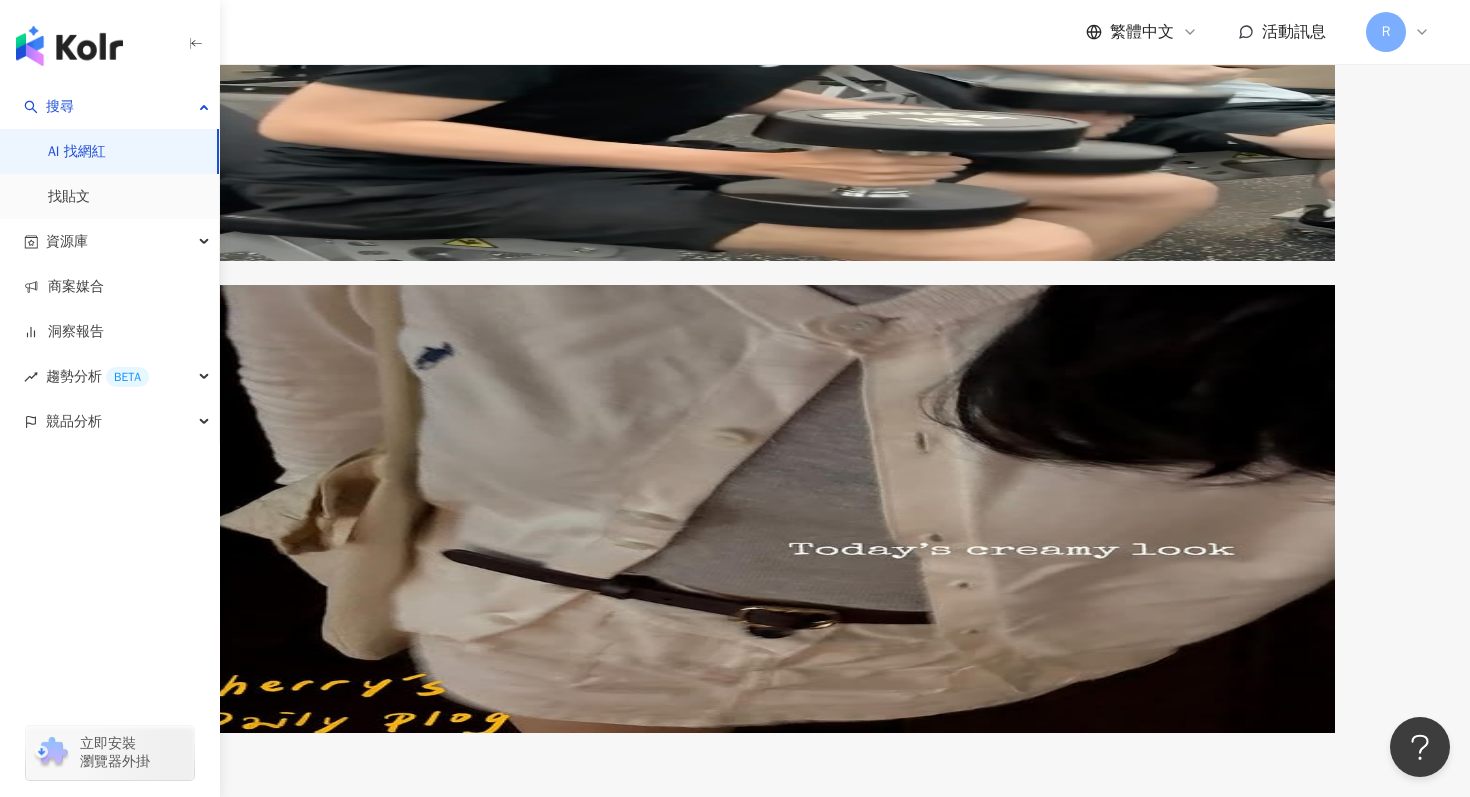 scroll, scrollTop: 6343, scrollLeft: 0, axis: vertical 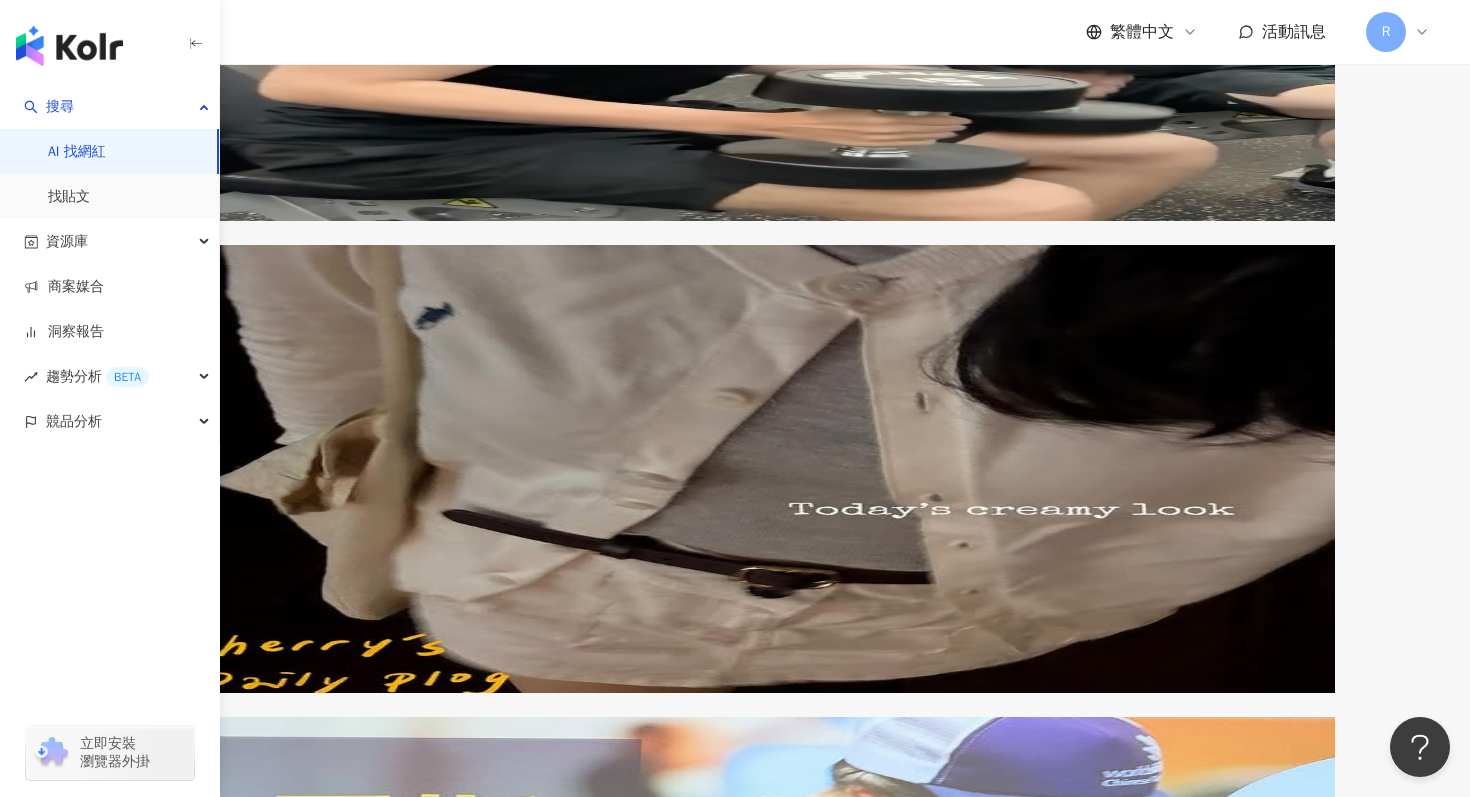 click 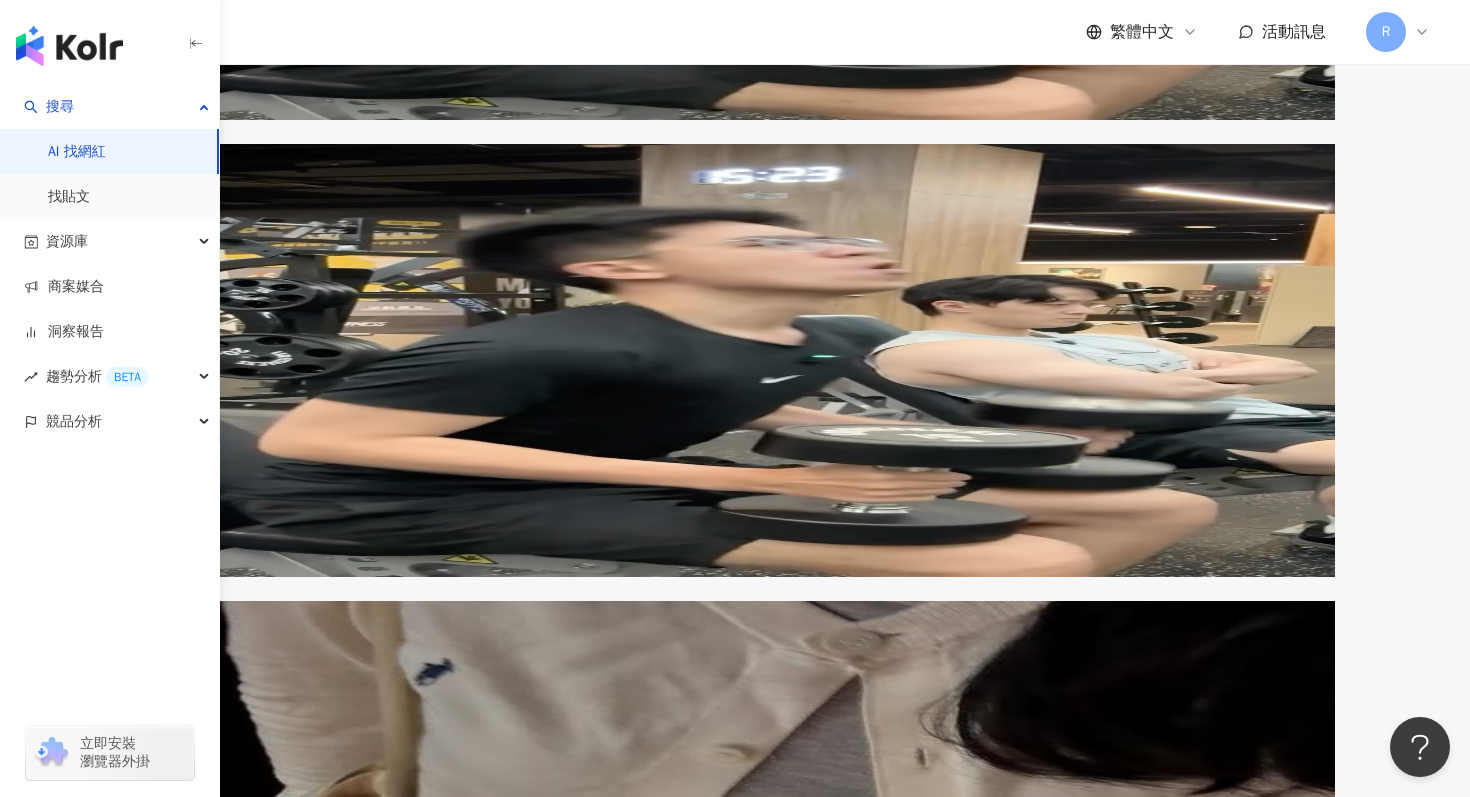 scroll, scrollTop: 0, scrollLeft: 0, axis: both 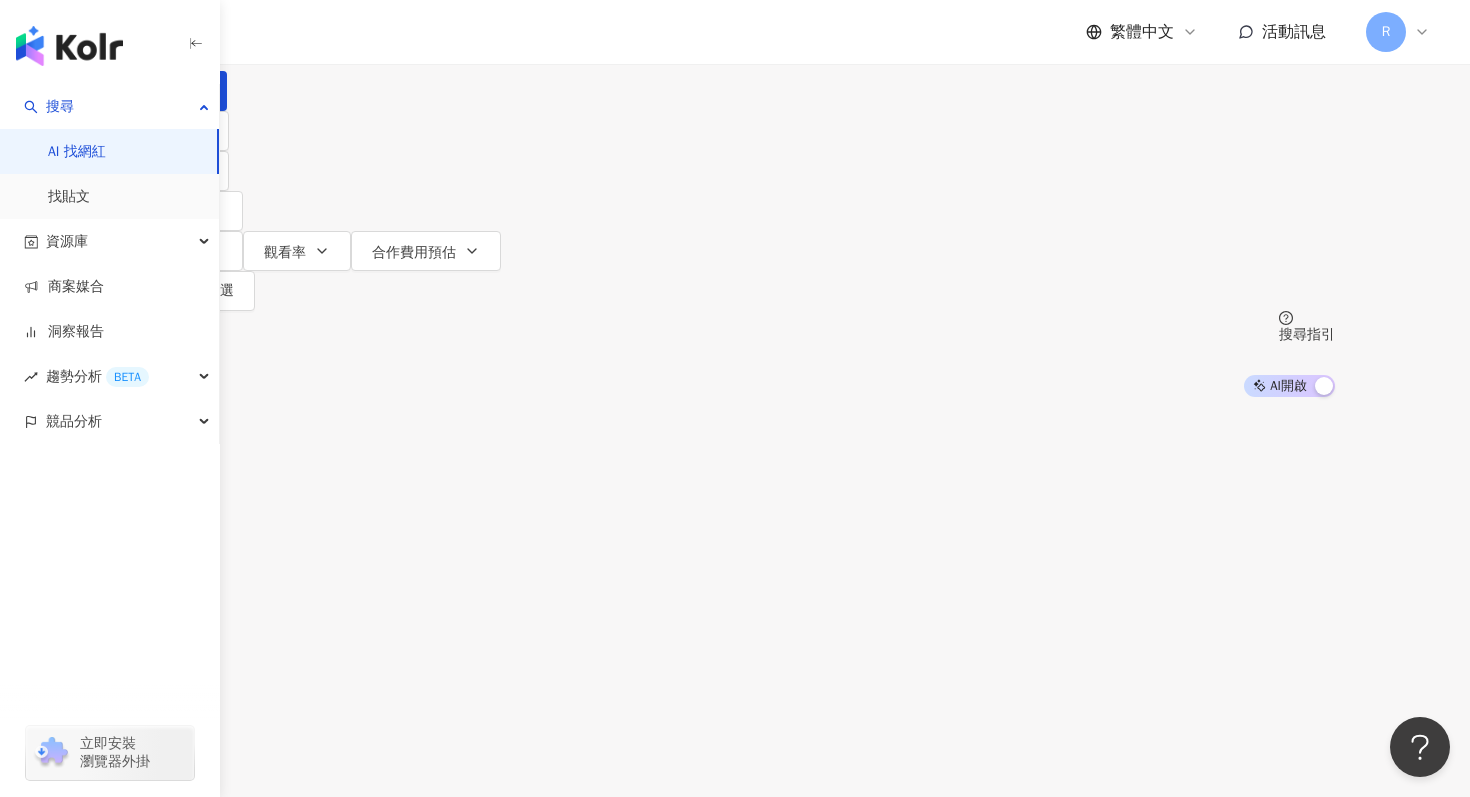 click at bounding box center [350, 19] 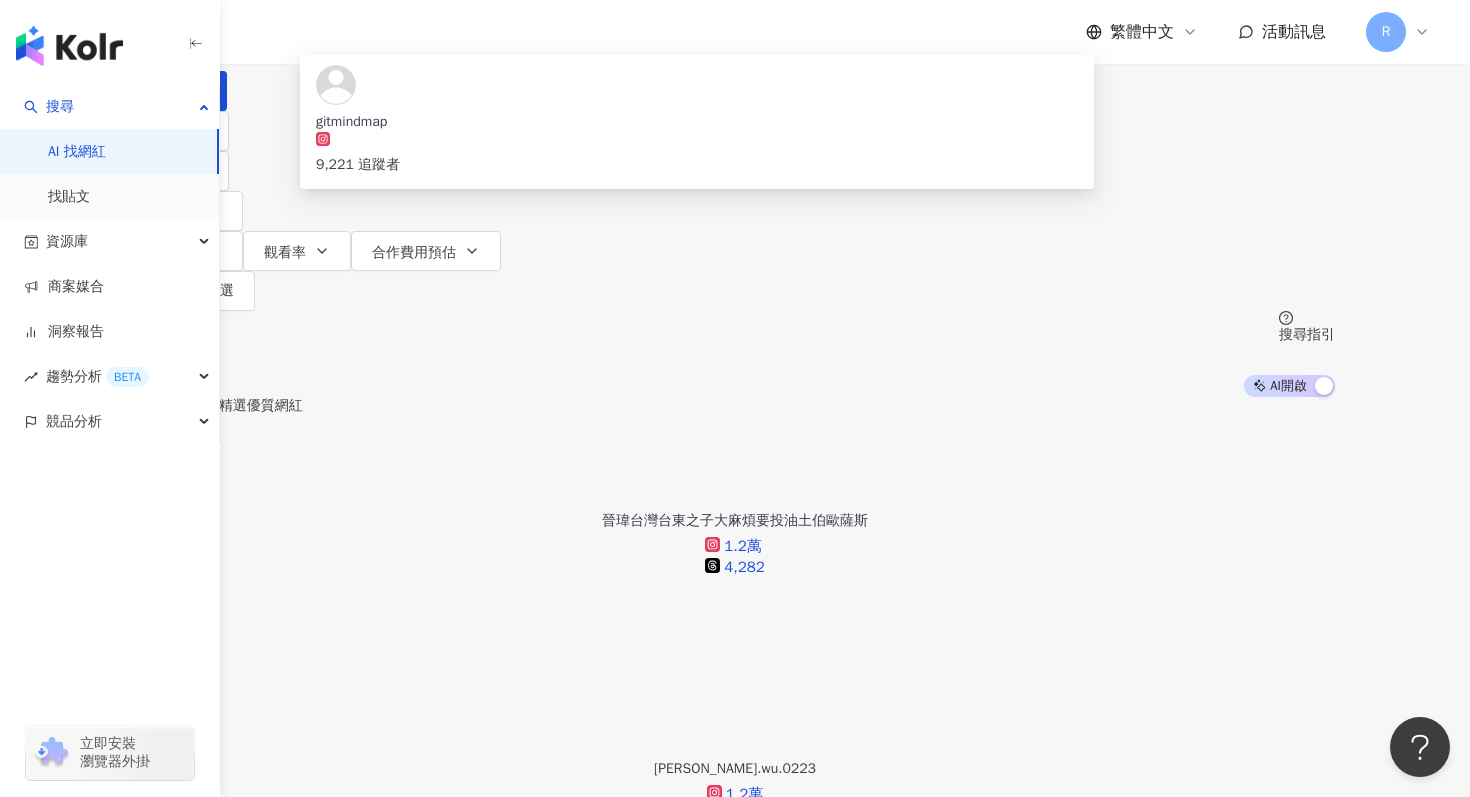type on "*" 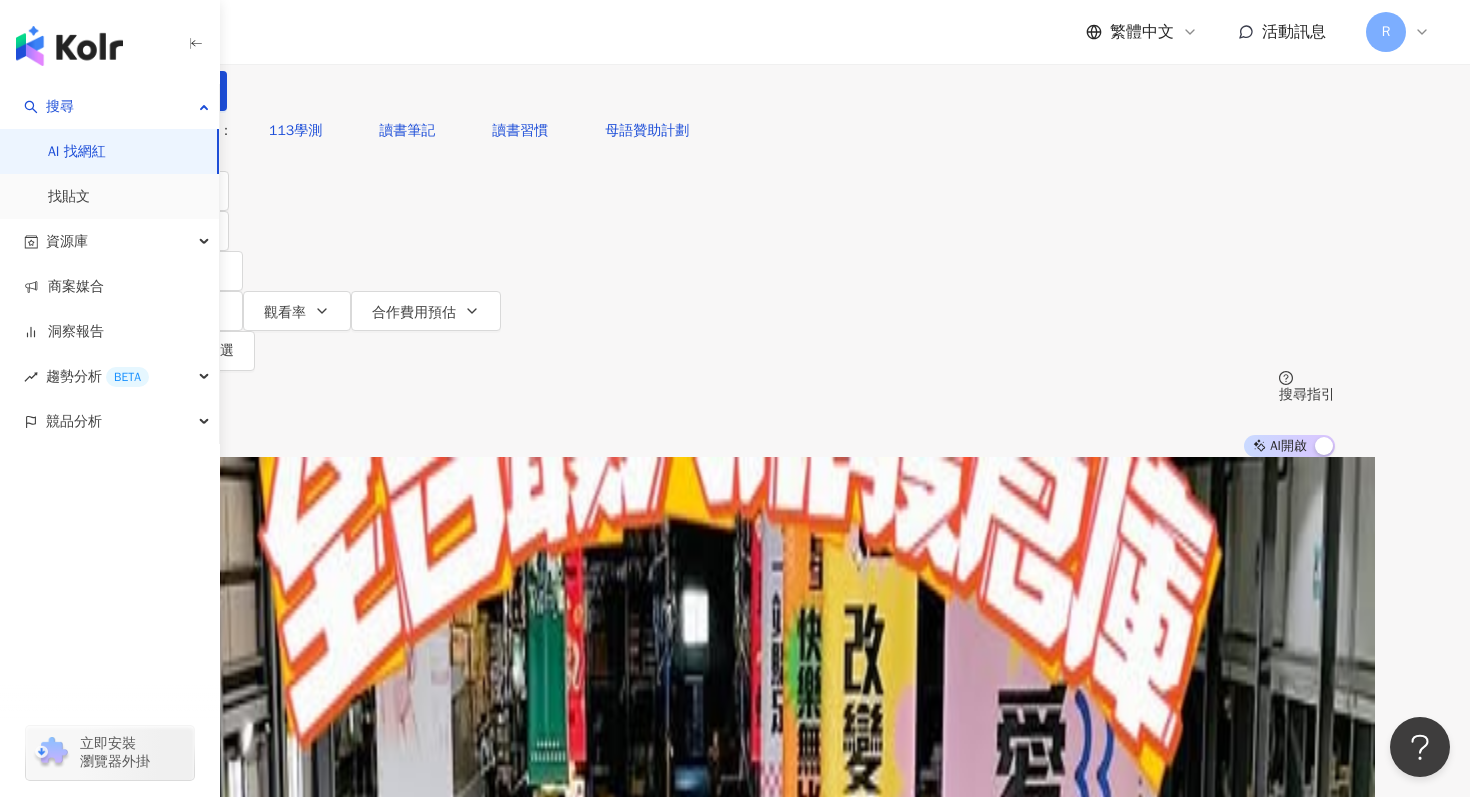 type on "**" 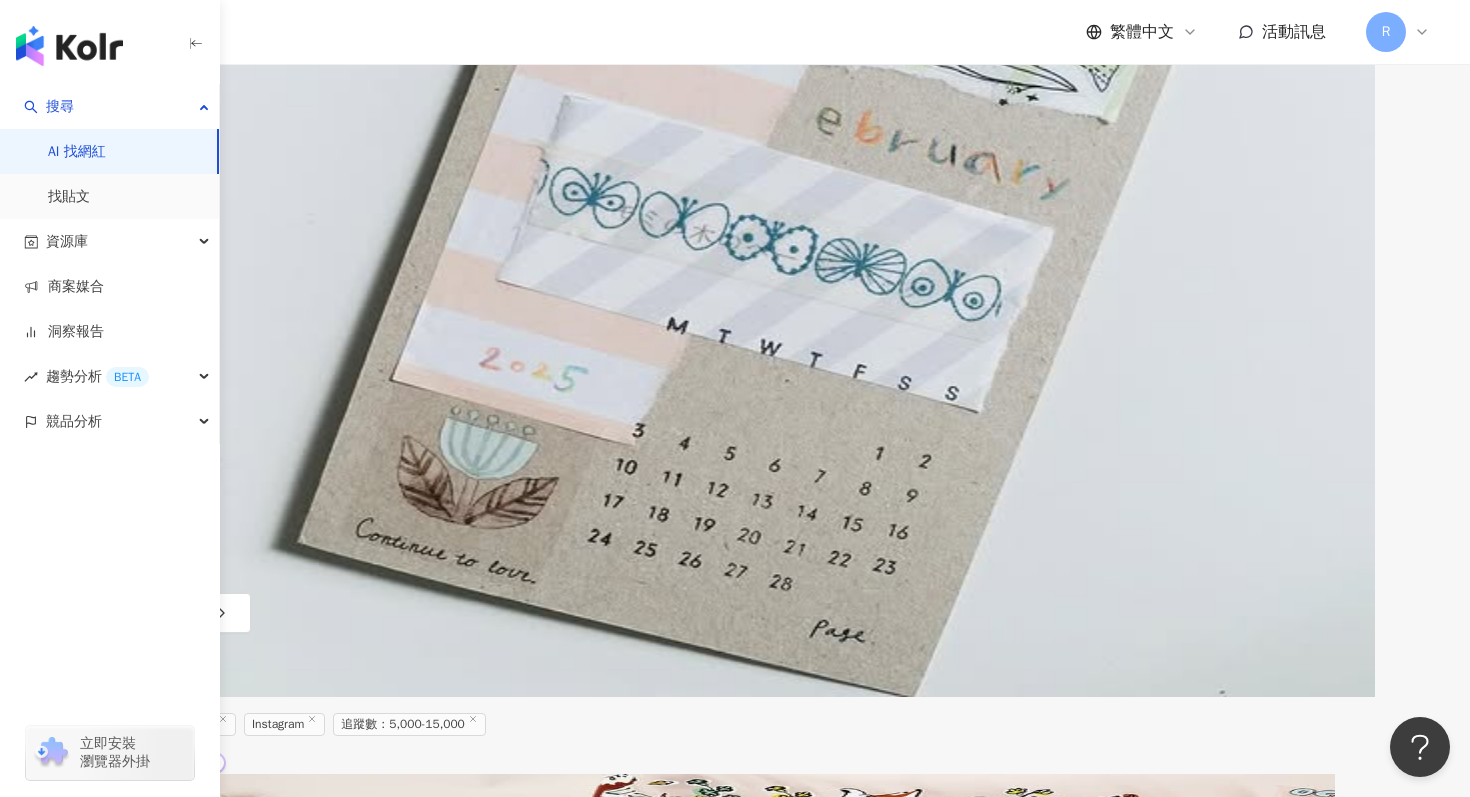 scroll, scrollTop: 864, scrollLeft: 0, axis: vertical 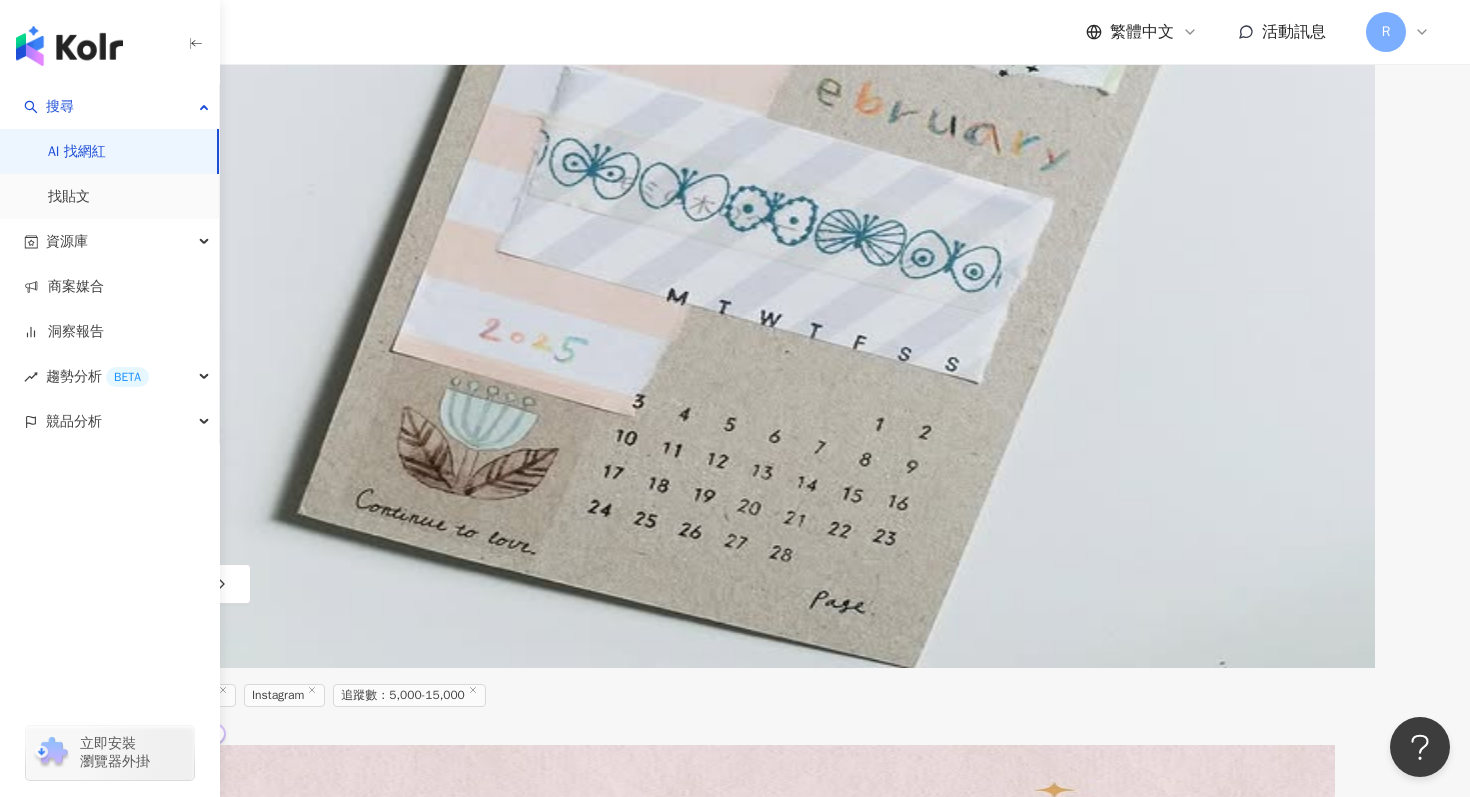 click at bounding box center (985, 1380) 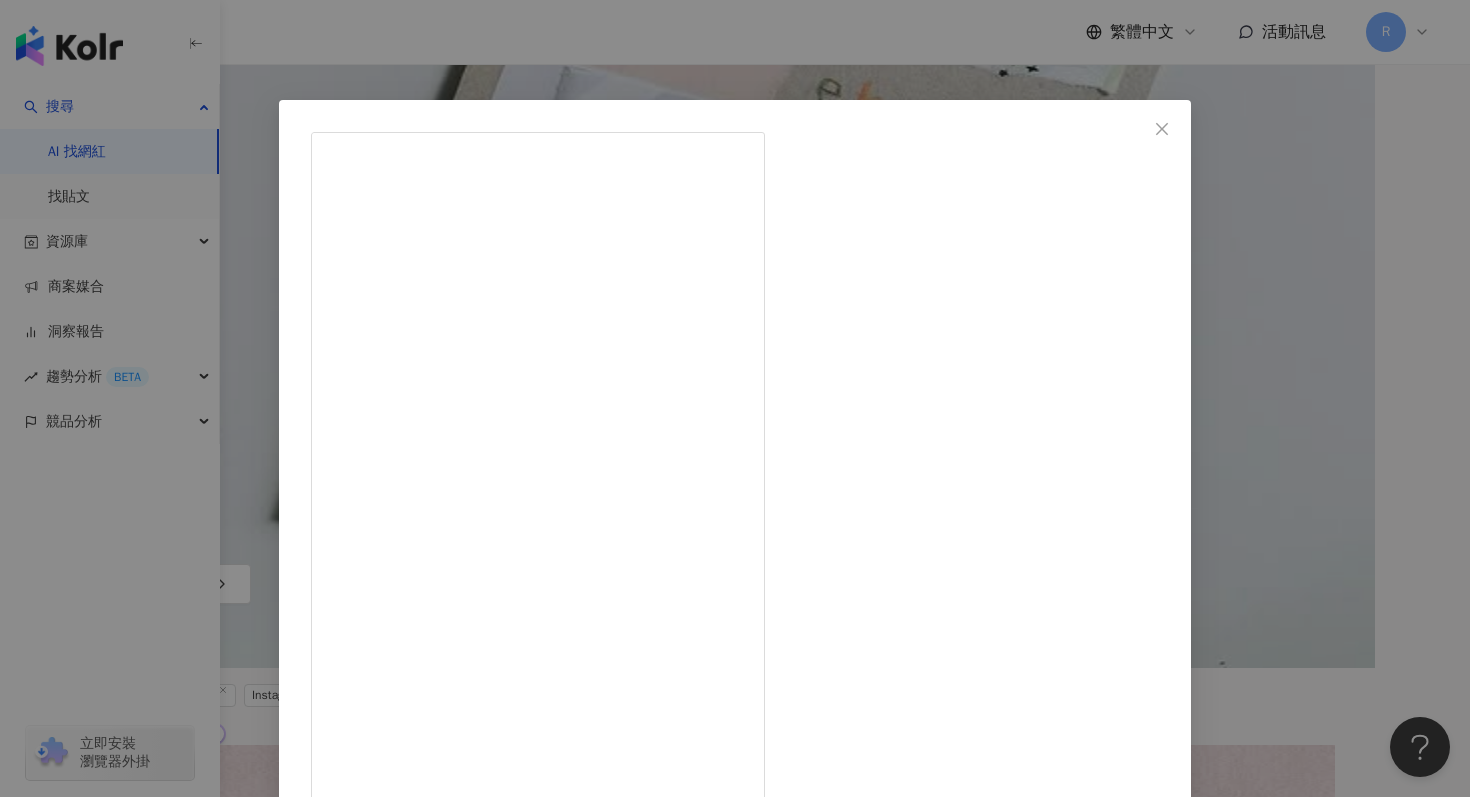 click on "sv_.studio 2024/10/15 搭火車或高鐵就是拍手帳的好時機(￣∇￣)
-
最近大大意識到自己的不足，所以很努力在補齊該看的書，同時生活也很忙，細碎的時間都被塞得滿滿的，超級需要規劃🥹
#手帳 #文具 #文房具紹介 #文房具 #stationery #journal #bulletjournal #bujo #讀書 #study #勉強 #勉強垢 #讀書帳 #手帳帳 #life #lifestyle 200 2 查看原始貼文" at bounding box center (735, 398) 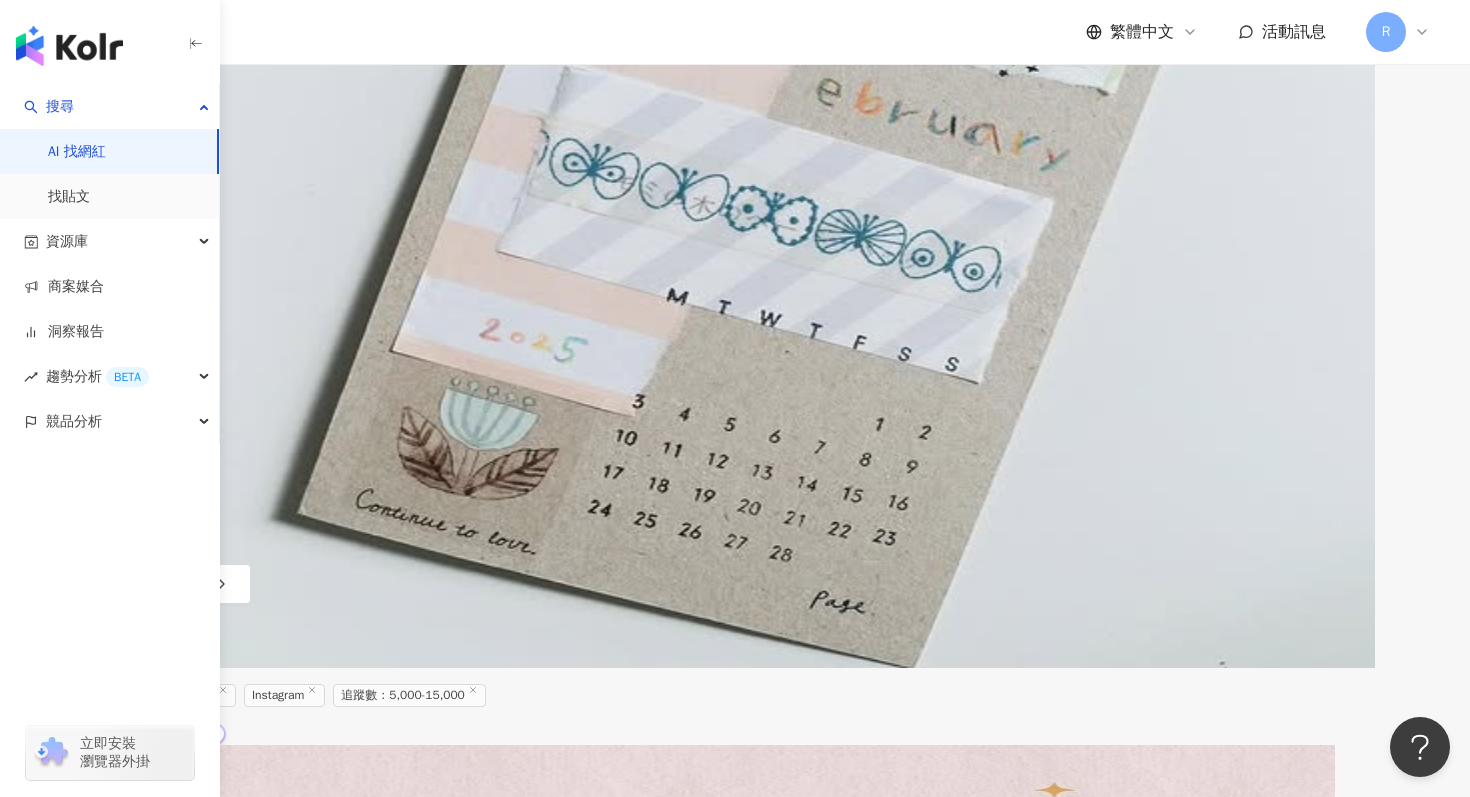 click on "Instagram" at bounding box center (284, 695) 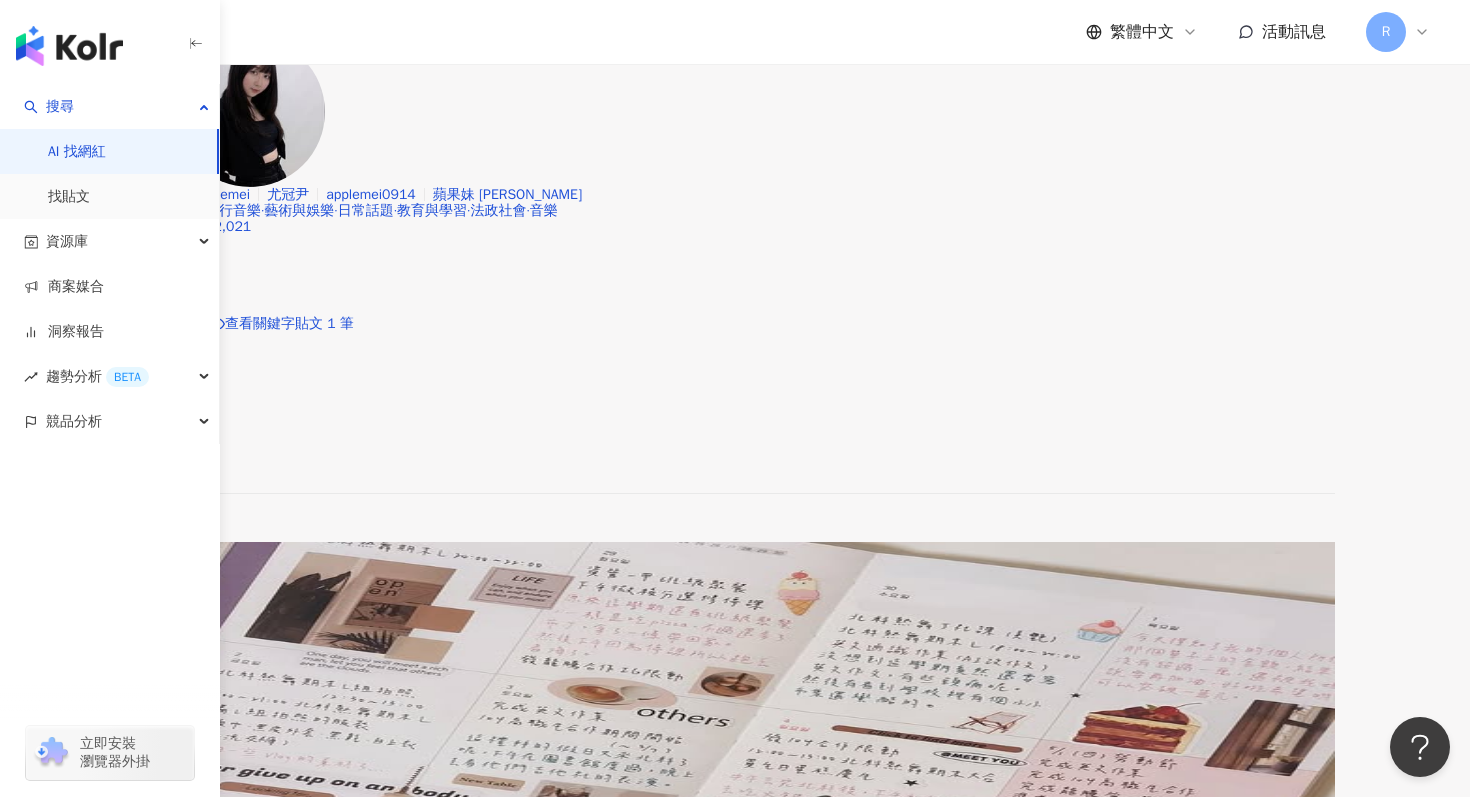 scroll, scrollTop: 2570, scrollLeft: 0, axis: vertical 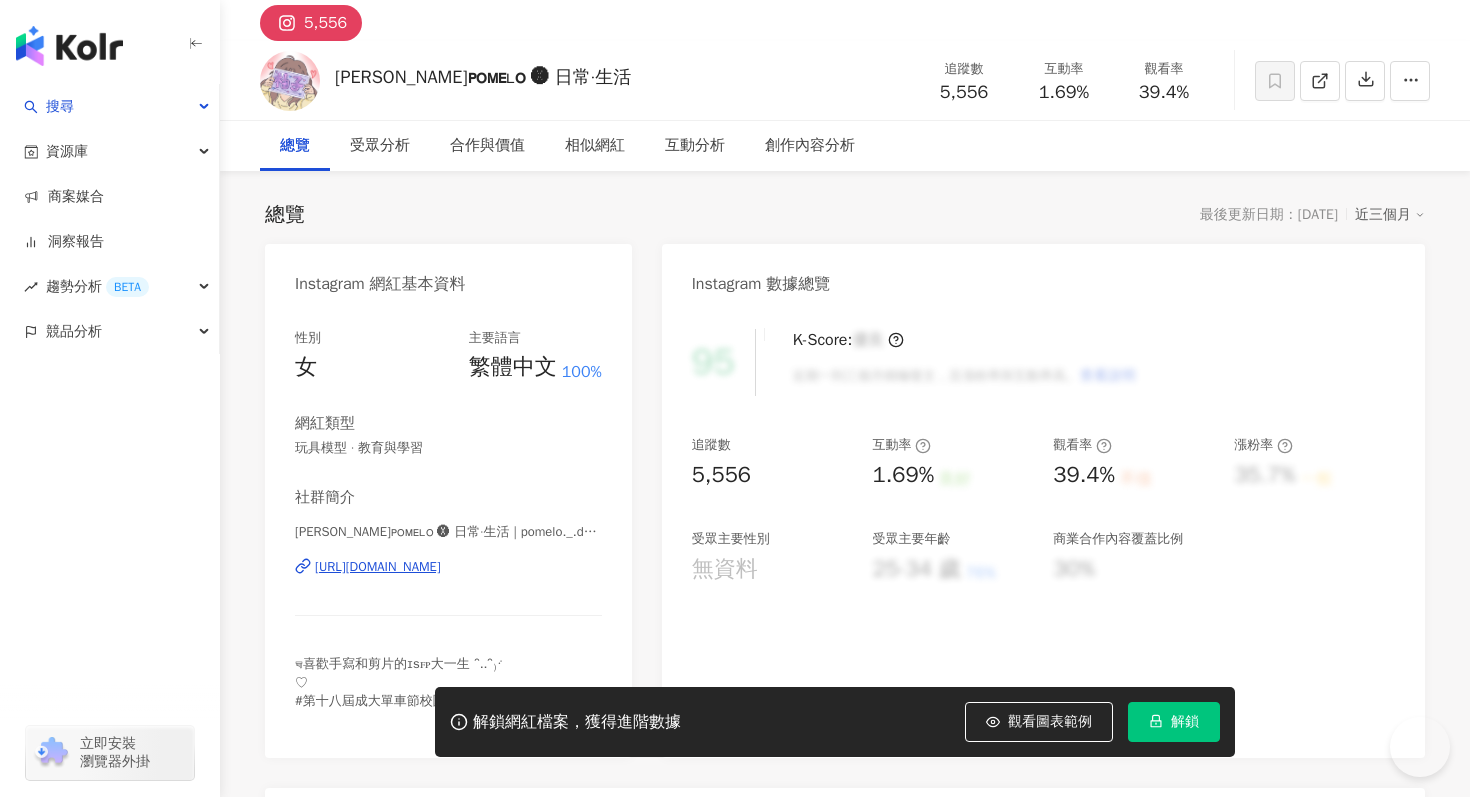 click on "https://www.instagram.com/pomelo._.dailyyy/" at bounding box center [378, 567] 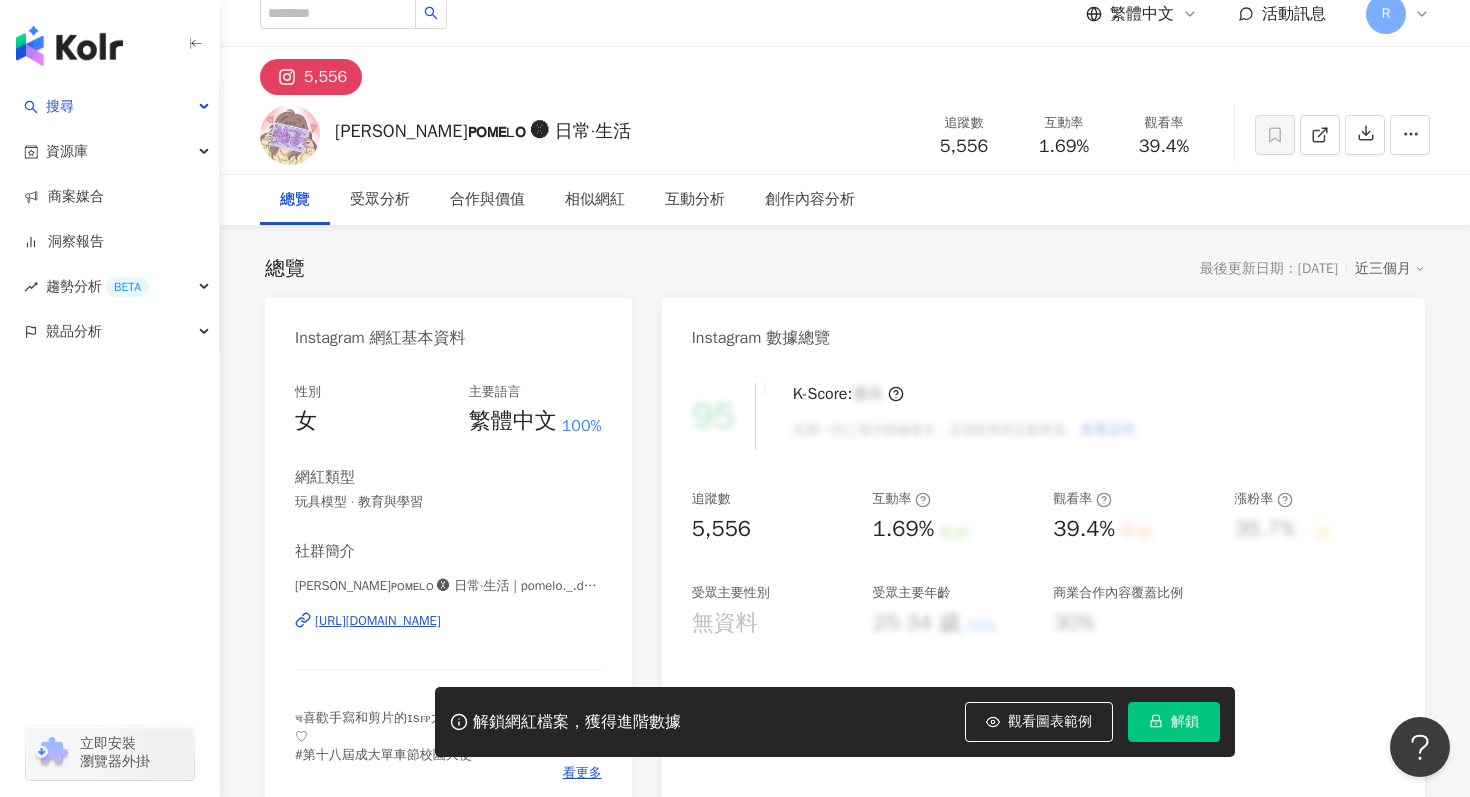 scroll, scrollTop: 0, scrollLeft: 0, axis: both 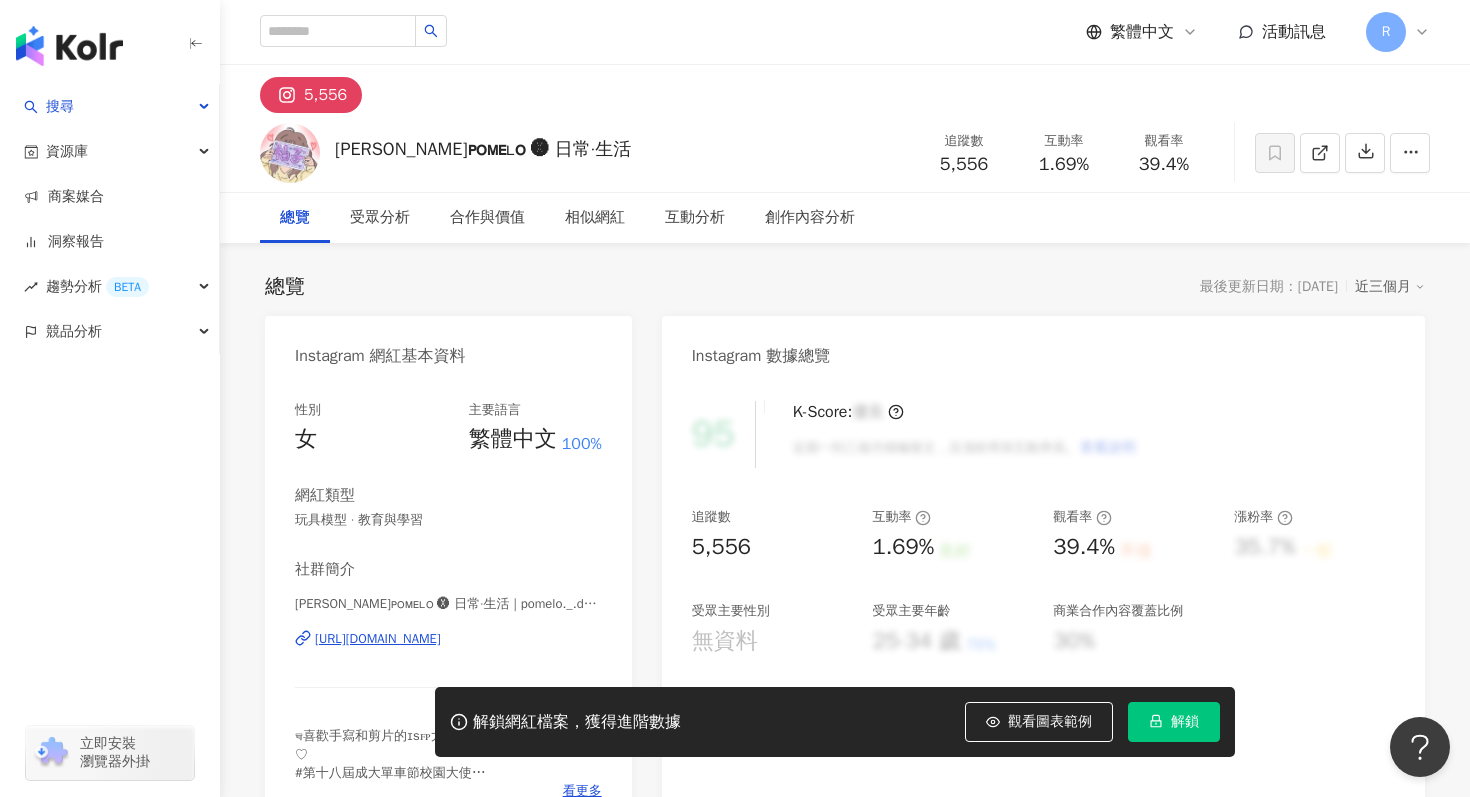 click on "R" at bounding box center (1386, 32) 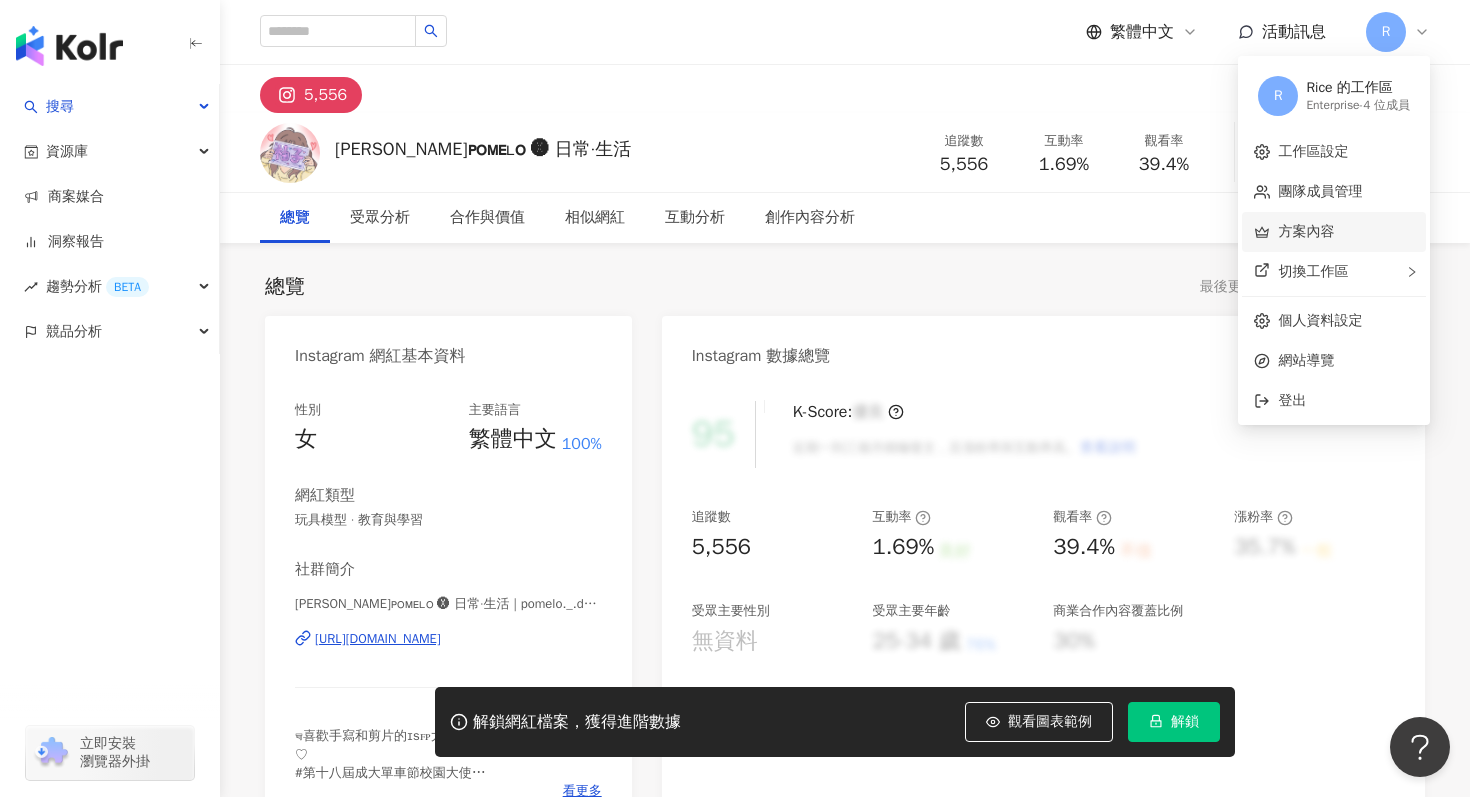 click on "方案內容" at bounding box center [1306, 231] 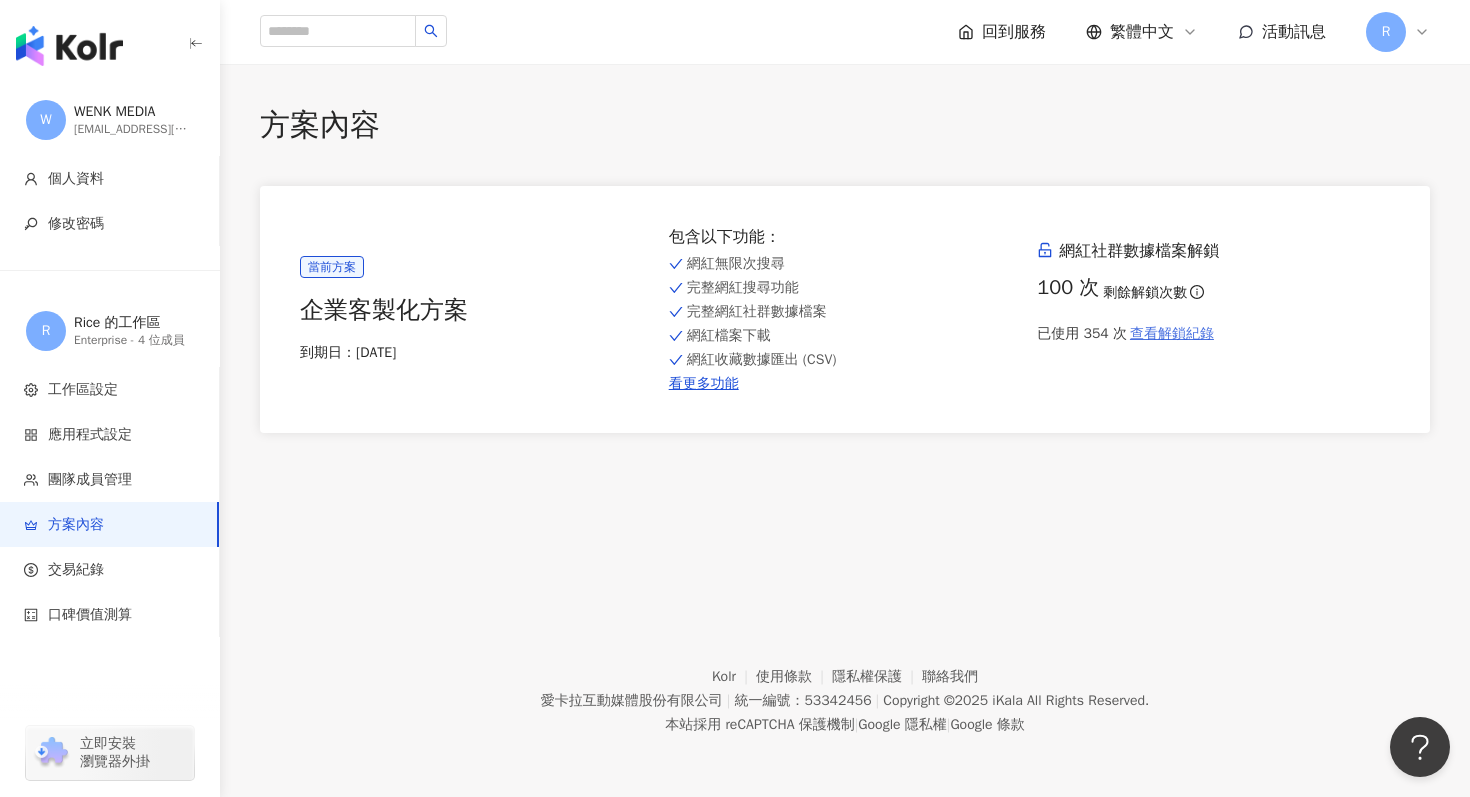 click on "查看解鎖紀錄" at bounding box center (1172, 334) 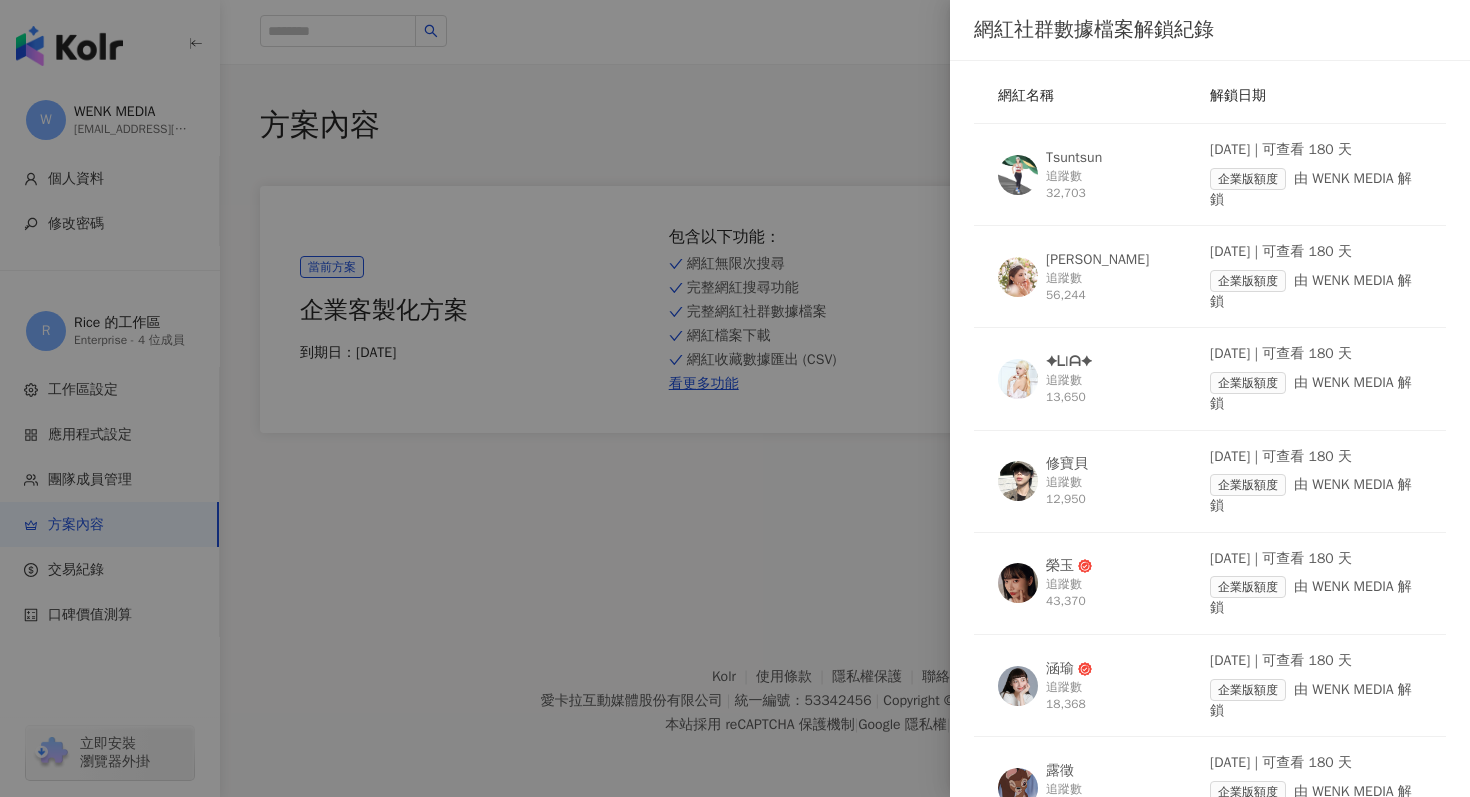 click at bounding box center (735, 398) 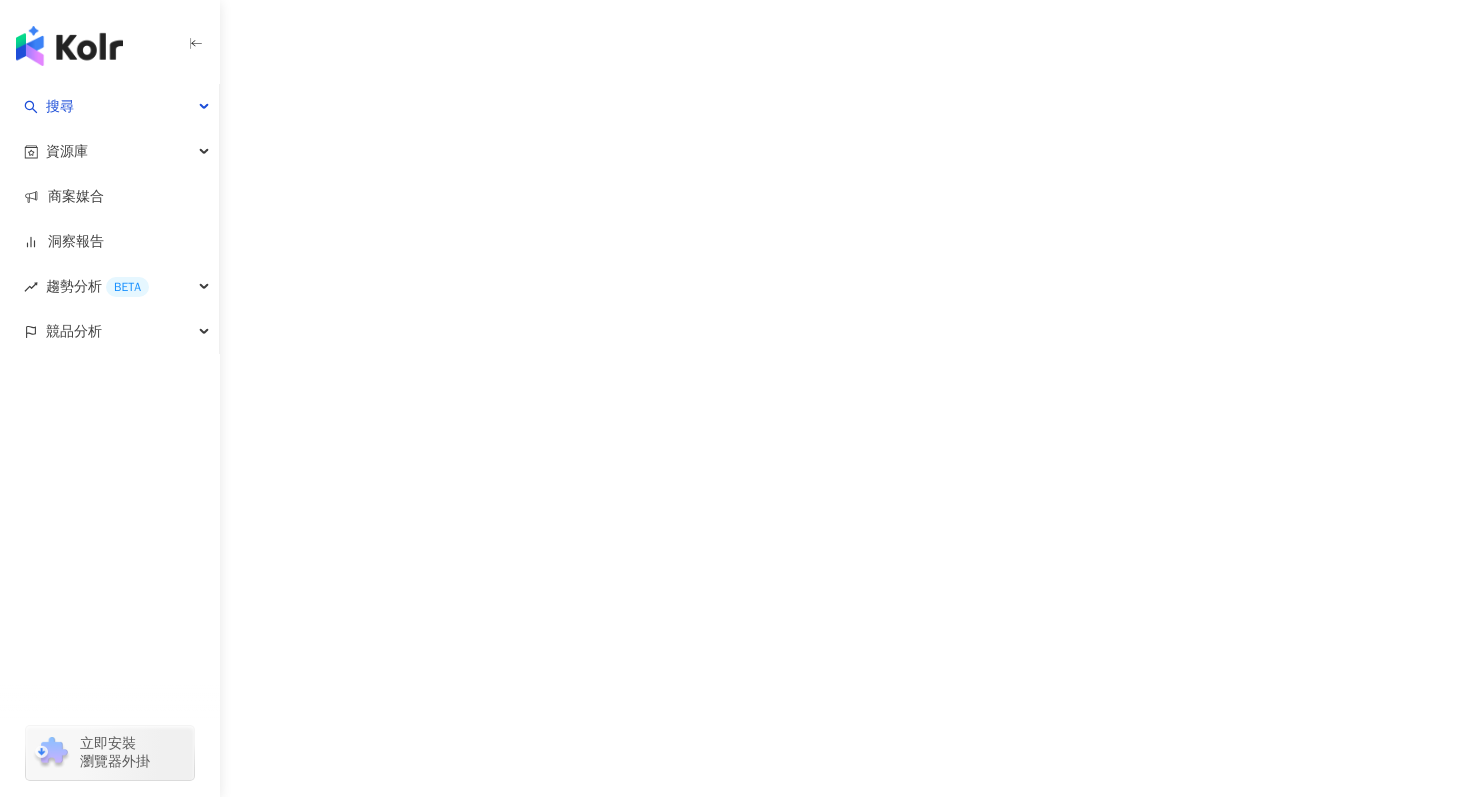 scroll, scrollTop: 0, scrollLeft: 0, axis: both 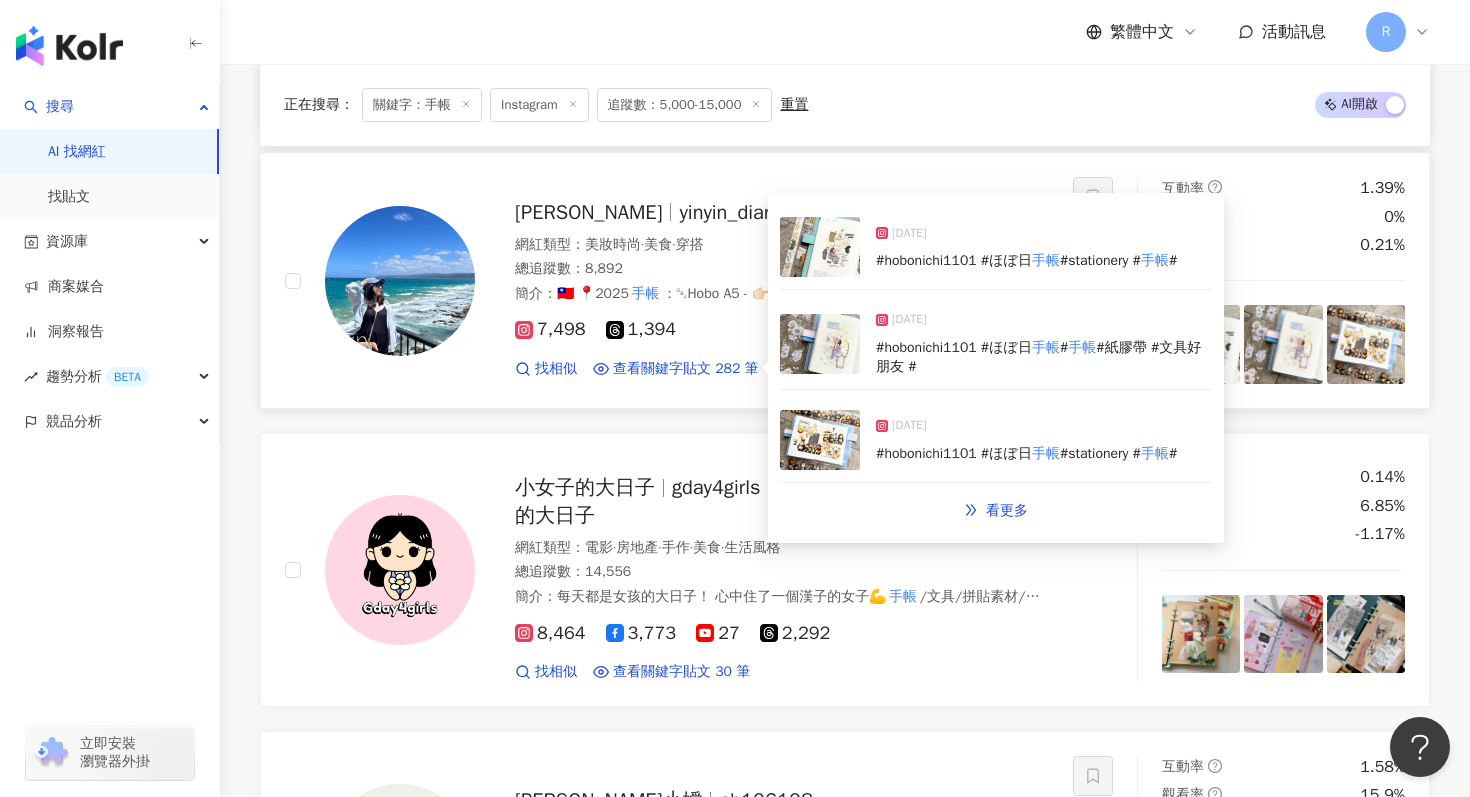 click at bounding box center [820, 344] 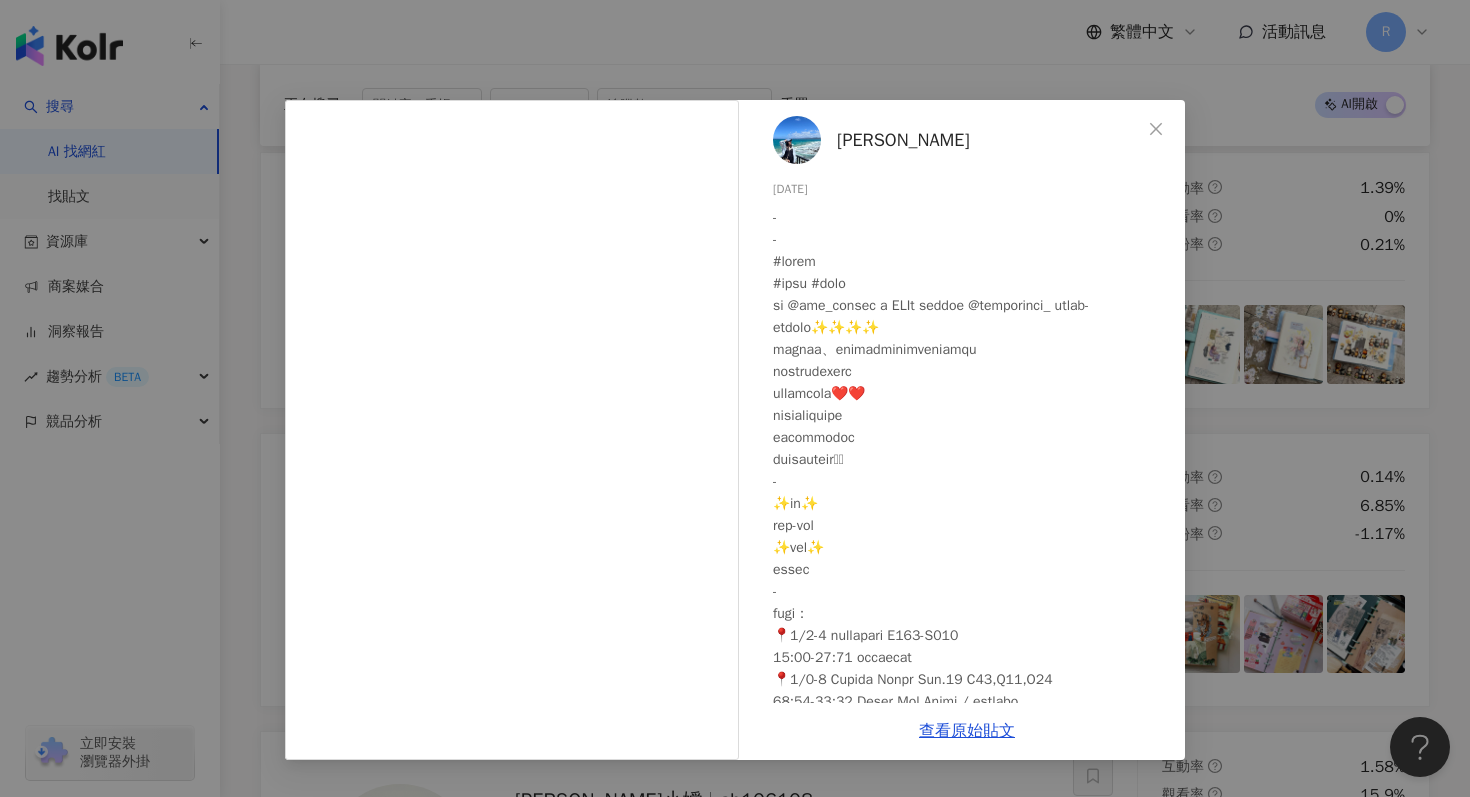 click on "茵茵 2025/7/4 90 1 查看原始貼文" at bounding box center (735, 398) 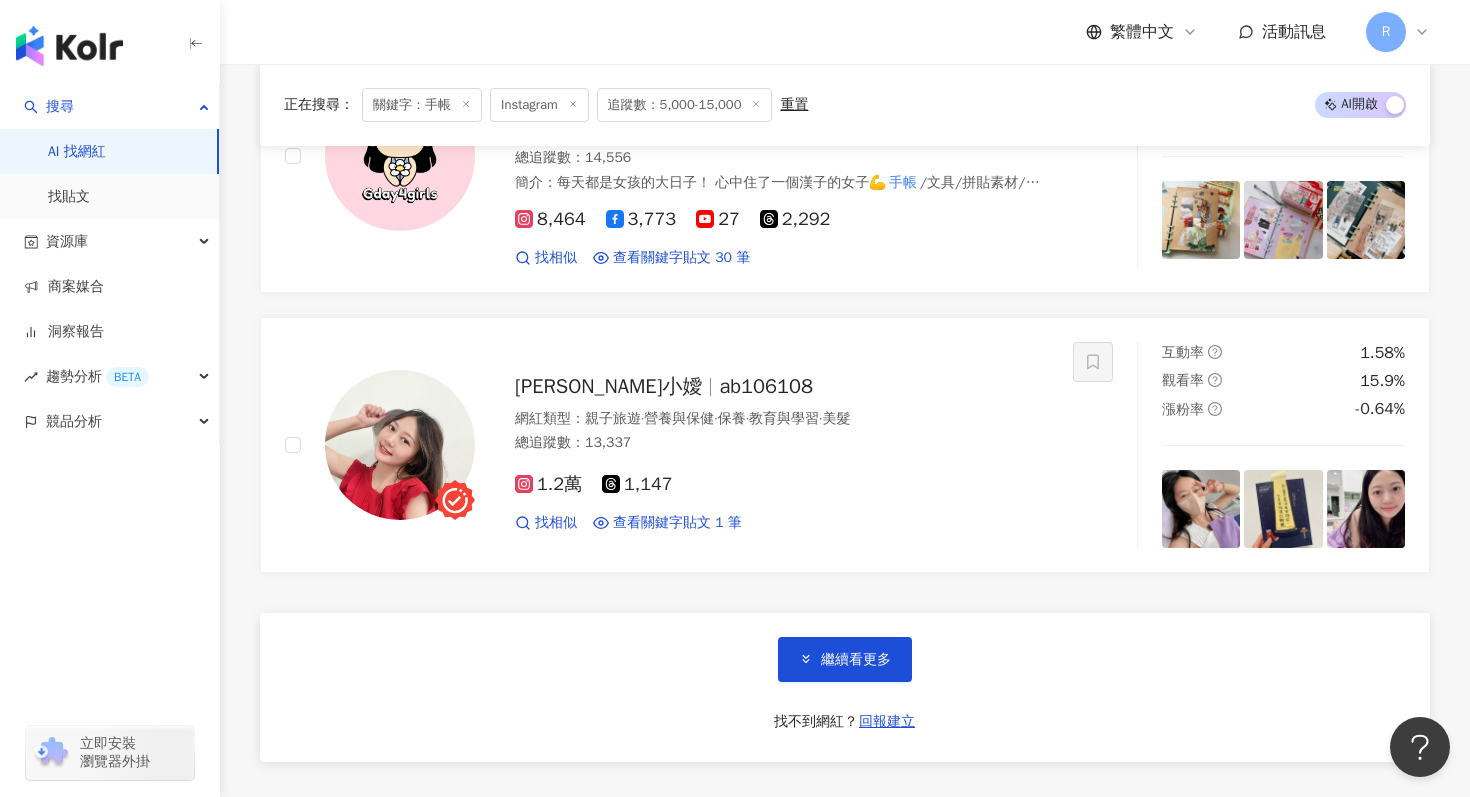 scroll, scrollTop: 3618, scrollLeft: 0, axis: vertical 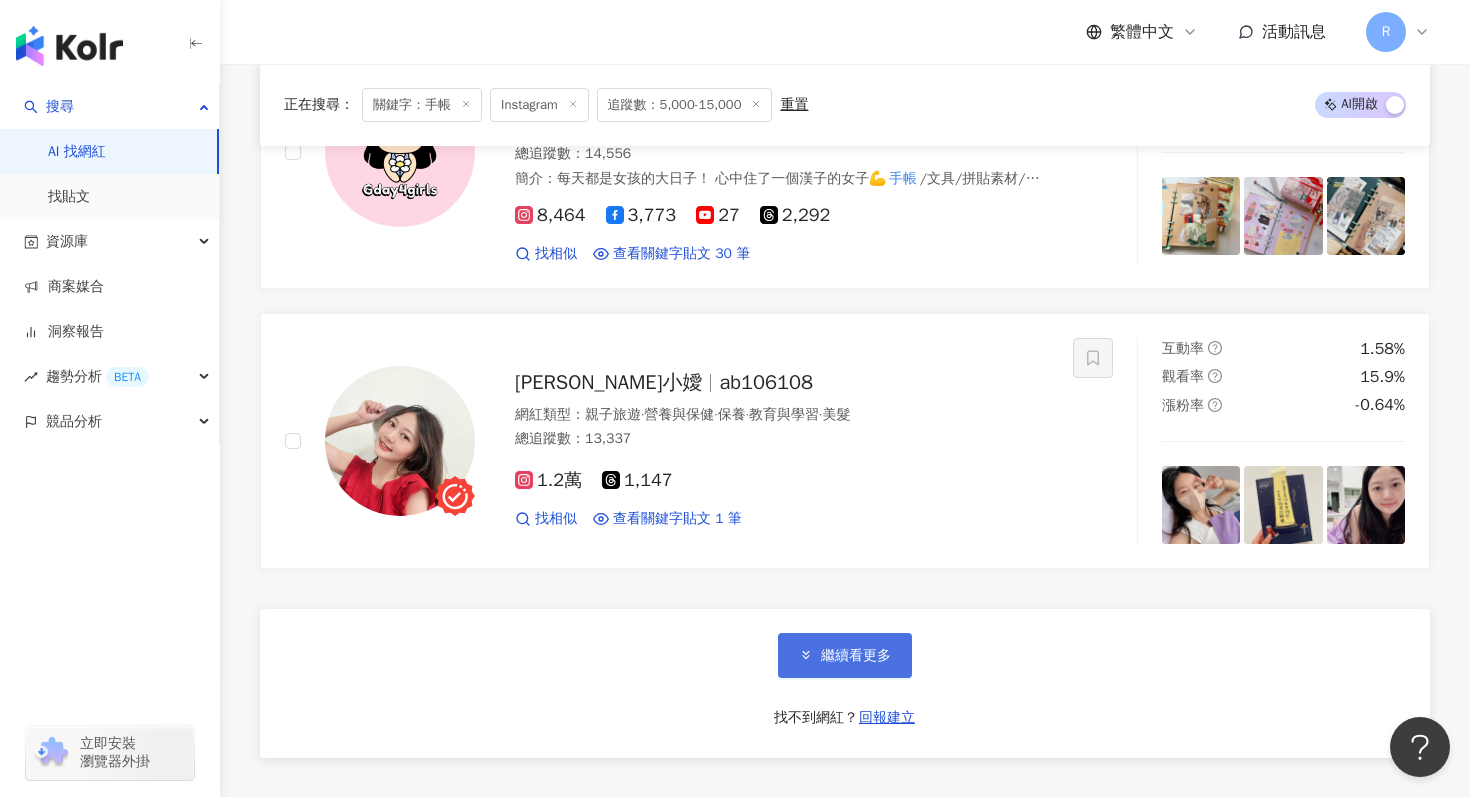 click on "繼續看更多" at bounding box center [845, 655] 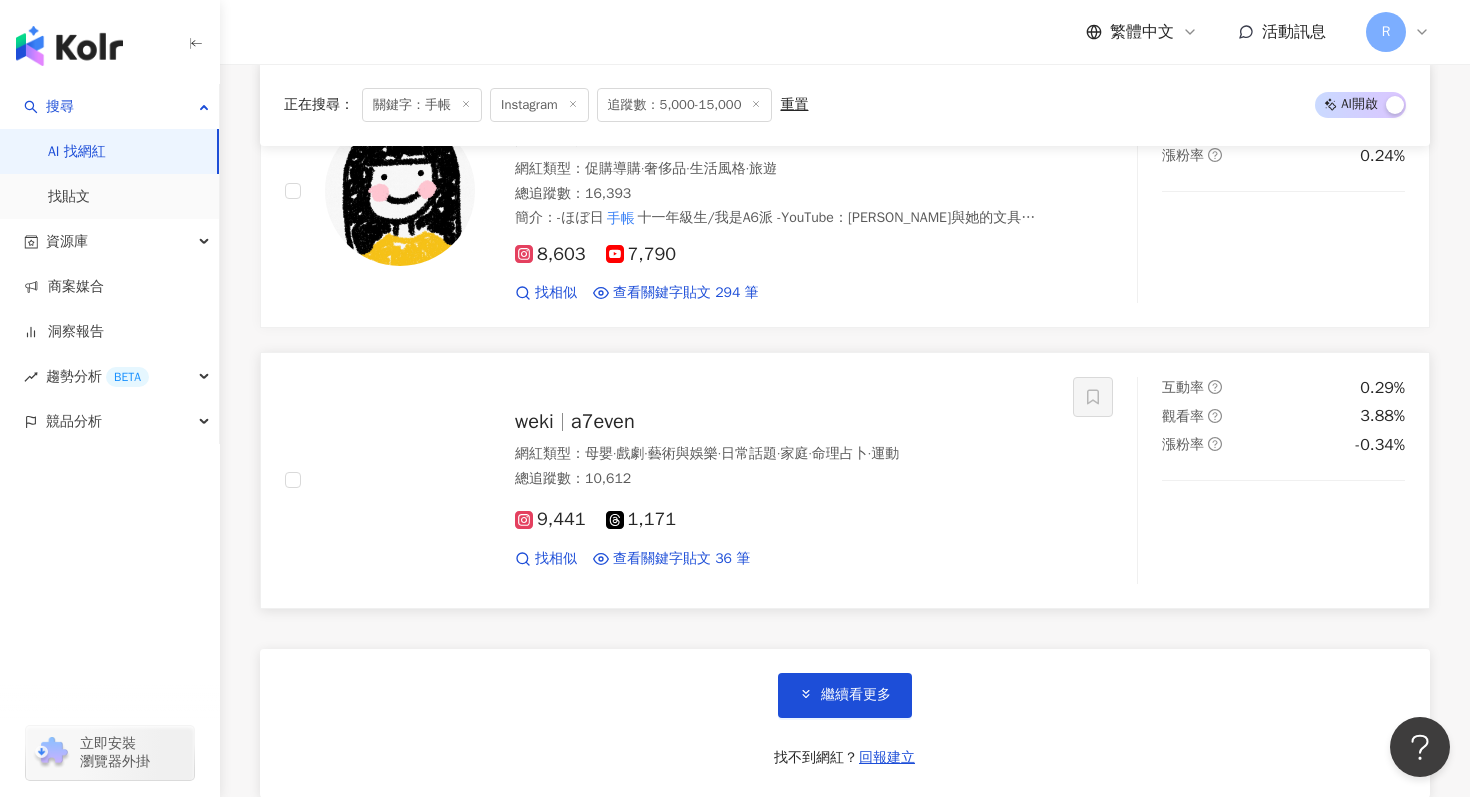 scroll, scrollTop: 6974, scrollLeft: 0, axis: vertical 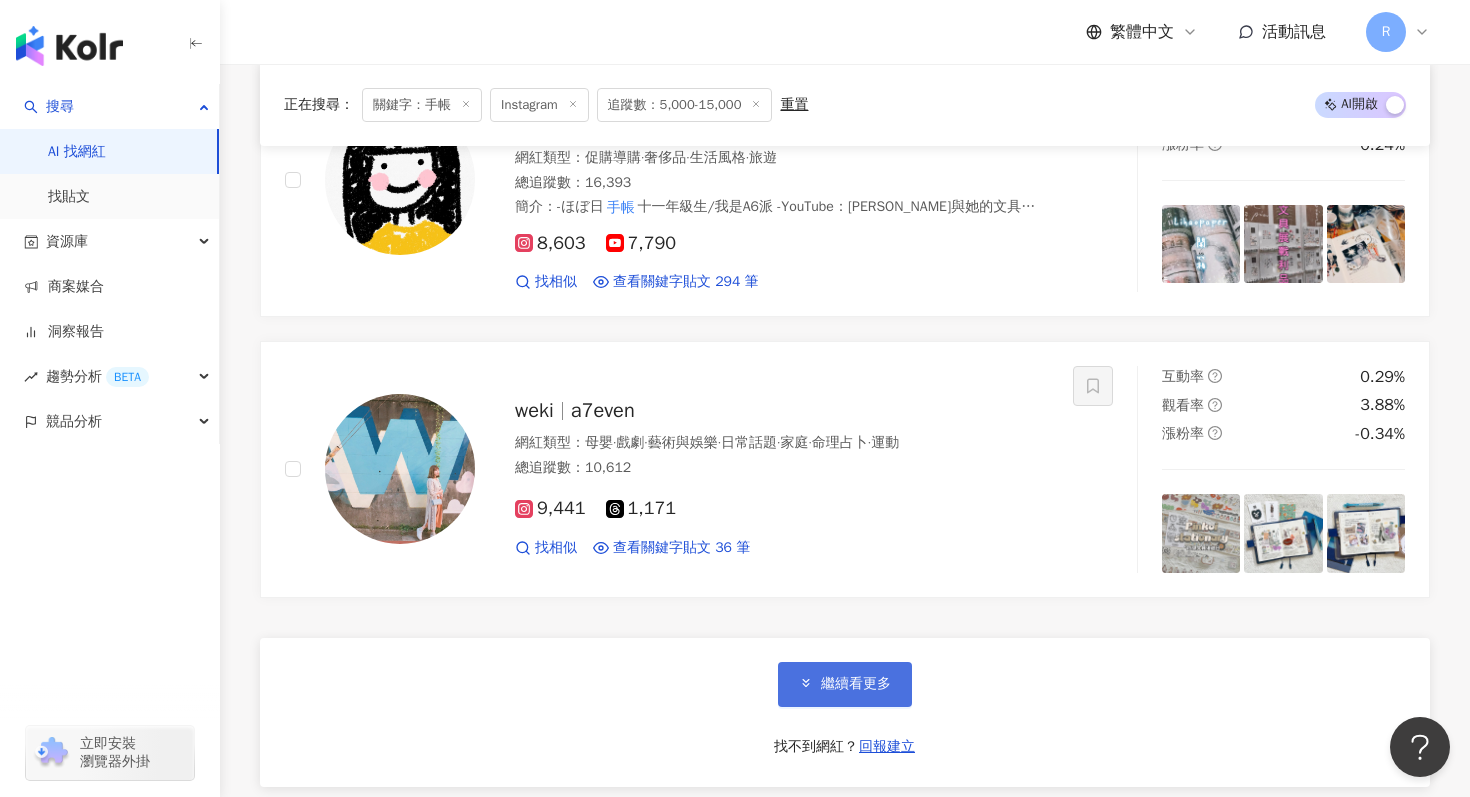 click on "繼續看更多" at bounding box center [856, 684] 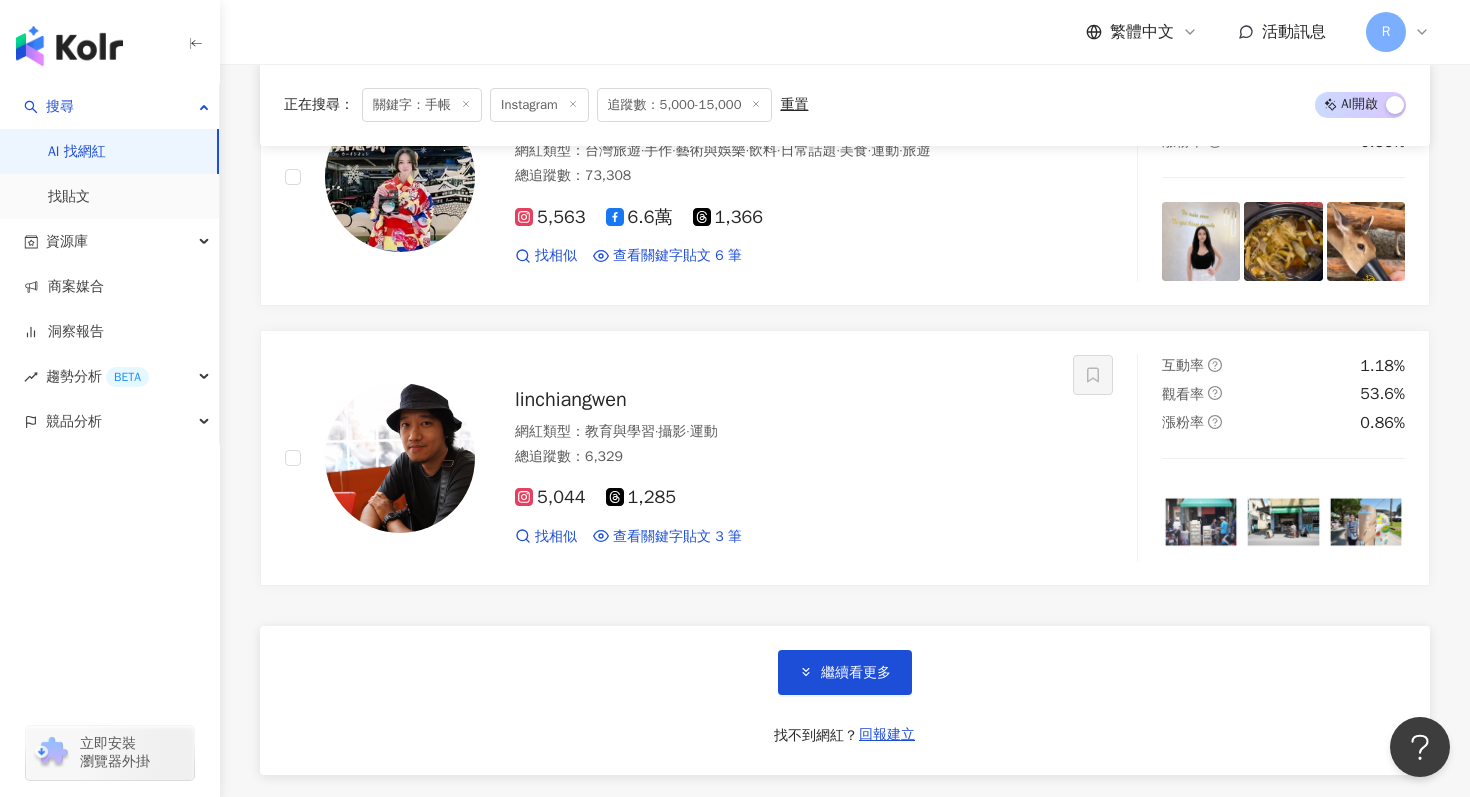 scroll, scrollTop: 10400, scrollLeft: 0, axis: vertical 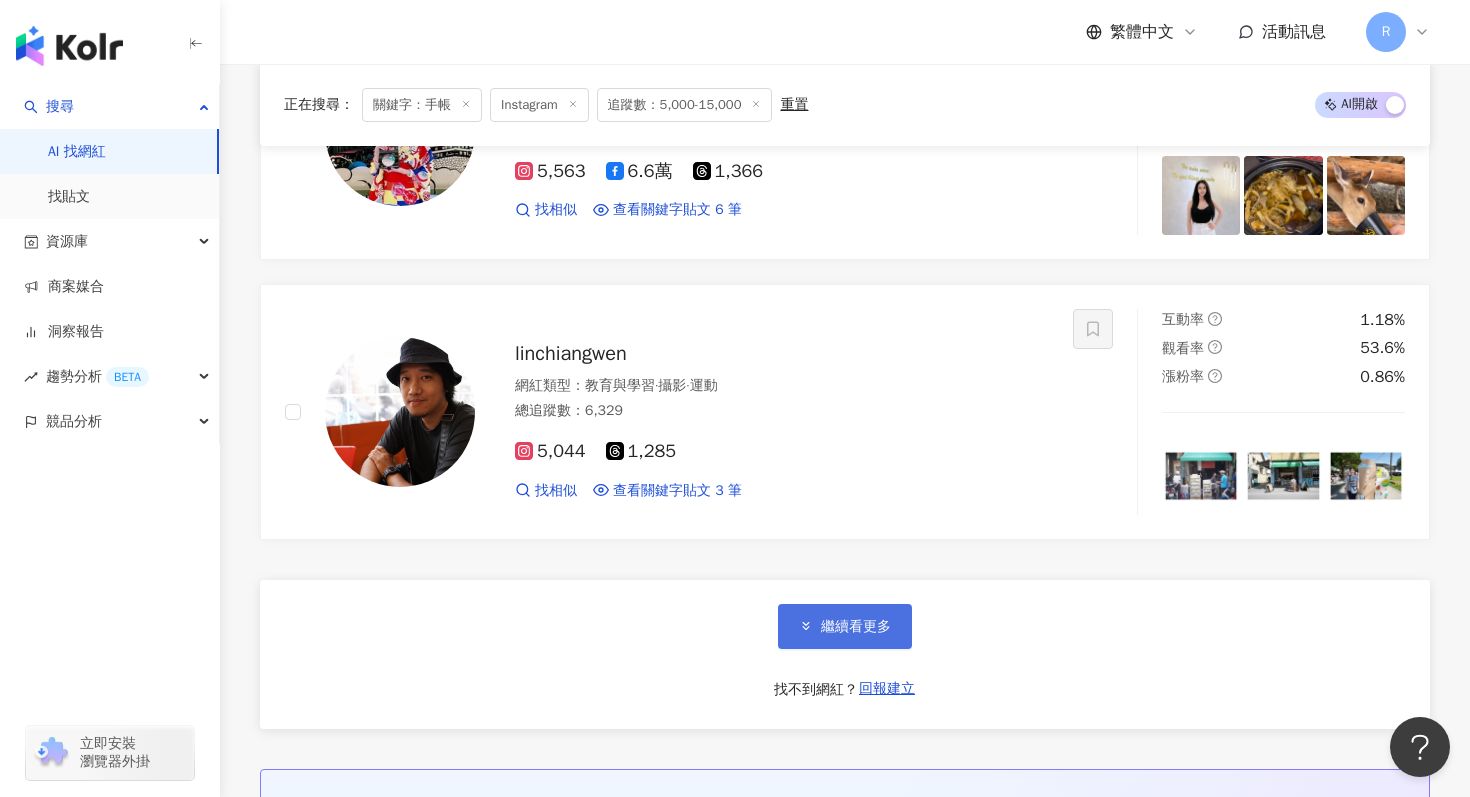 click on "繼續看更多" at bounding box center (845, 626) 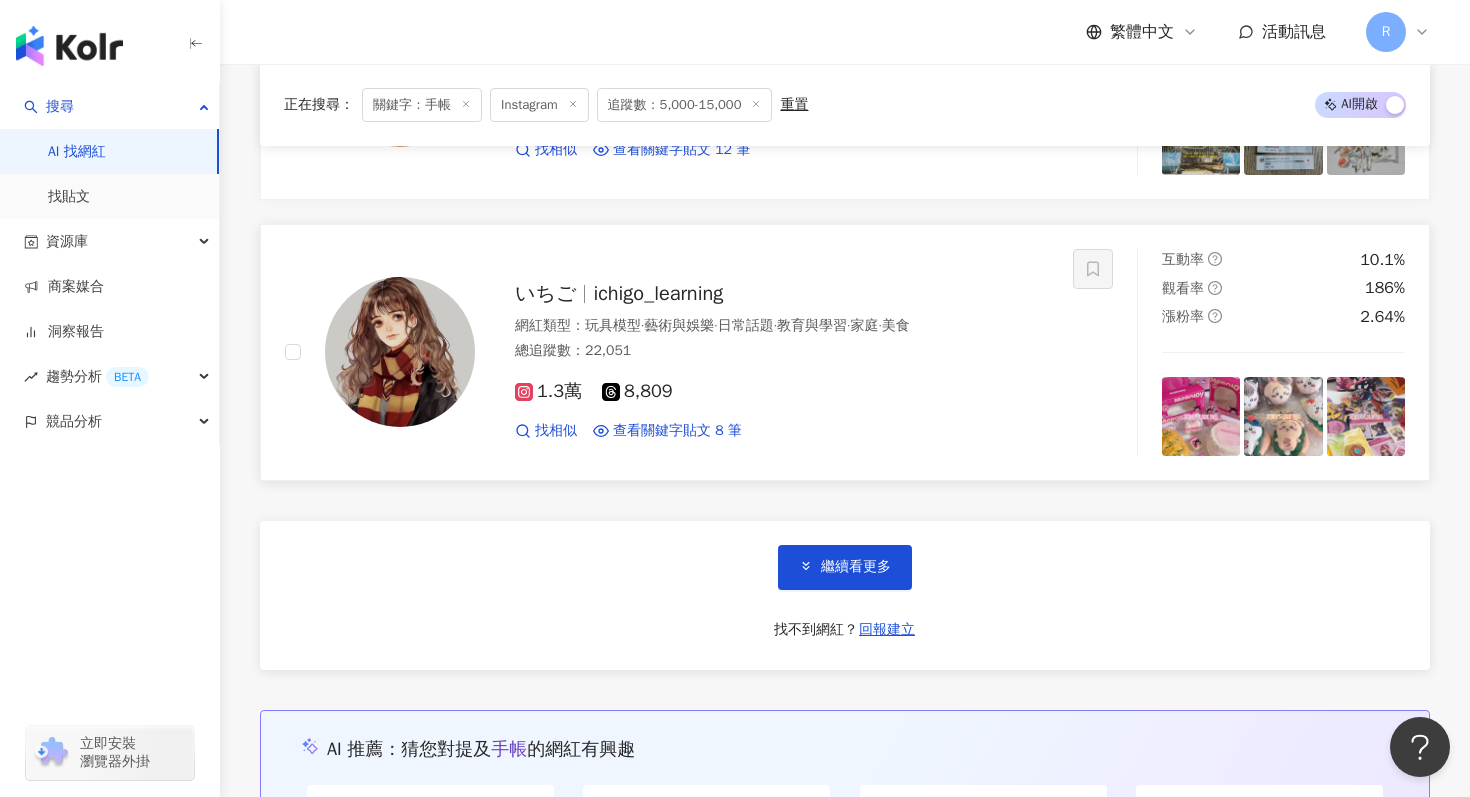 scroll, scrollTop: 14004, scrollLeft: 0, axis: vertical 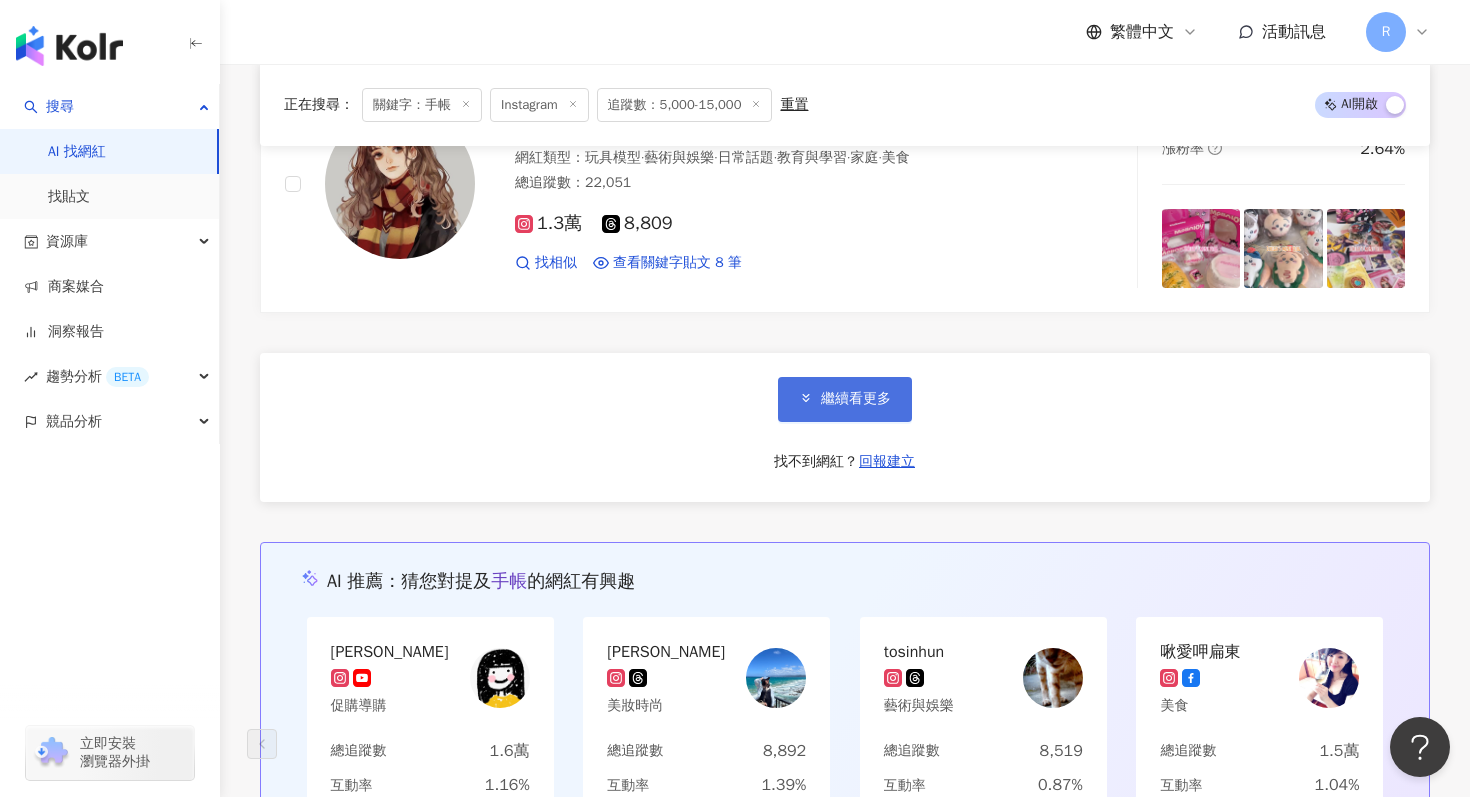 click on "繼續看更多" at bounding box center (845, 399) 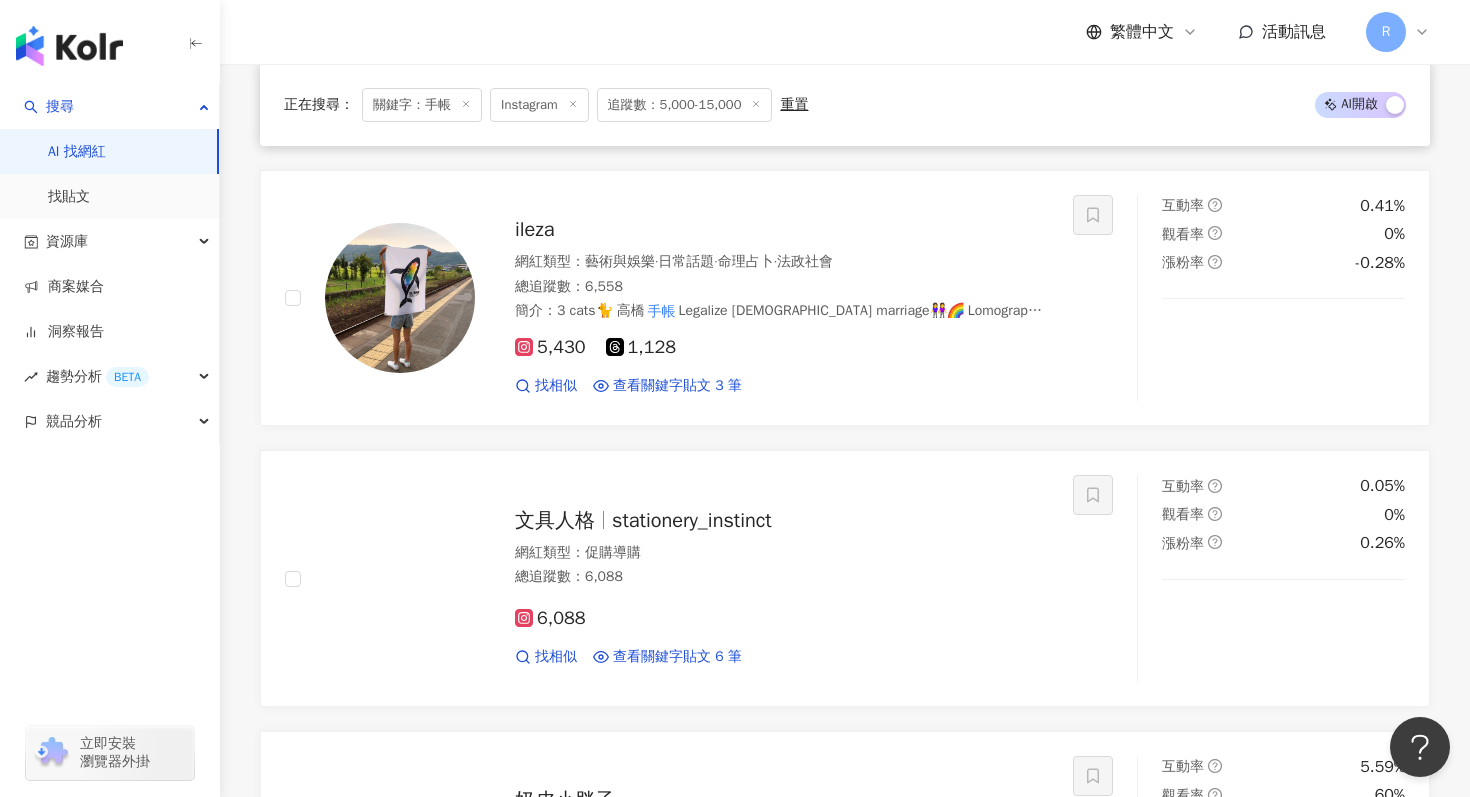 scroll, scrollTop: 14735, scrollLeft: 0, axis: vertical 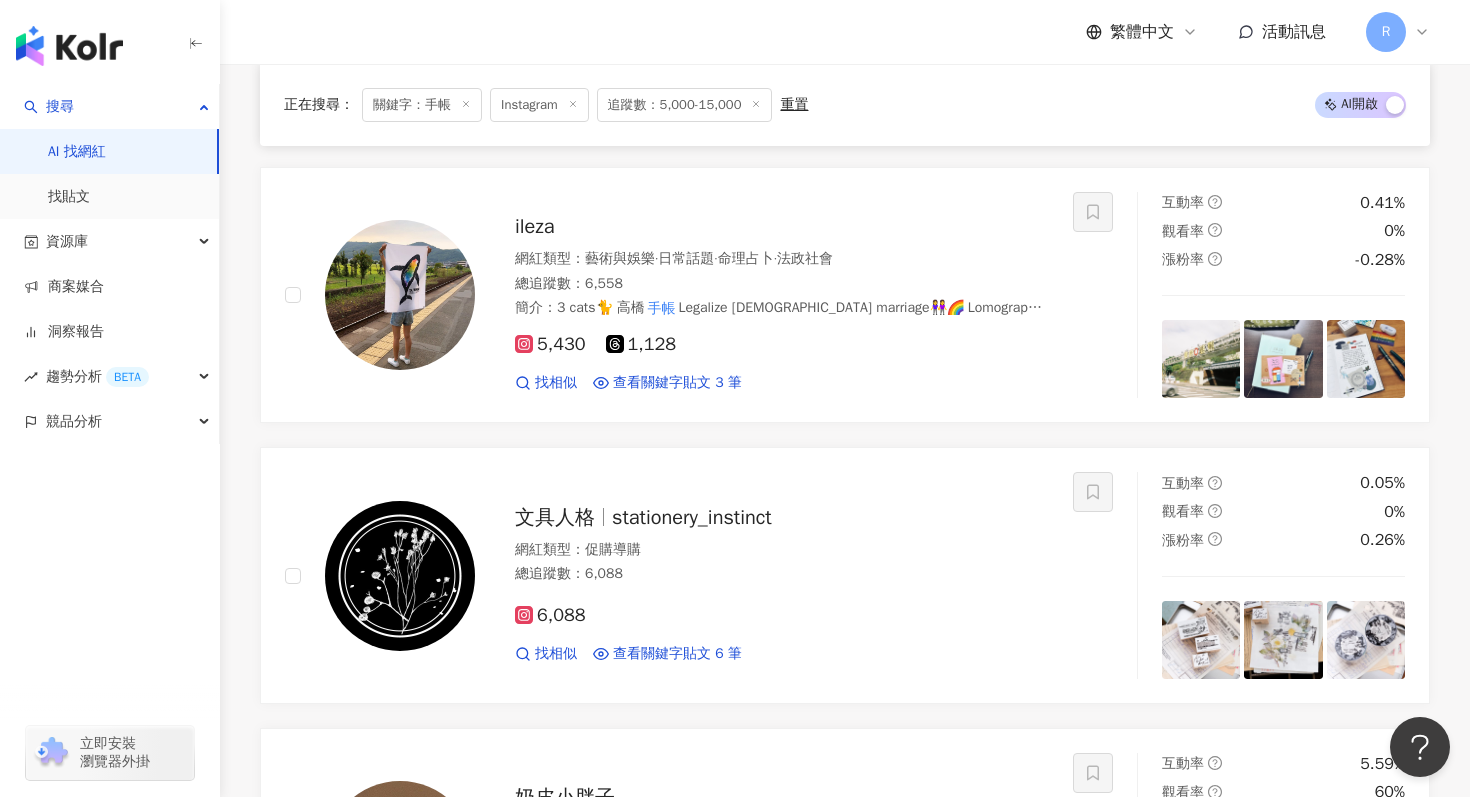 click 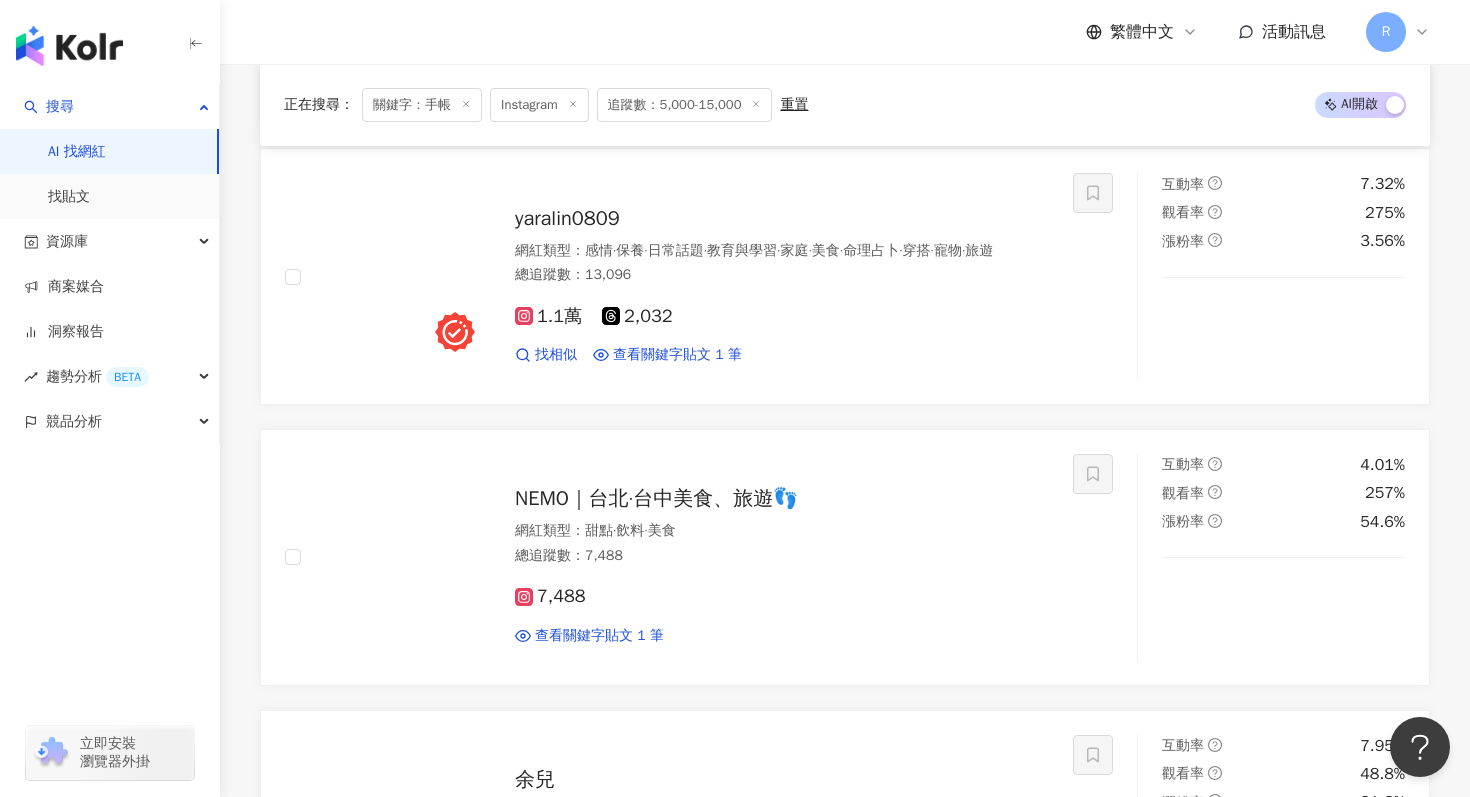 scroll, scrollTop: 6165, scrollLeft: 0, axis: vertical 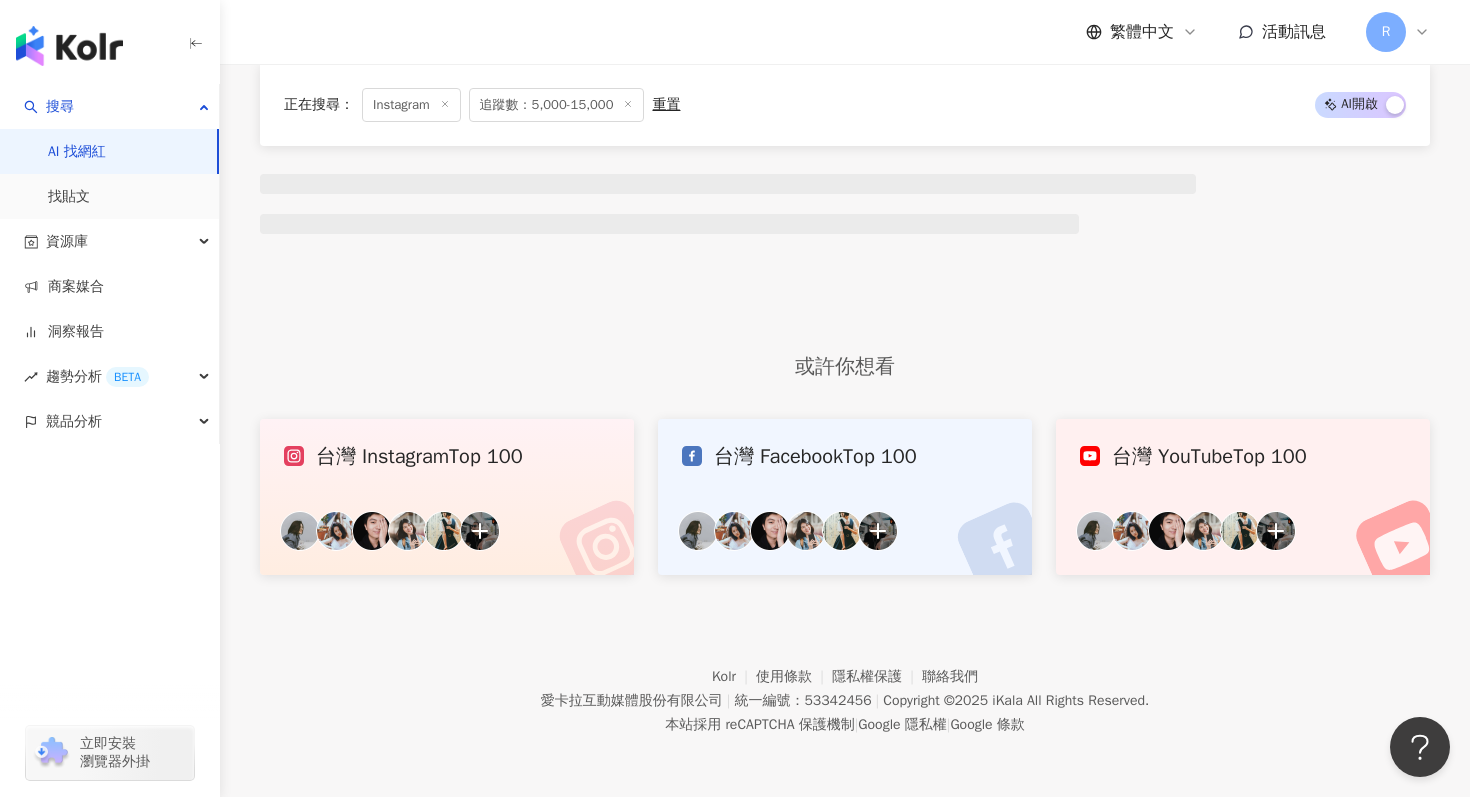 click on "Instagram ** 台灣 搜尋 0de87a69-b893-446e-bf7f-9bc5aafe309c a3423536-514f-4468-a3ab-783b772964c0 7f54a909-9a3c-4a00-9996-eaa2106a23ed 手帳のわかば 14,079   追蹤者 minの手帳タイム 2,910   追蹤者 ヨガ手帳 2,583   追蹤者 ペット手帳 2,508   追蹤者 手帳❤️文具 1,321   追蹤者" at bounding box center (845, -1646) 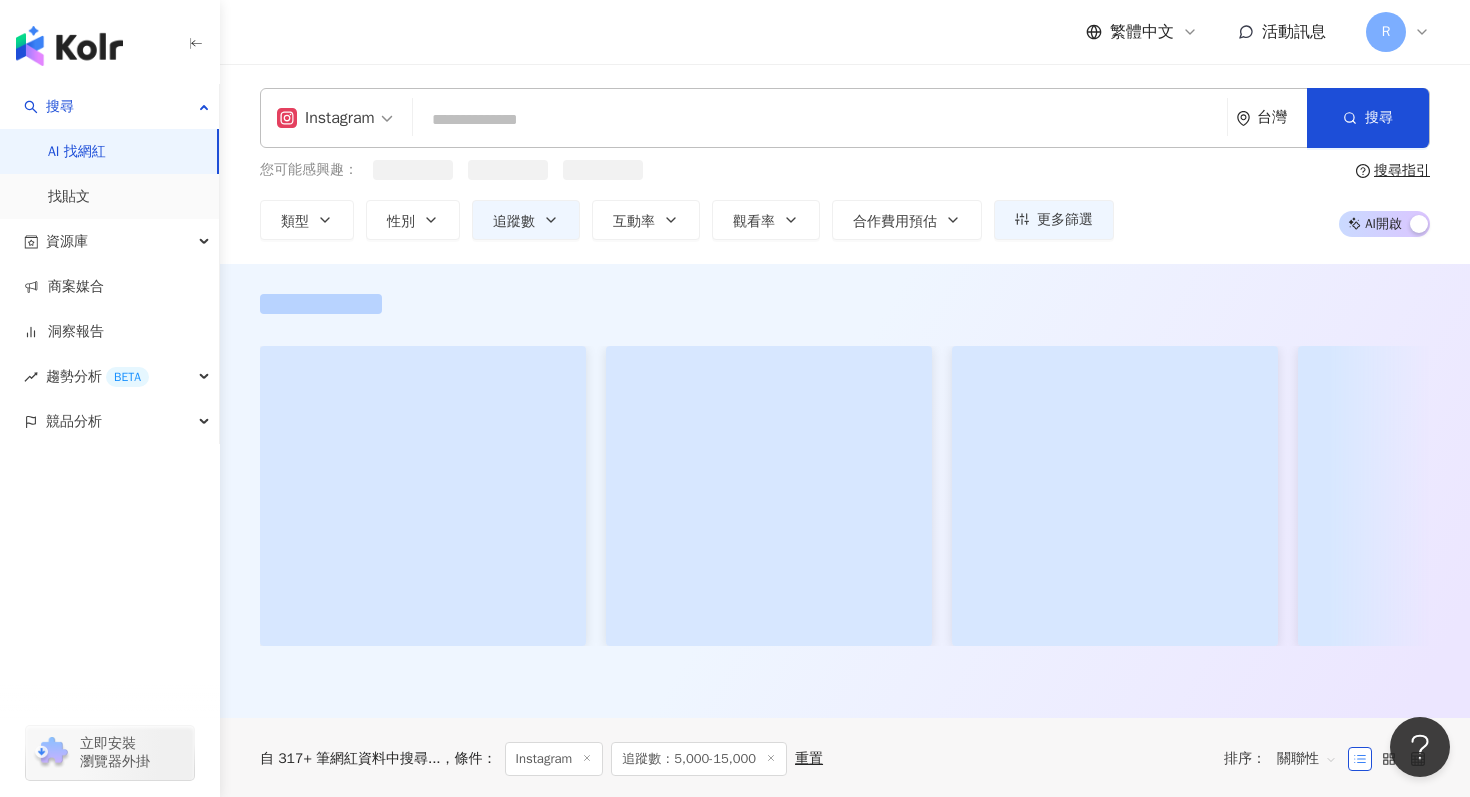 click at bounding box center [820, 120] 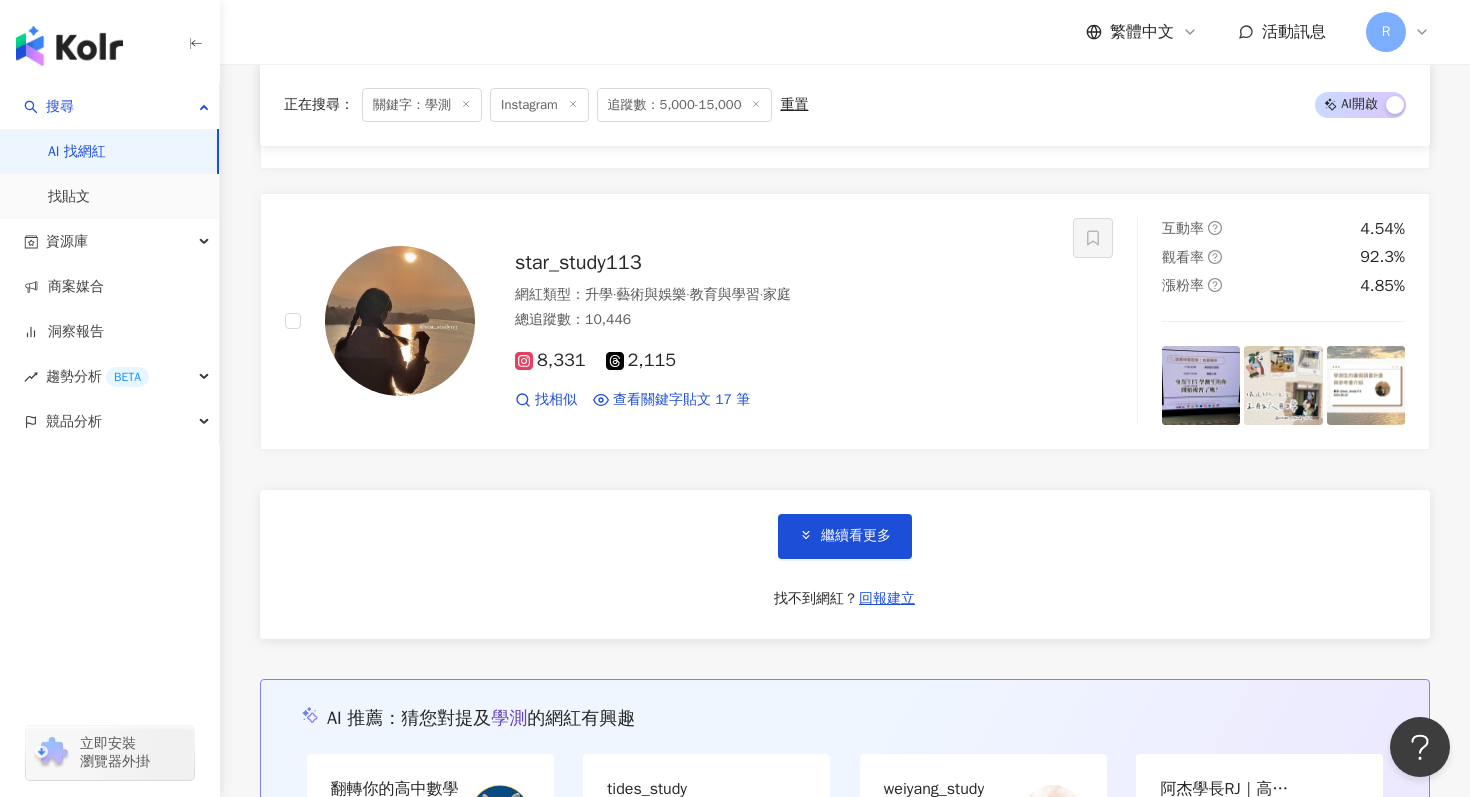 scroll, scrollTop: 3744, scrollLeft: 0, axis: vertical 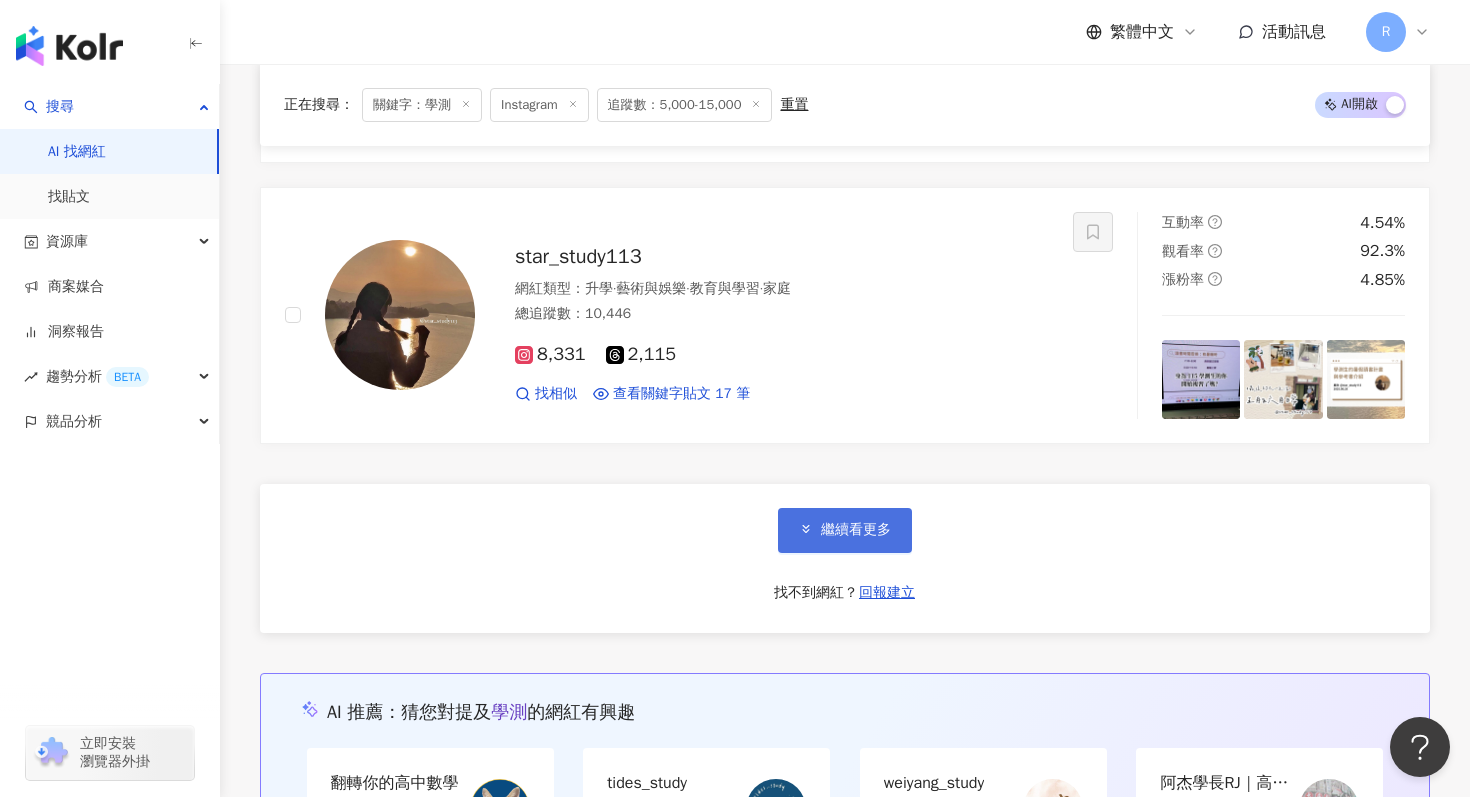 type on "**" 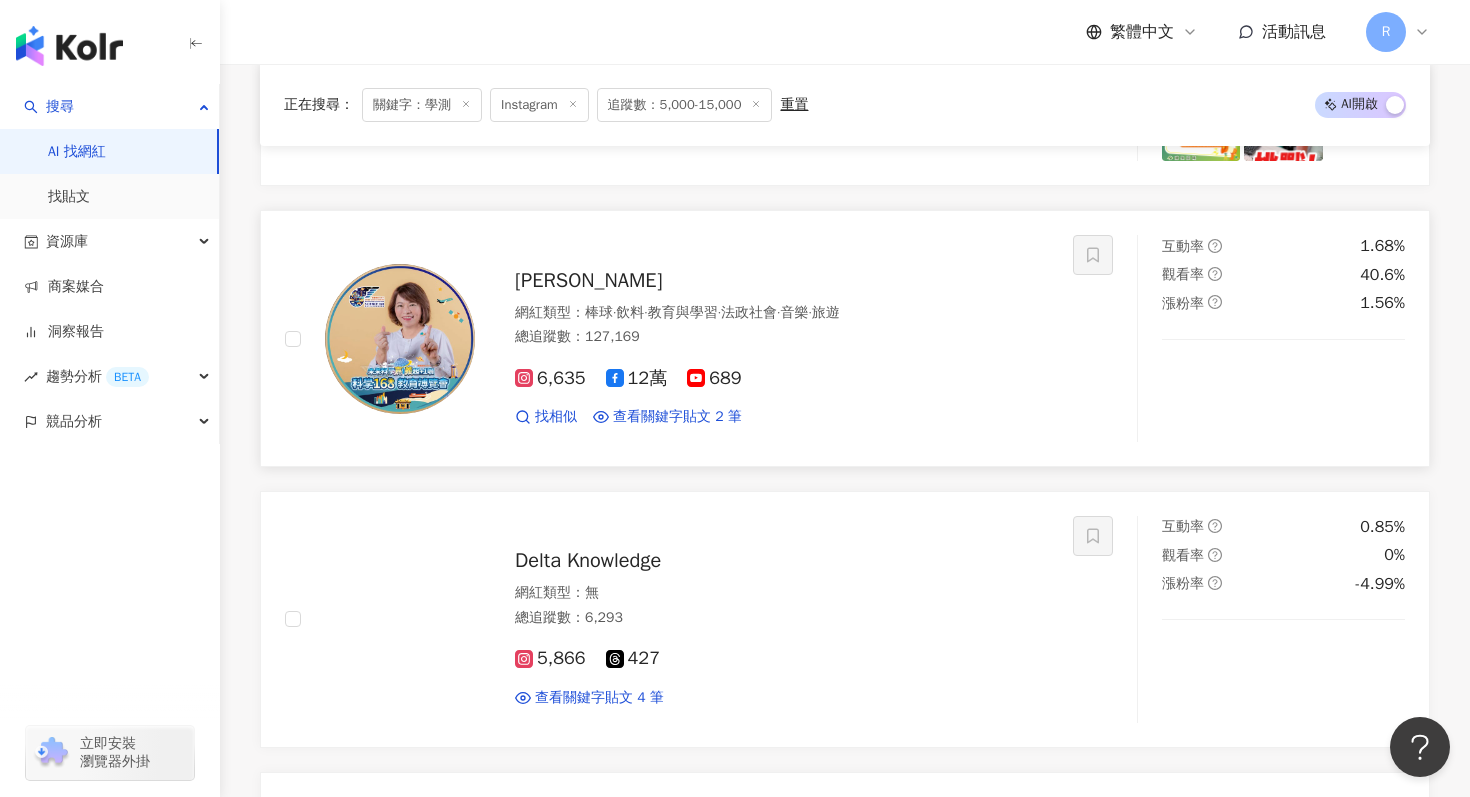 scroll, scrollTop: 6247, scrollLeft: 0, axis: vertical 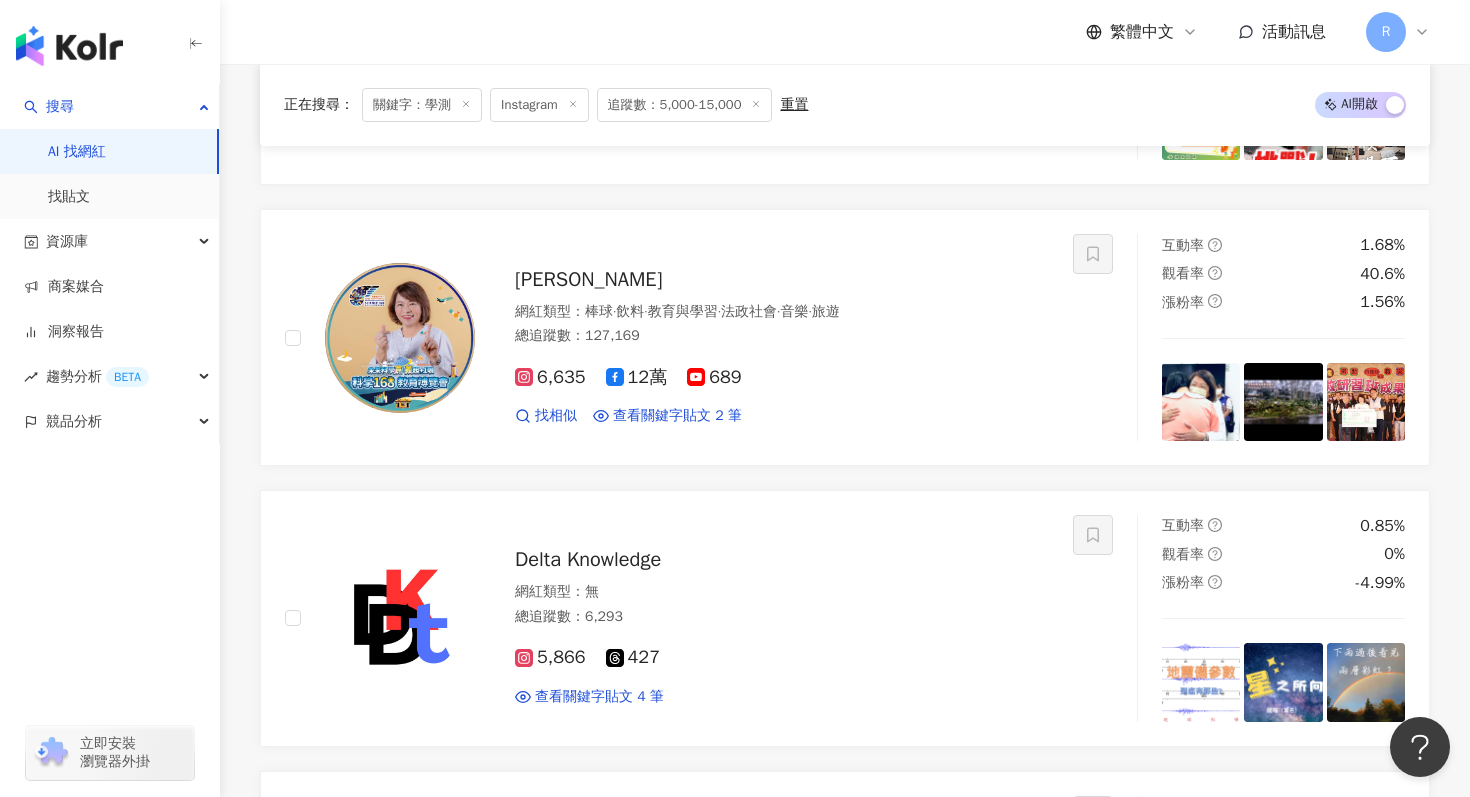 click on "關鍵字：學測" at bounding box center (422, 105) 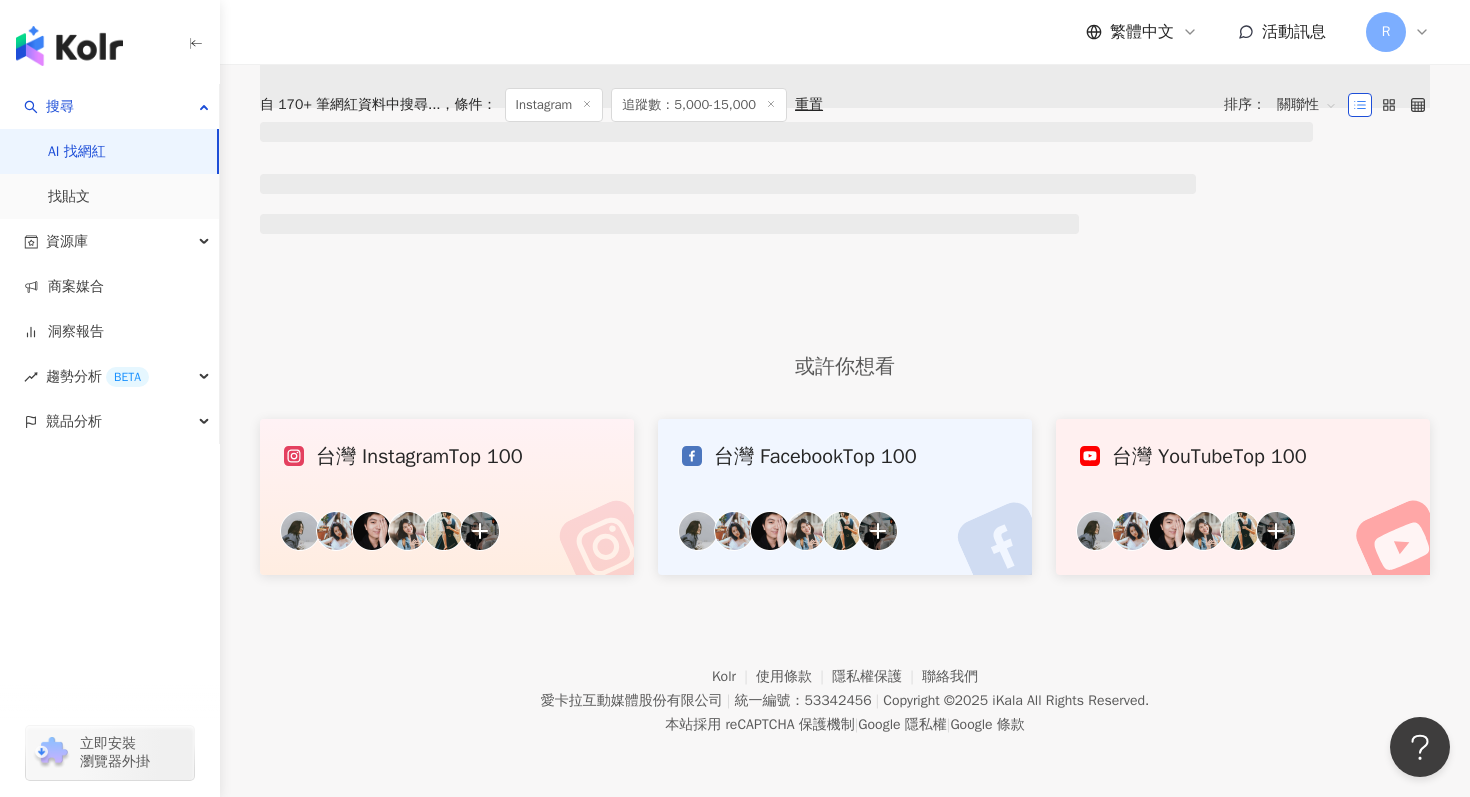 scroll, scrollTop: 0, scrollLeft: 0, axis: both 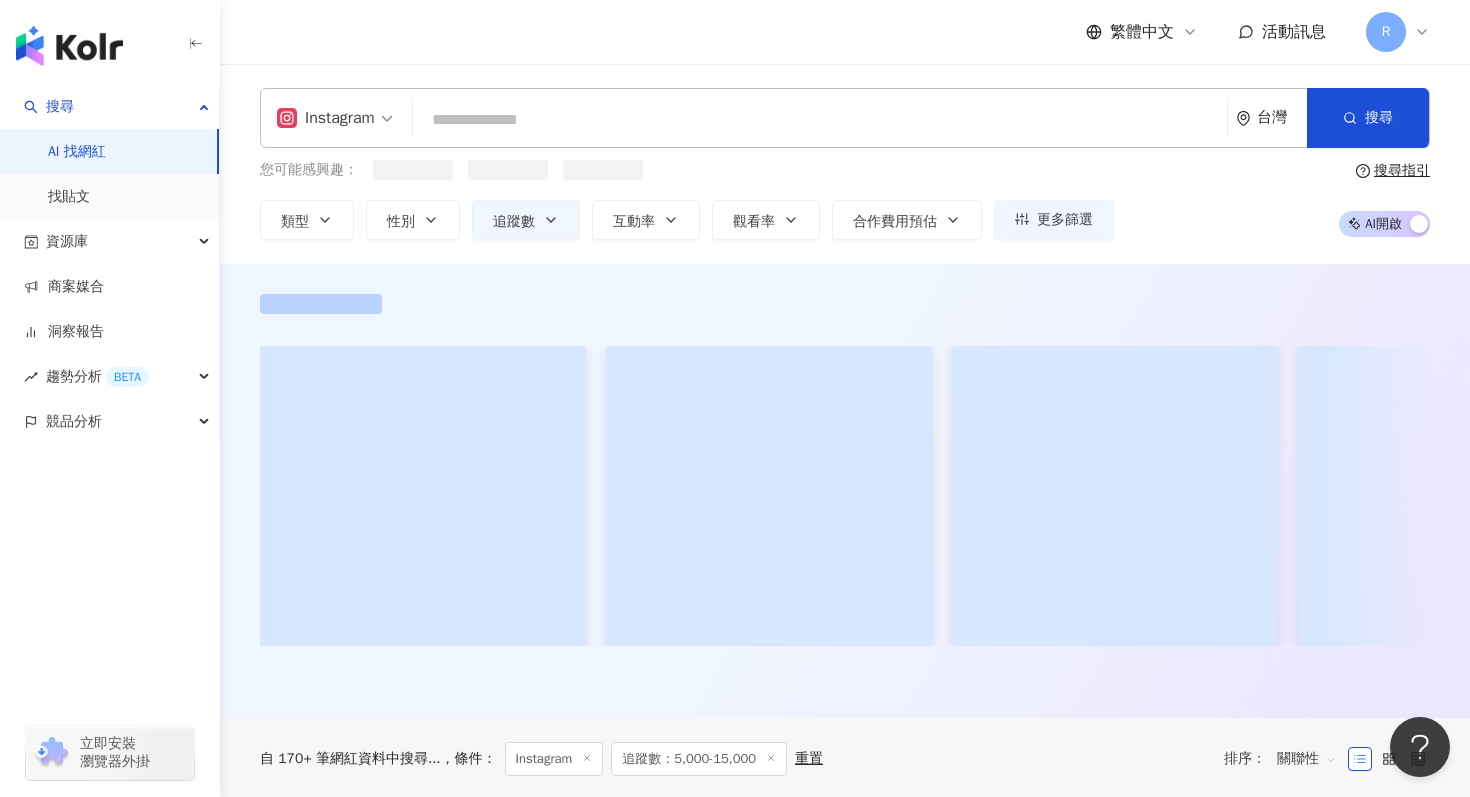 click at bounding box center [820, 120] 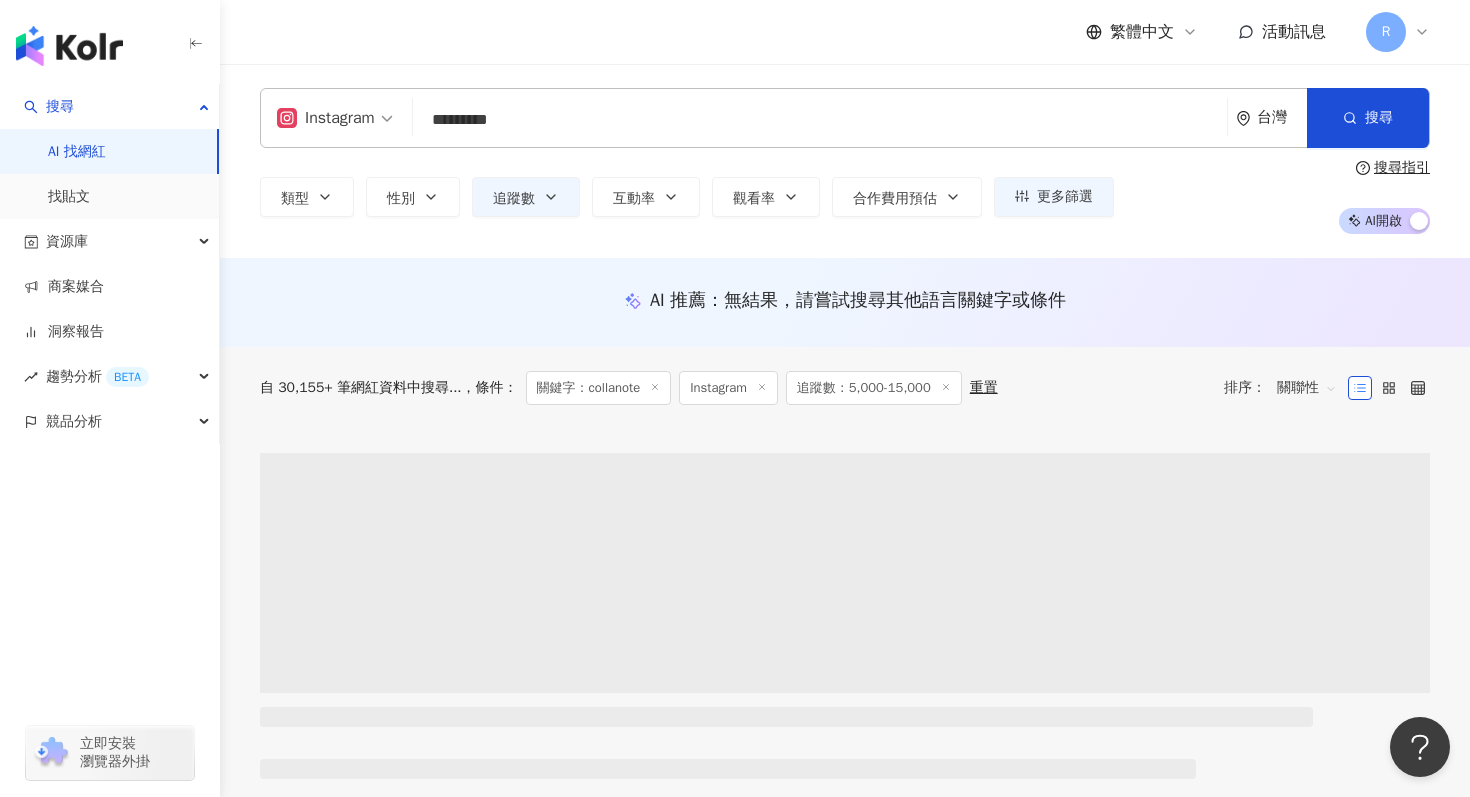 type on "*********" 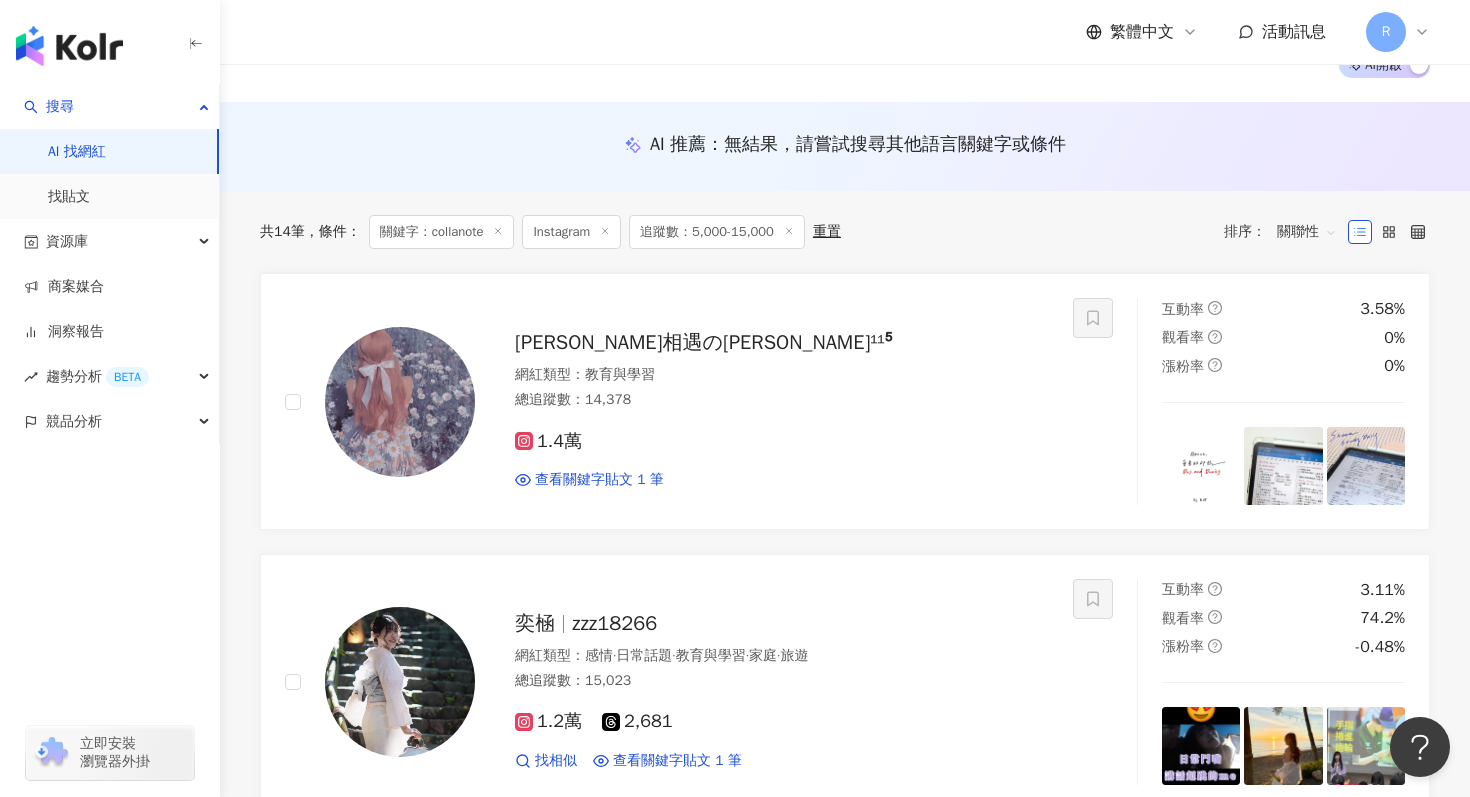 scroll, scrollTop: 165, scrollLeft: 0, axis: vertical 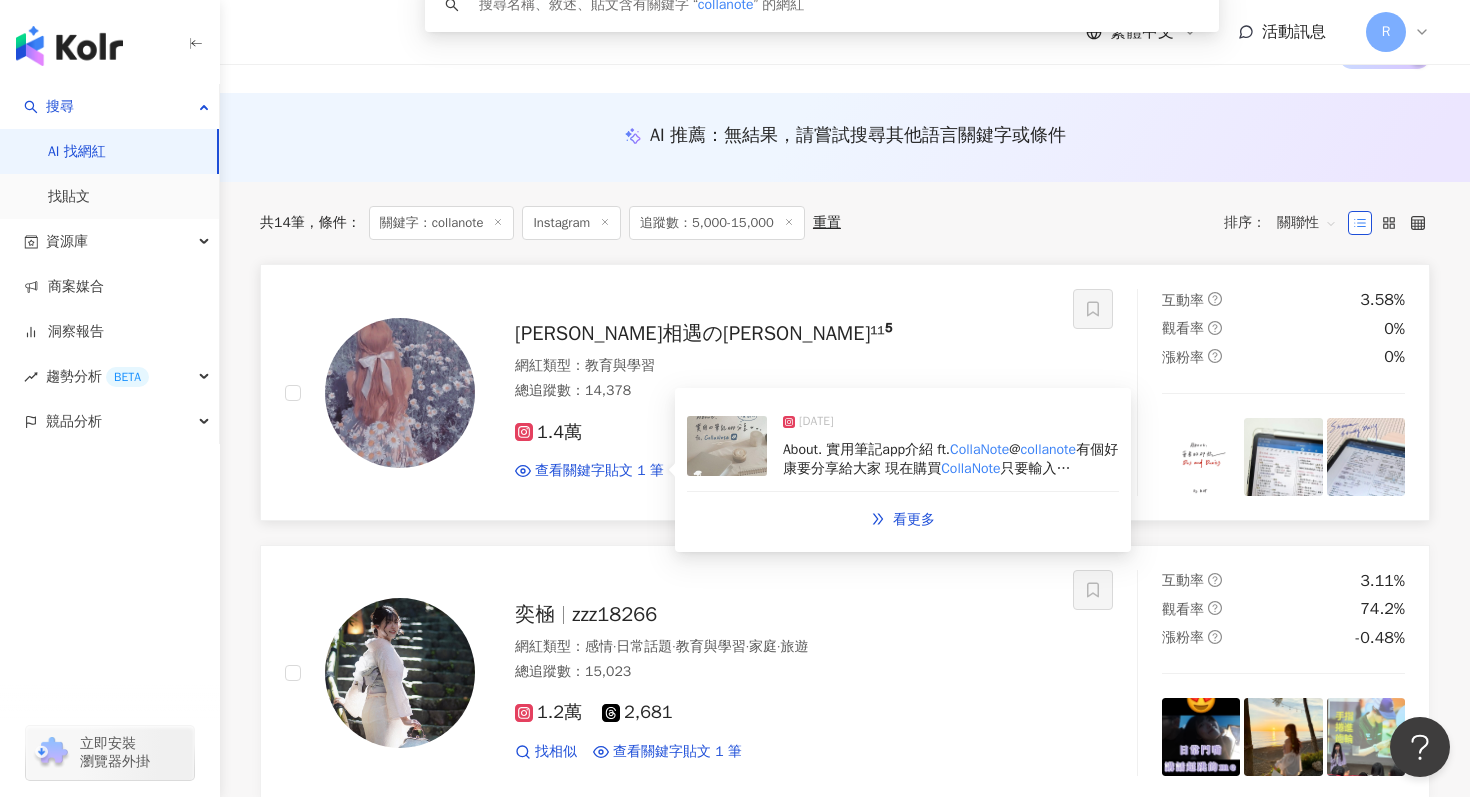 click at bounding box center (727, 446) 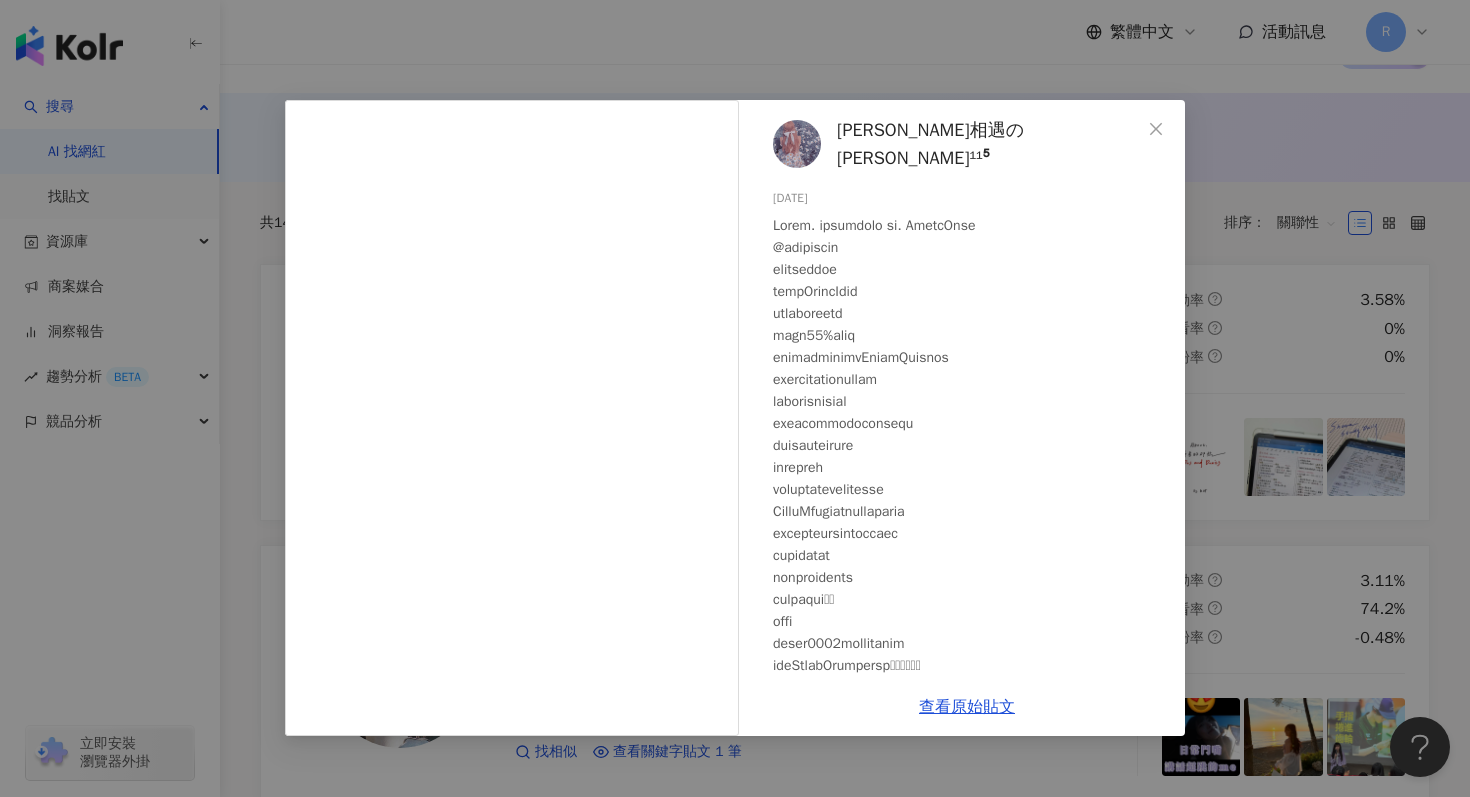 click on "羽尼相遇の白羽¹¹⁵ 2024/10/24 隱藏 1 查看原始貼文" at bounding box center (735, 398) 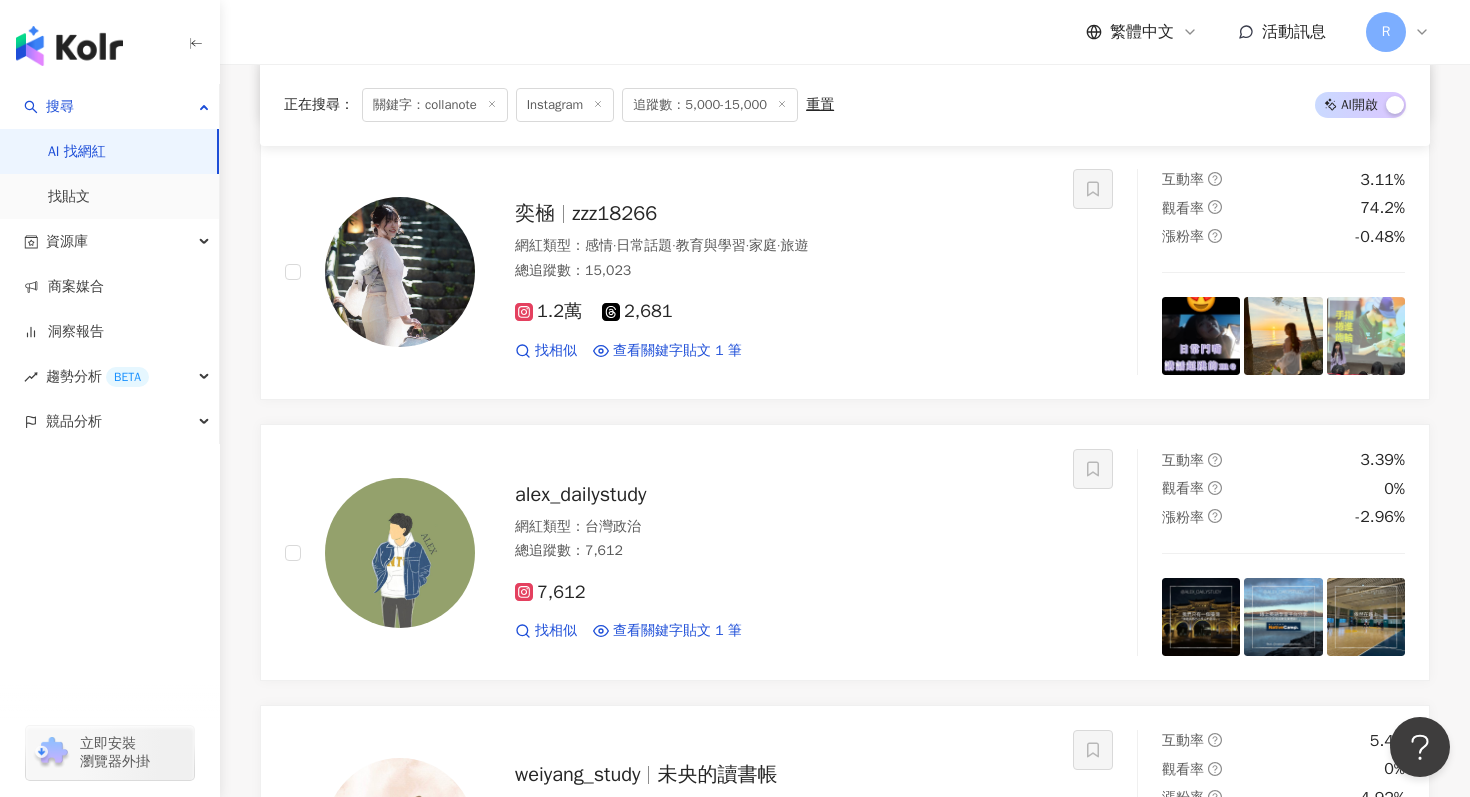 scroll, scrollTop: 605, scrollLeft: 0, axis: vertical 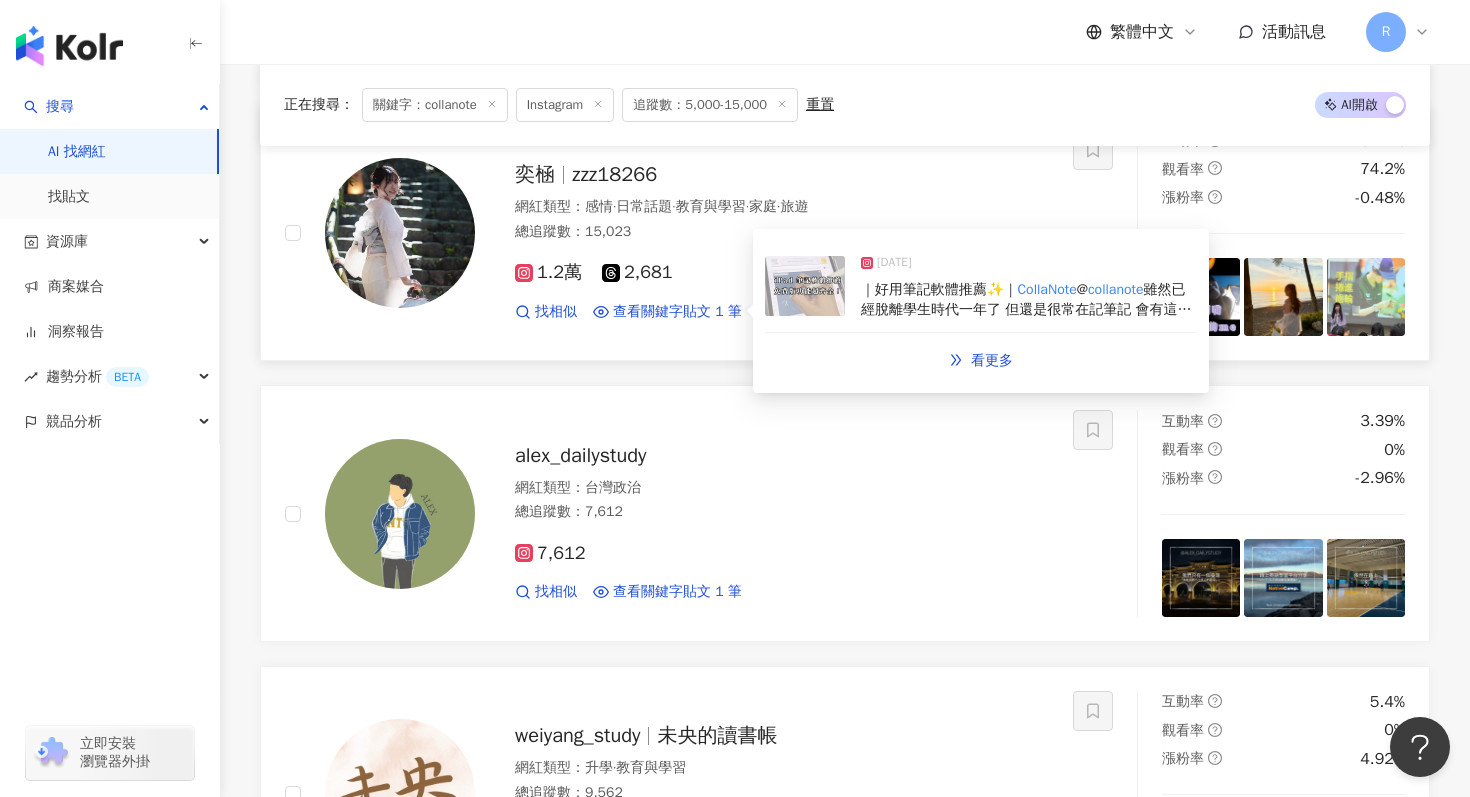 click on "｜好用筆記軟體推薦✨｜" at bounding box center [939, 289] 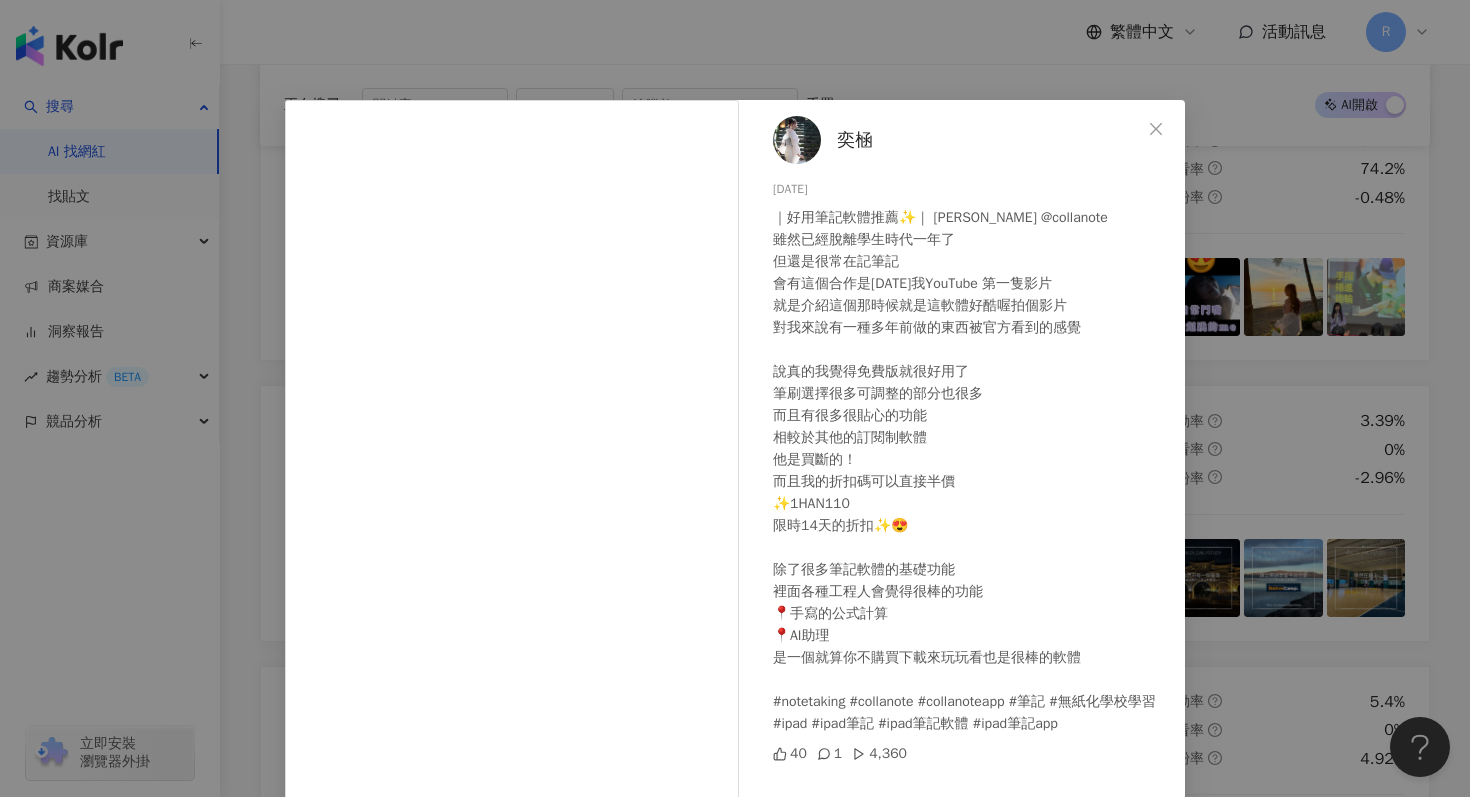 click on "奕㮀 2024/10/20 ｜好用筆記軟體推薦✨｜ CollaNote @collanote
雖然已經脫離學生時代一年了
但還是很常在記筆記
會有這個合作是3年前我YouTube 第一隻影片
就是介紹這個那時候就是這軟體好酷喔拍個影片
對我來說有一種多年前做的東西被官方看到的感覺
說真的我覺得免費版就很好用了
筆刷選擇很多可調整的部分也很多
而且有很多很貼心的功能
相較於其他的訂閱制軟體
他是買斷的！
而且我的折扣碼可以直接半價
✨1HAN110
限時14天的折扣✨😍
除了很多筆記軟體的基礎功能
裡面各種工程人會覺得很棒的功能
📍手寫的公式計算
📍AI助理
是一個就算你不購買下載來玩玩看也是很棒的軟體
#notetaking #collanote #collanoteapp #筆記 #無紙化學校學習 #ipad #ipad筆記 #ipad筆記軟體 #ipad筆記app 40 1 4,360 查看原始貼文" at bounding box center (735, 398) 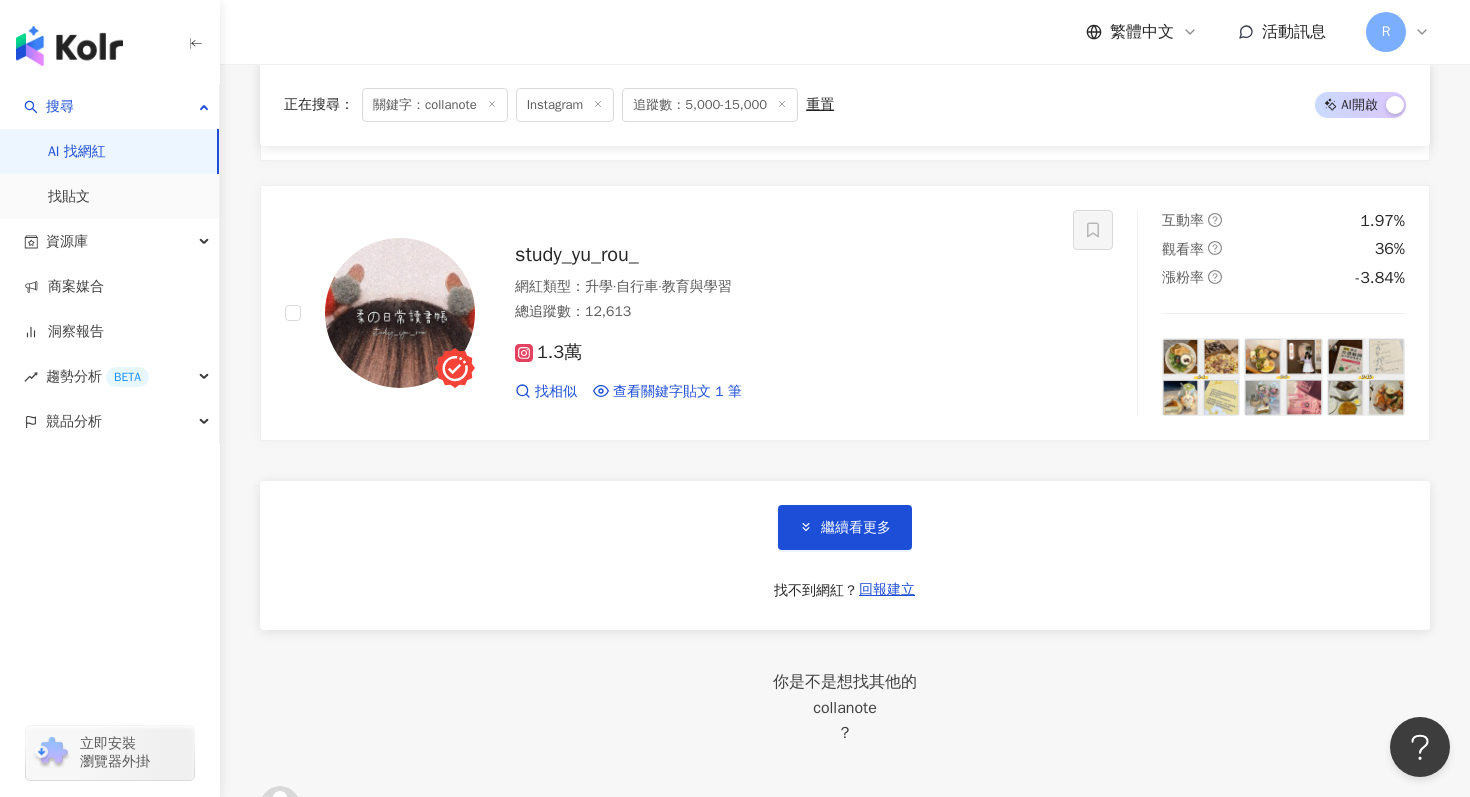 scroll, scrollTop: 3394, scrollLeft: 0, axis: vertical 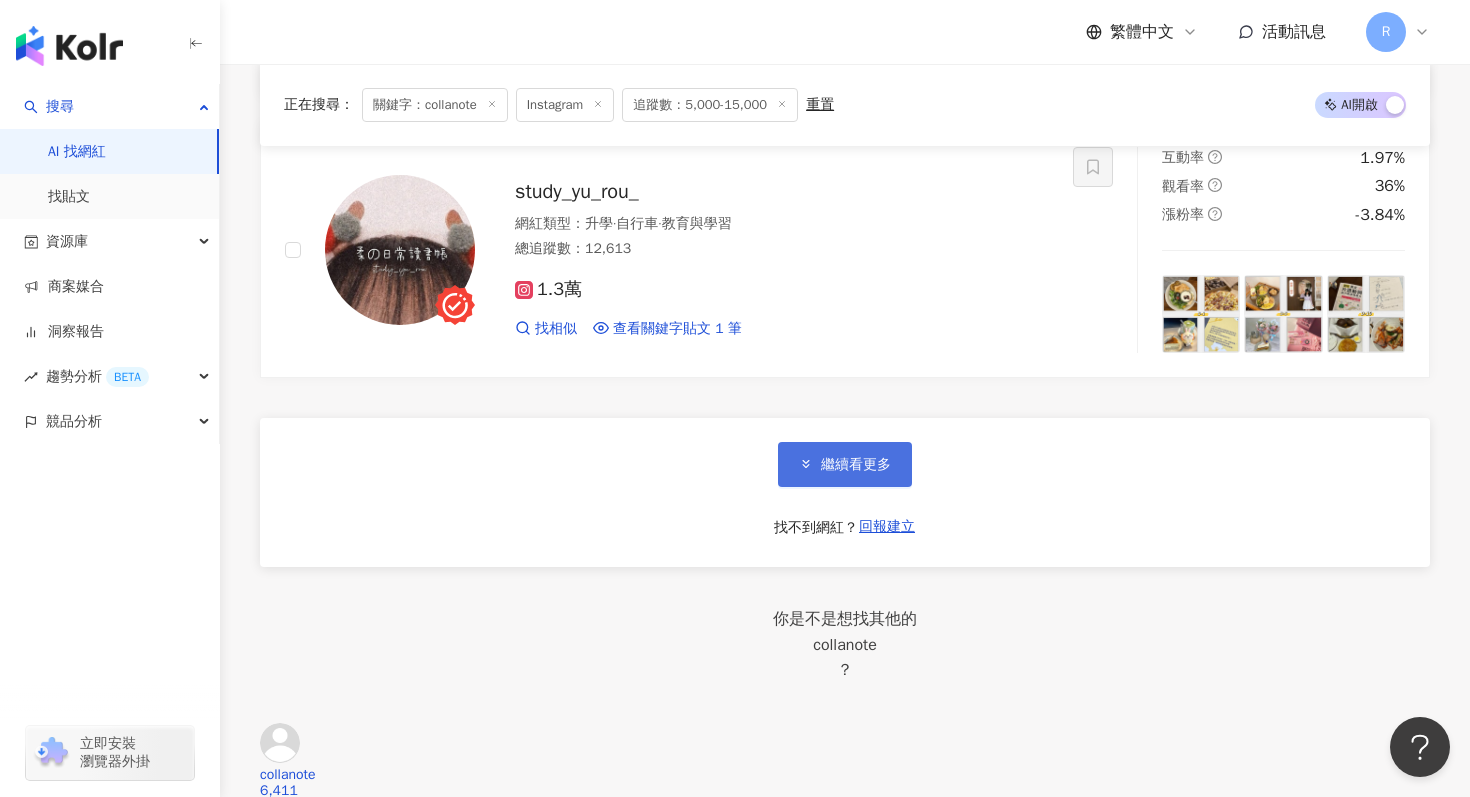 click on "繼續看更多" at bounding box center (856, 465) 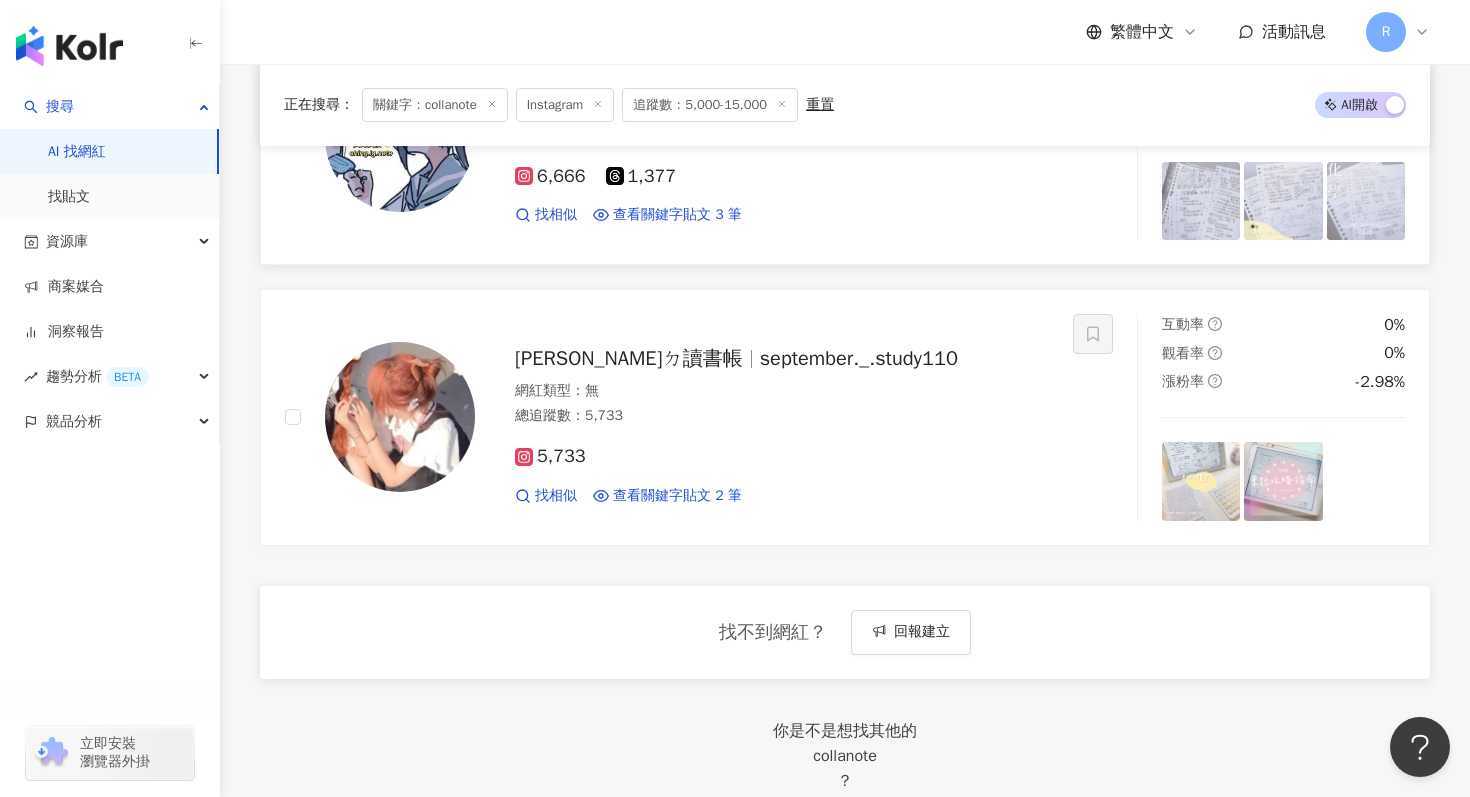 scroll, scrollTop: 3873, scrollLeft: 0, axis: vertical 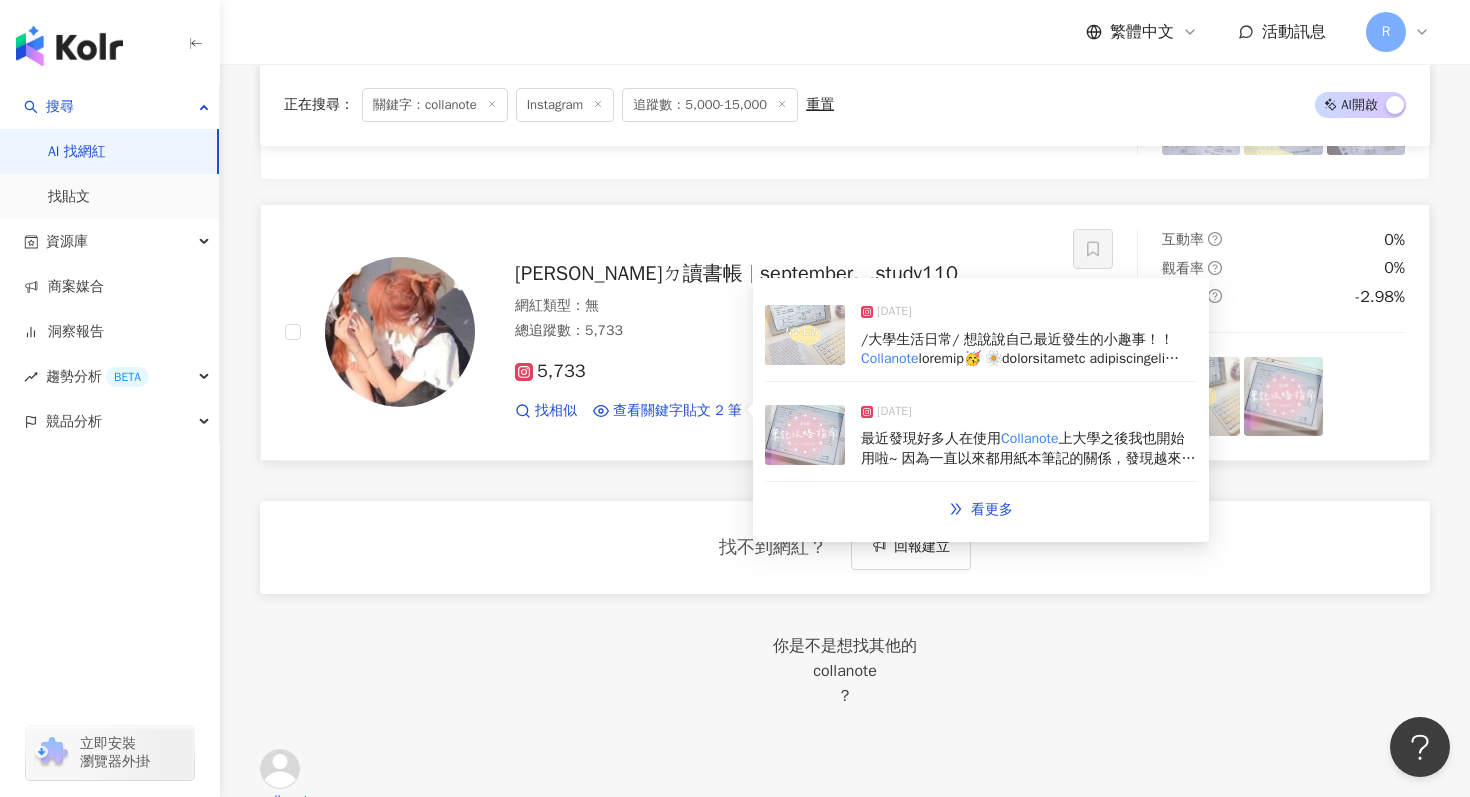 click at bounding box center (805, 435) 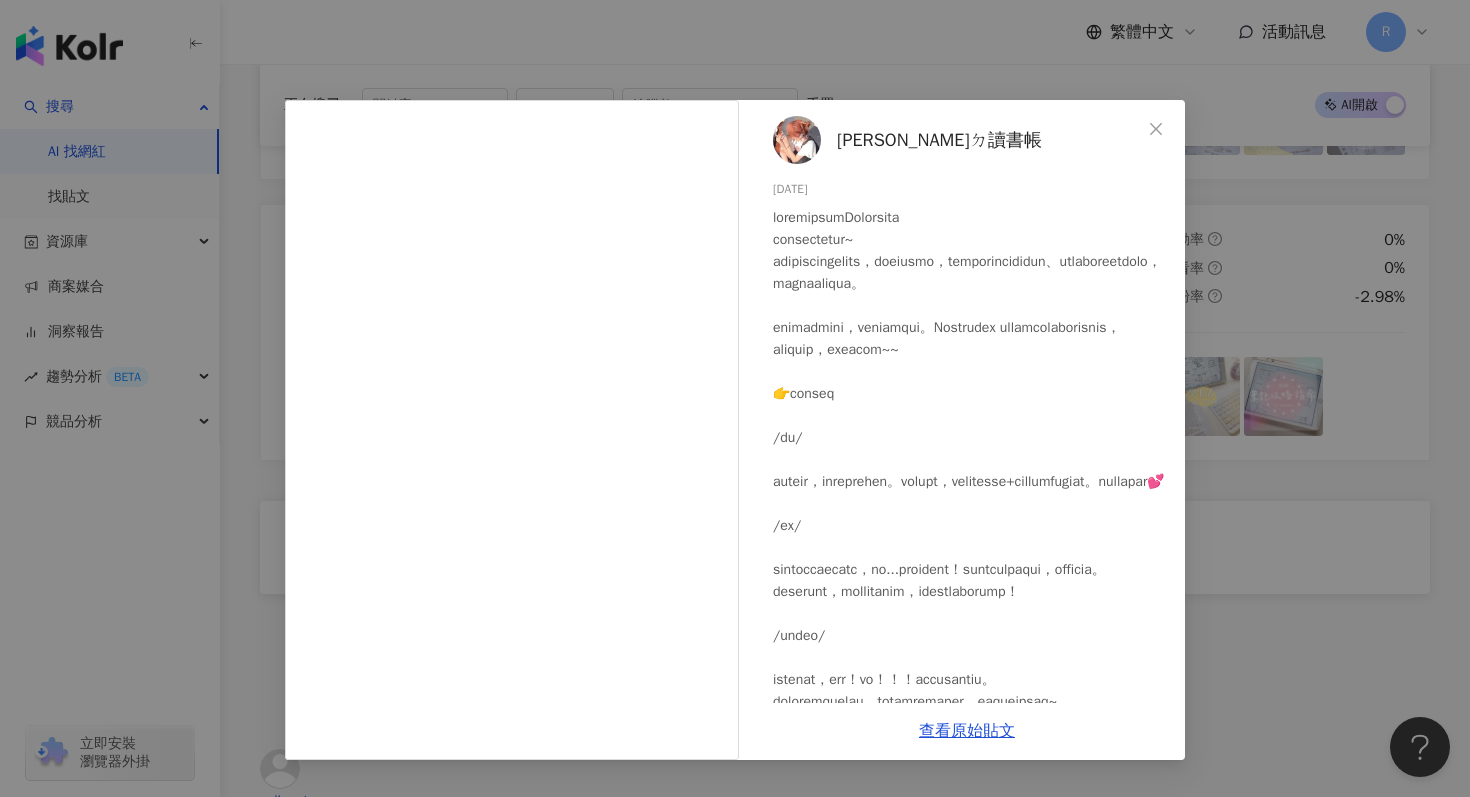 click on "玖月ㄉ讀書帳 2024/11/2 136 3 查看原始貼文" at bounding box center [735, 398] 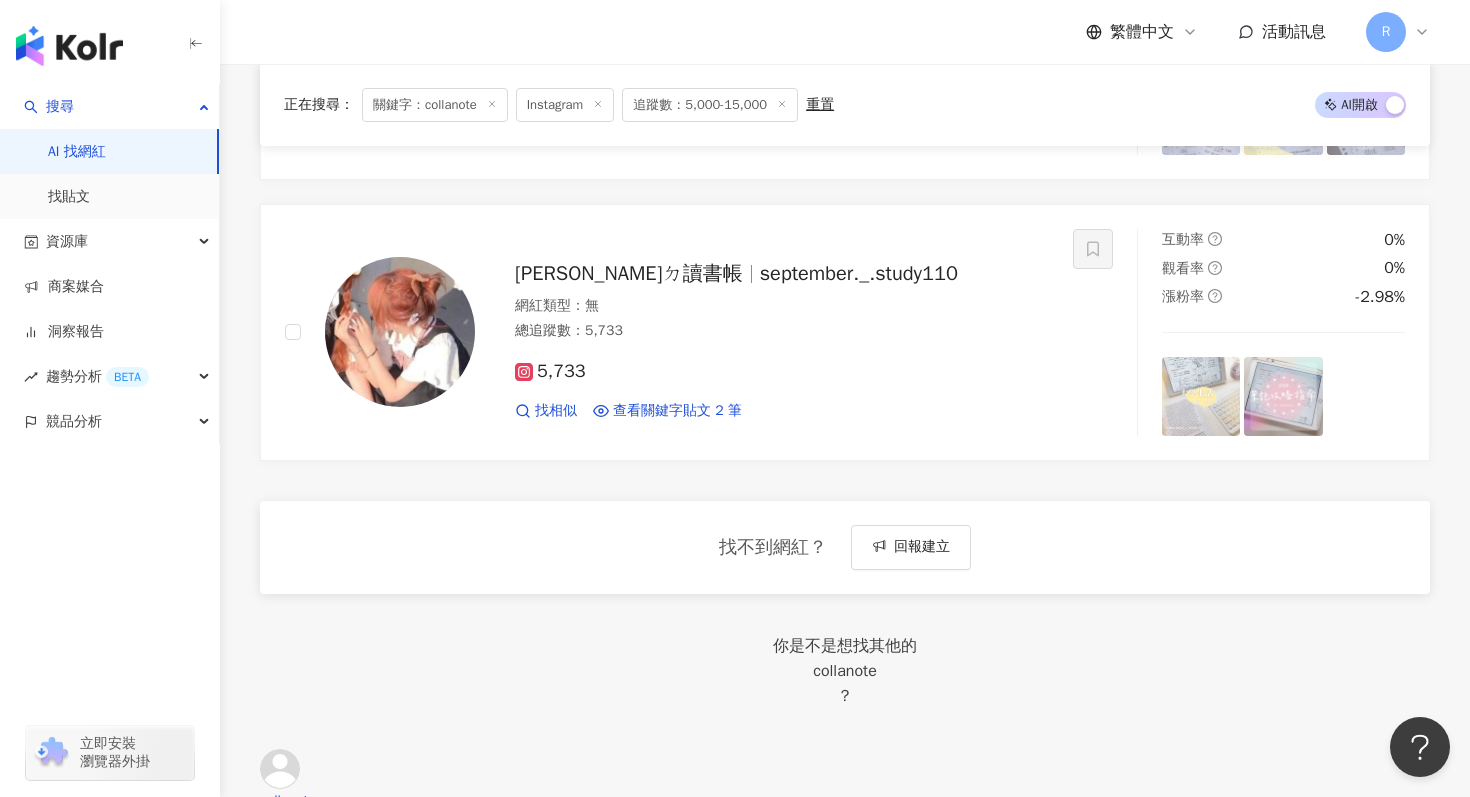 click 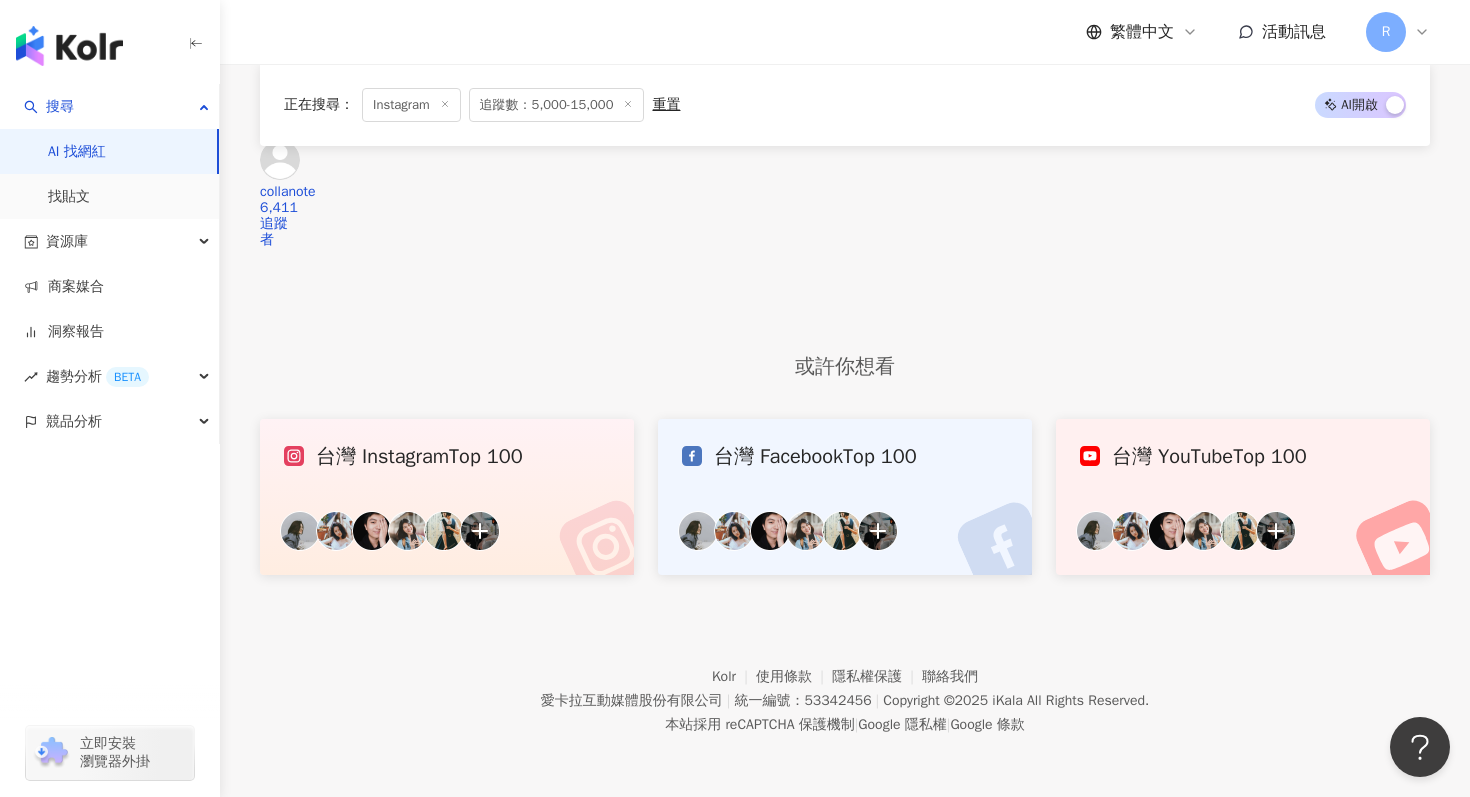 scroll, scrollTop: 0, scrollLeft: 0, axis: both 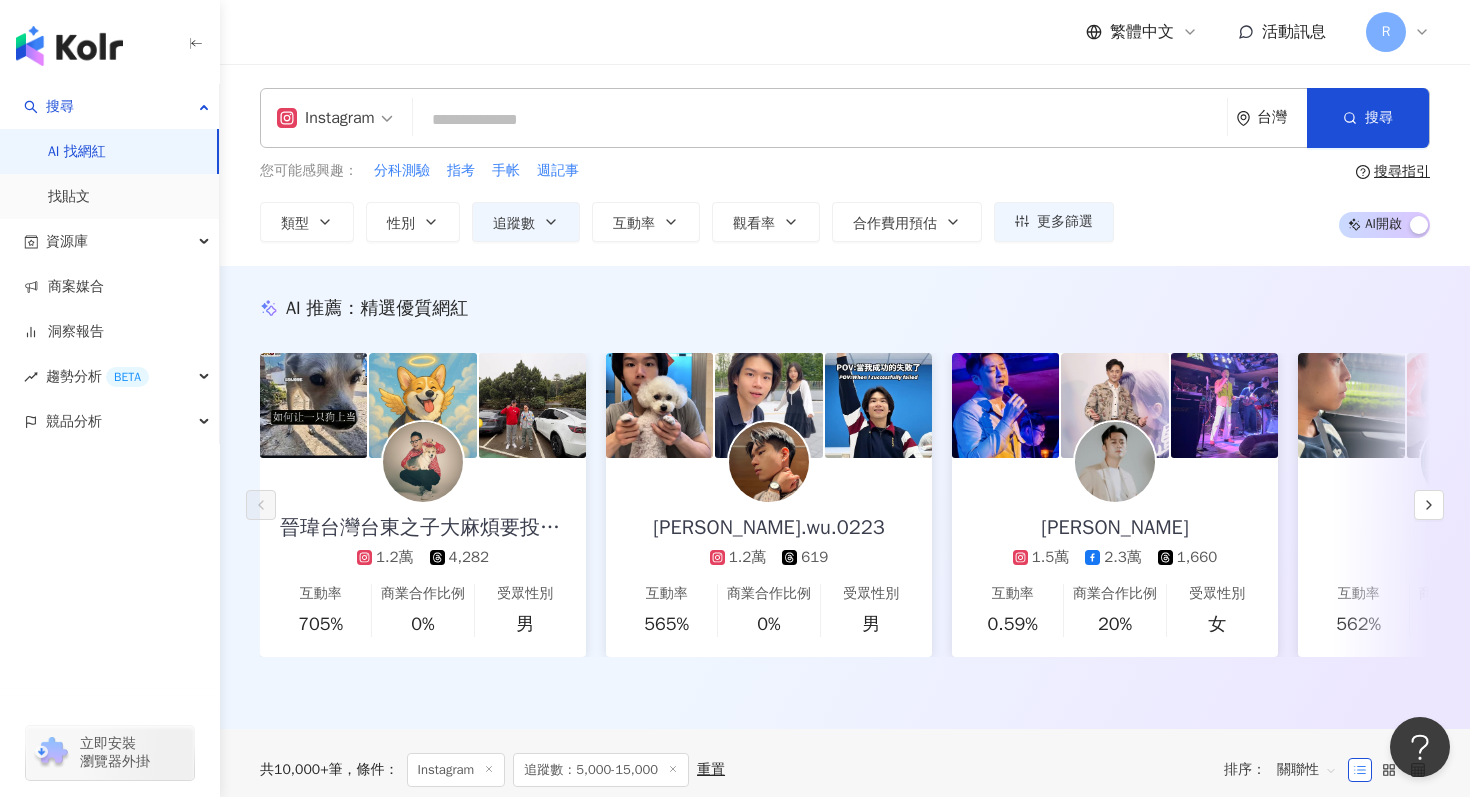 click at bounding box center [820, 120] 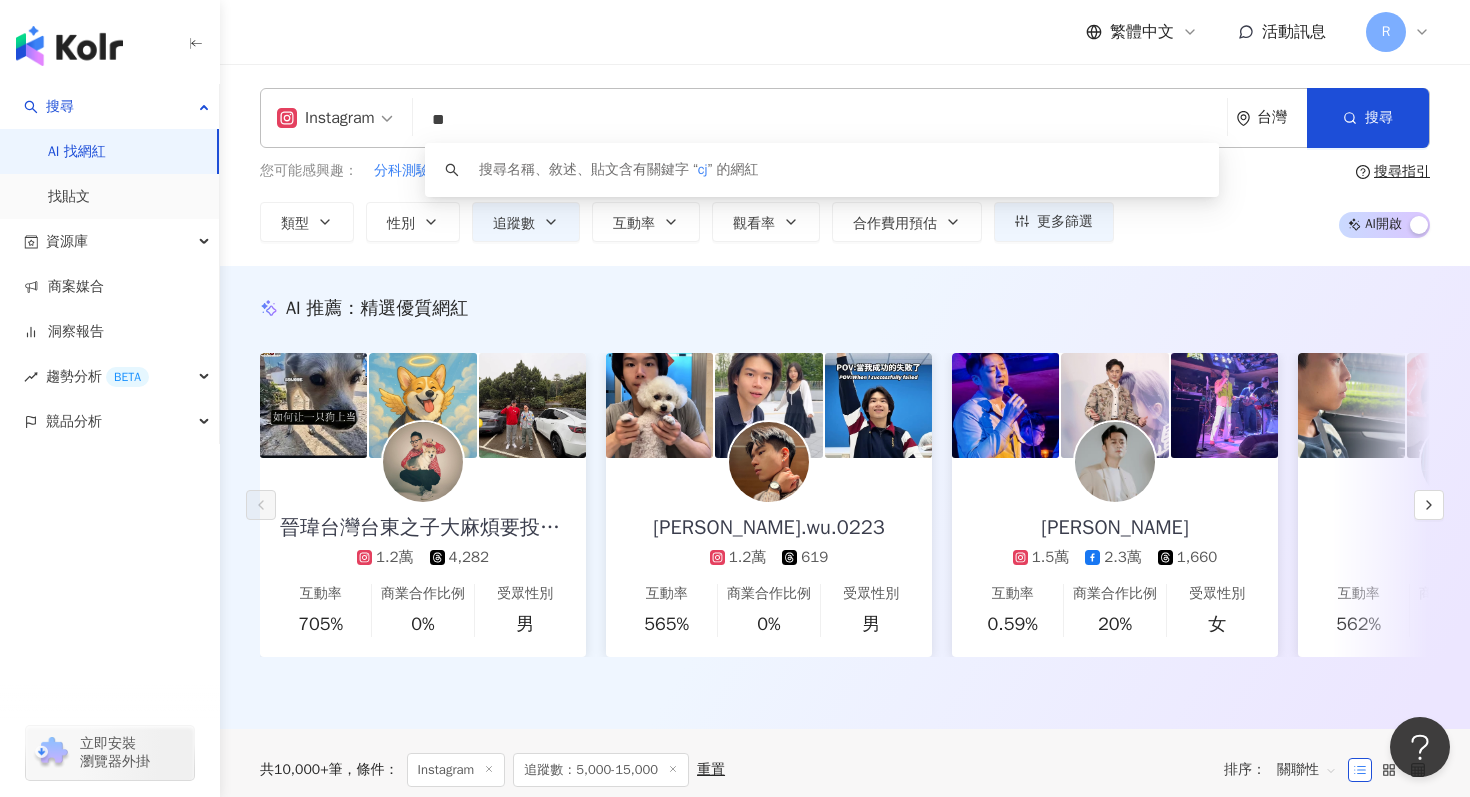 type on "*" 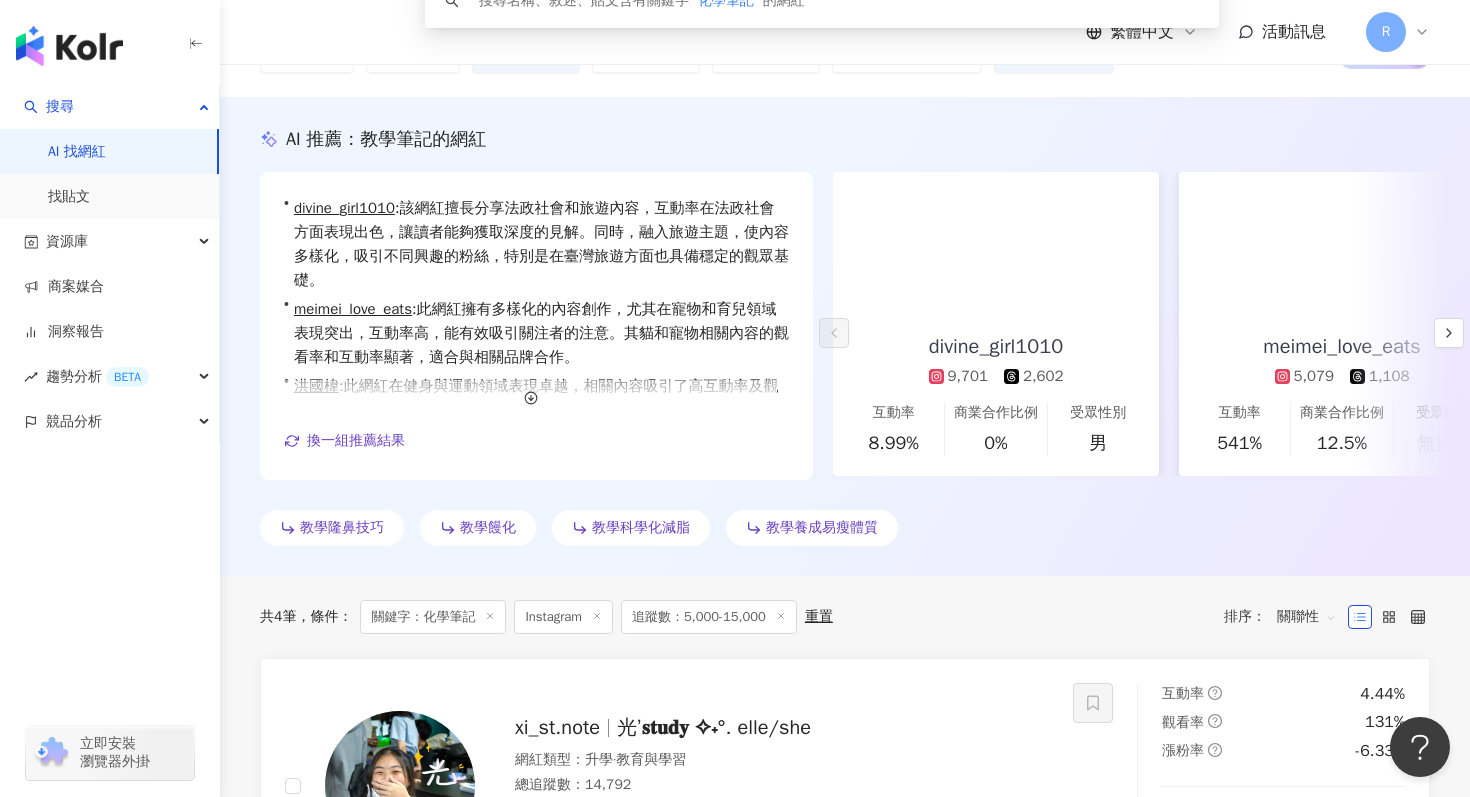 scroll, scrollTop: 184, scrollLeft: 0, axis: vertical 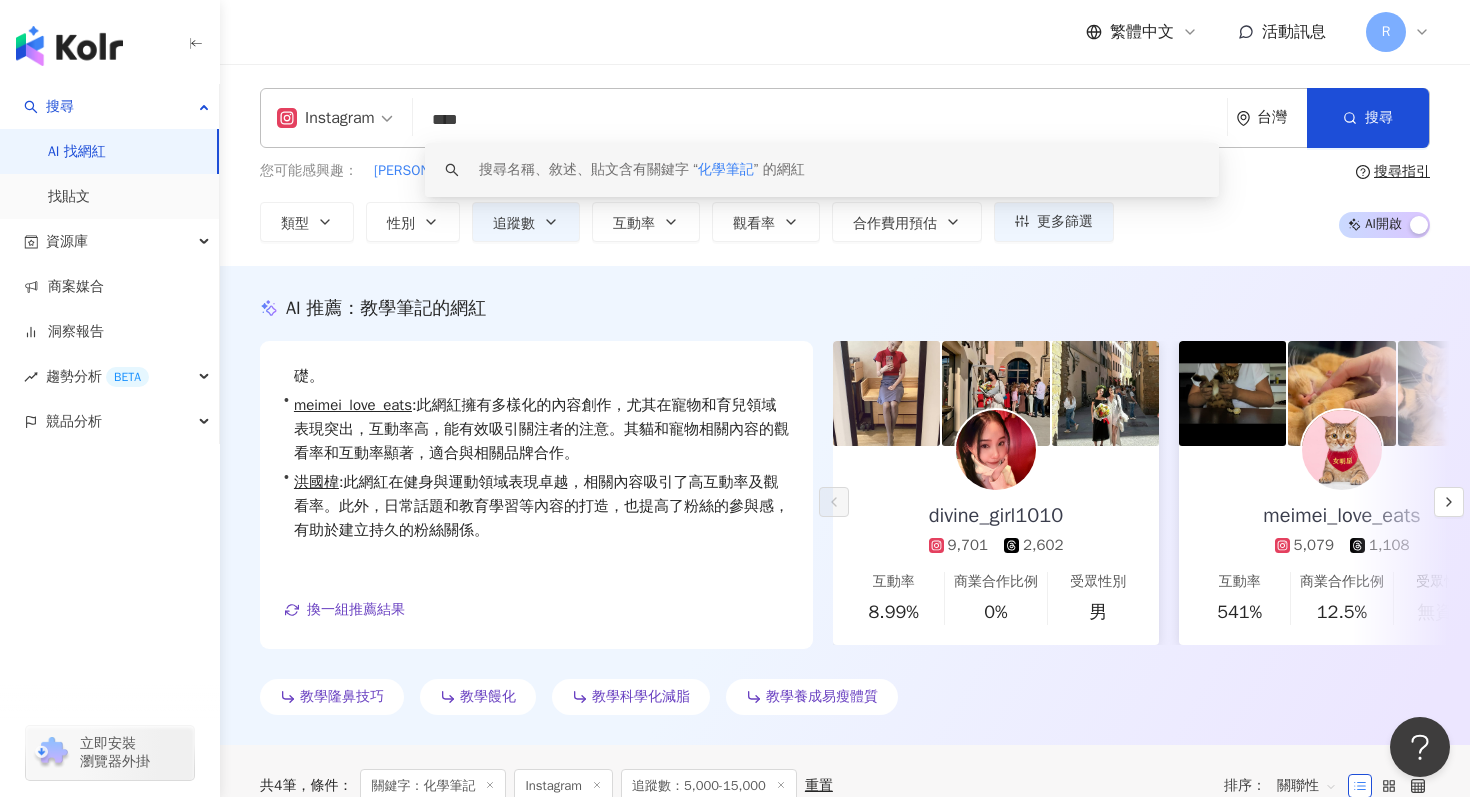 click on "****" at bounding box center [820, 120] 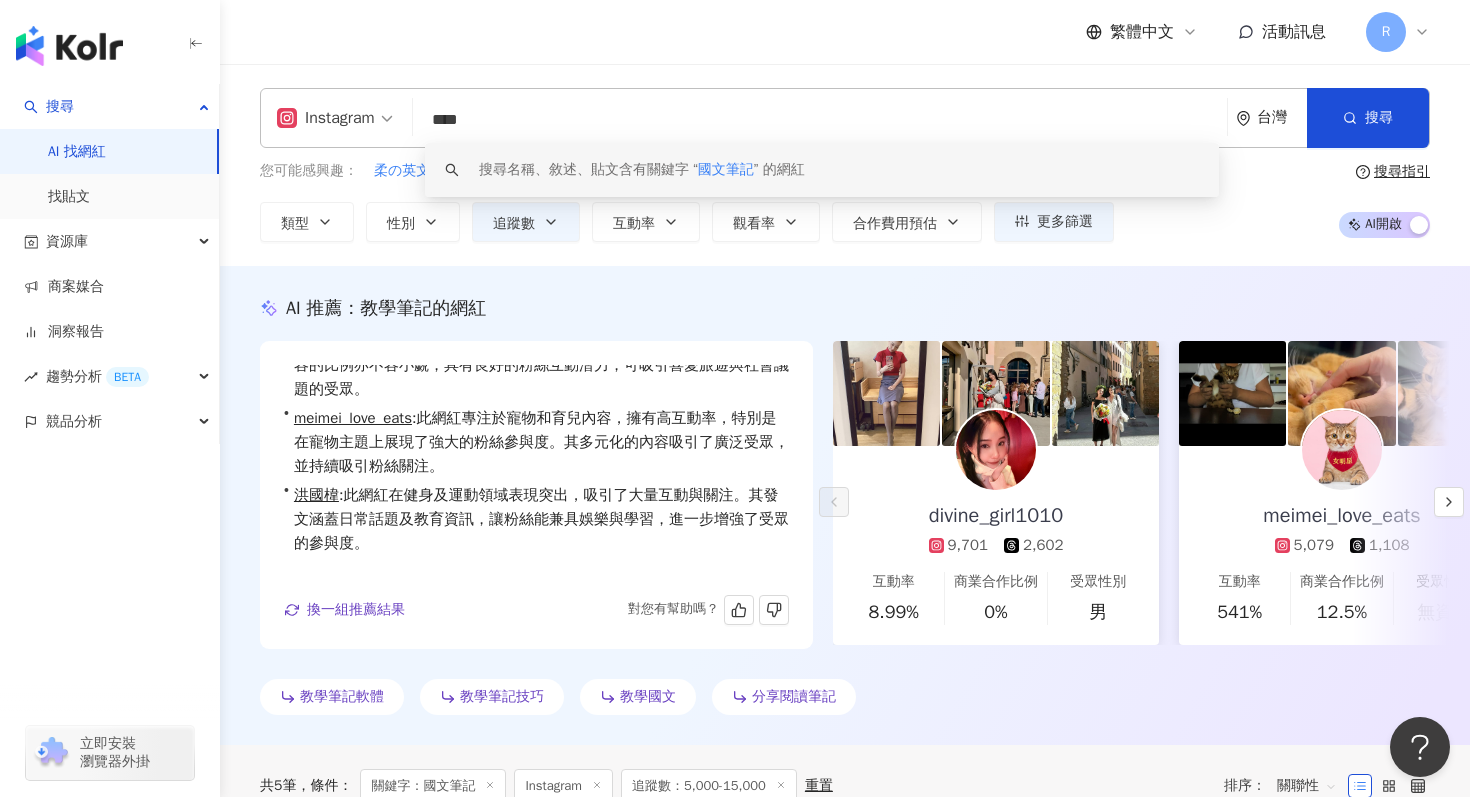 scroll, scrollTop: 73, scrollLeft: 0, axis: vertical 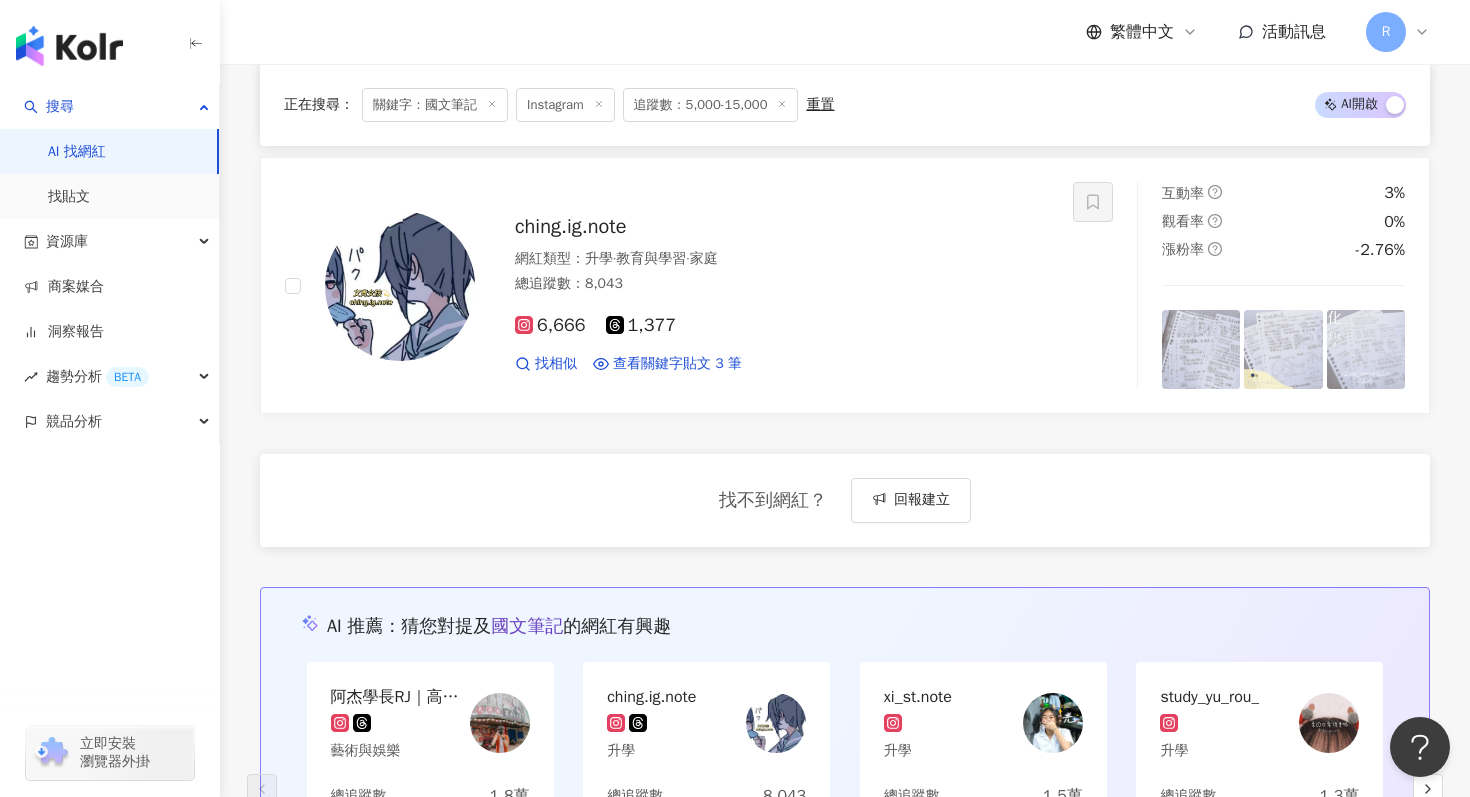 type on "****" 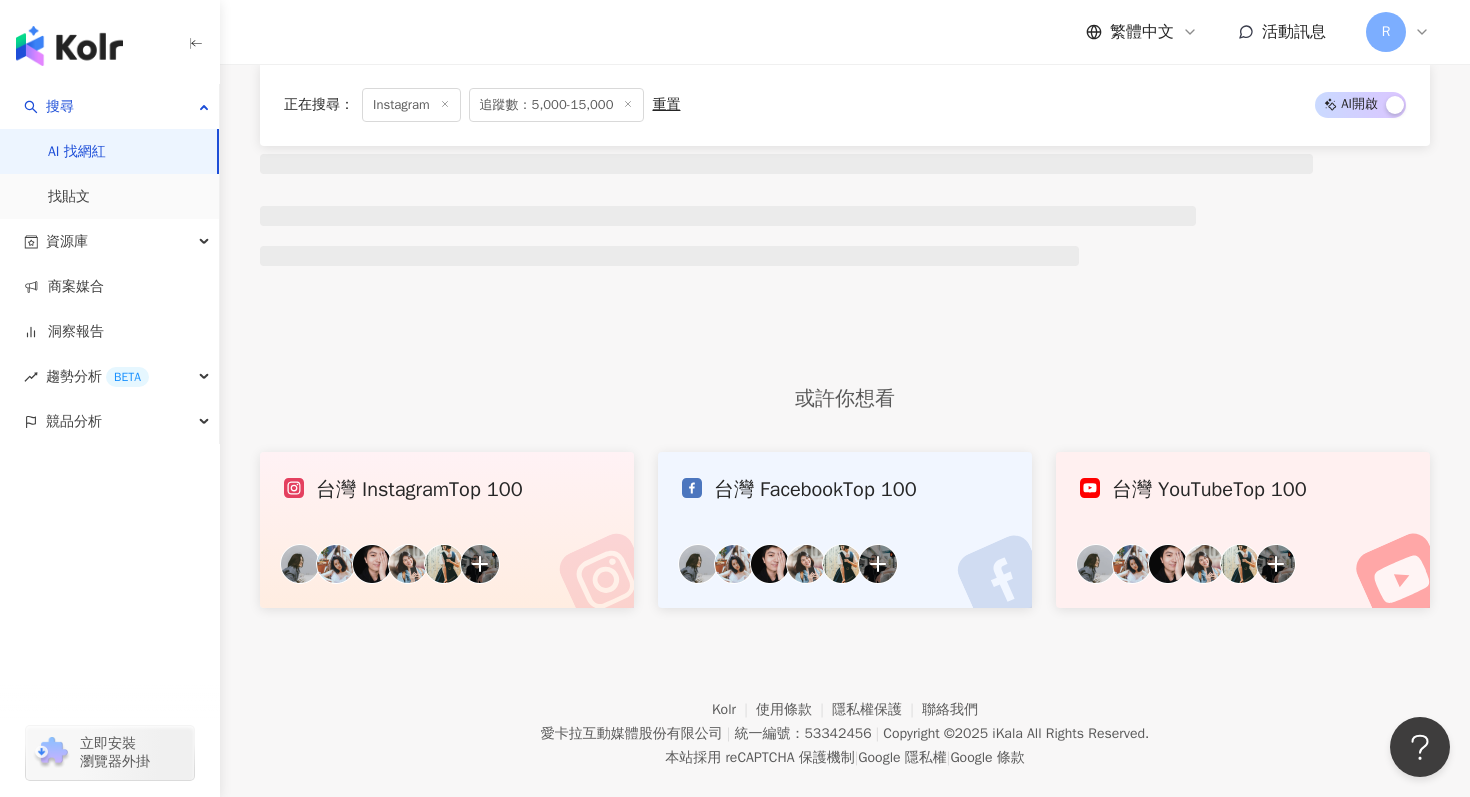 scroll, scrollTop: 0, scrollLeft: 0, axis: both 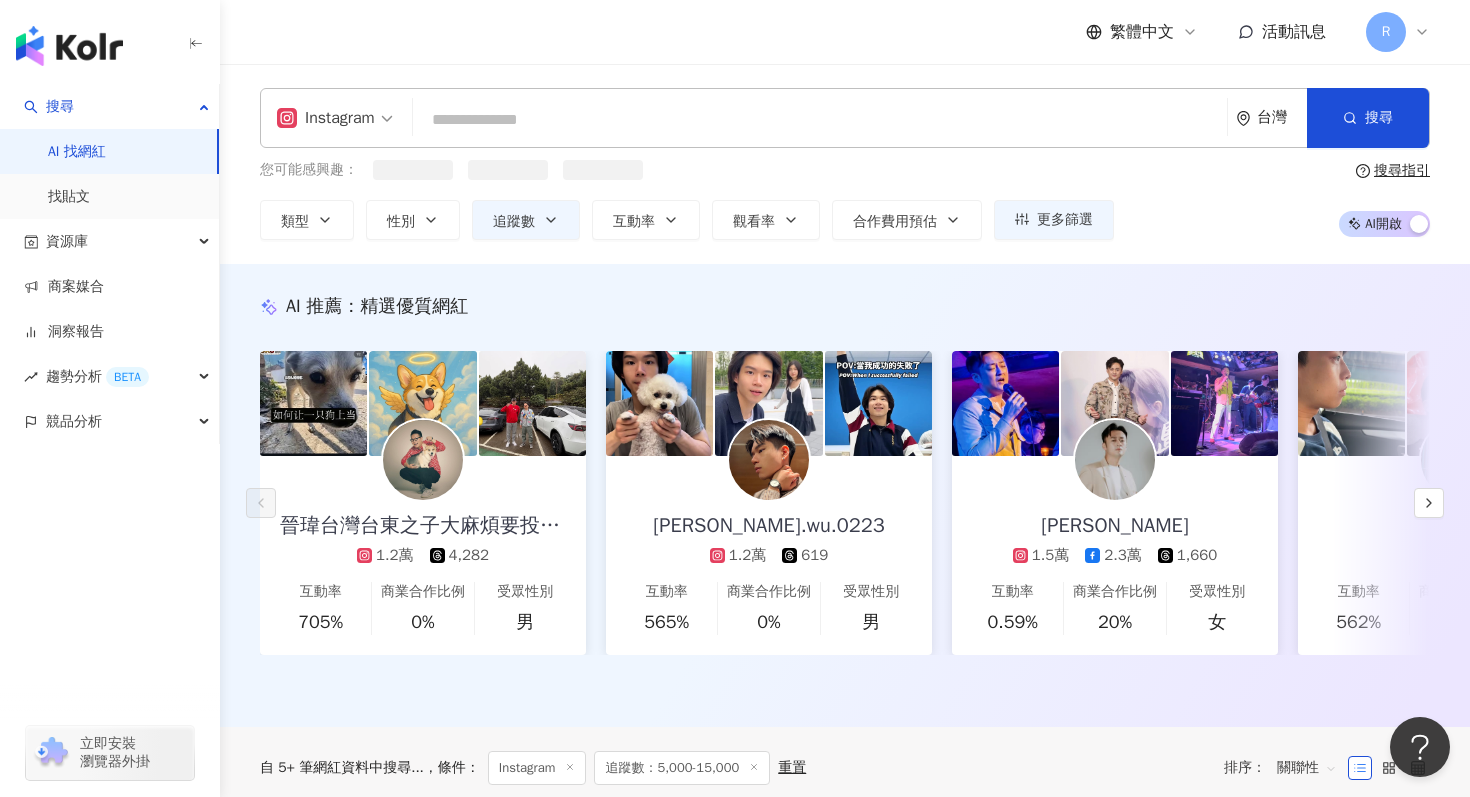 click at bounding box center (820, 120) 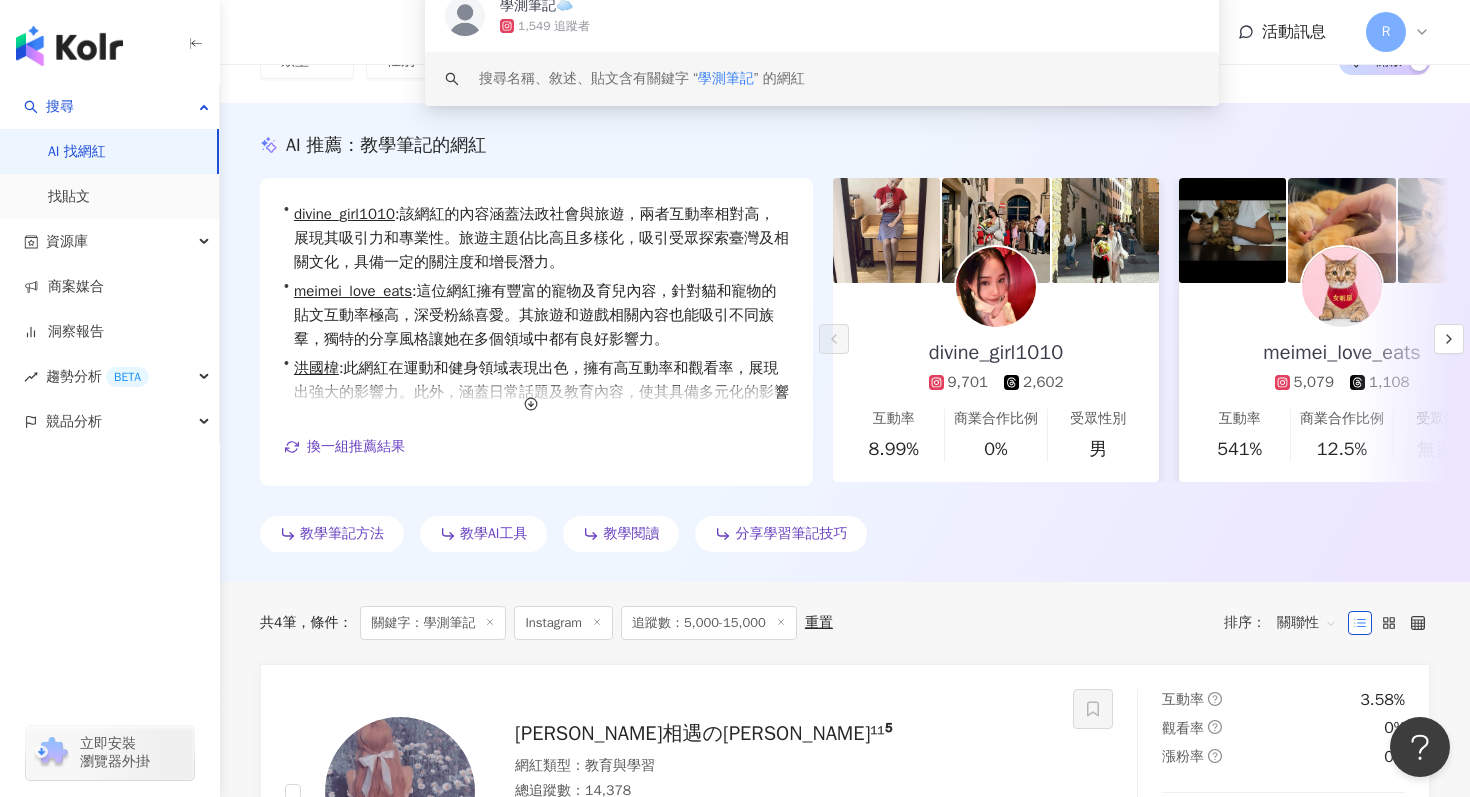scroll, scrollTop: 0, scrollLeft: 0, axis: both 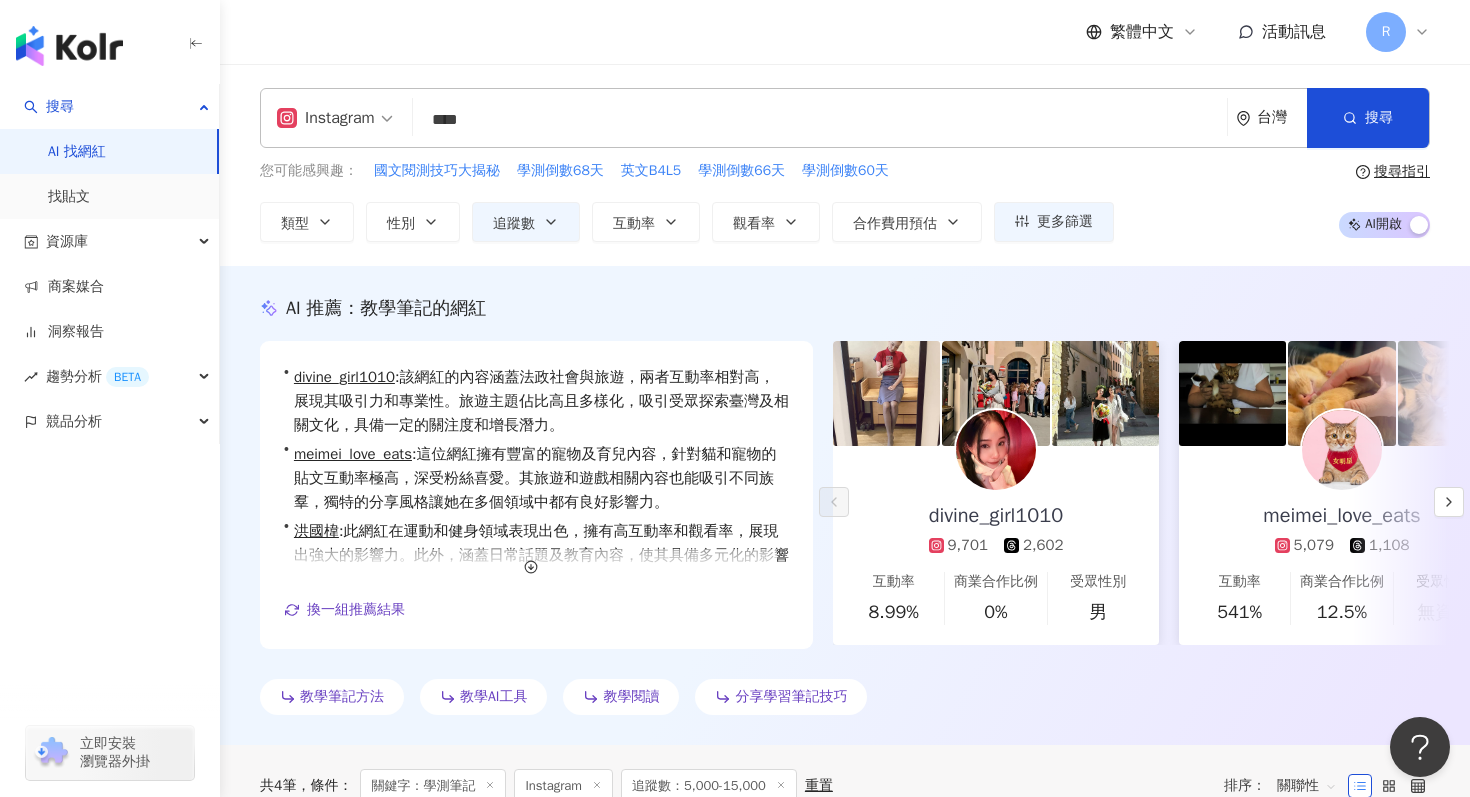 click on "****" at bounding box center (820, 120) 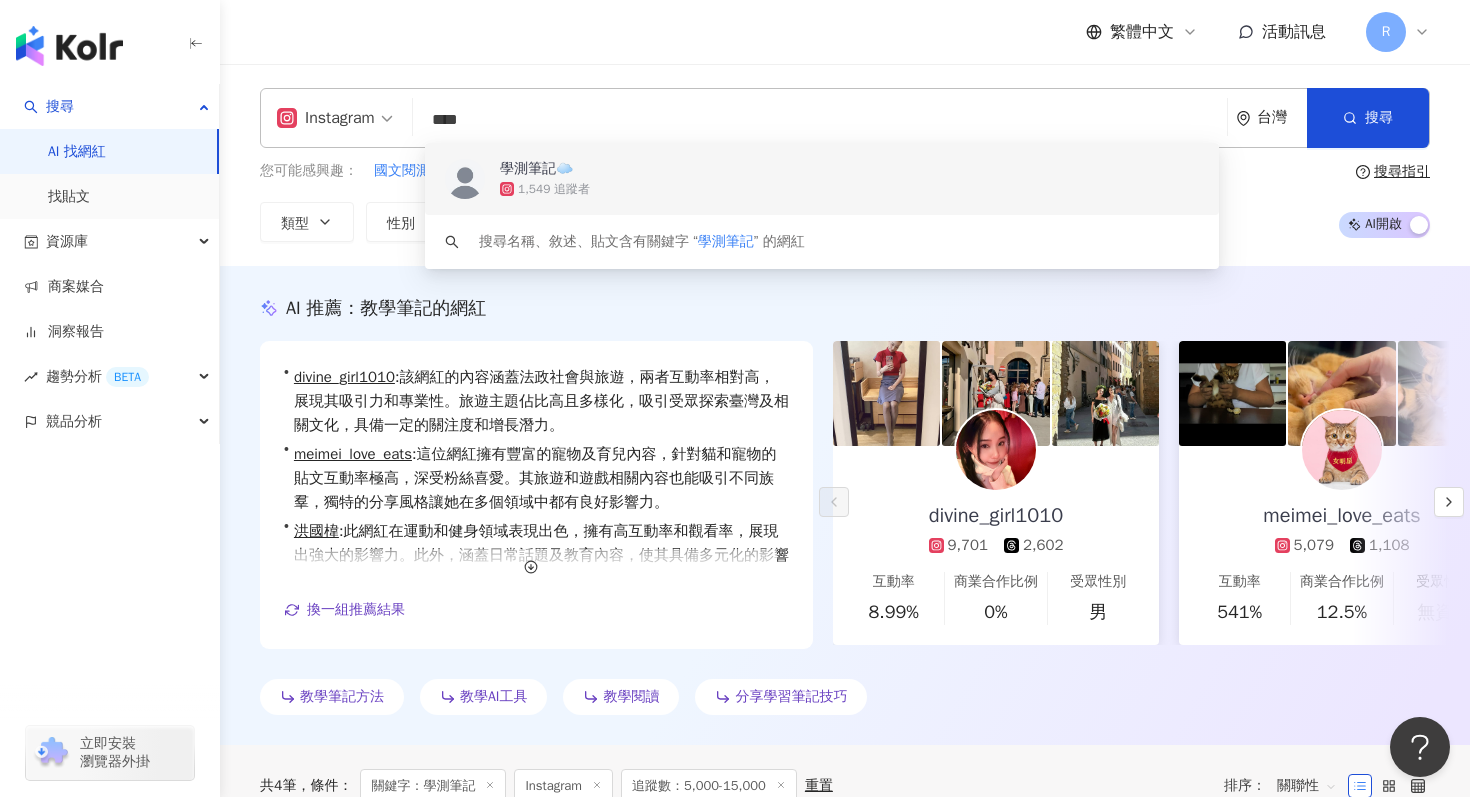 click on "****" at bounding box center [820, 120] 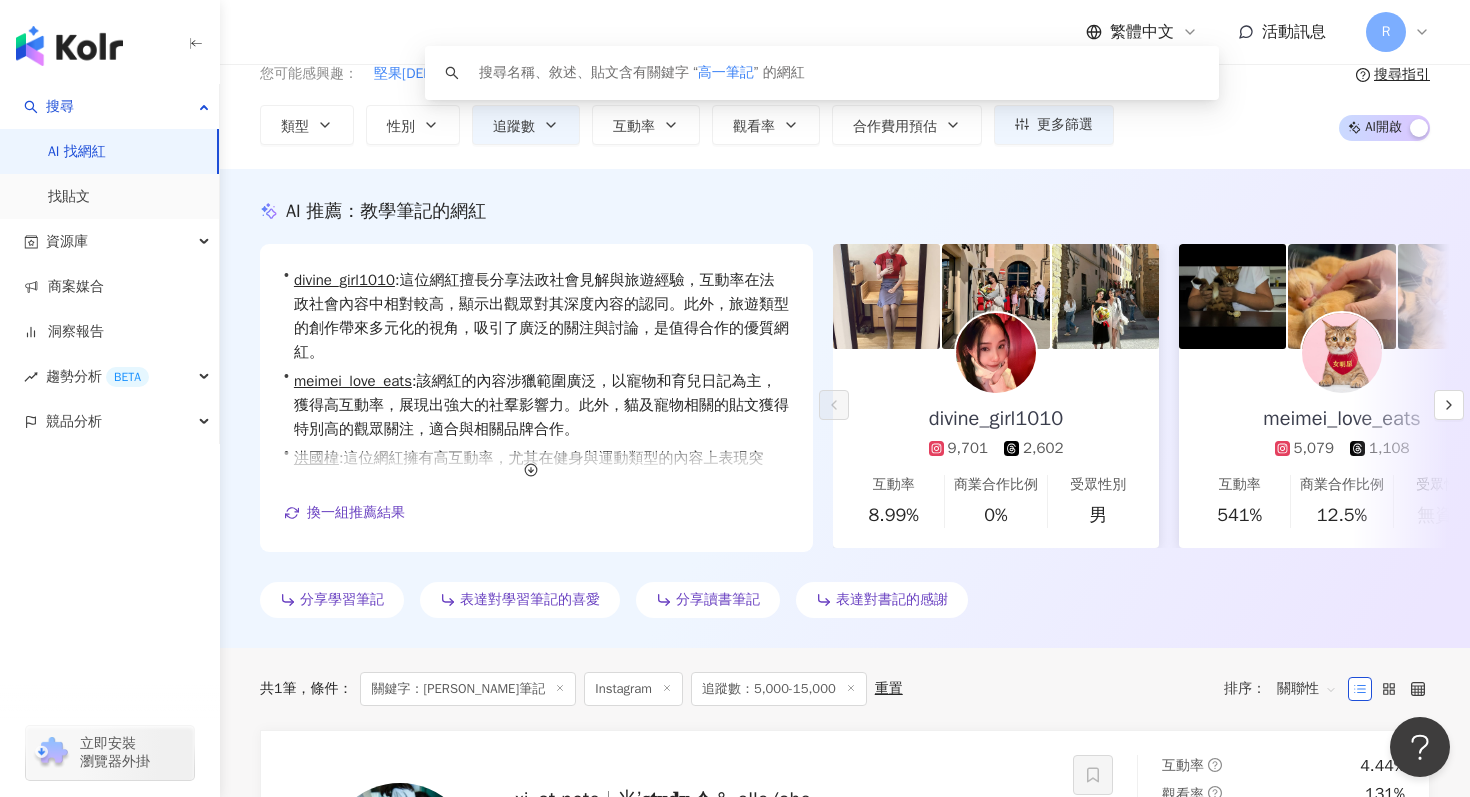 scroll, scrollTop: 48, scrollLeft: 0, axis: vertical 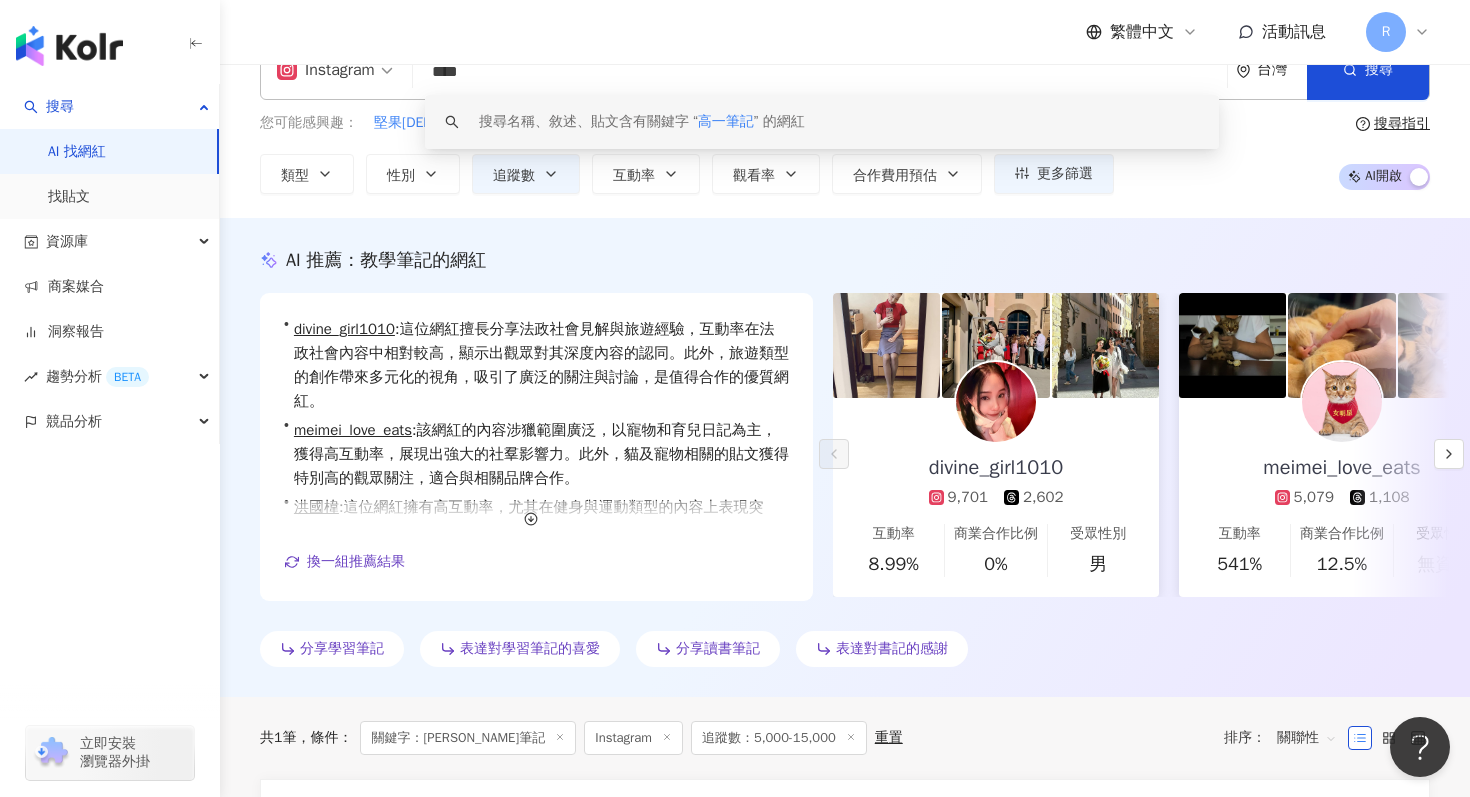 click on "****" at bounding box center (820, 72) 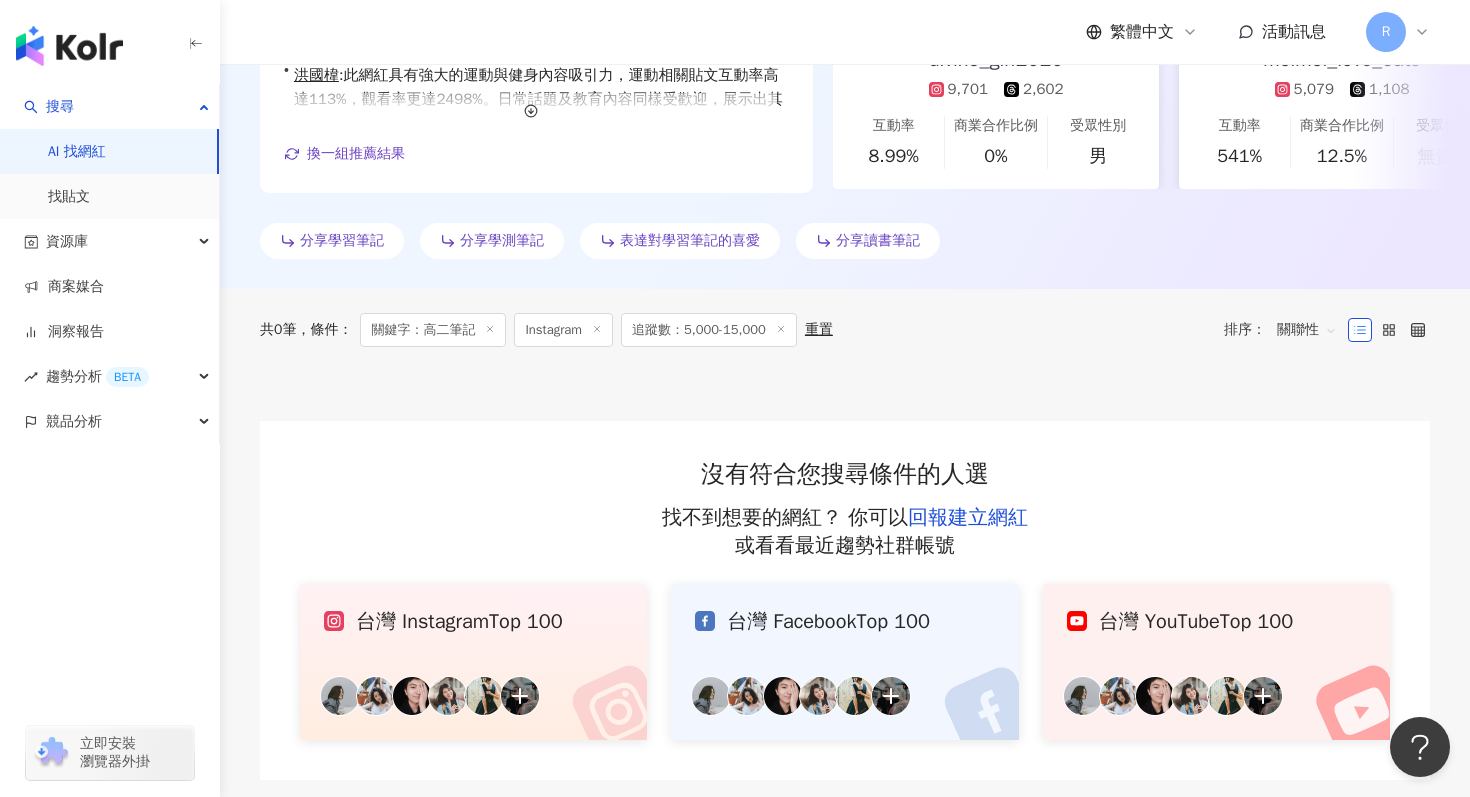 scroll, scrollTop: 0, scrollLeft: 0, axis: both 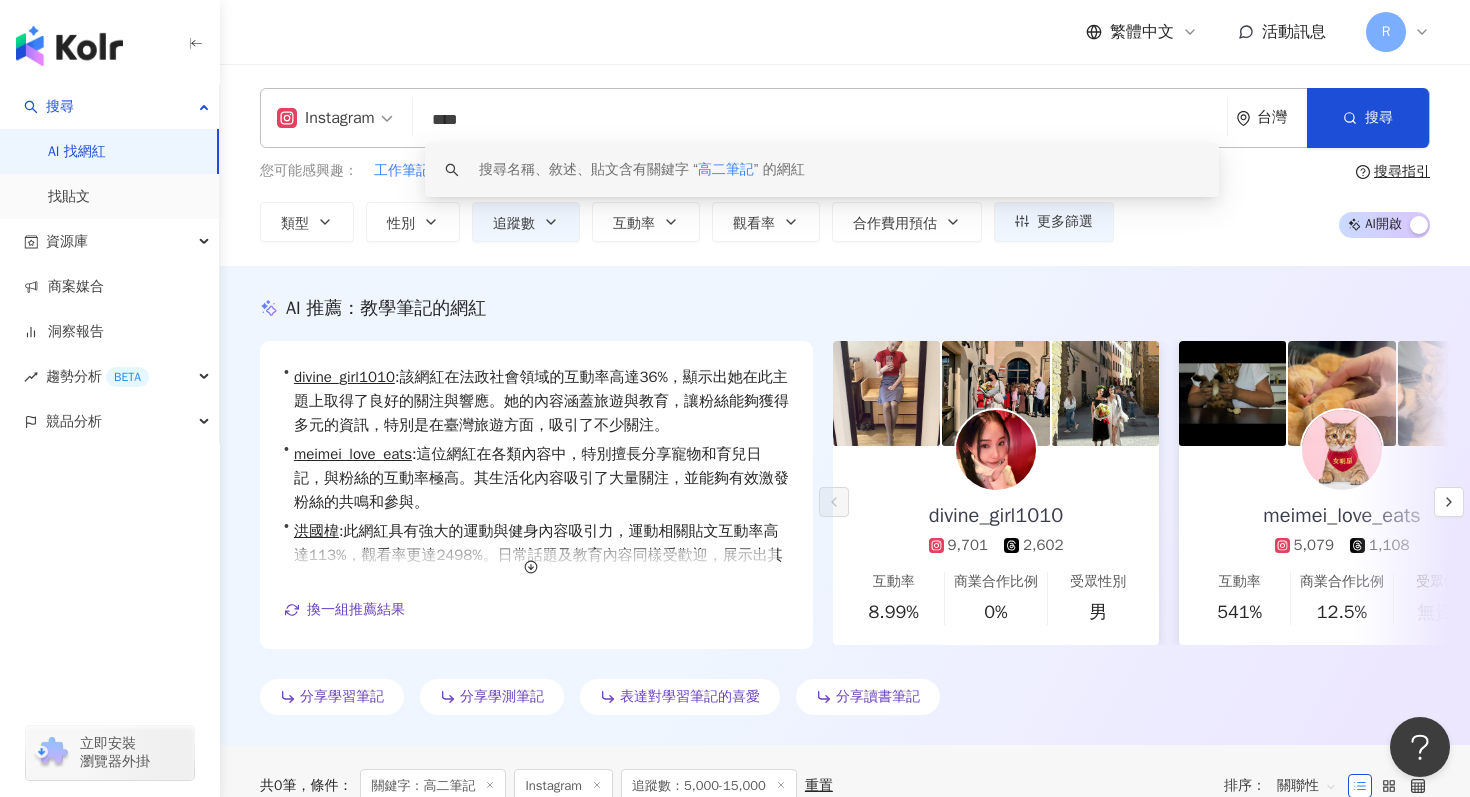 click on "****" at bounding box center [820, 120] 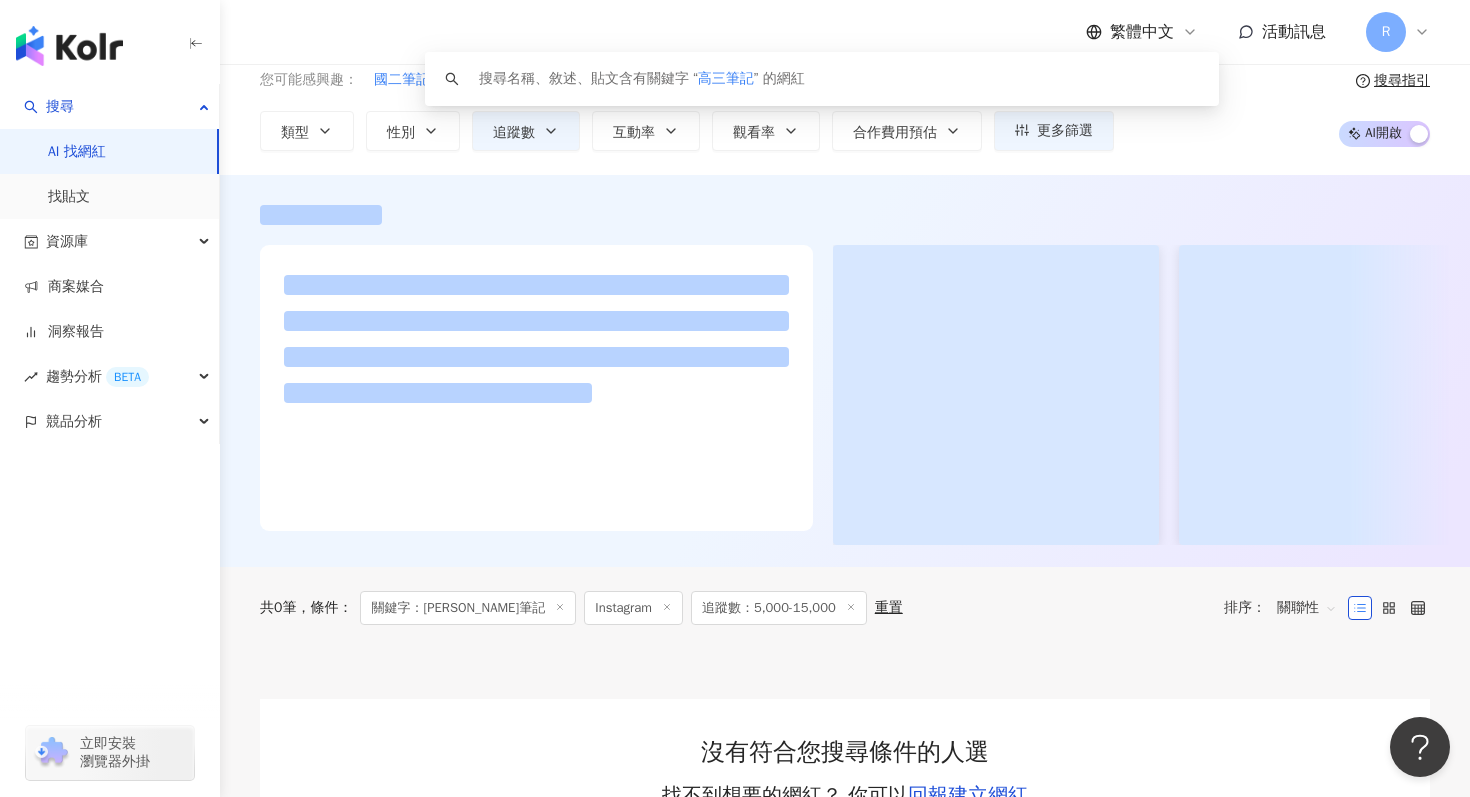 scroll, scrollTop: 0, scrollLeft: 0, axis: both 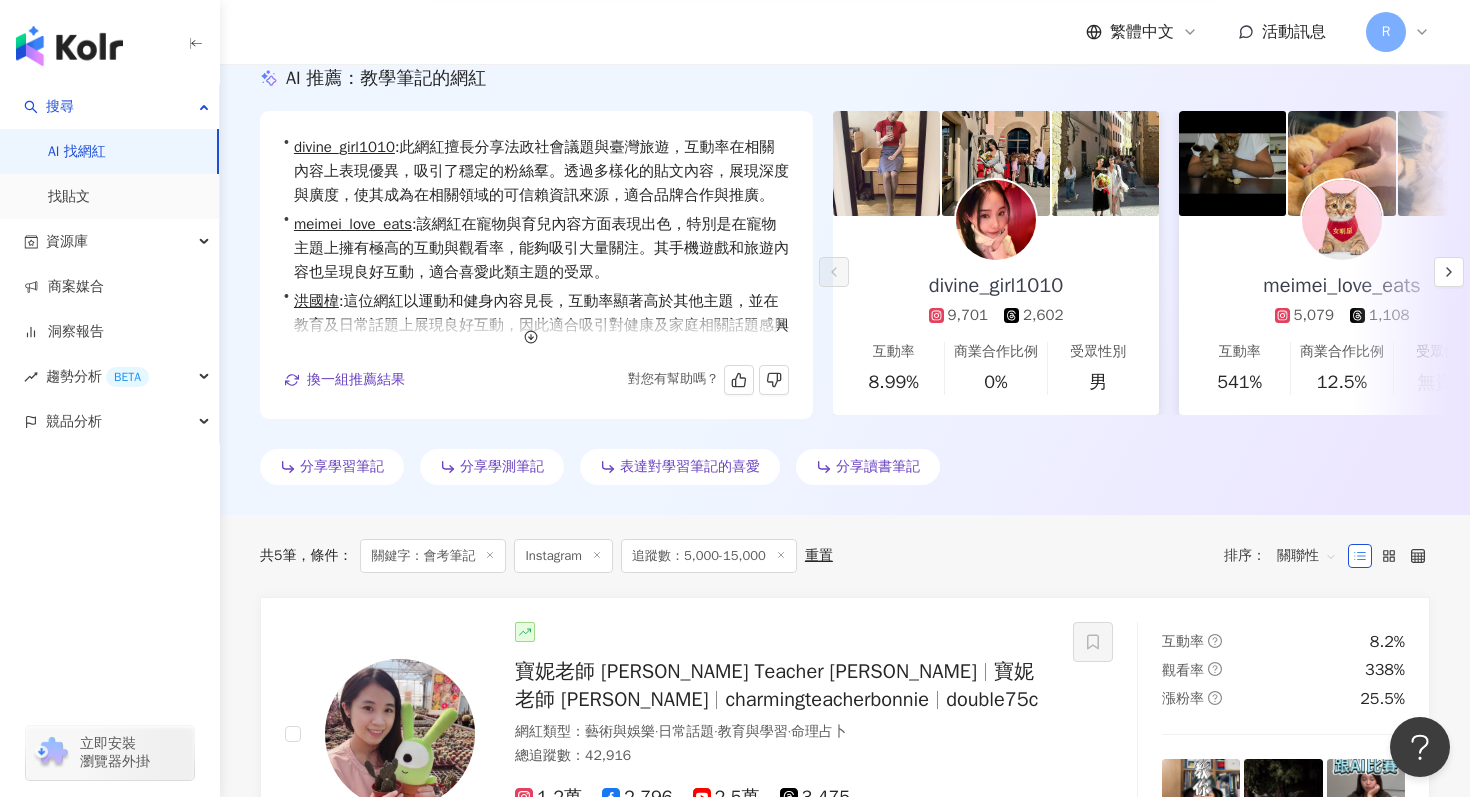 click on "分享學習筆記" at bounding box center [342, 467] 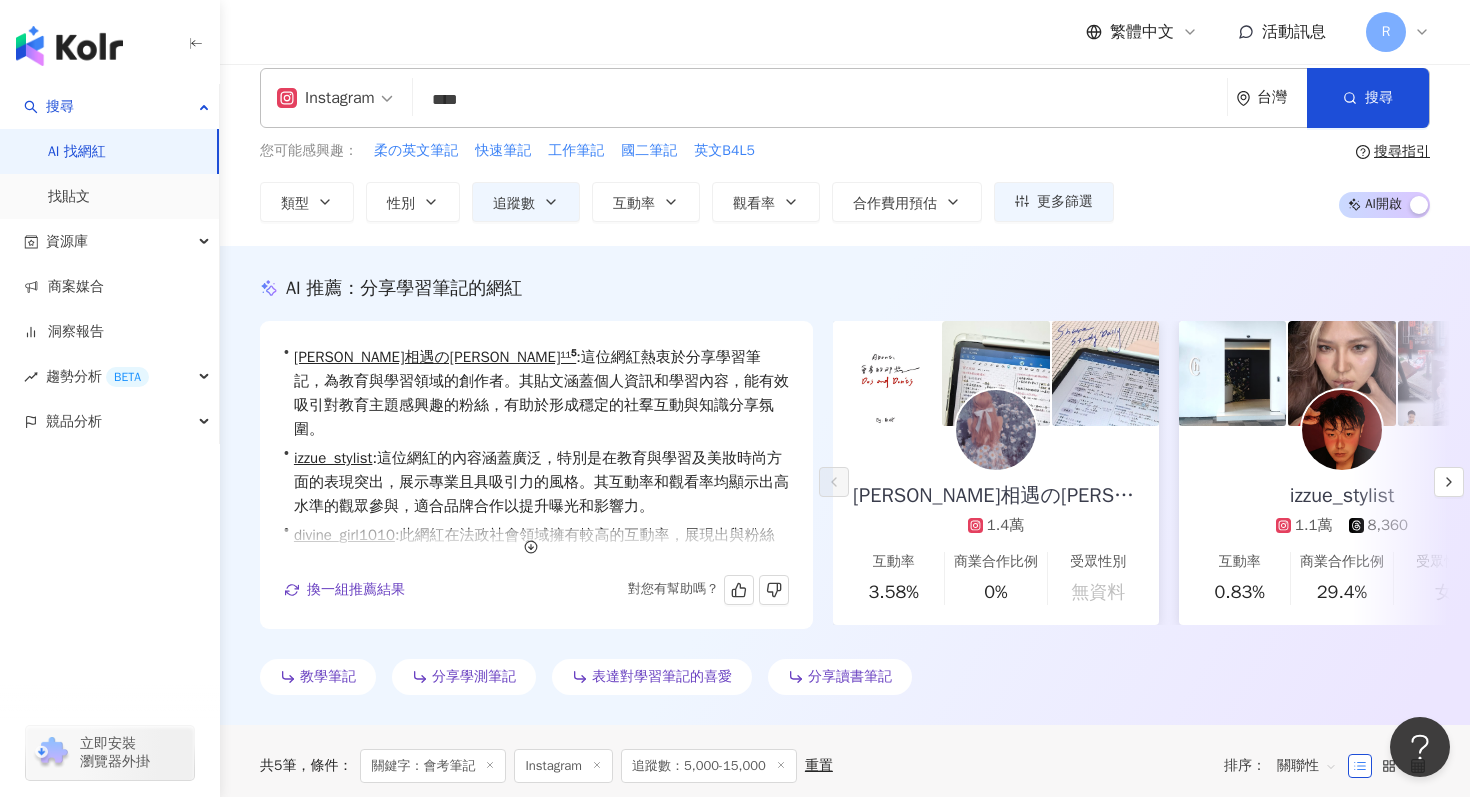 scroll, scrollTop: 0, scrollLeft: 0, axis: both 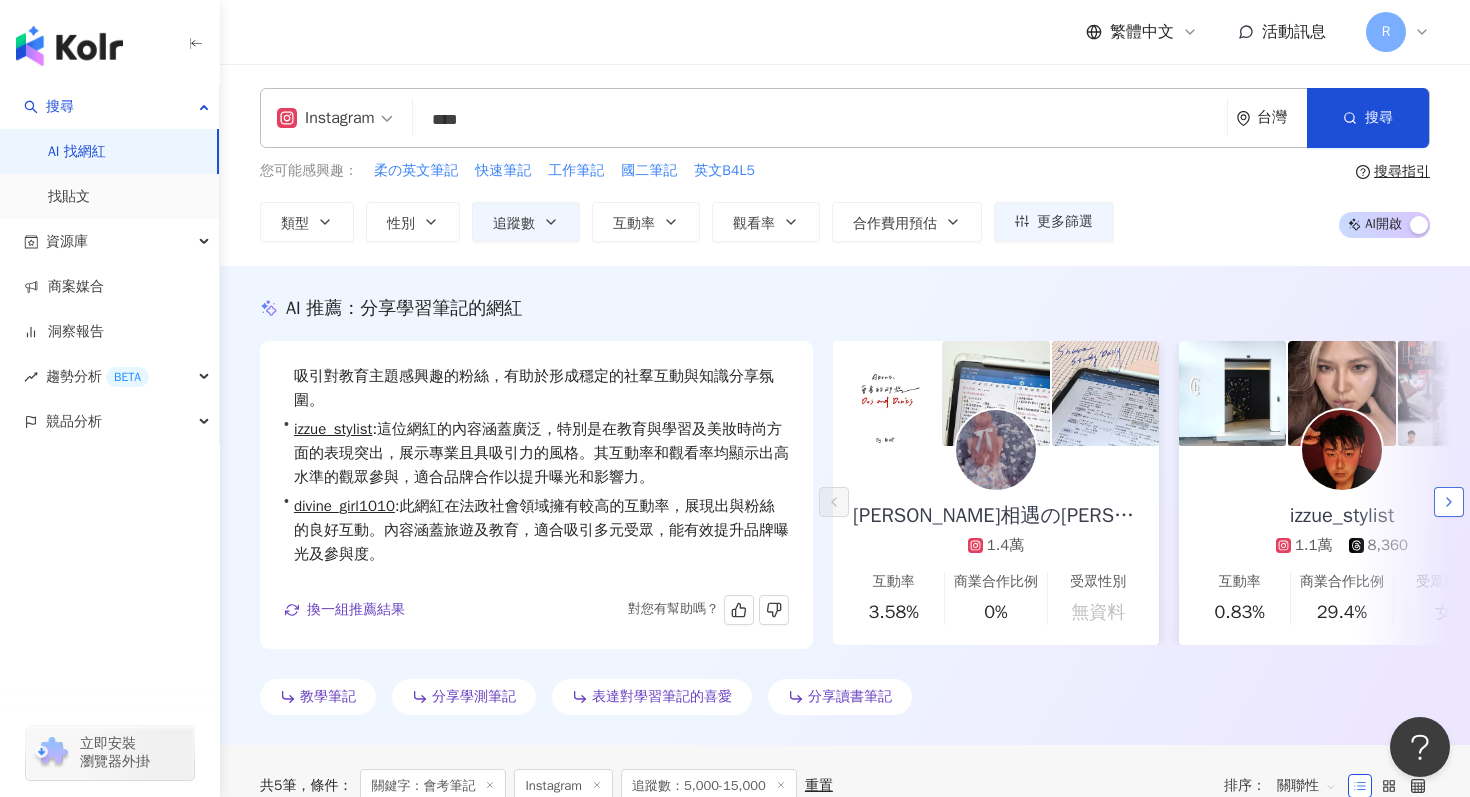 click at bounding box center (1449, 502) 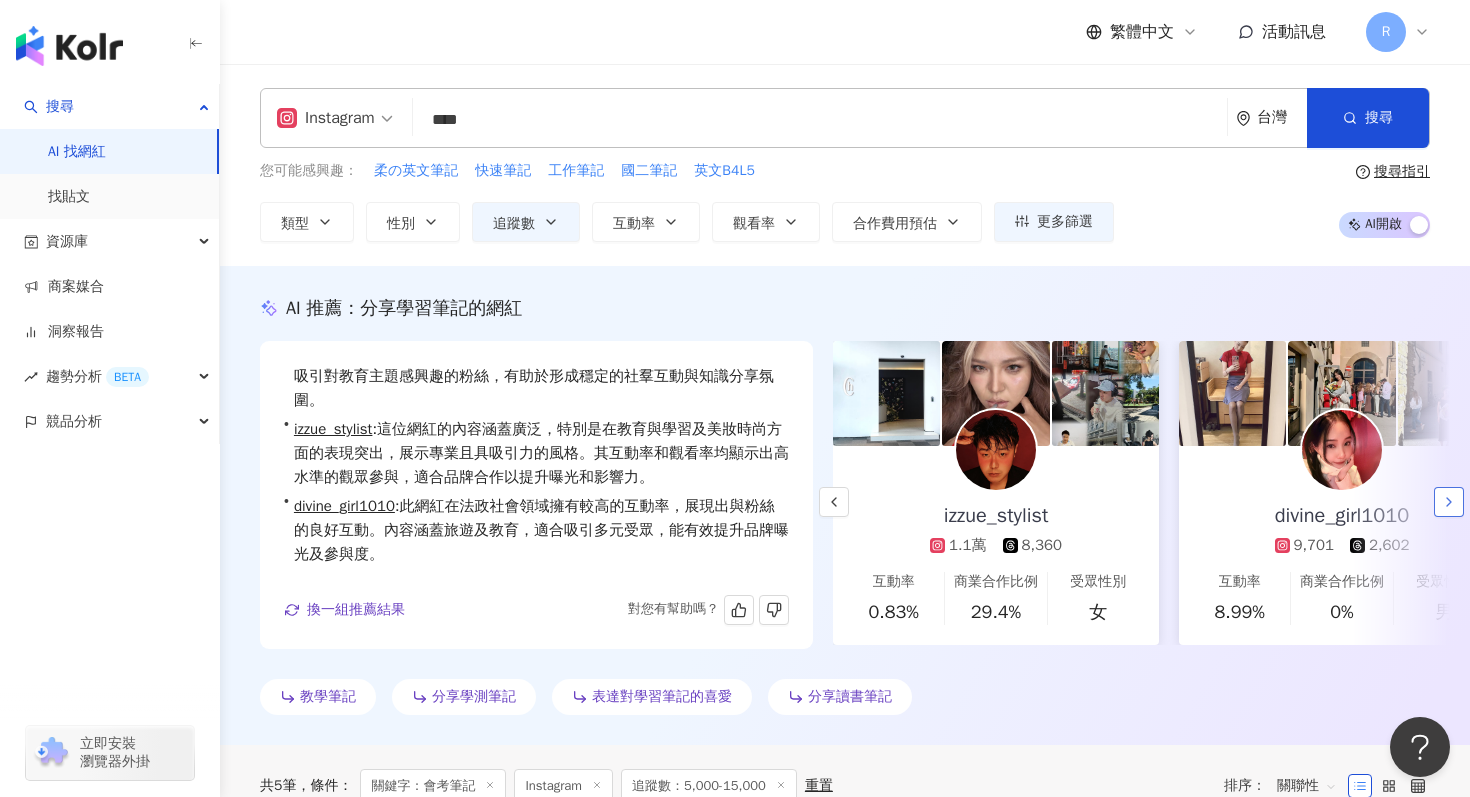 click at bounding box center [1449, 502] 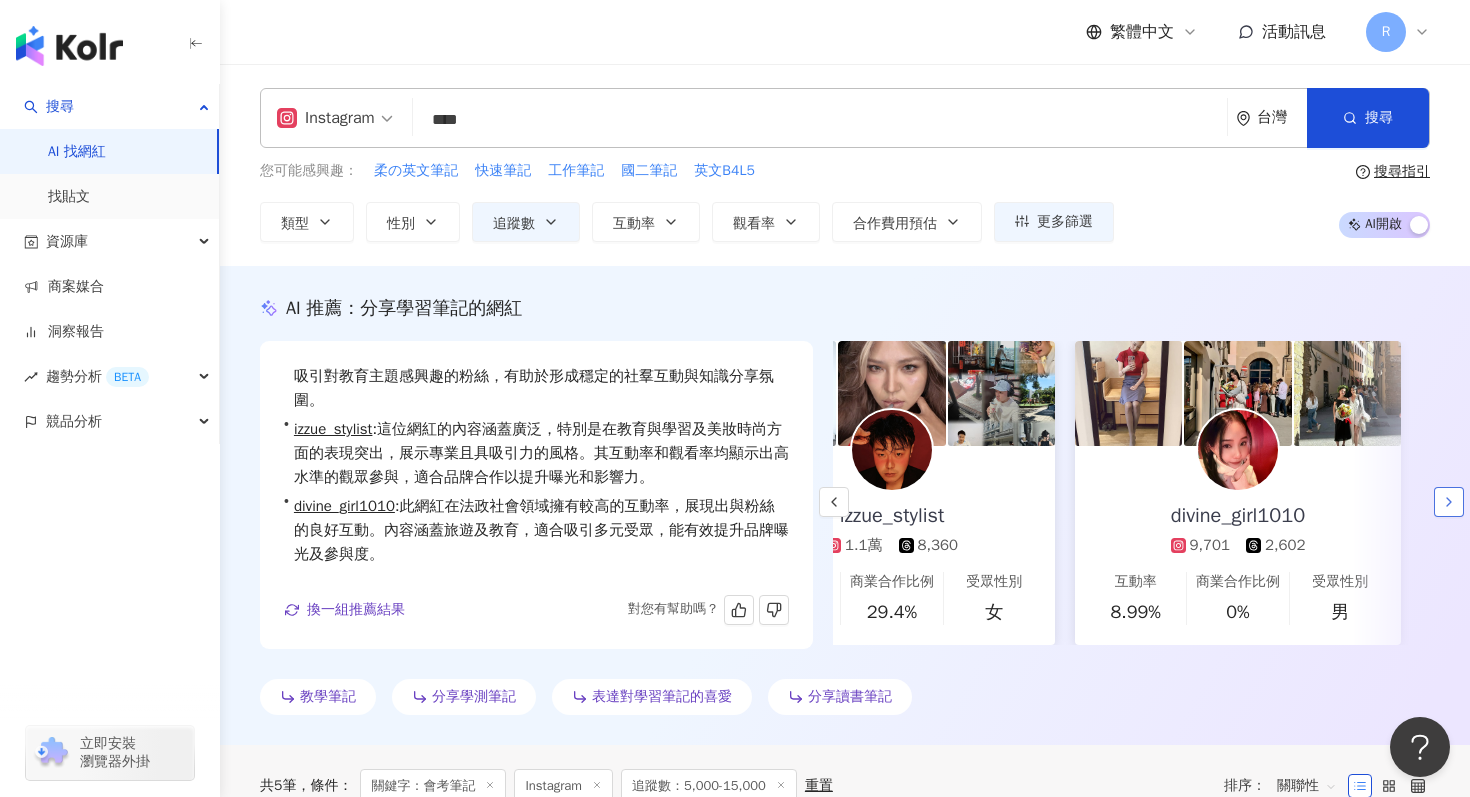 scroll, scrollTop: 0, scrollLeft: 461, axis: horizontal 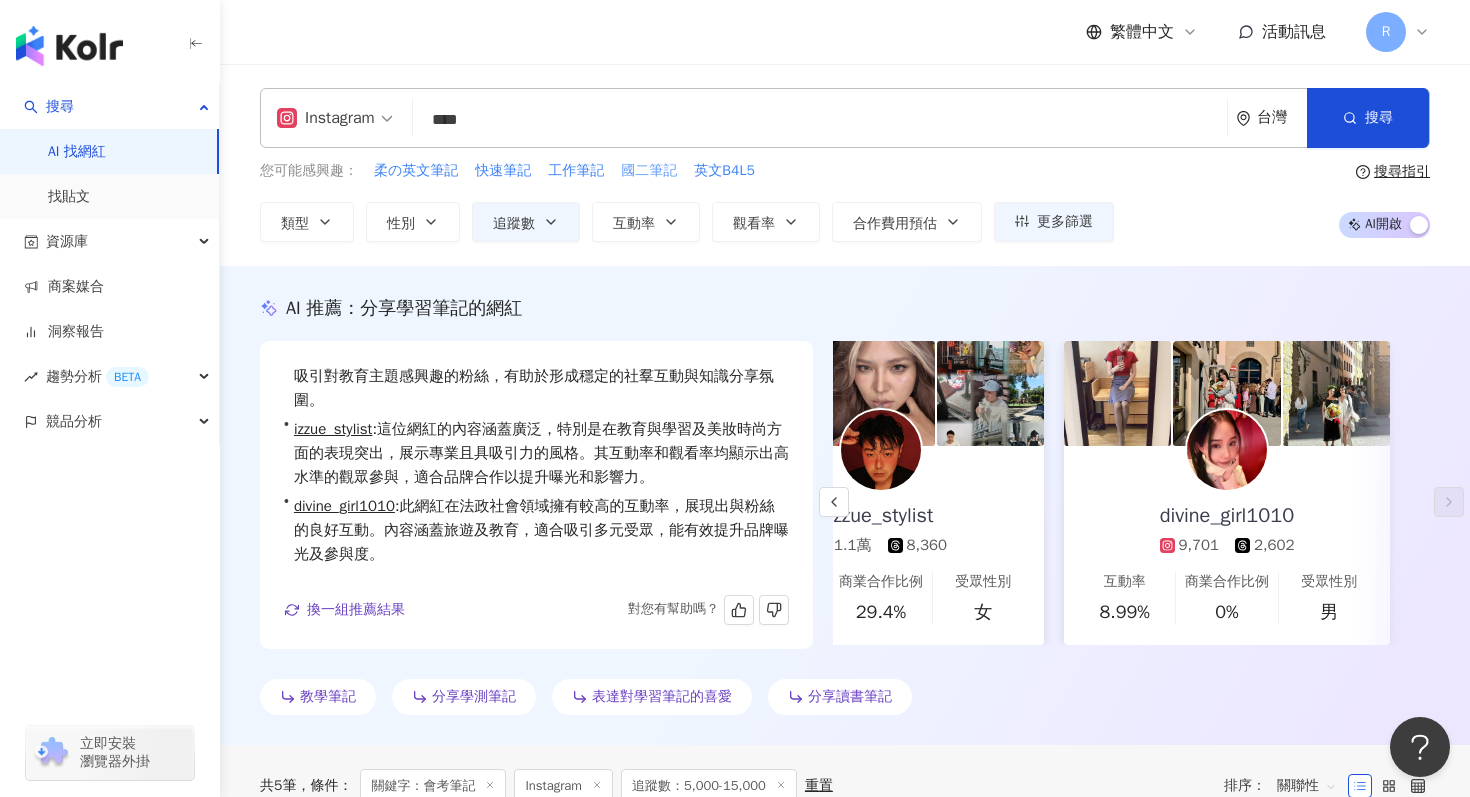 click on "國二筆記" at bounding box center [649, 171] 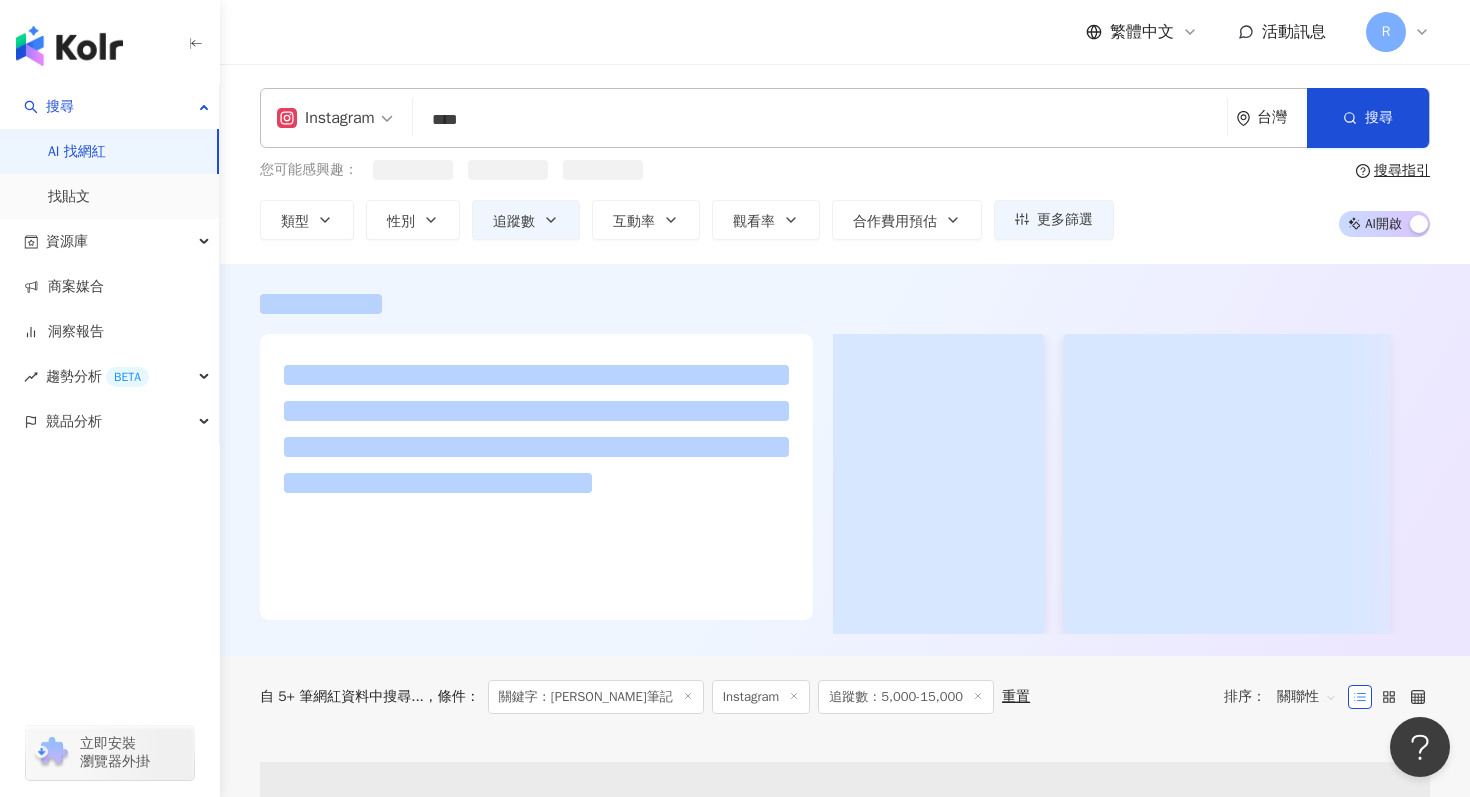 scroll, scrollTop: 0, scrollLeft: 0, axis: both 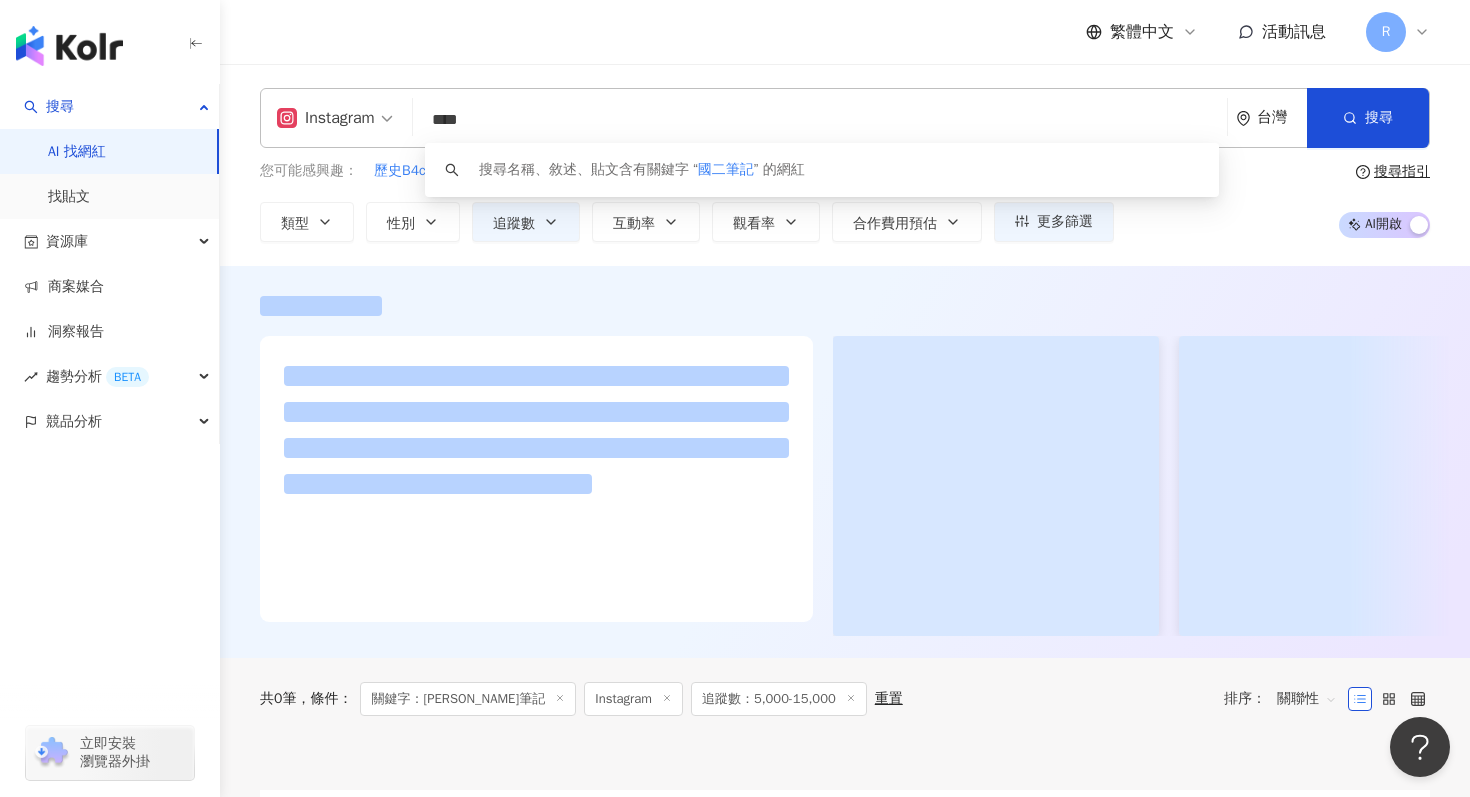 click on "****" at bounding box center (820, 120) 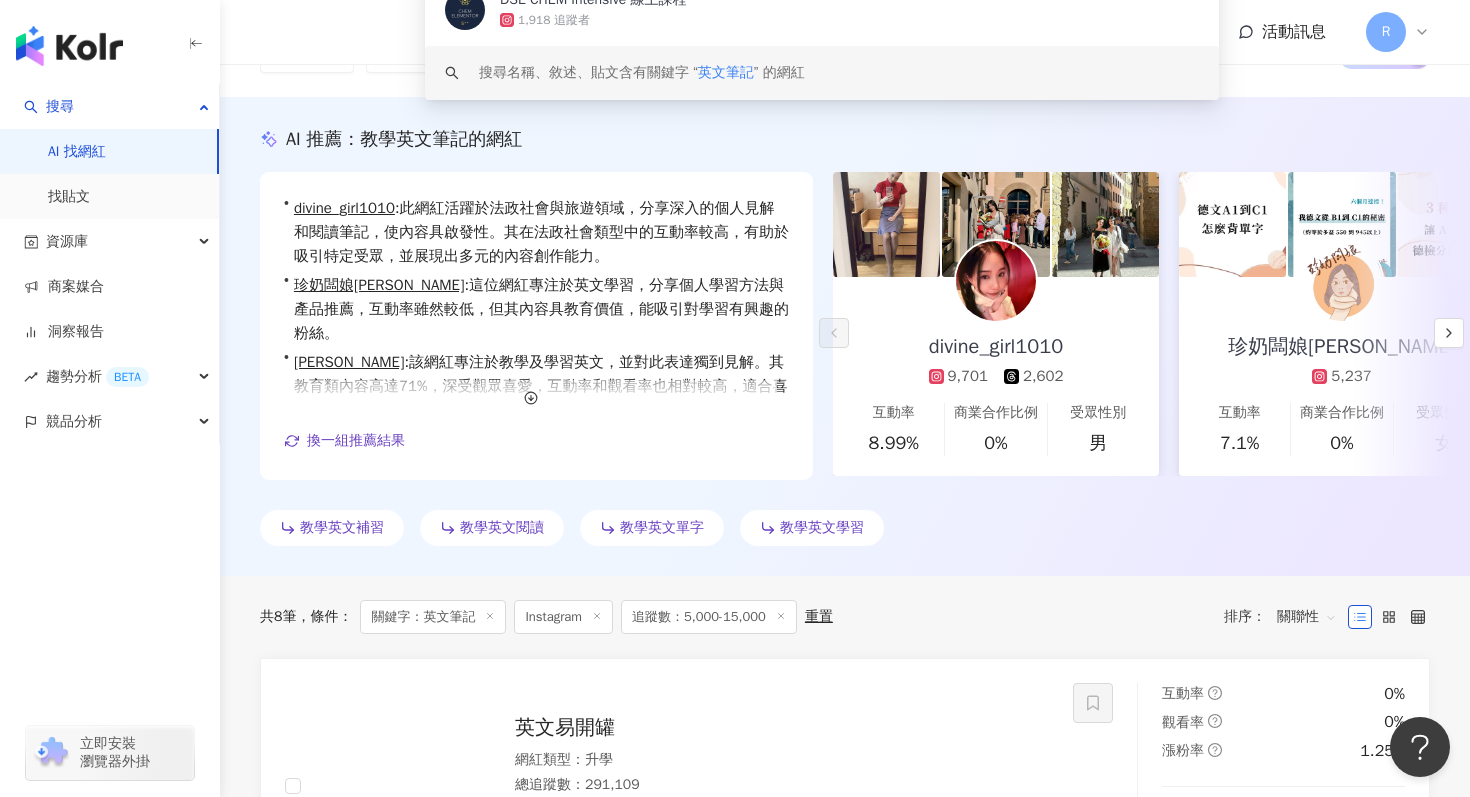 scroll, scrollTop: 0, scrollLeft: 0, axis: both 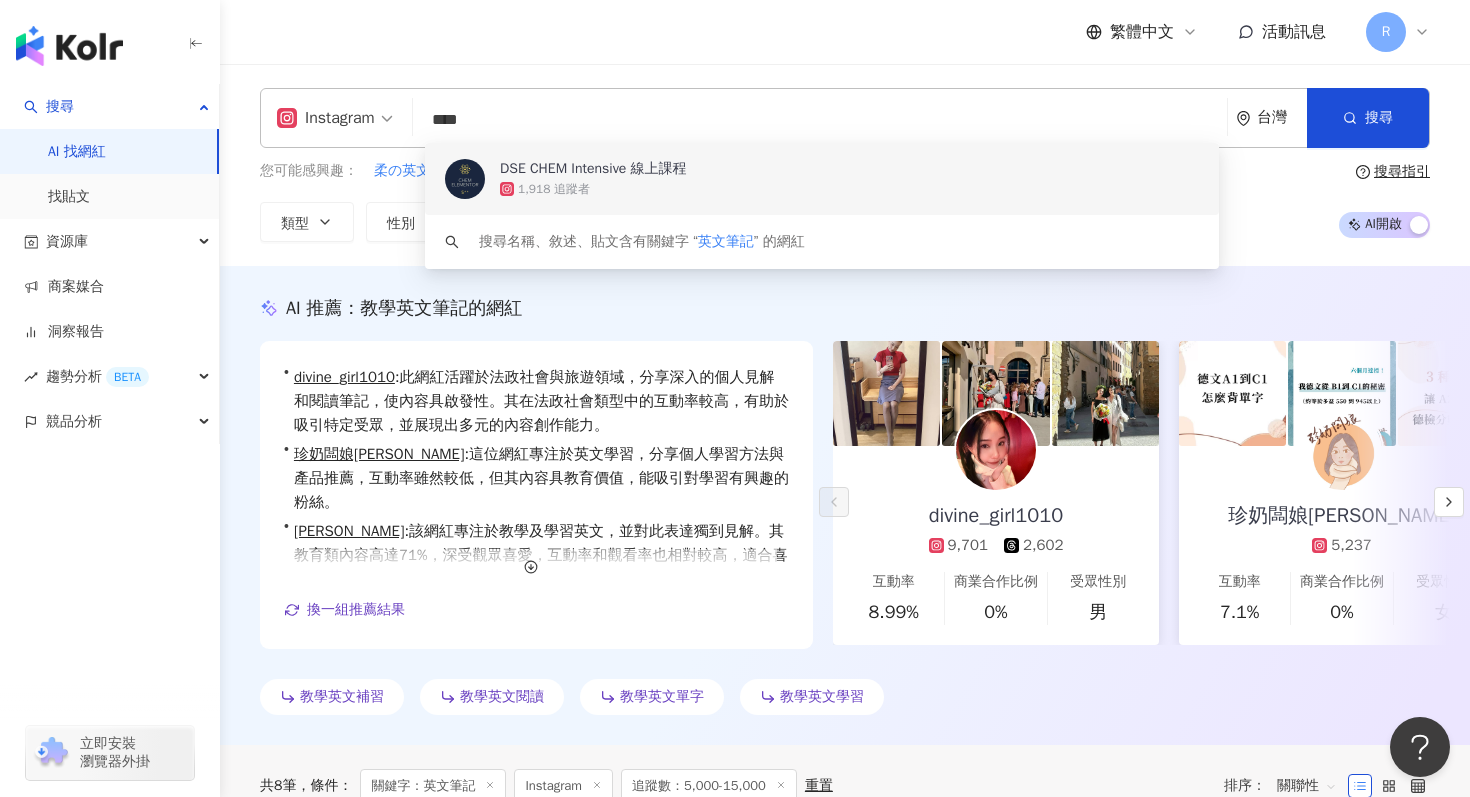 click on "****" at bounding box center [820, 120] 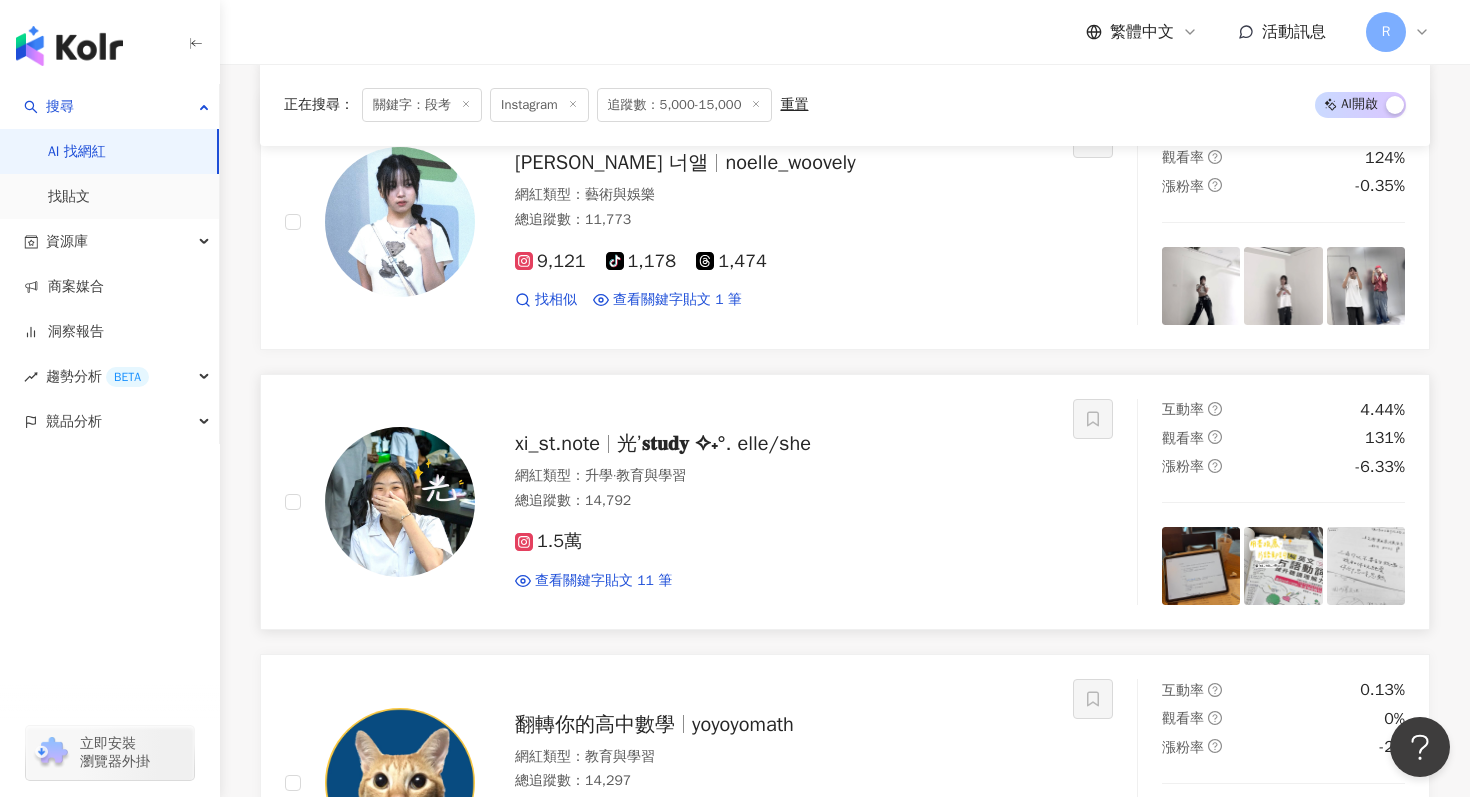 scroll, scrollTop: 1522, scrollLeft: 0, axis: vertical 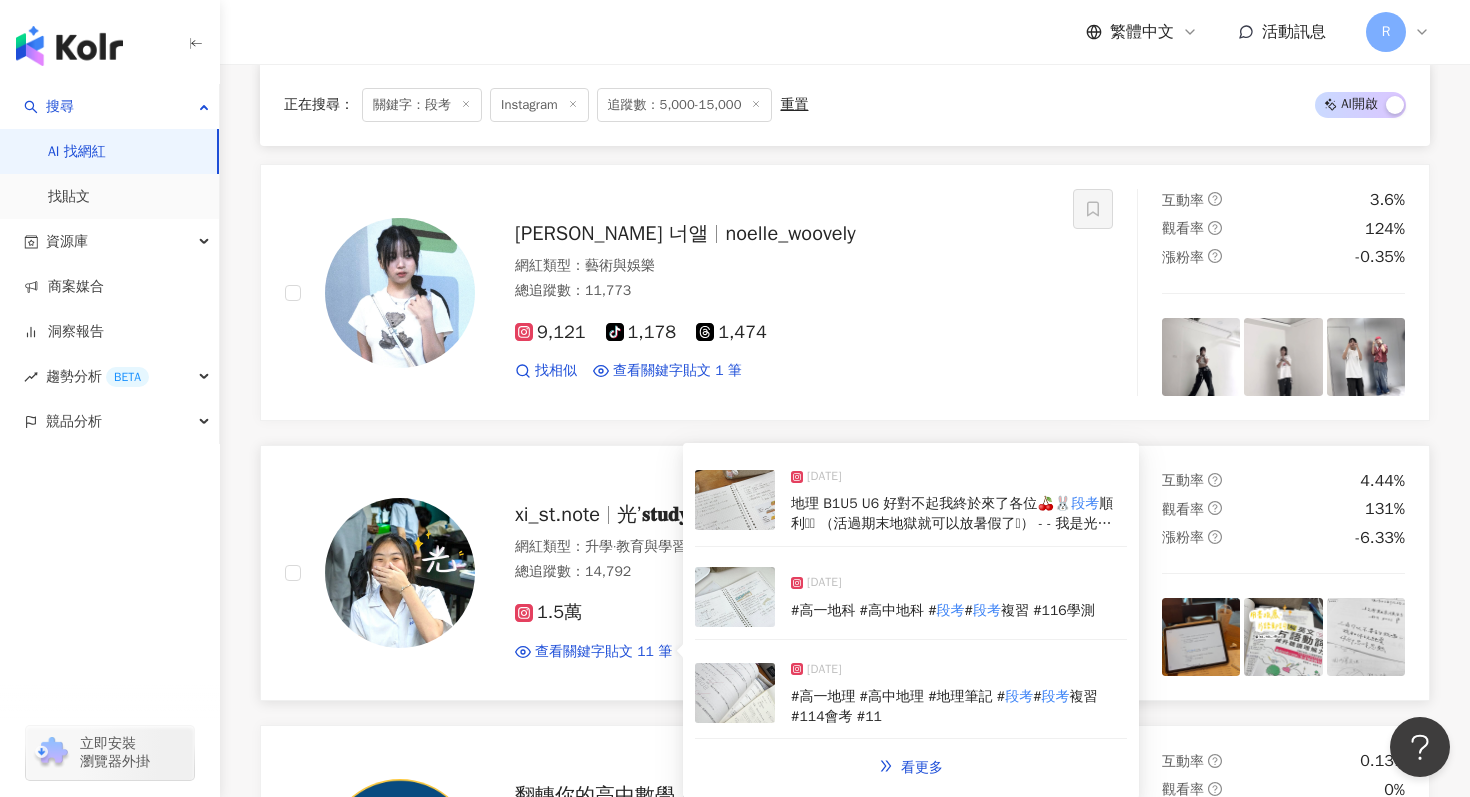 type on "**" 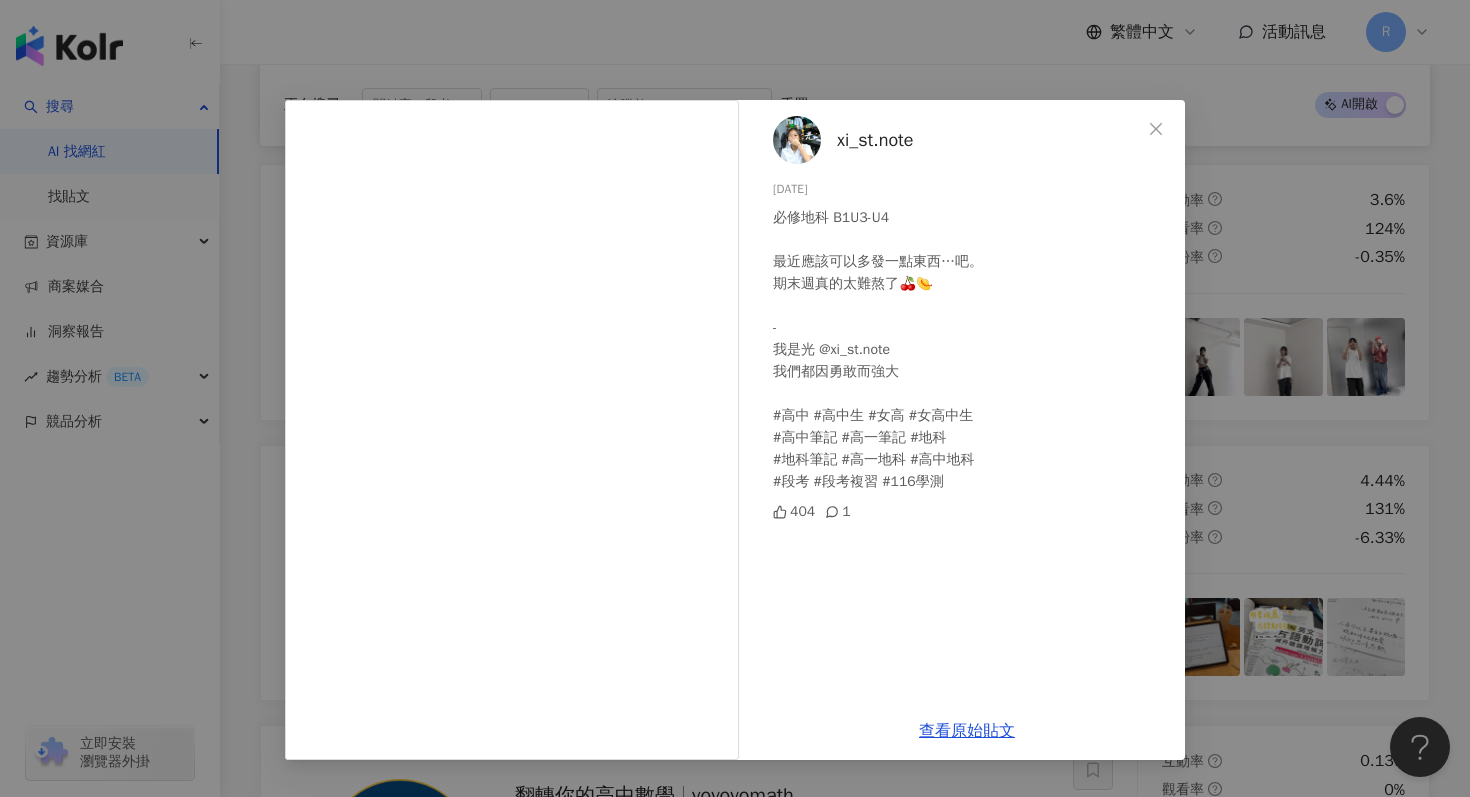 click on "xi_st.note 2025/6/18 必修地科 B1U3-U4
最近應該可以多發一點東西…吧。
期末週真的太難熬了🍒👒
-
我是光 @xi_st.note
我們都因勇敢而強大
#高中 #高中生 #女高 #女高中生
#高中筆記 #高一筆記 #地科
#地科筆記 #高一地科 #高中地科
#段考 #段考複習 #116學測 404 1 查看原始貼文" at bounding box center (735, 398) 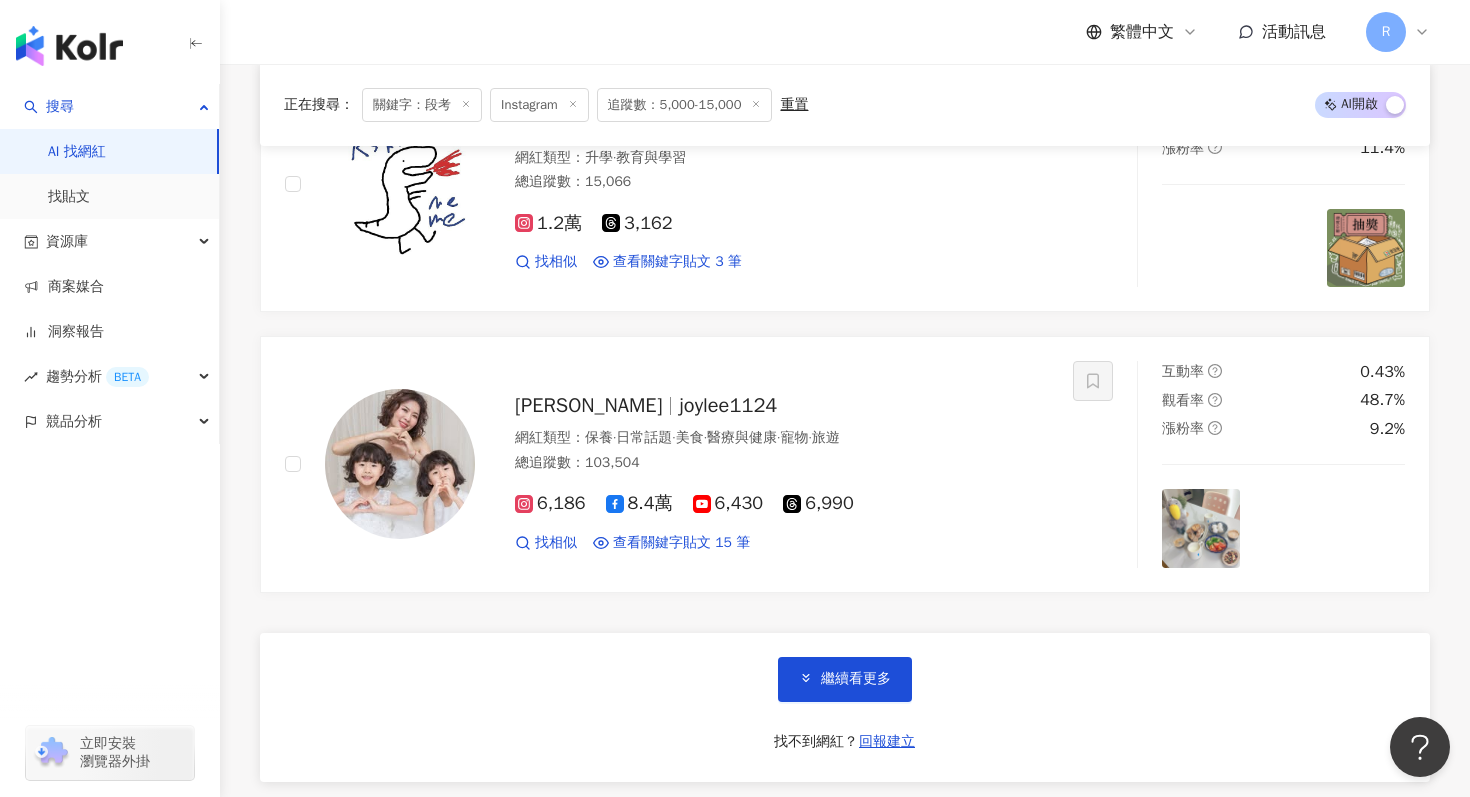 scroll, scrollTop: 3596, scrollLeft: 0, axis: vertical 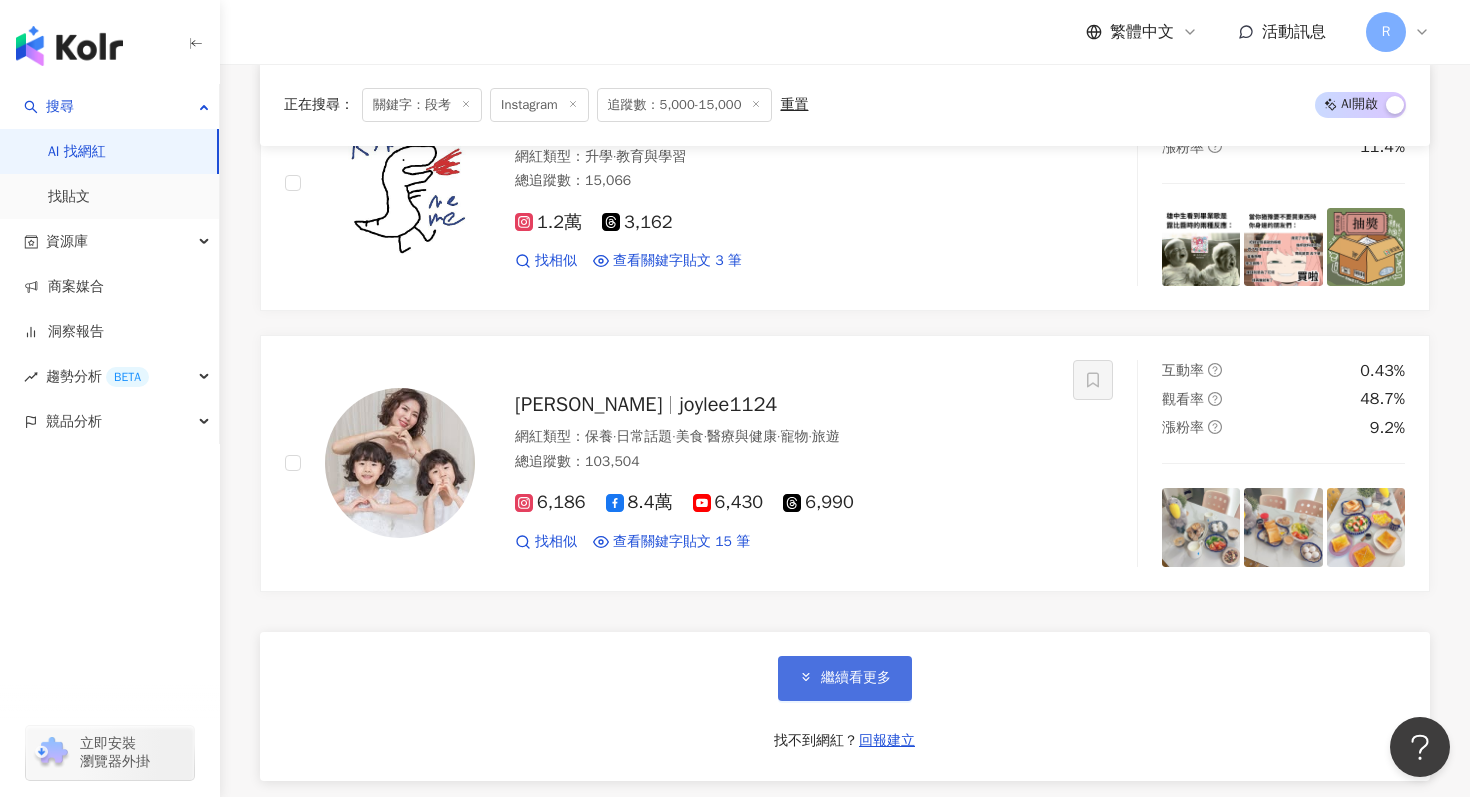 click on "繼續看更多" at bounding box center [845, 678] 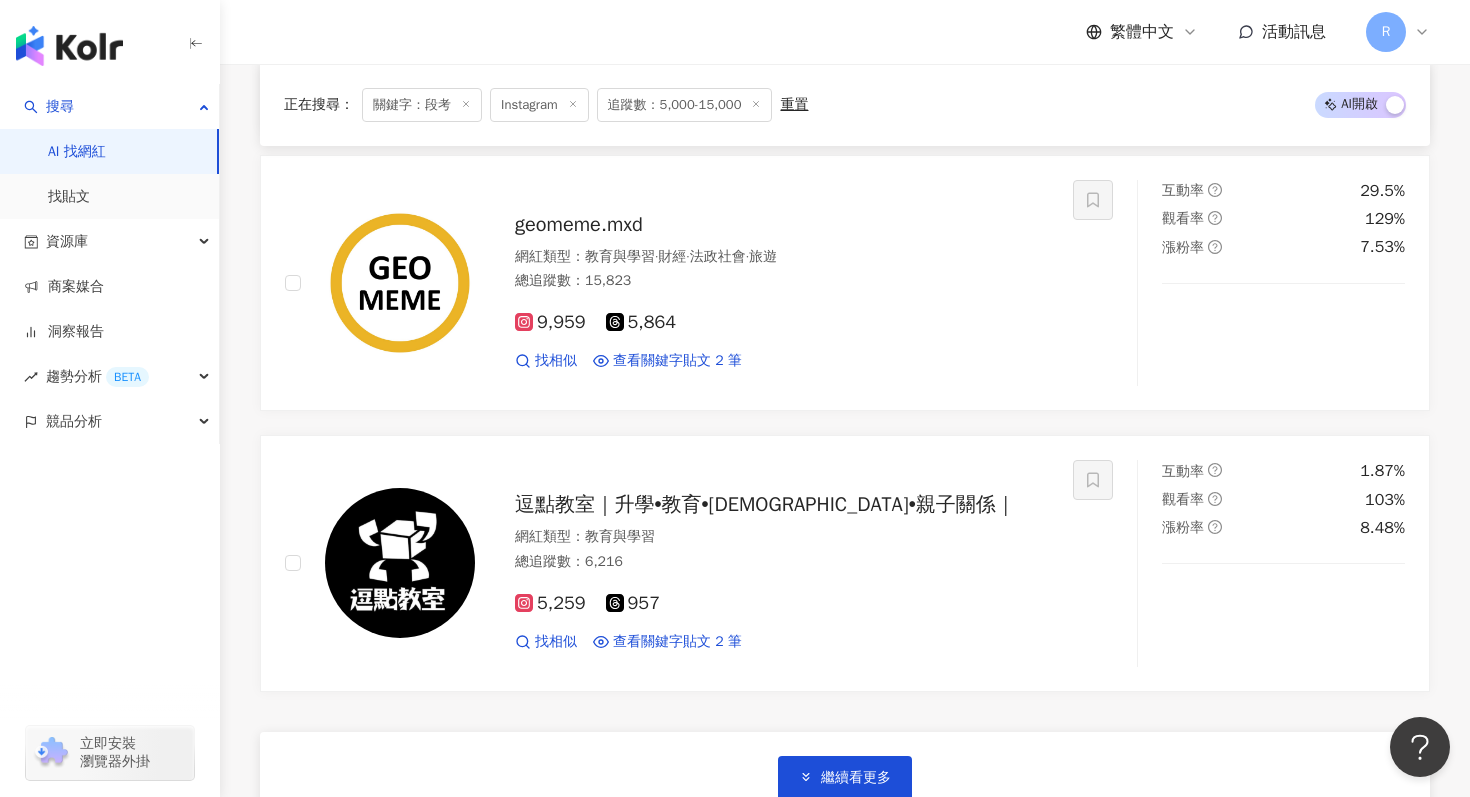 scroll, scrollTop: 6881, scrollLeft: 0, axis: vertical 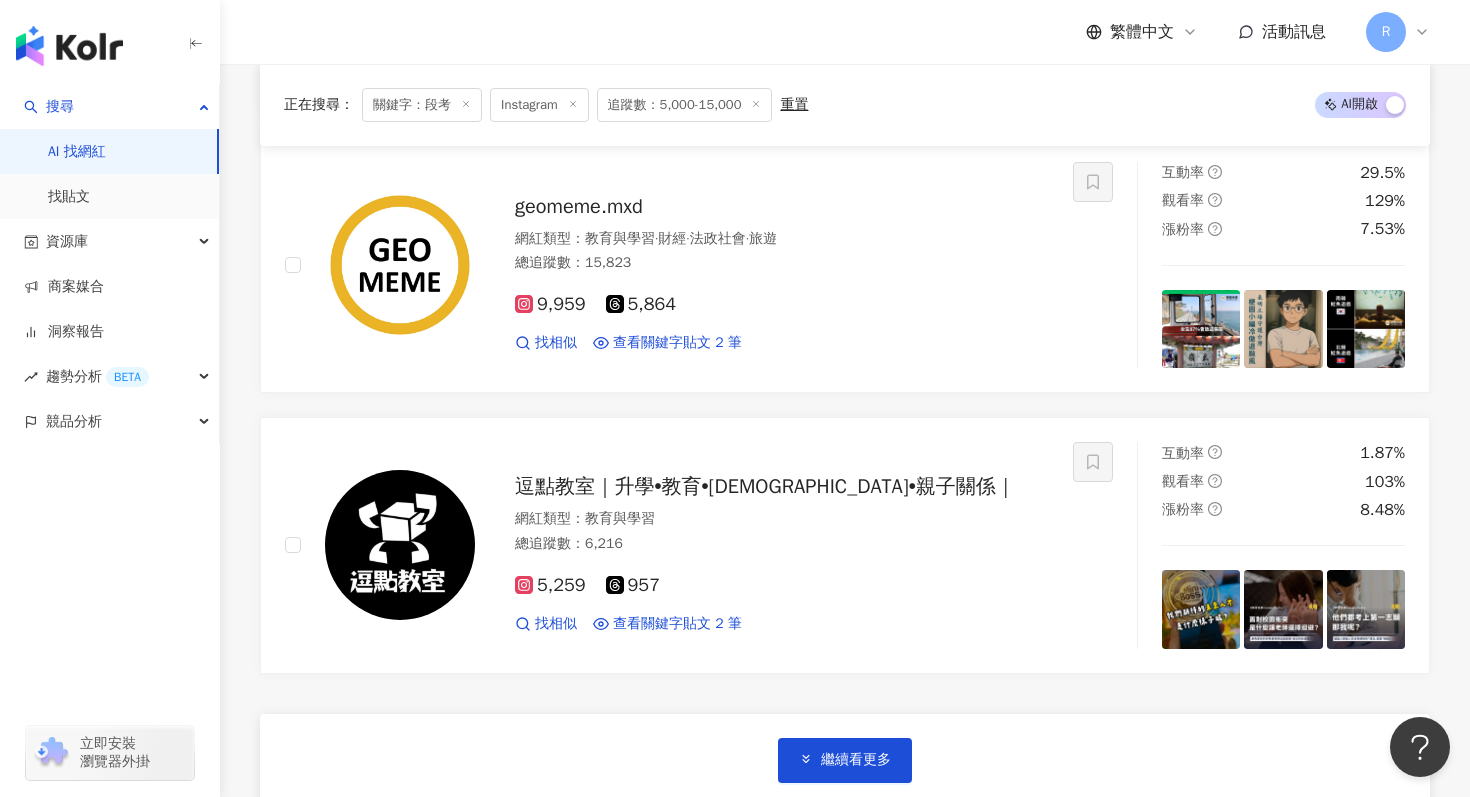 click 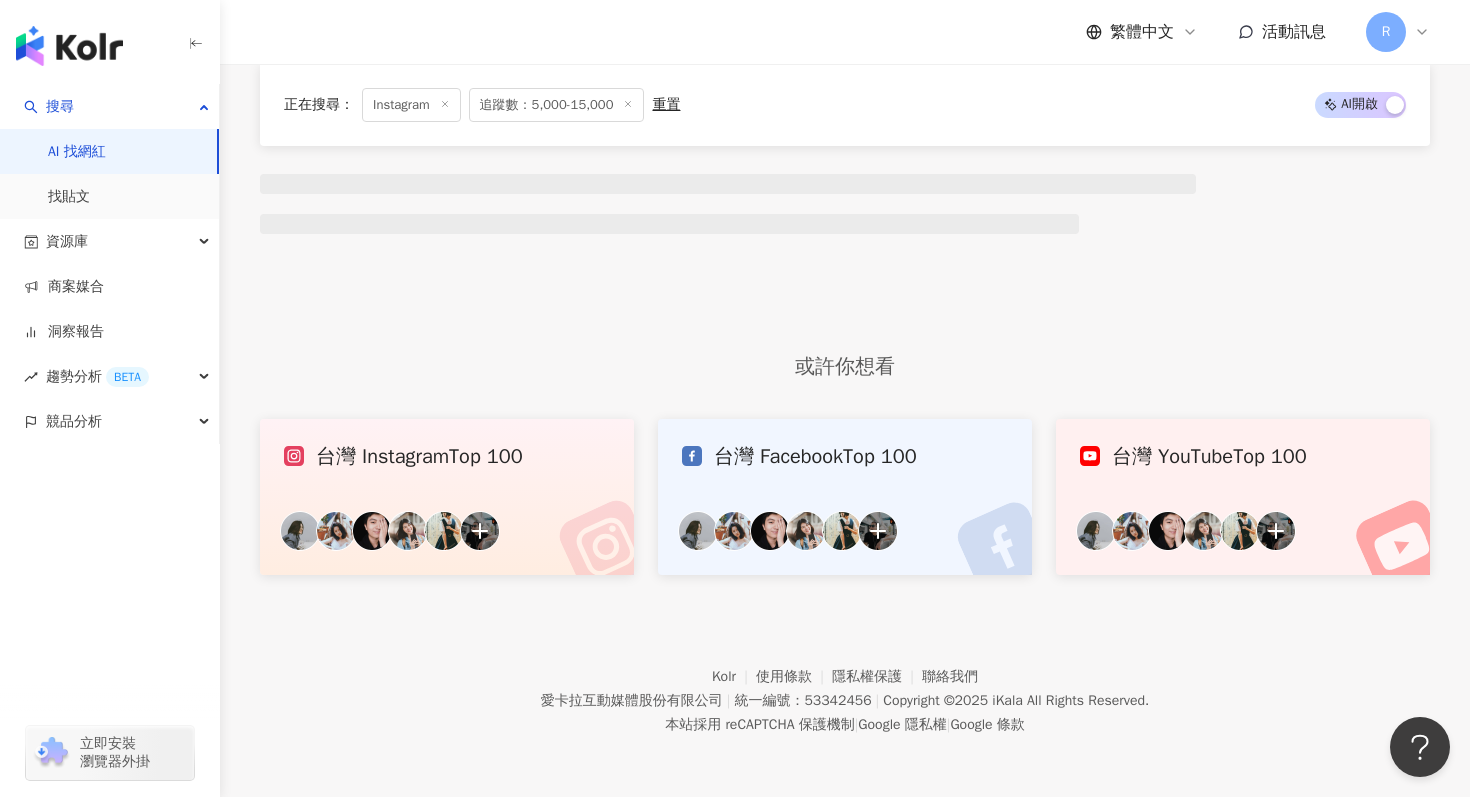 scroll, scrollTop: 0, scrollLeft: 0, axis: both 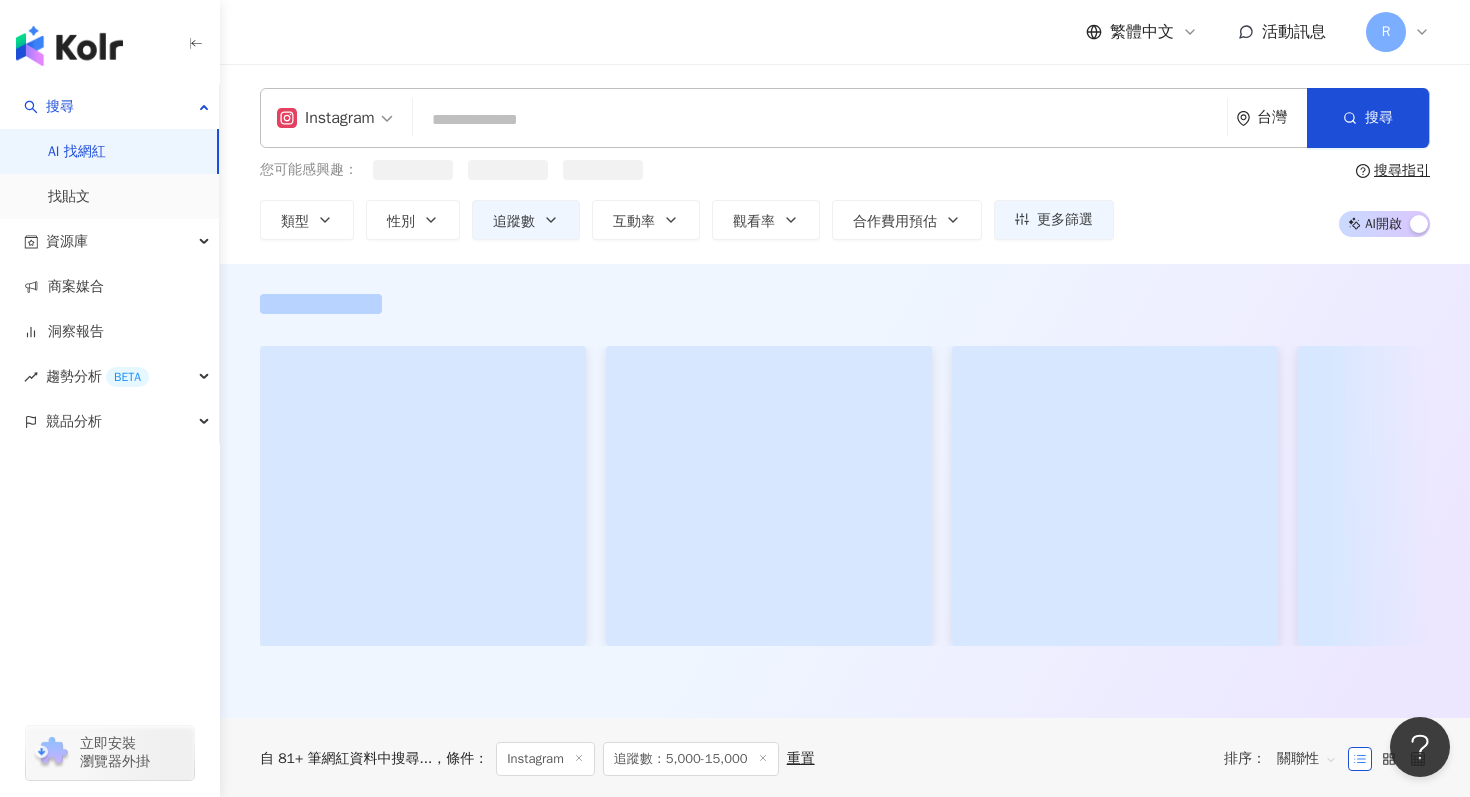 click at bounding box center (820, 120) 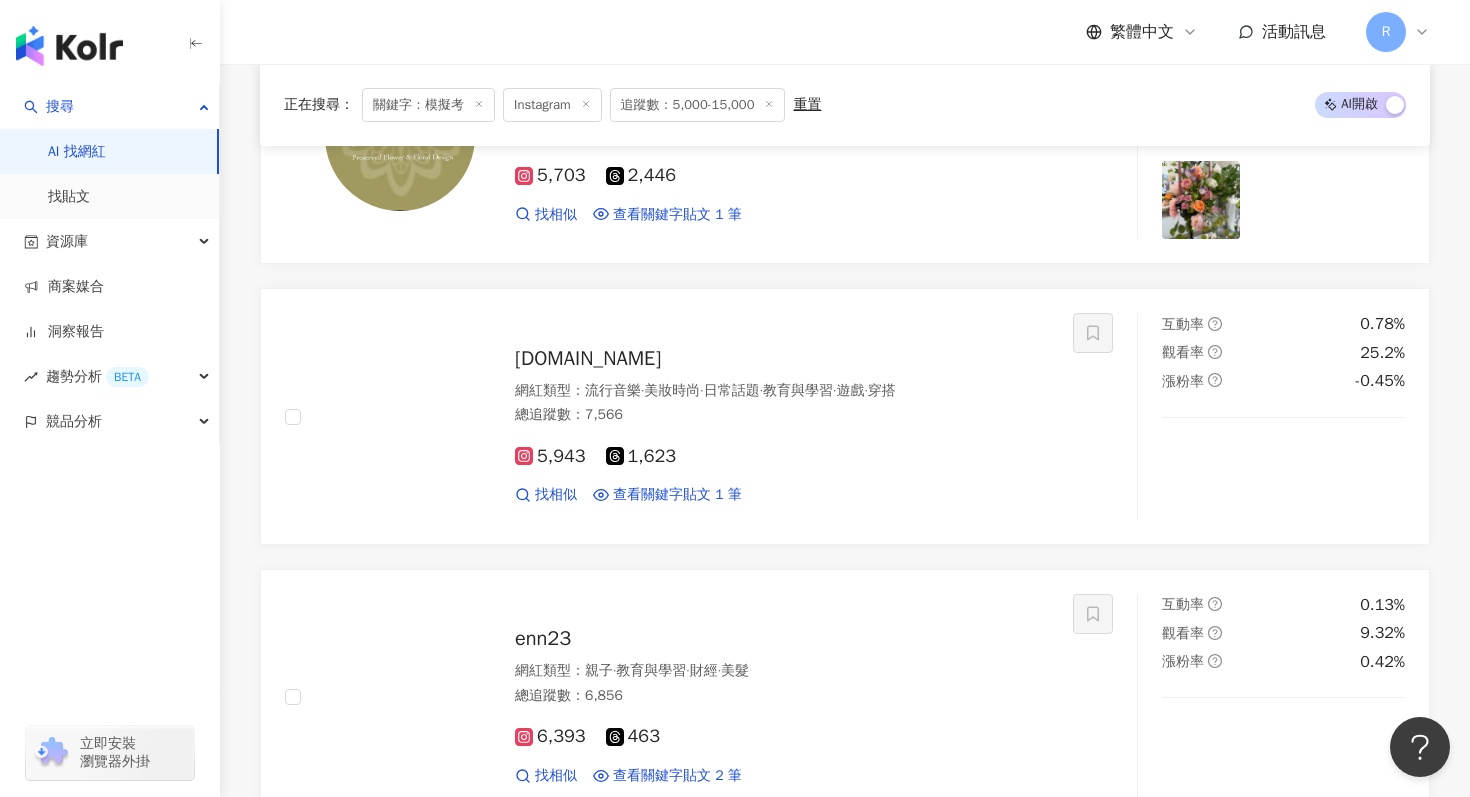scroll, scrollTop: 2231, scrollLeft: 0, axis: vertical 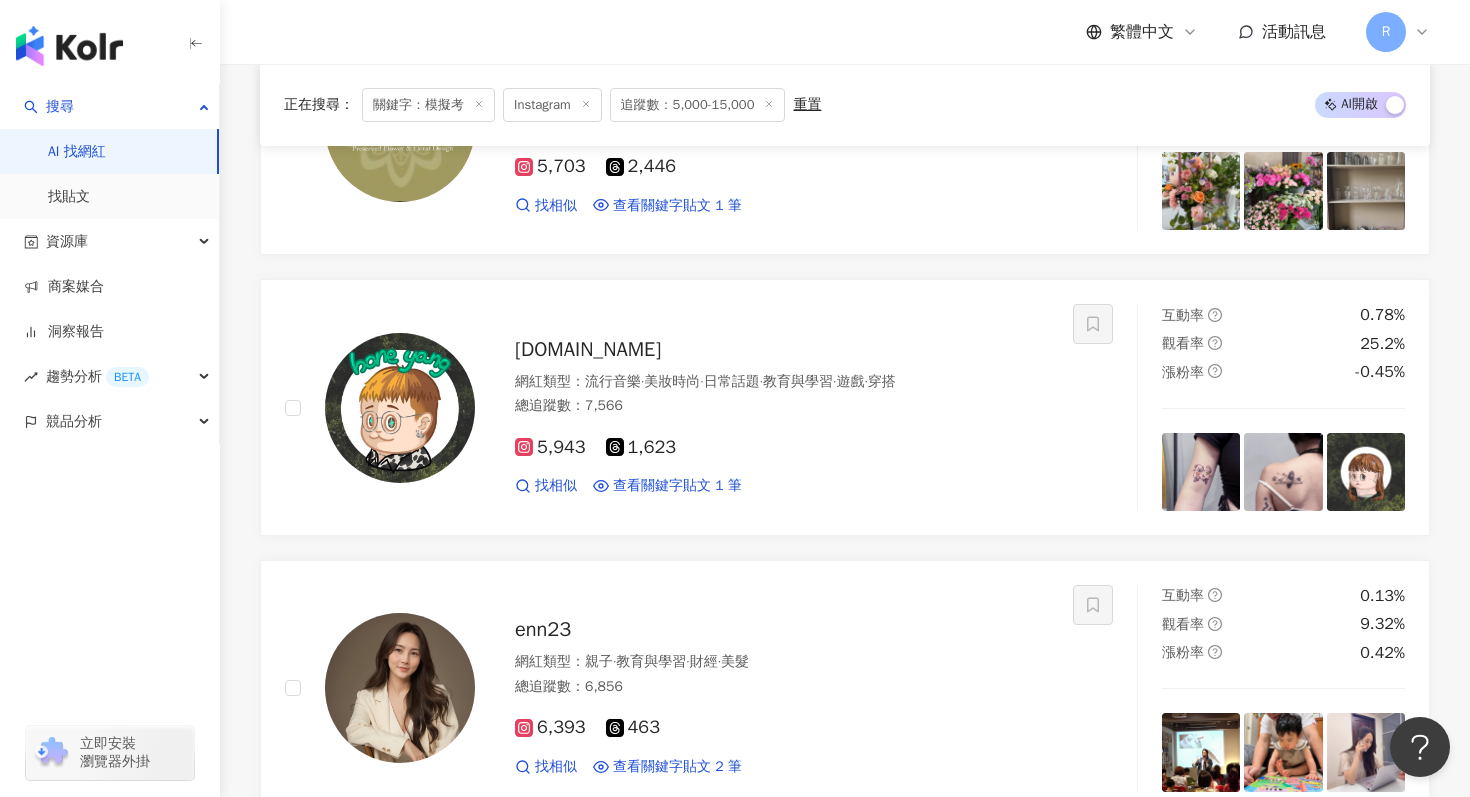 type on "***" 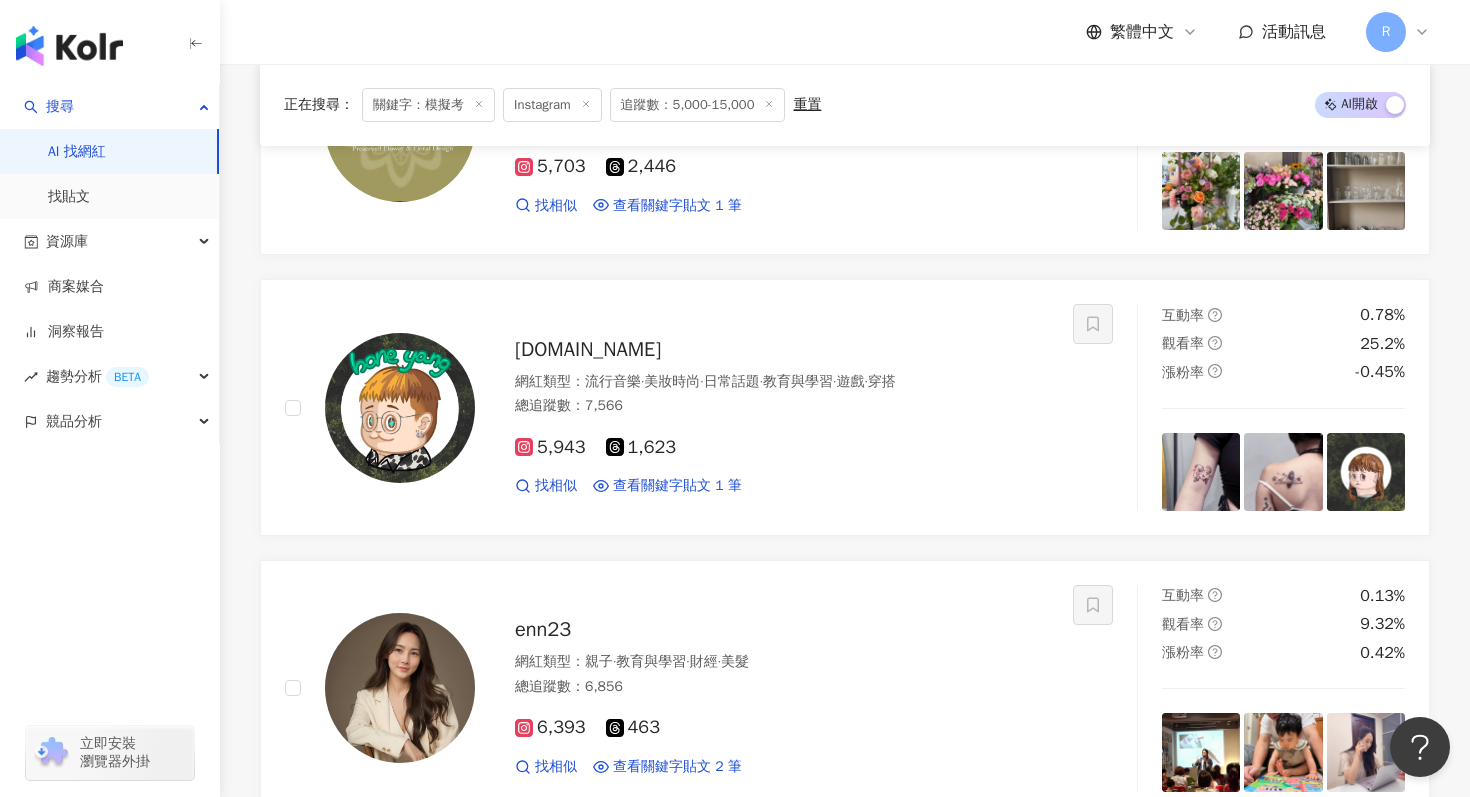 click 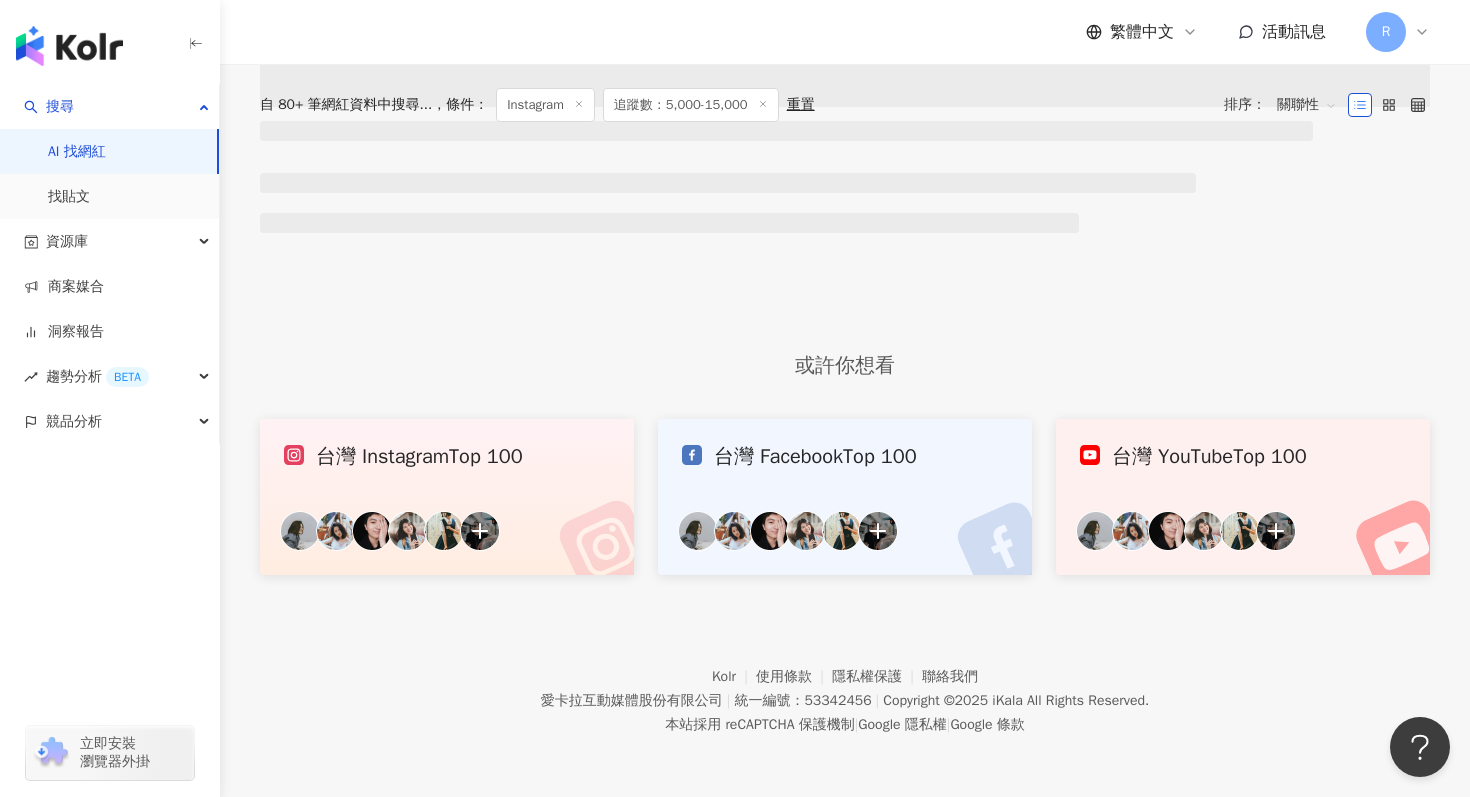 scroll, scrollTop: 0, scrollLeft: 0, axis: both 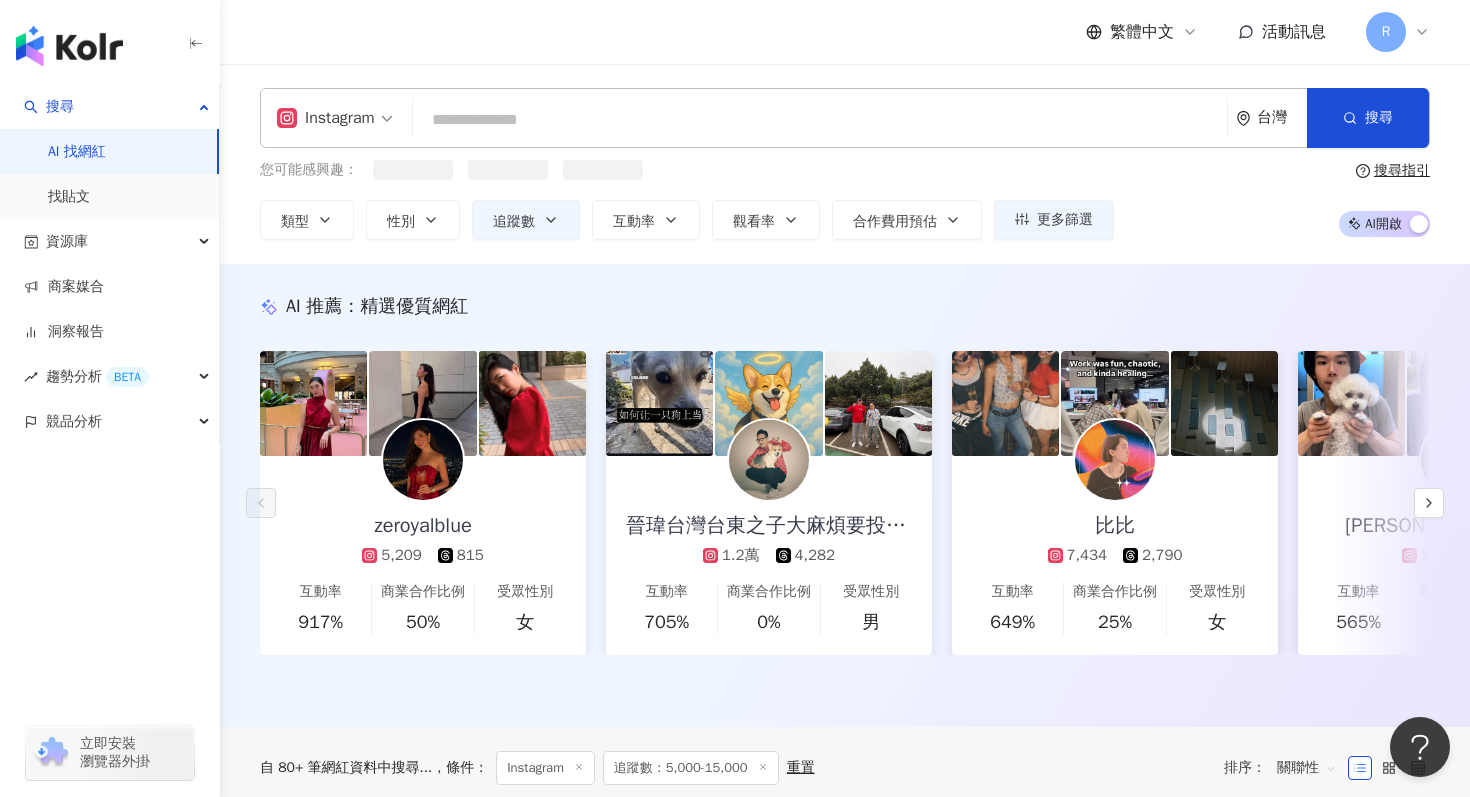 click at bounding box center [820, 120] 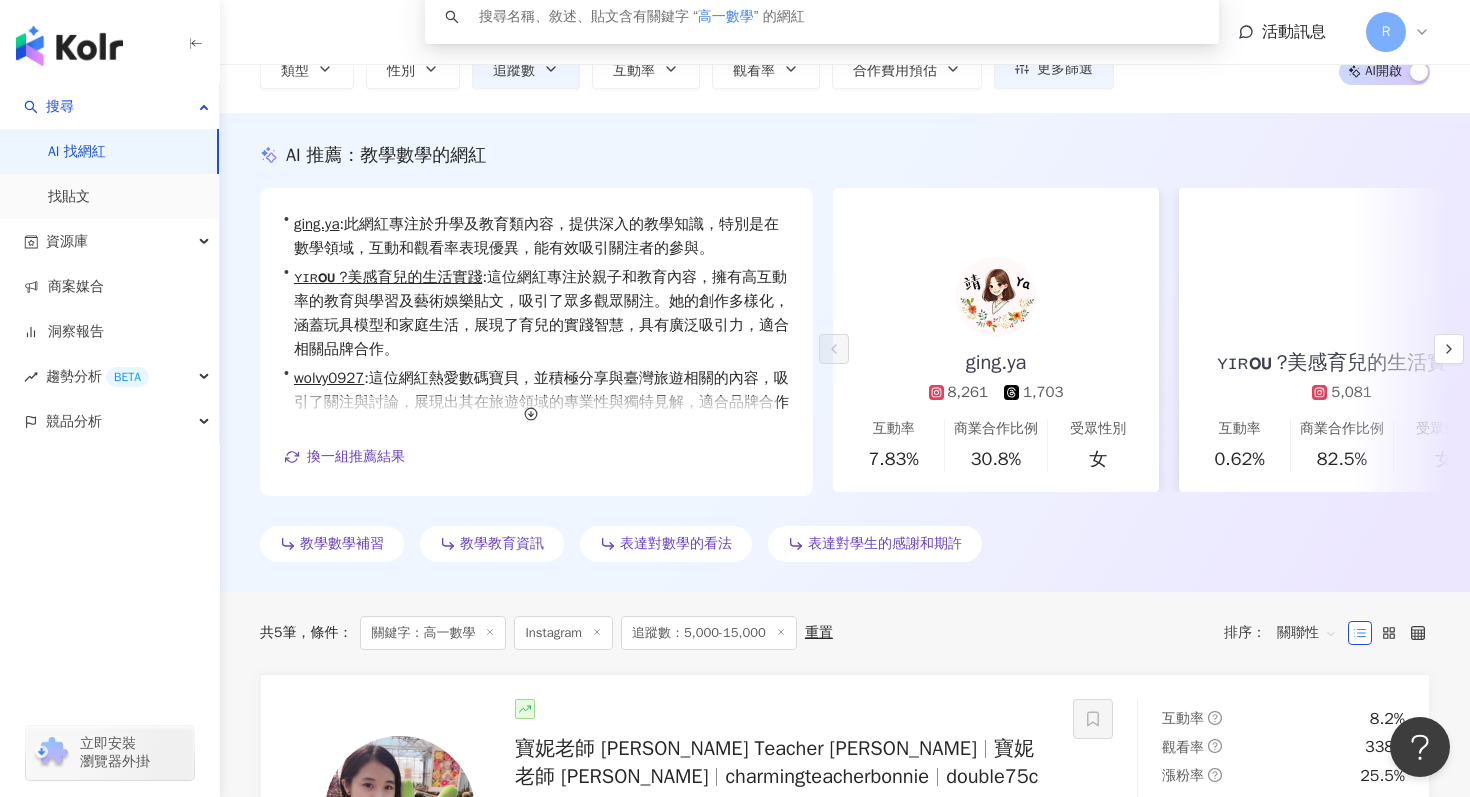 scroll, scrollTop: 47, scrollLeft: 0, axis: vertical 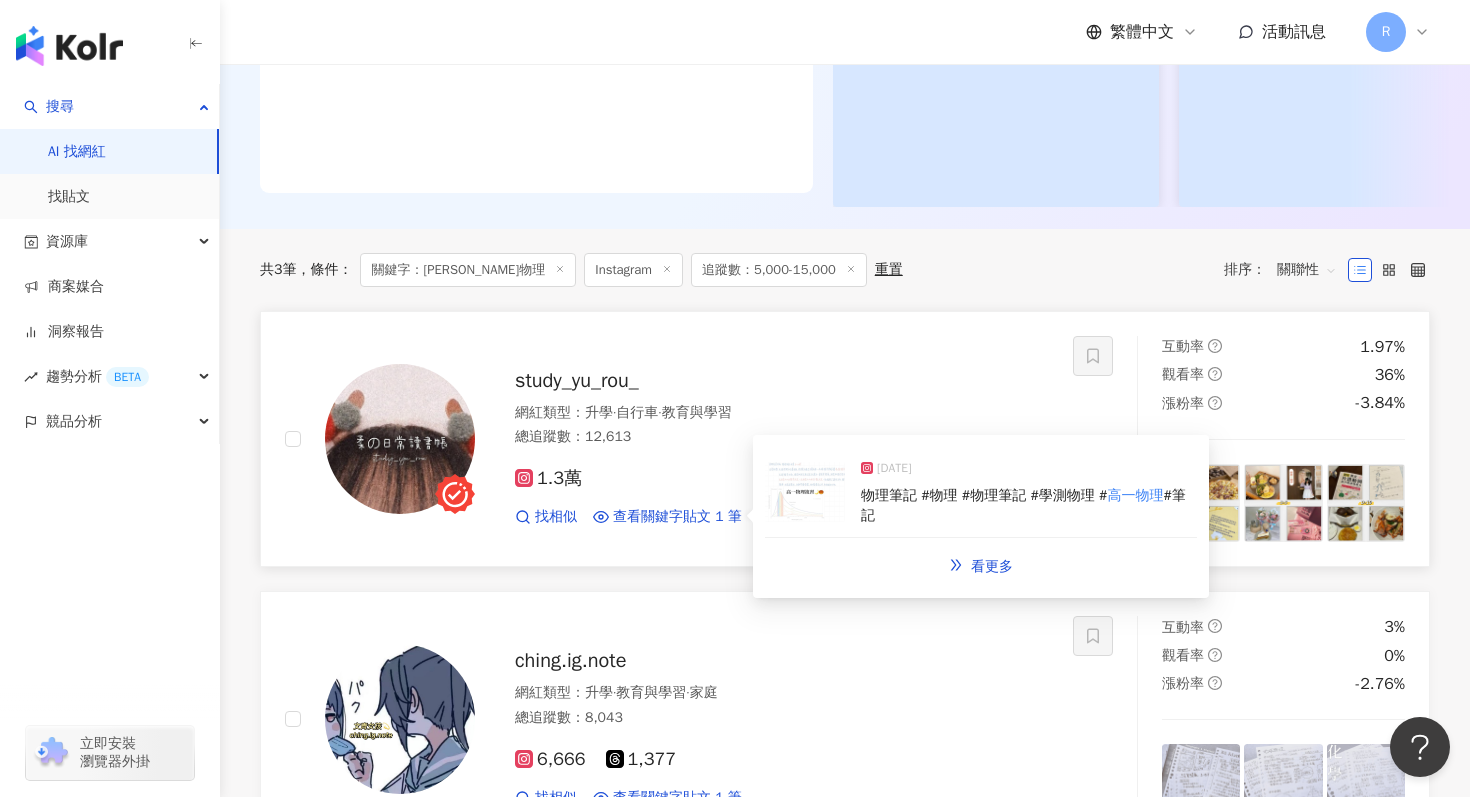 click at bounding box center (805, 492) 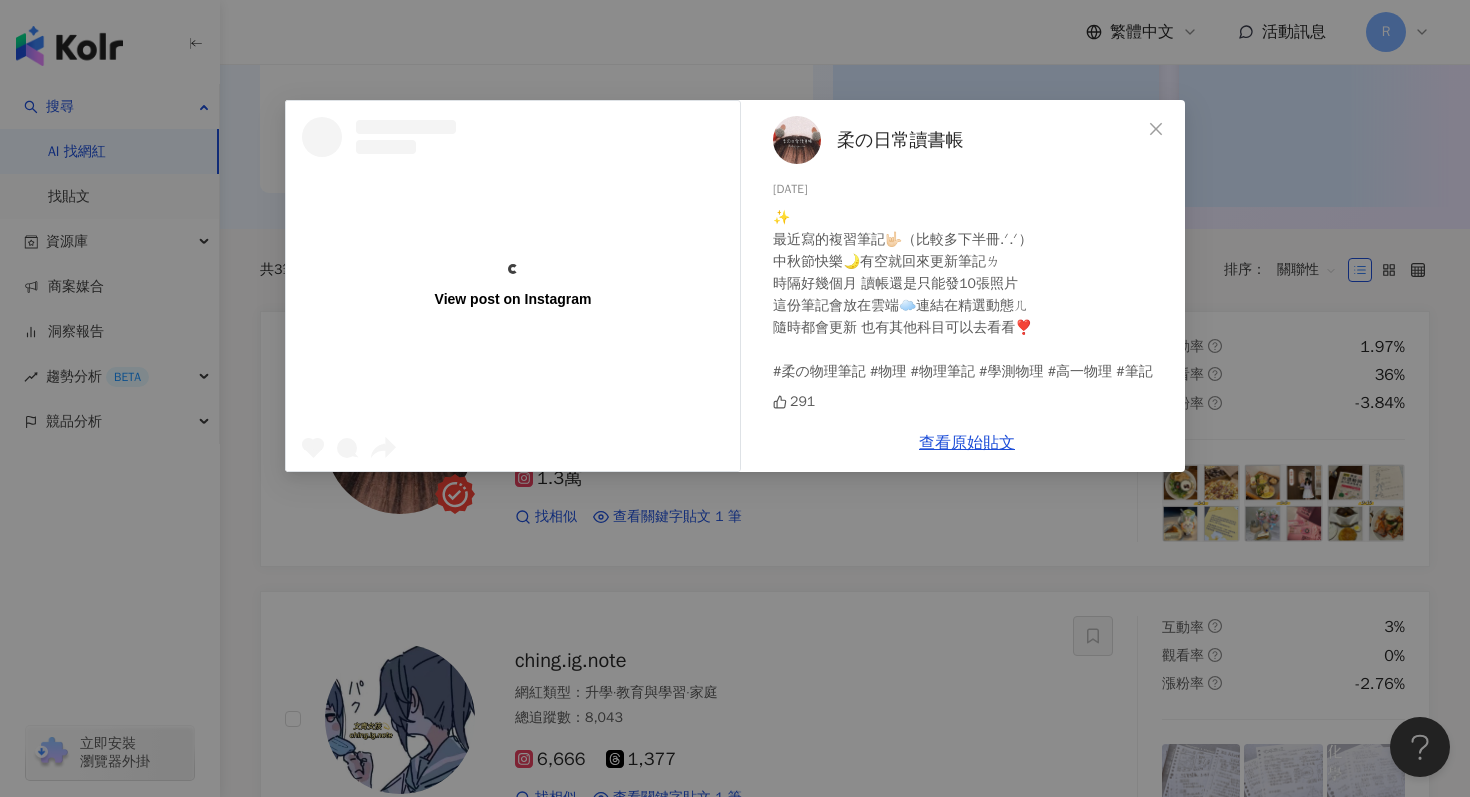 scroll, scrollTop: 456, scrollLeft: 0, axis: vertical 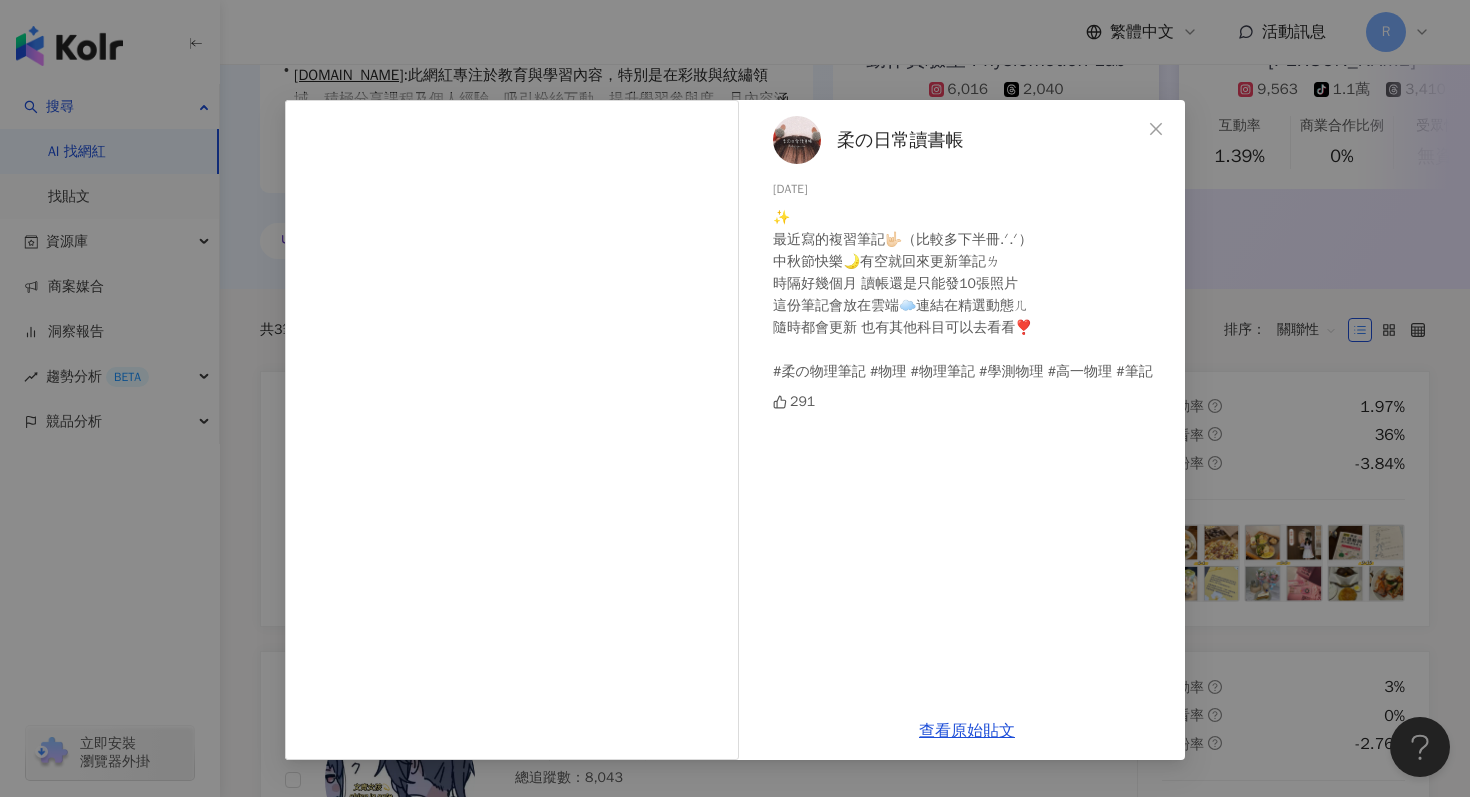 click on "柔の日常讀書帳 2024/9/17 ✨
最近寫的複習筆記🤟🏻（比較多下半冊.ᐟ.ᐟ）
中秋節快樂🌙有空就回來更新筆記ㄌ
時隔好幾個月 讀帳還是只能發10張照片
這份筆記會放在雲端☁️連結在精選動態ㄦ
隨時都會更新 也有其他科目可以去看看❣️
#柔の物理筆記 #物理 #物理筆記 #學測物理 #高一物理 #筆記 291 查看原始貼文" at bounding box center [735, 398] 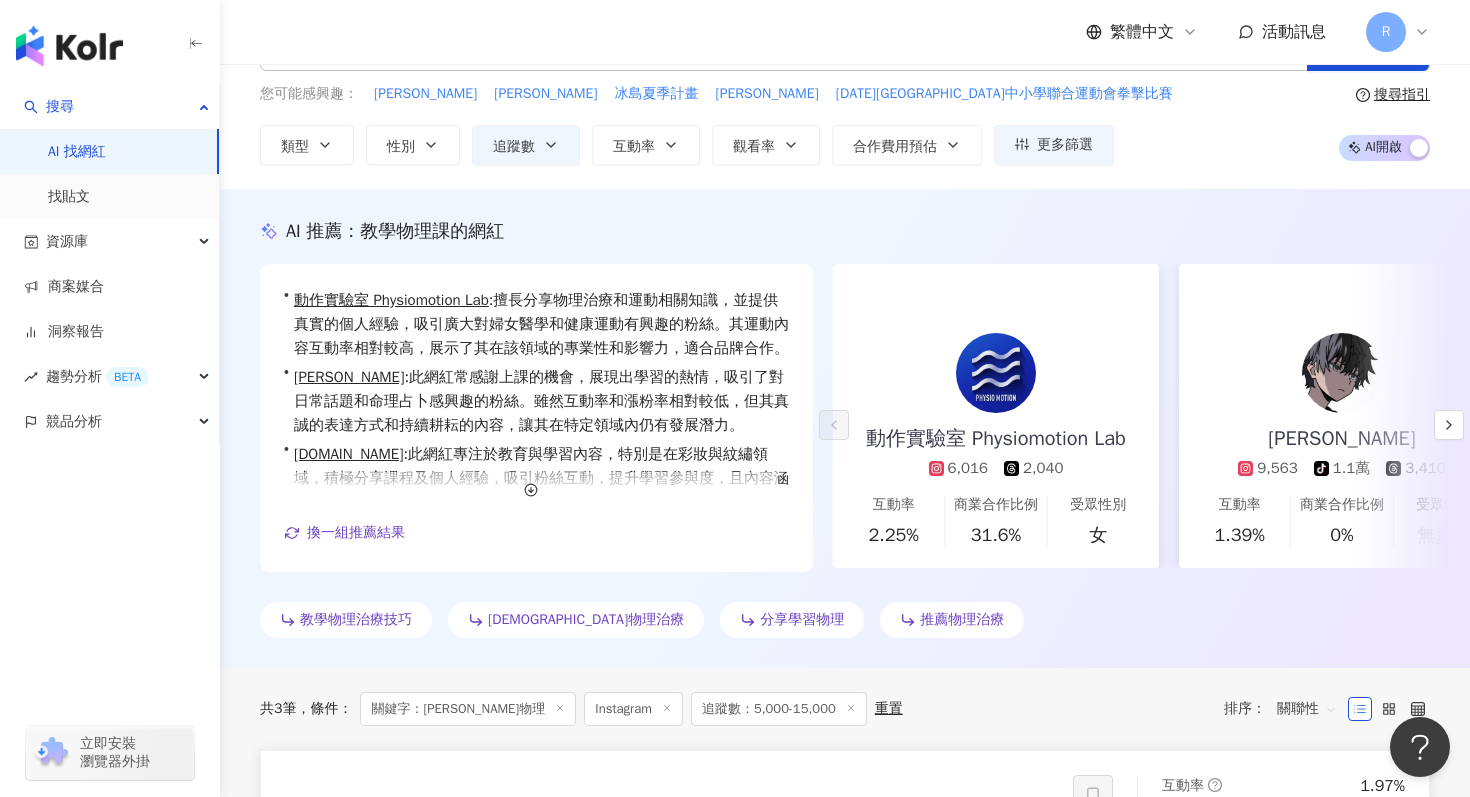 scroll, scrollTop: 0, scrollLeft: 0, axis: both 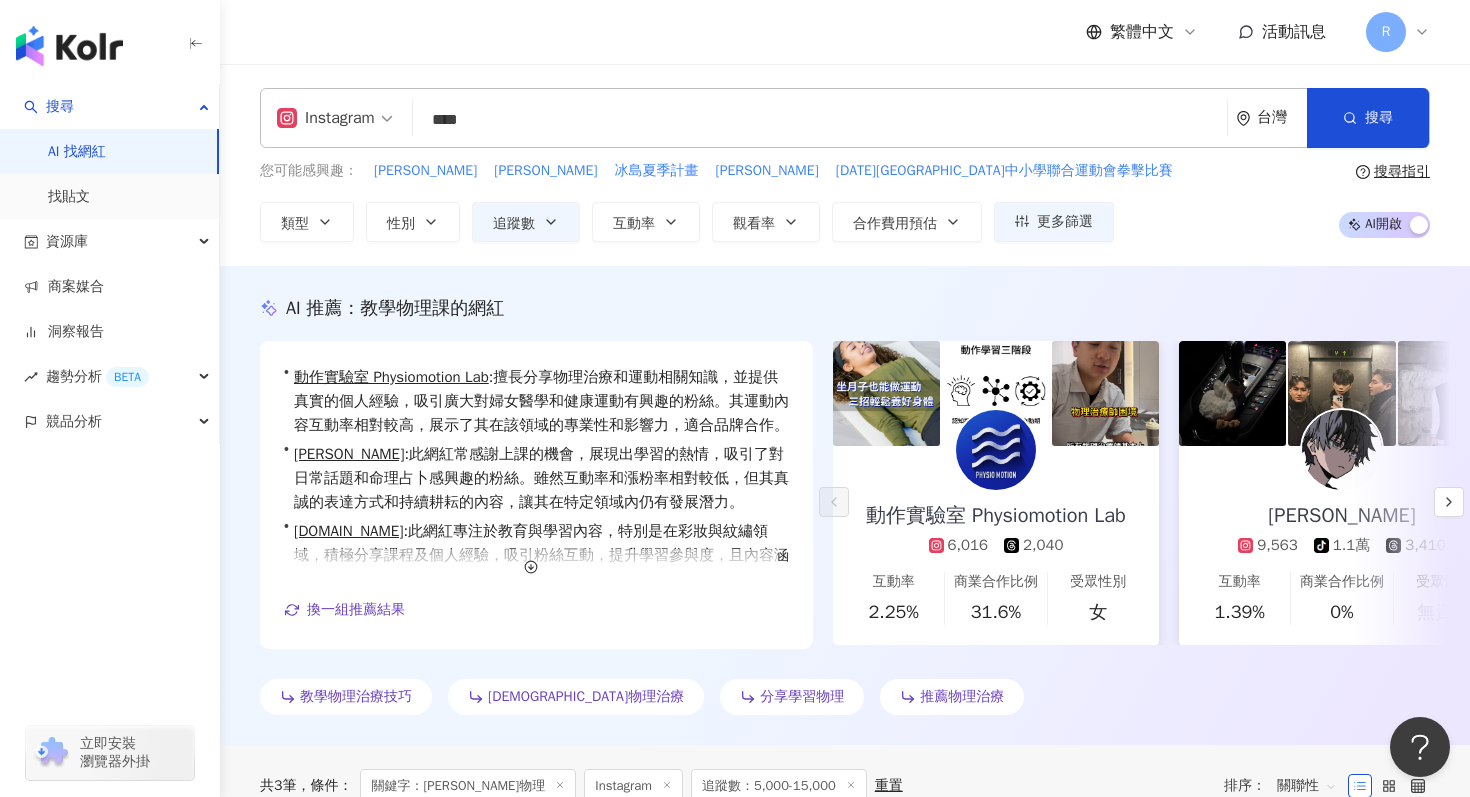 click on "****" at bounding box center [820, 120] 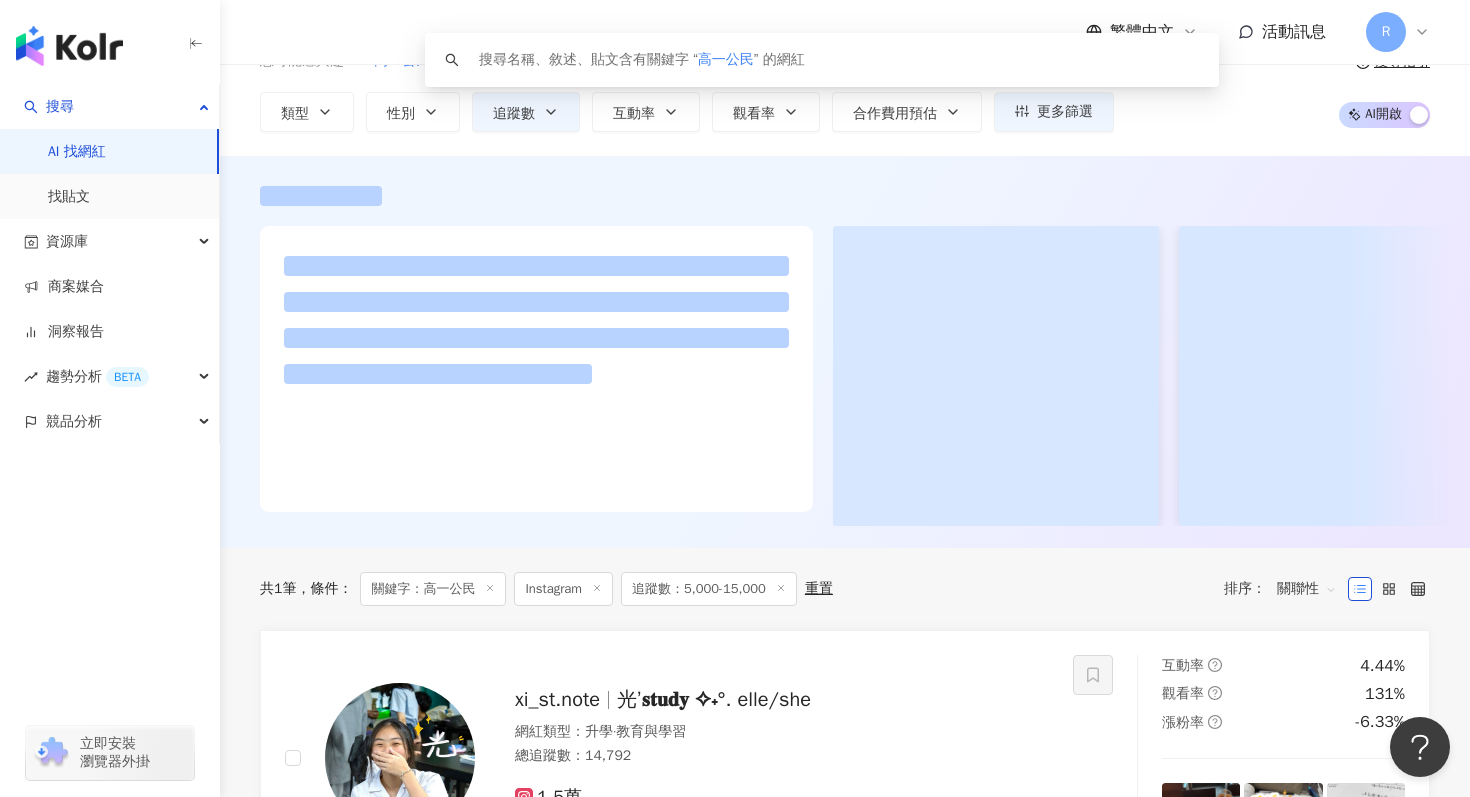 scroll, scrollTop: 0, scrollLeft: 0, axis: both 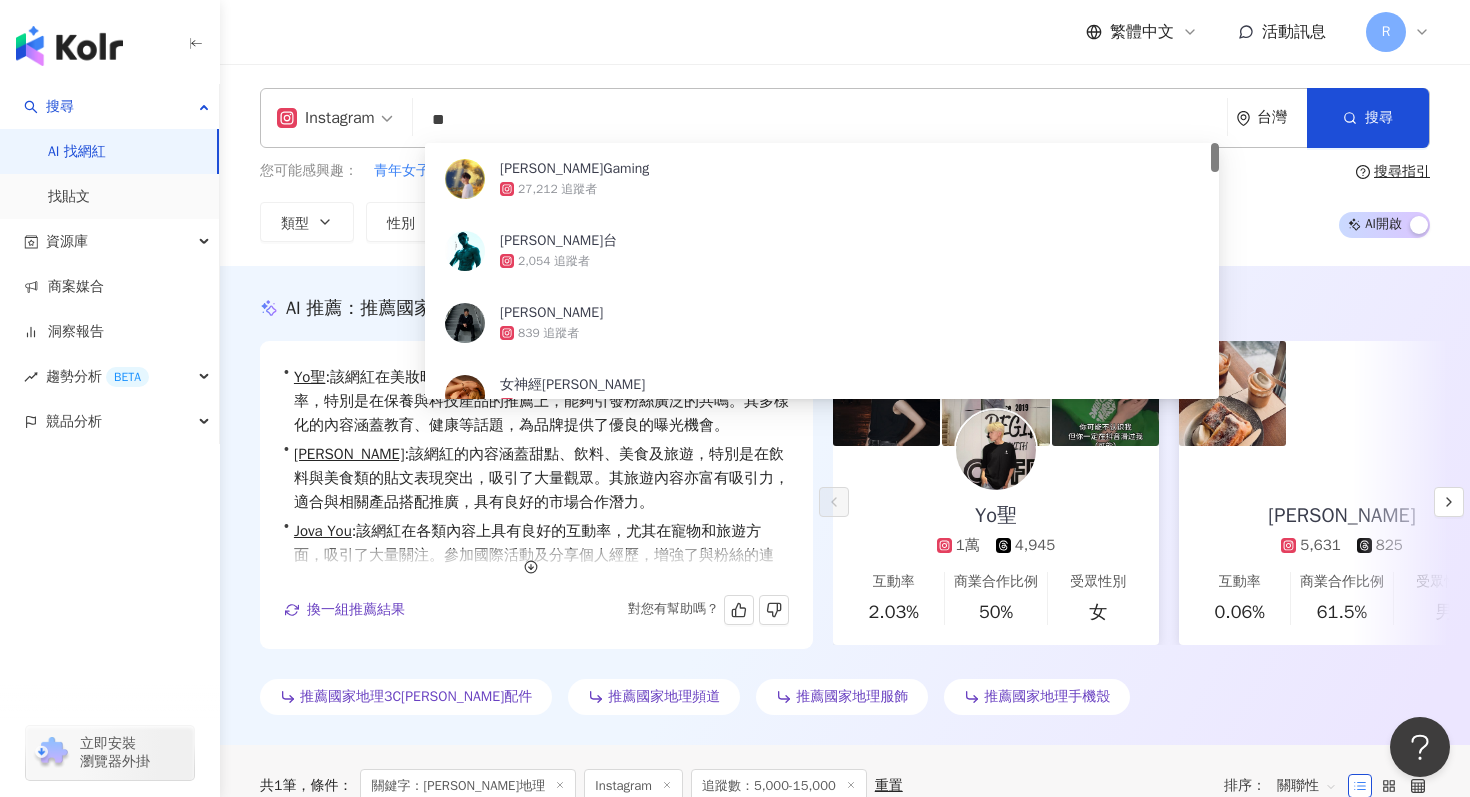 type on "**" 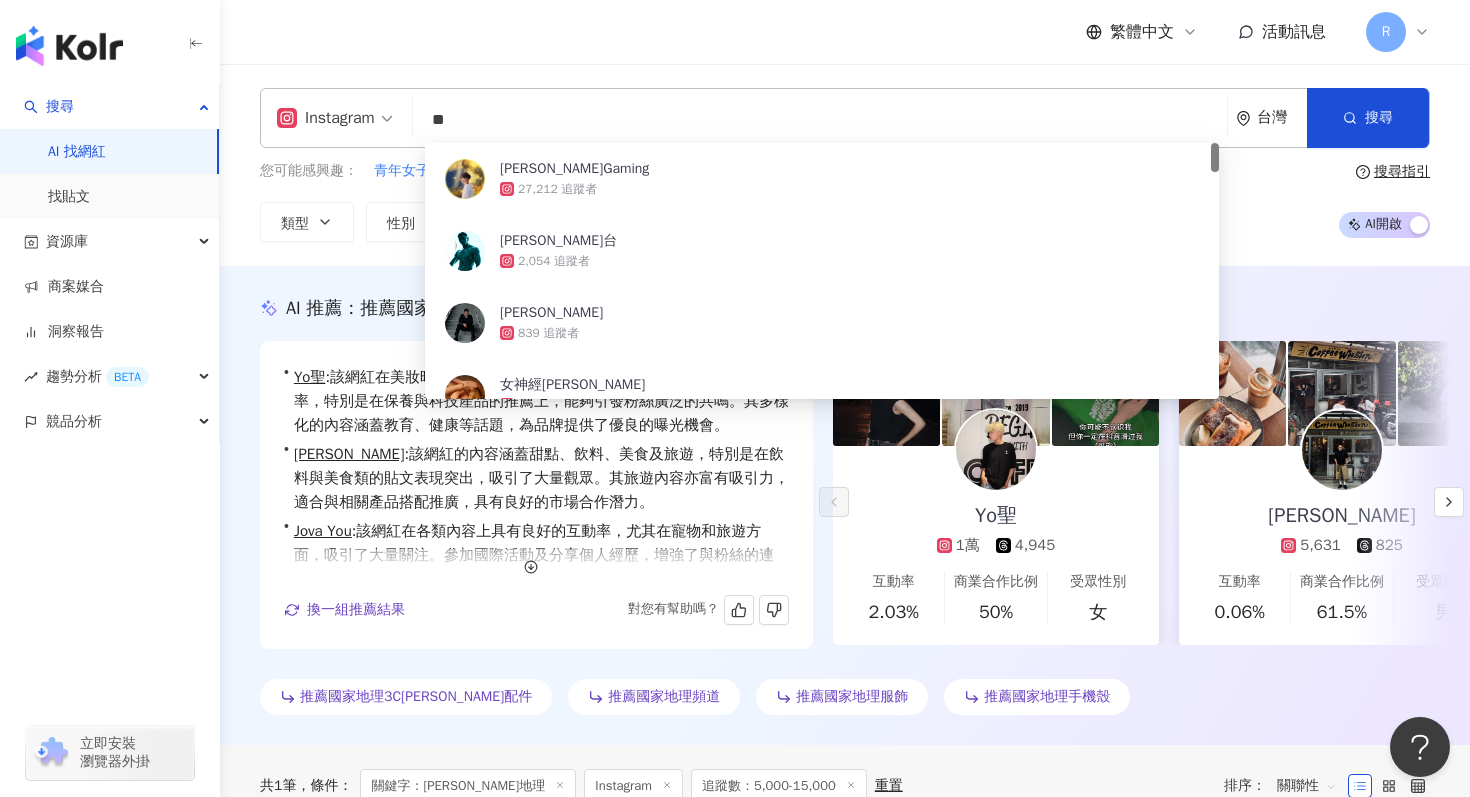 click on "**" at bounding box center (820, 120) 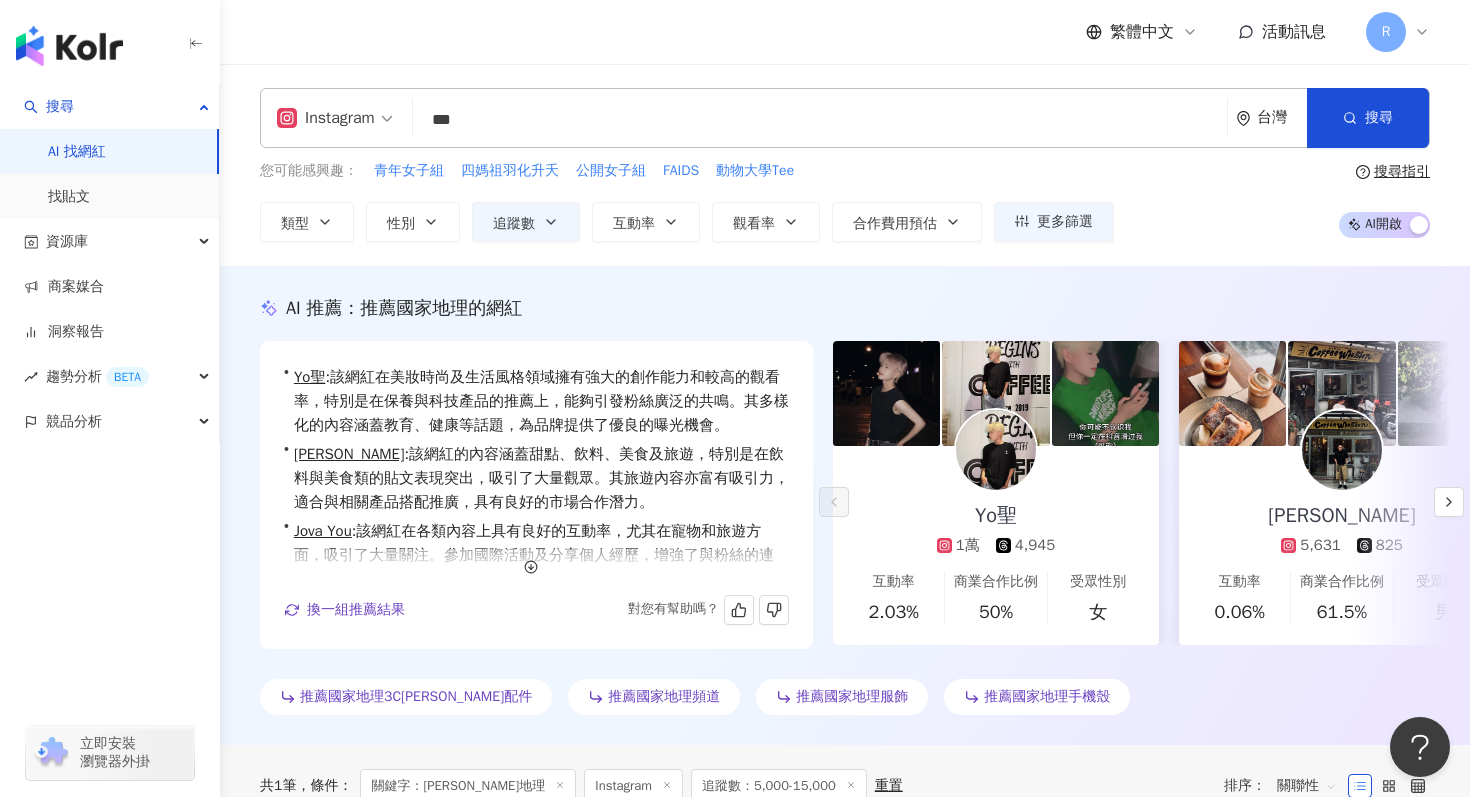 type on "***" 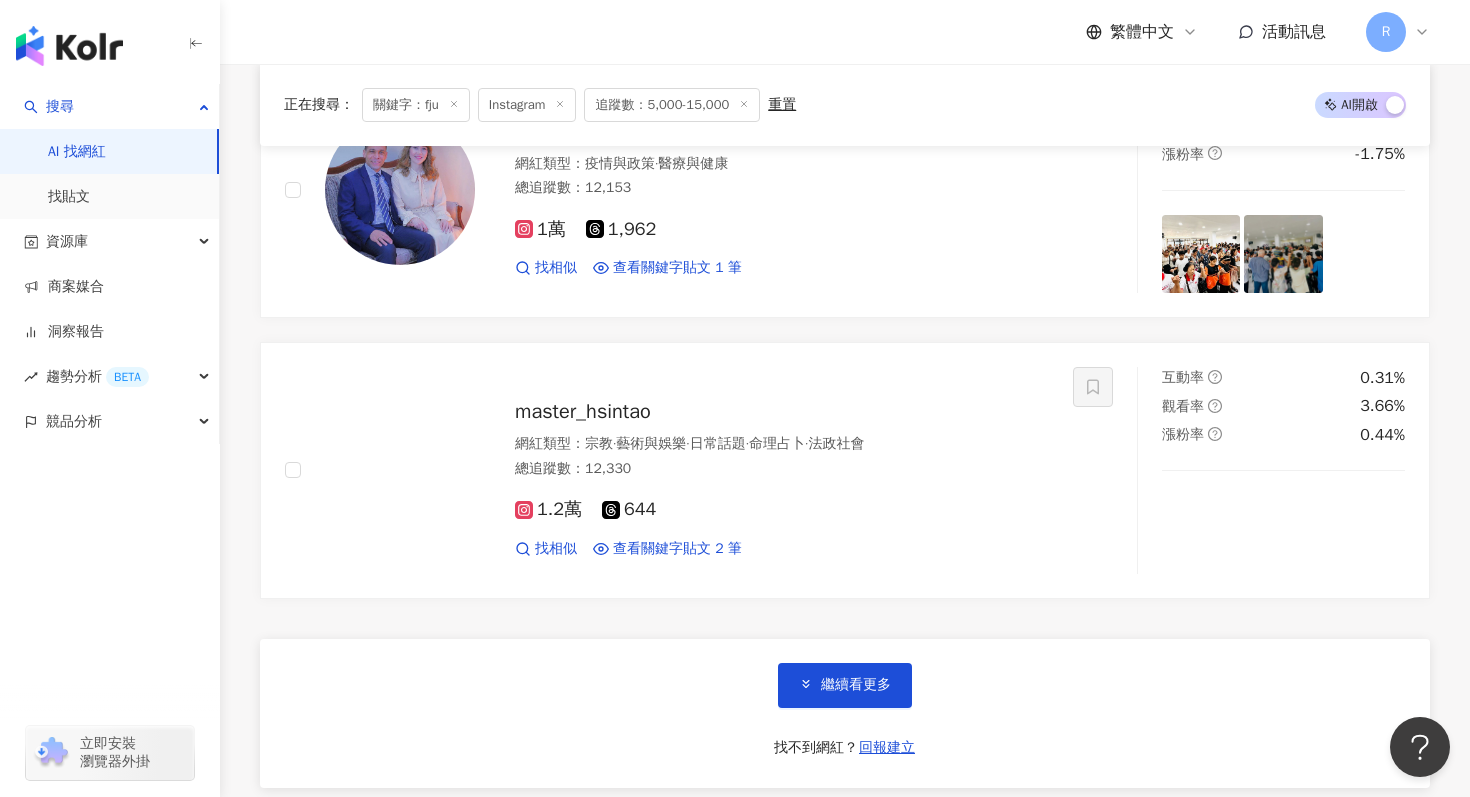 scroll, scrollTop: 3190, scrollLeft: 0, axis: vertical 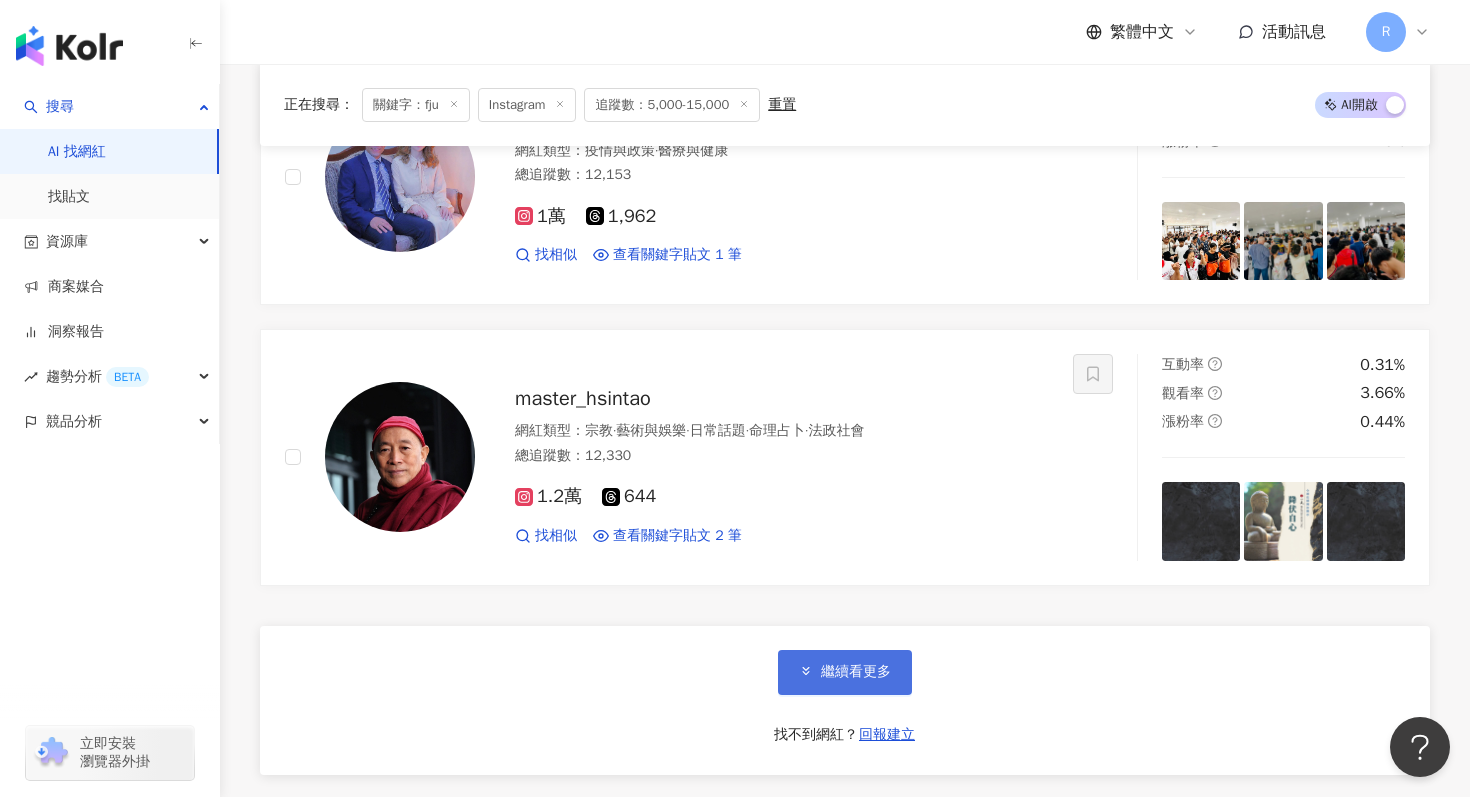 click on "繼續看更多" at bounding box center [856, 672] 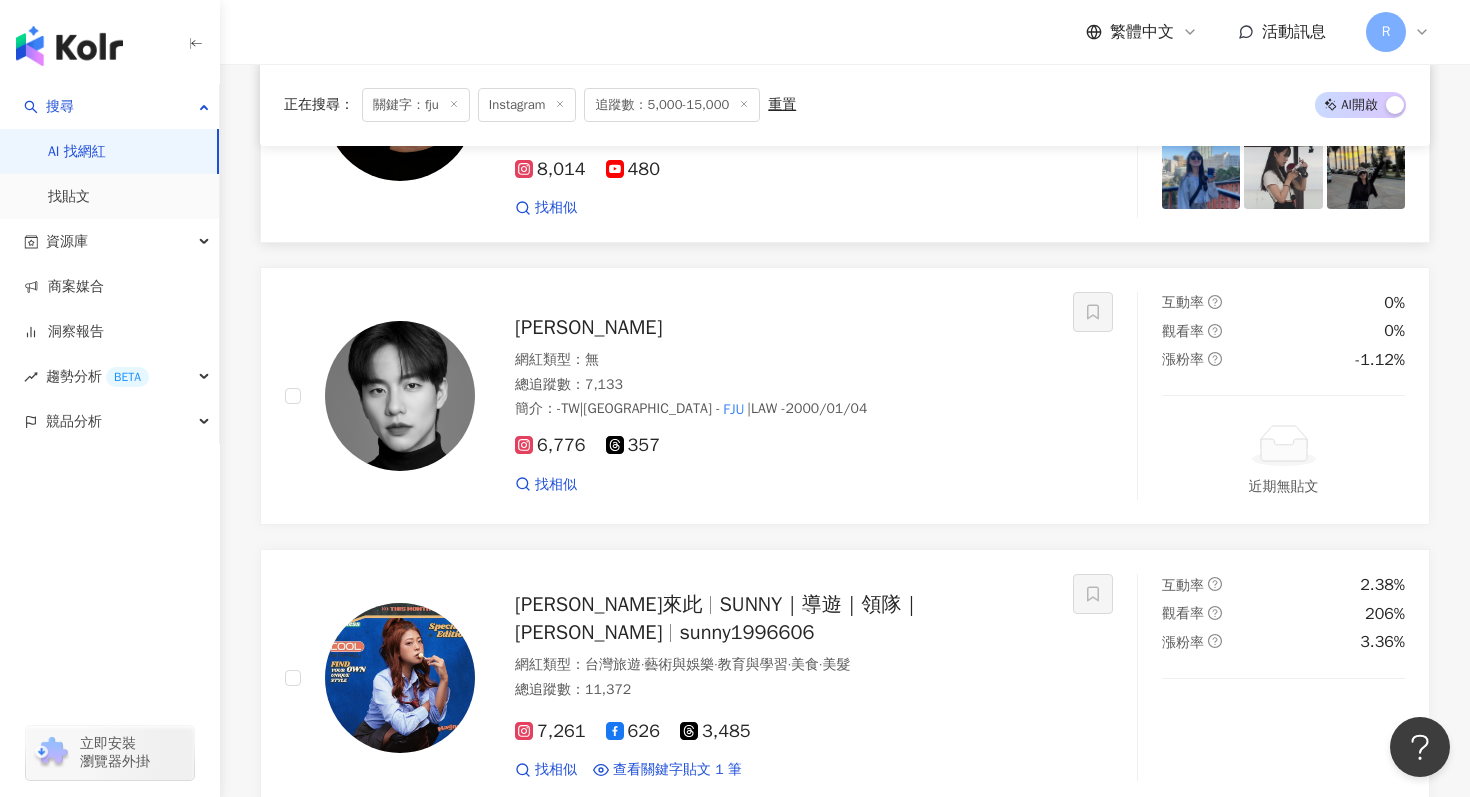 scroll, scrollTop: 4119, scrollLeft: 0, axis: vertical 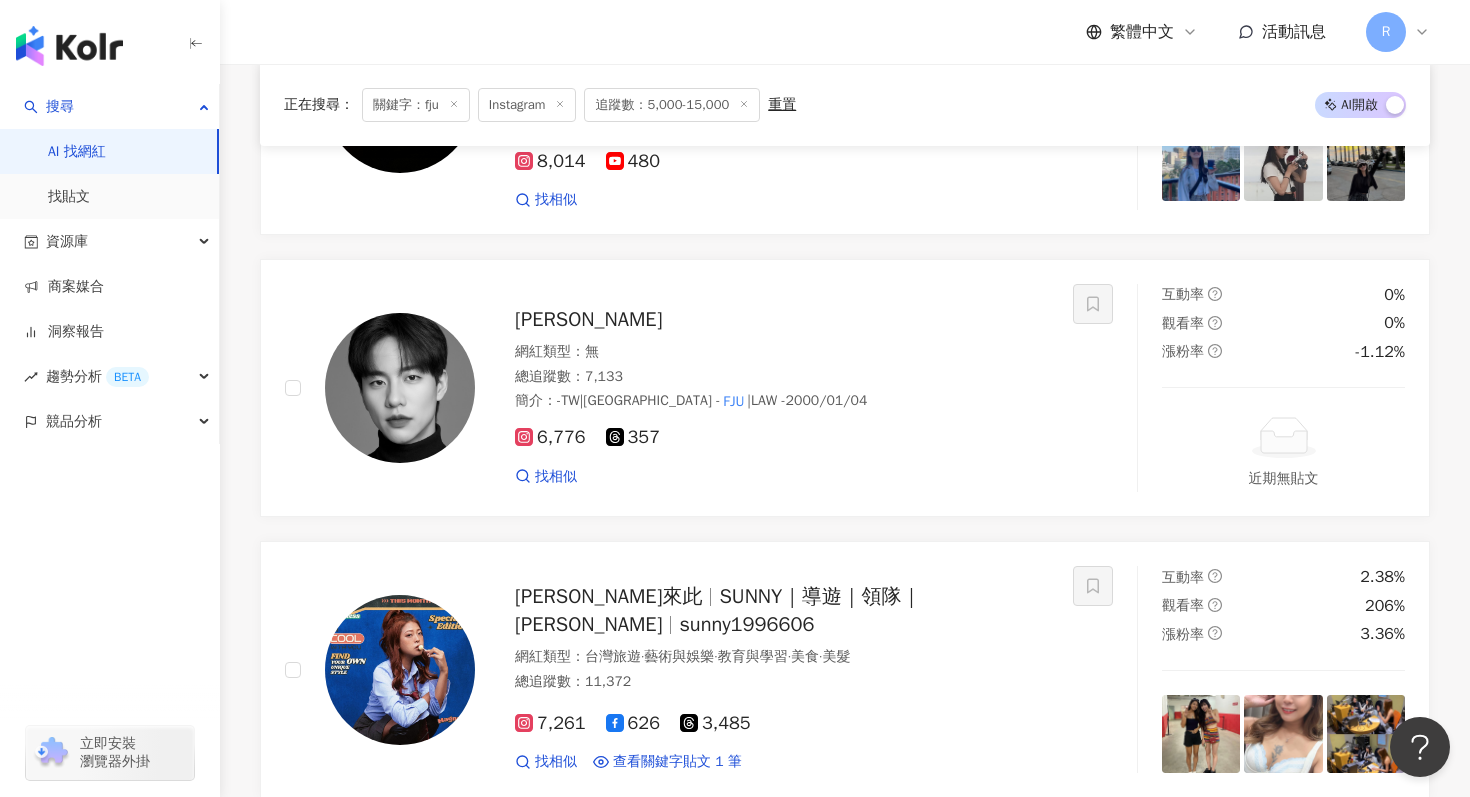 click 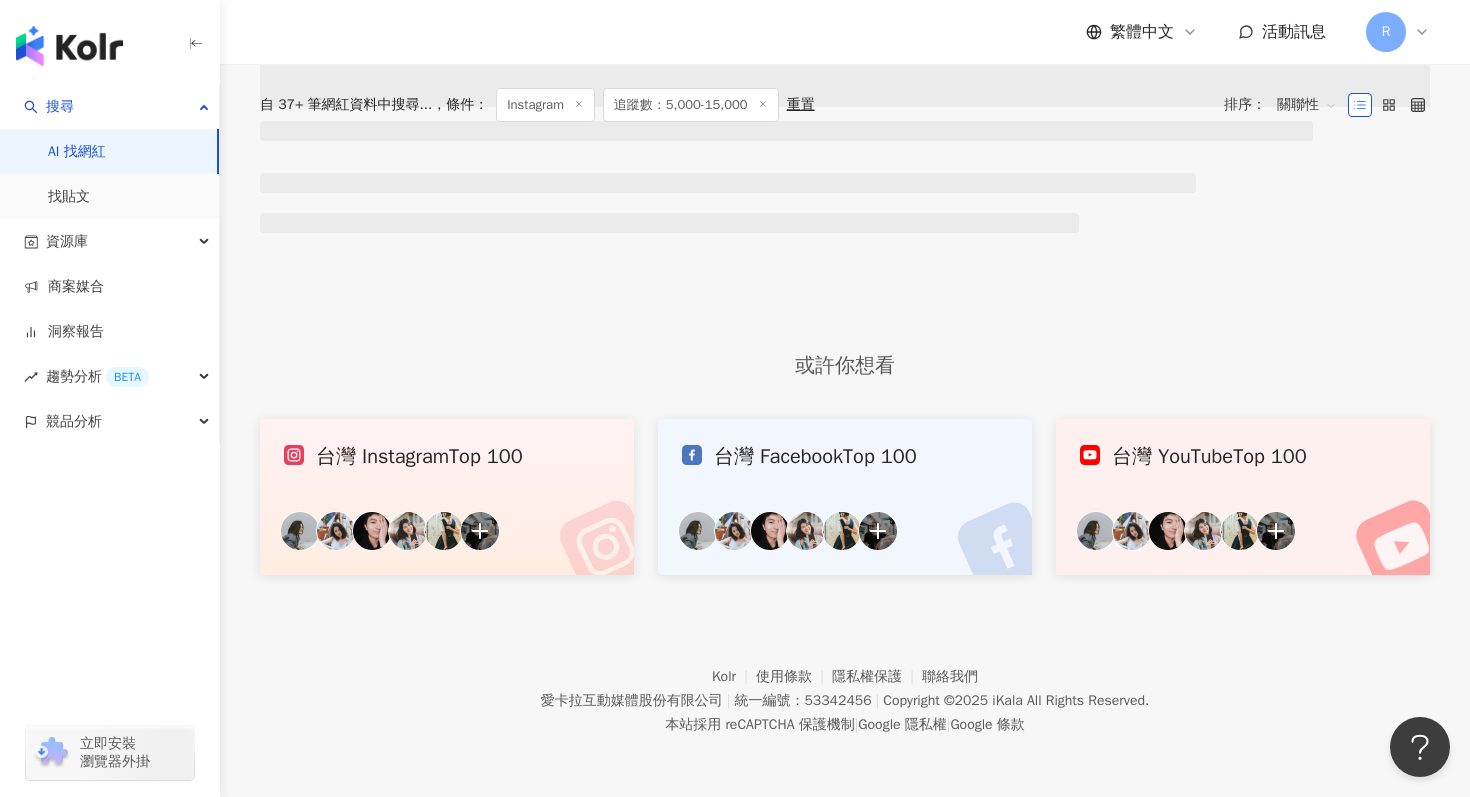 scroll, scrollTop: 0, scrollLeft: 0, axis: both 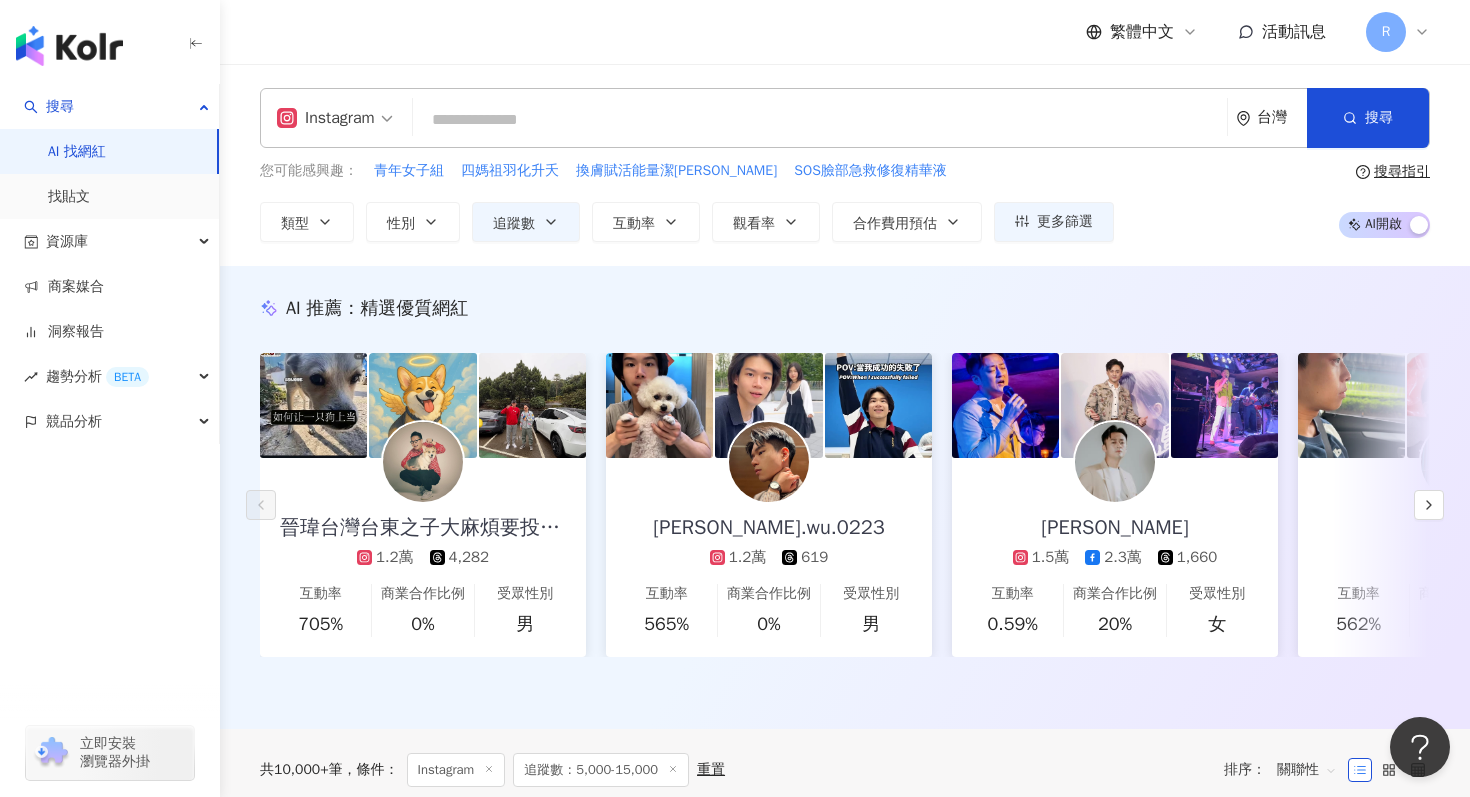 click at bounding box center [820, 120] 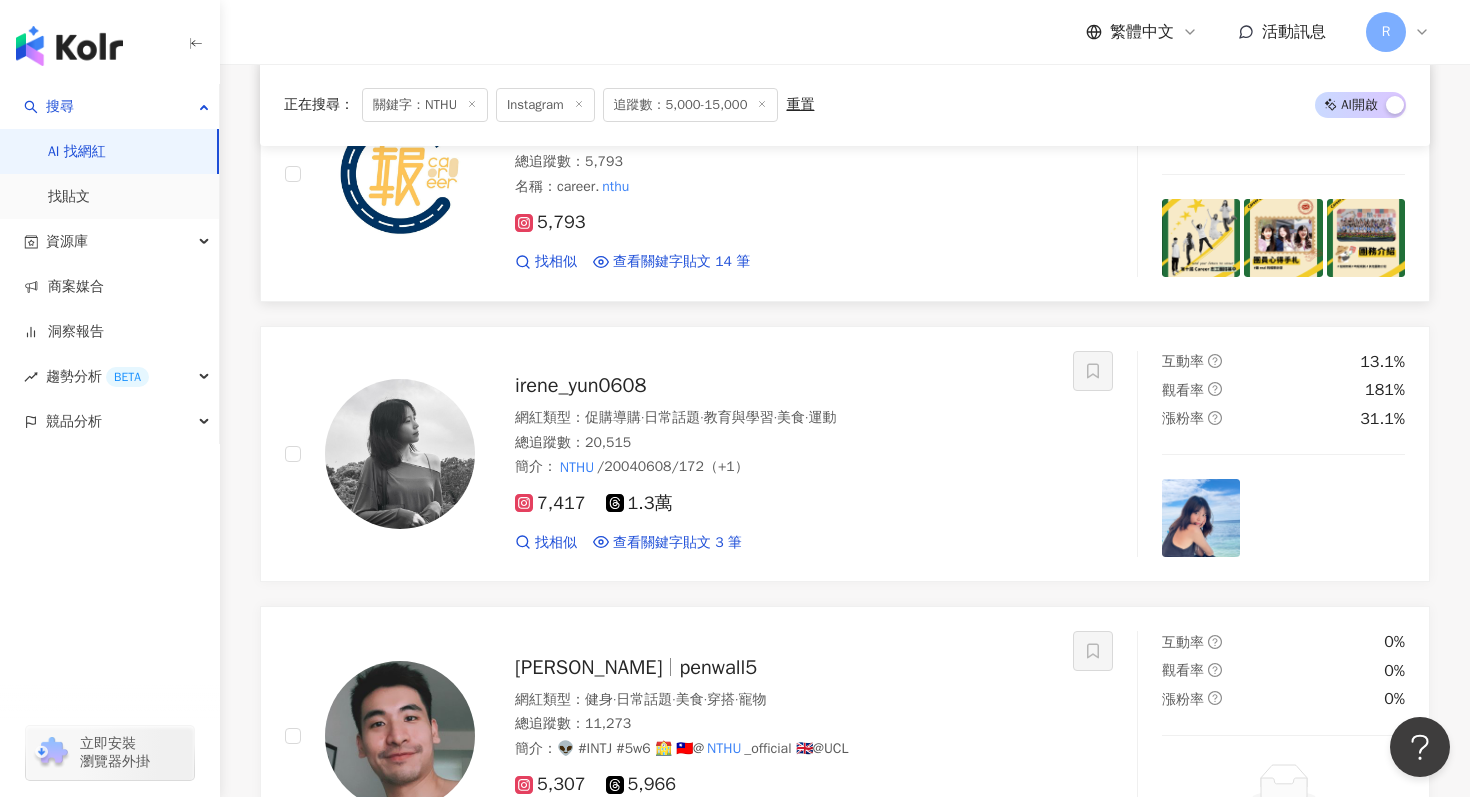 scroll, scrollTop: 390, scrollLeft: 0, axis: vertical 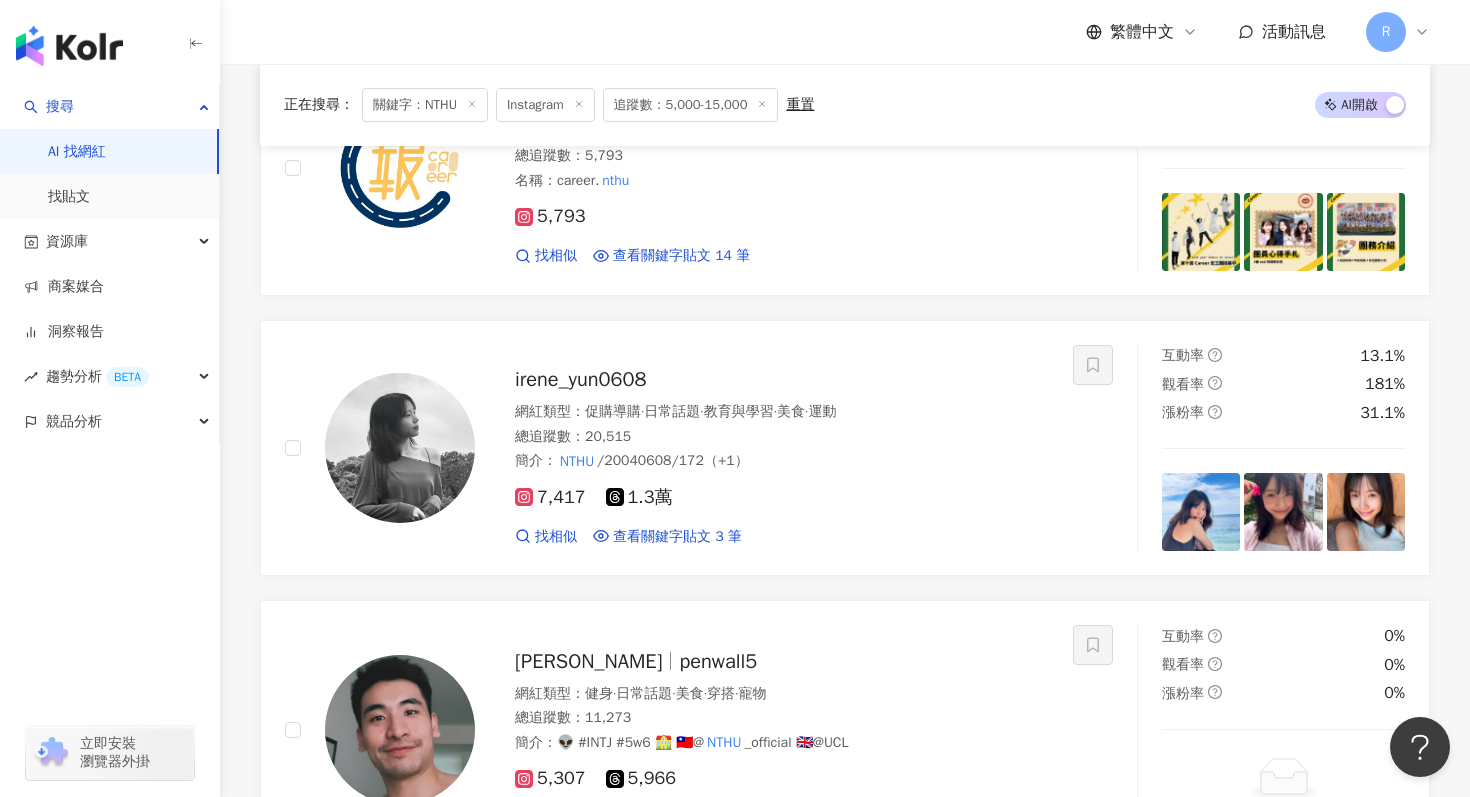 type on "****" 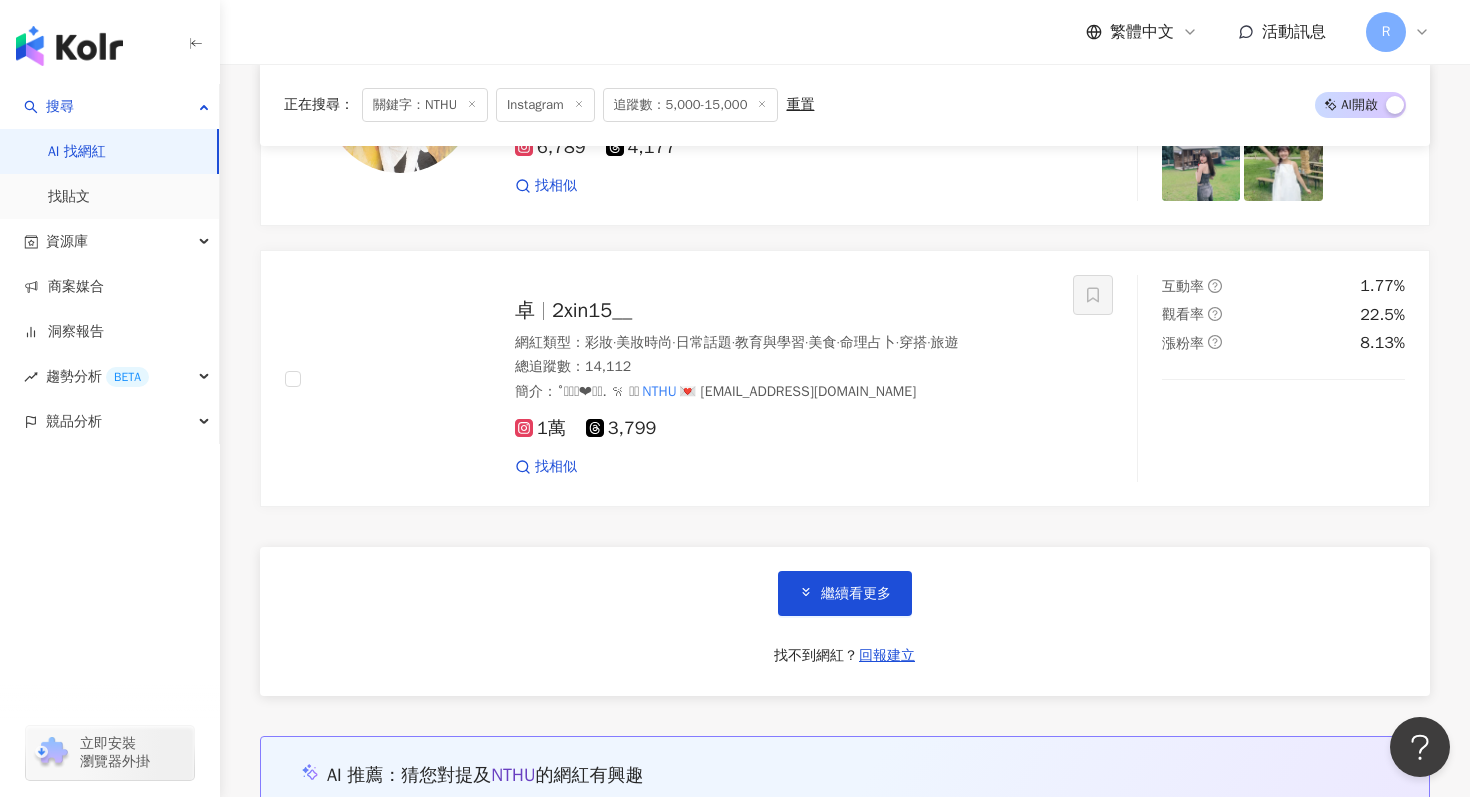scroll, scrollTop: 3280, scrollLeft: 0, axis: vertical 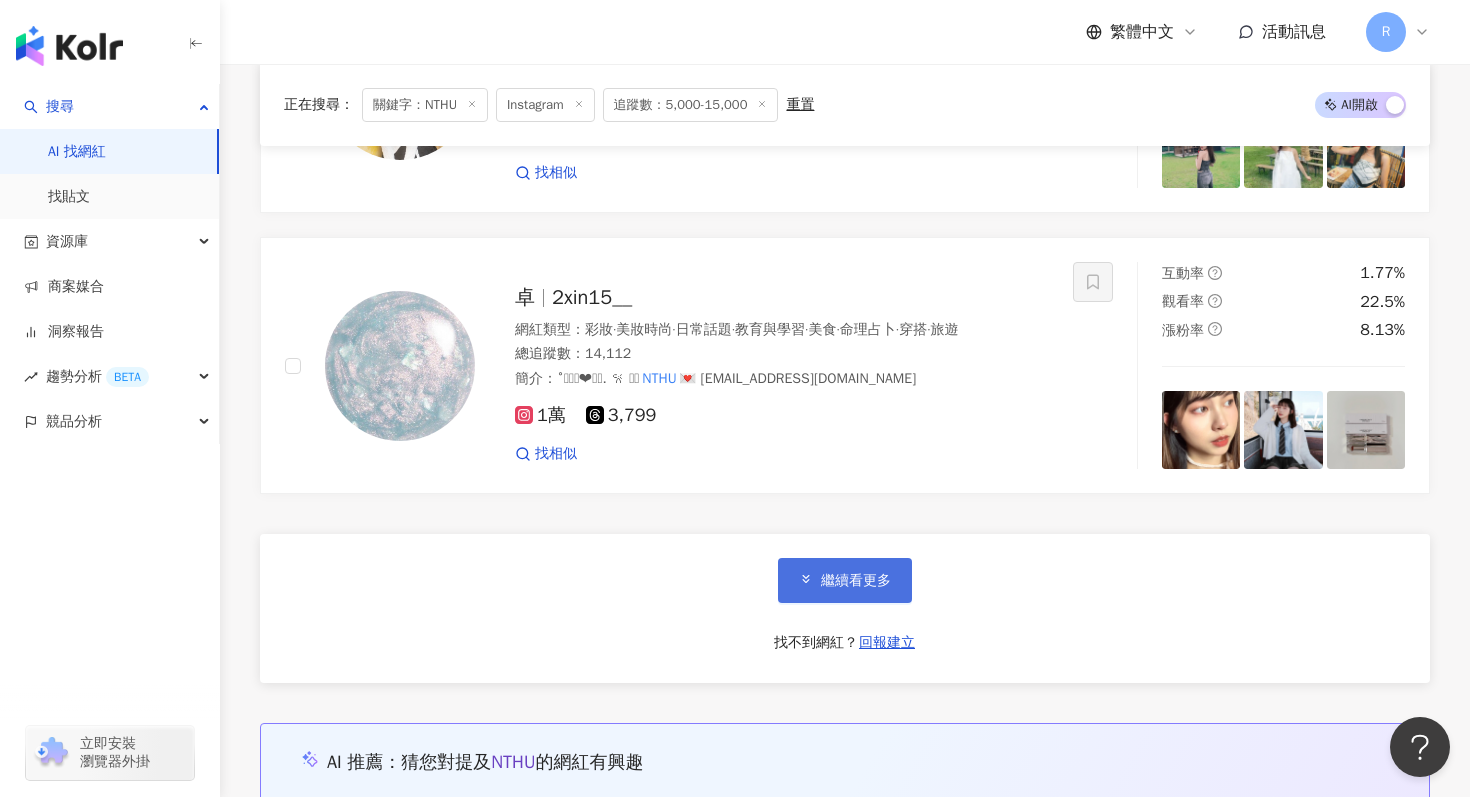 click on "繼續看更多" at bounding box center [845, 580] 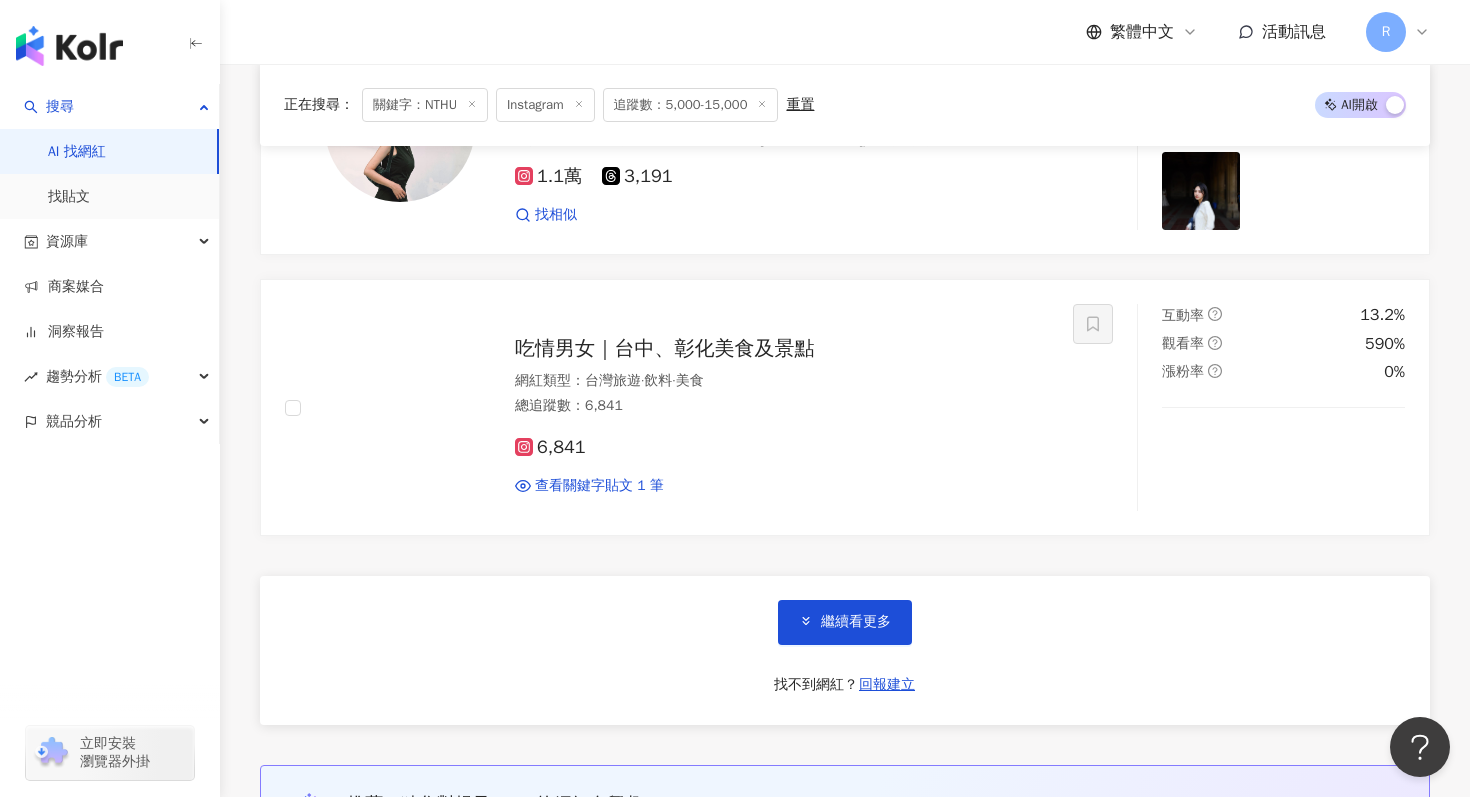 scroll, scrollTop: 6616, scrollLeft: 0, axis: vertical 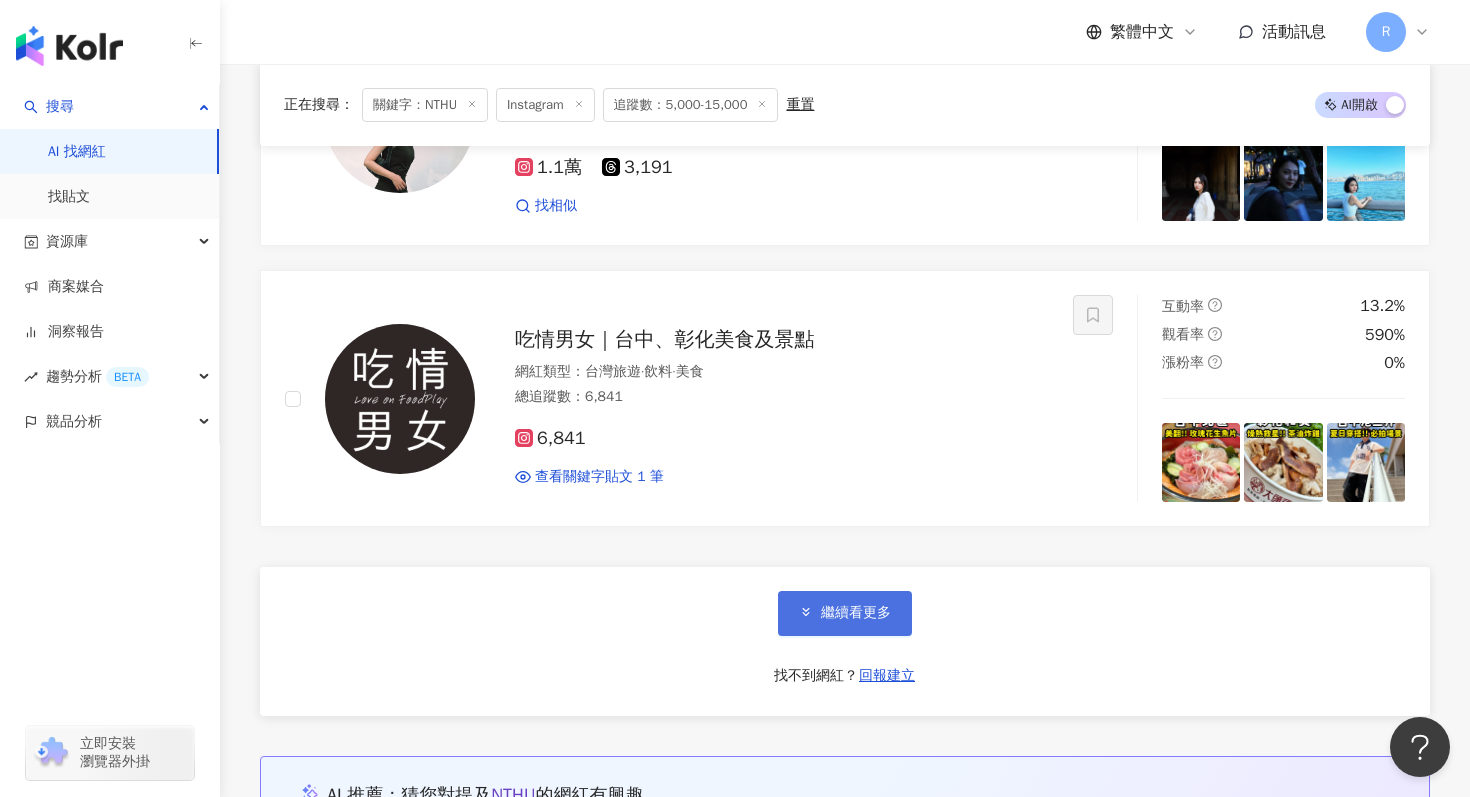 click on "繼續看更多" at bounding box center [856, 613] 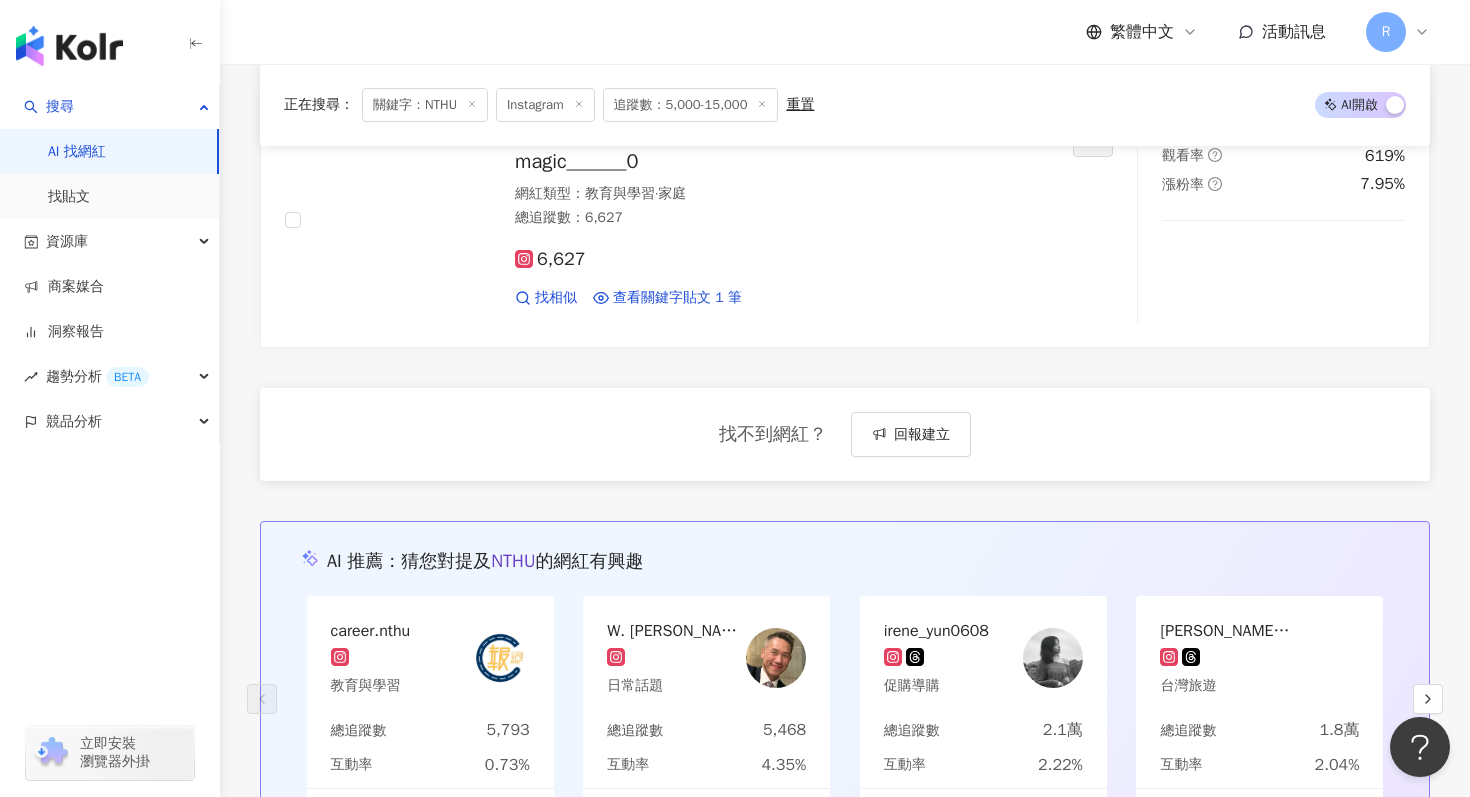 scroll, scrollTop: 7919, scrollLeft: 0, axis: vertical 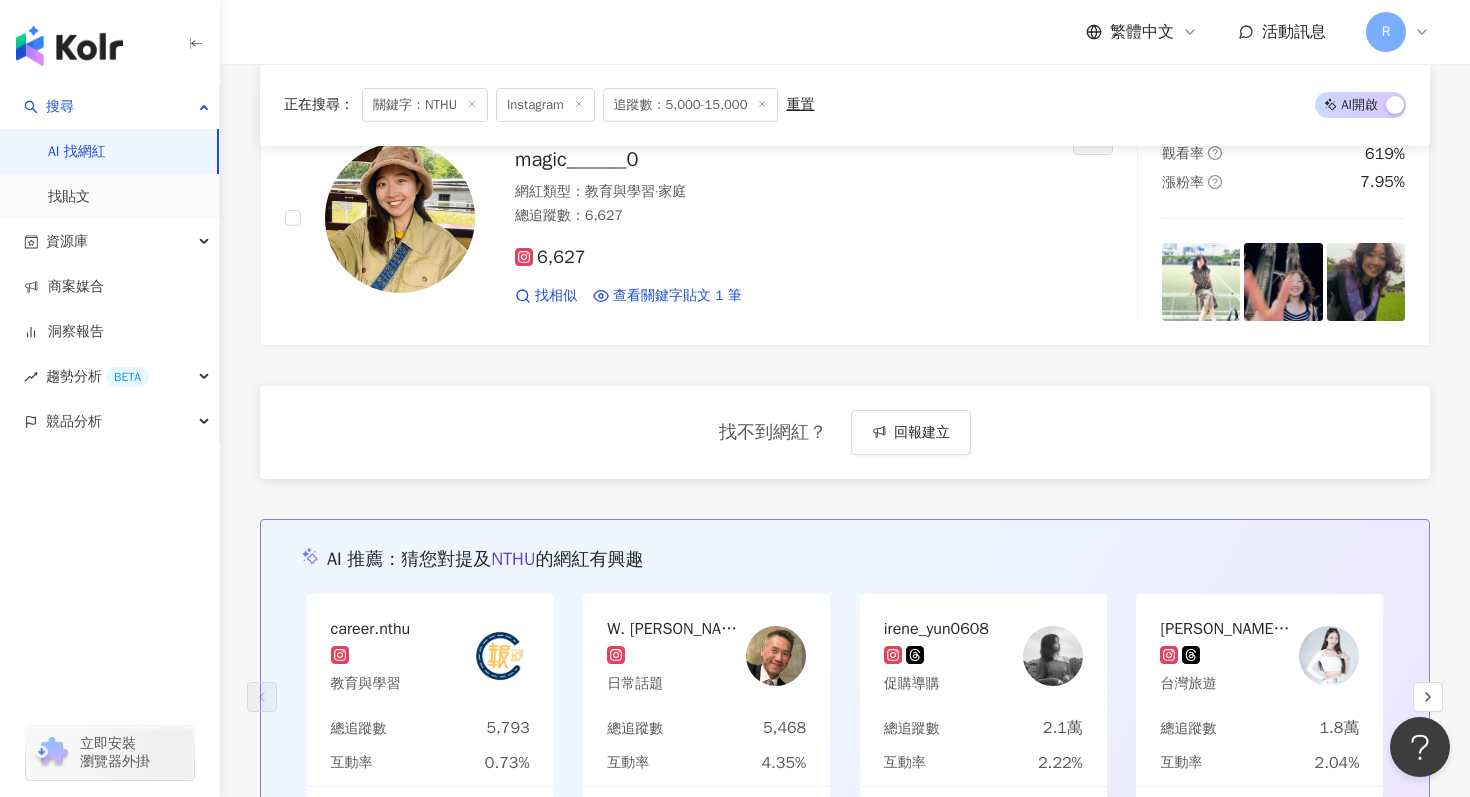 click 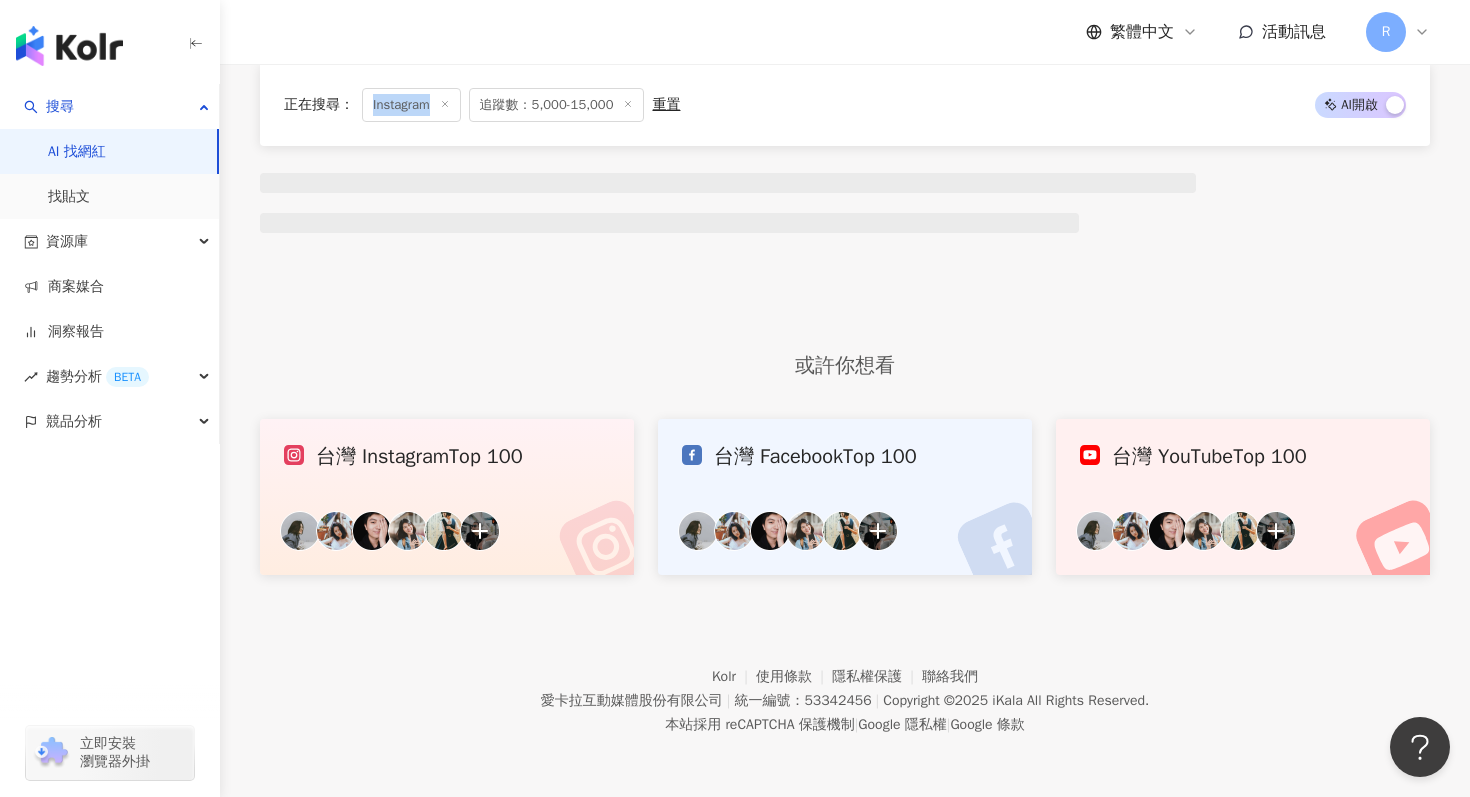 scroll, scrollTop: 0, scrollLeft: 0, axis: both 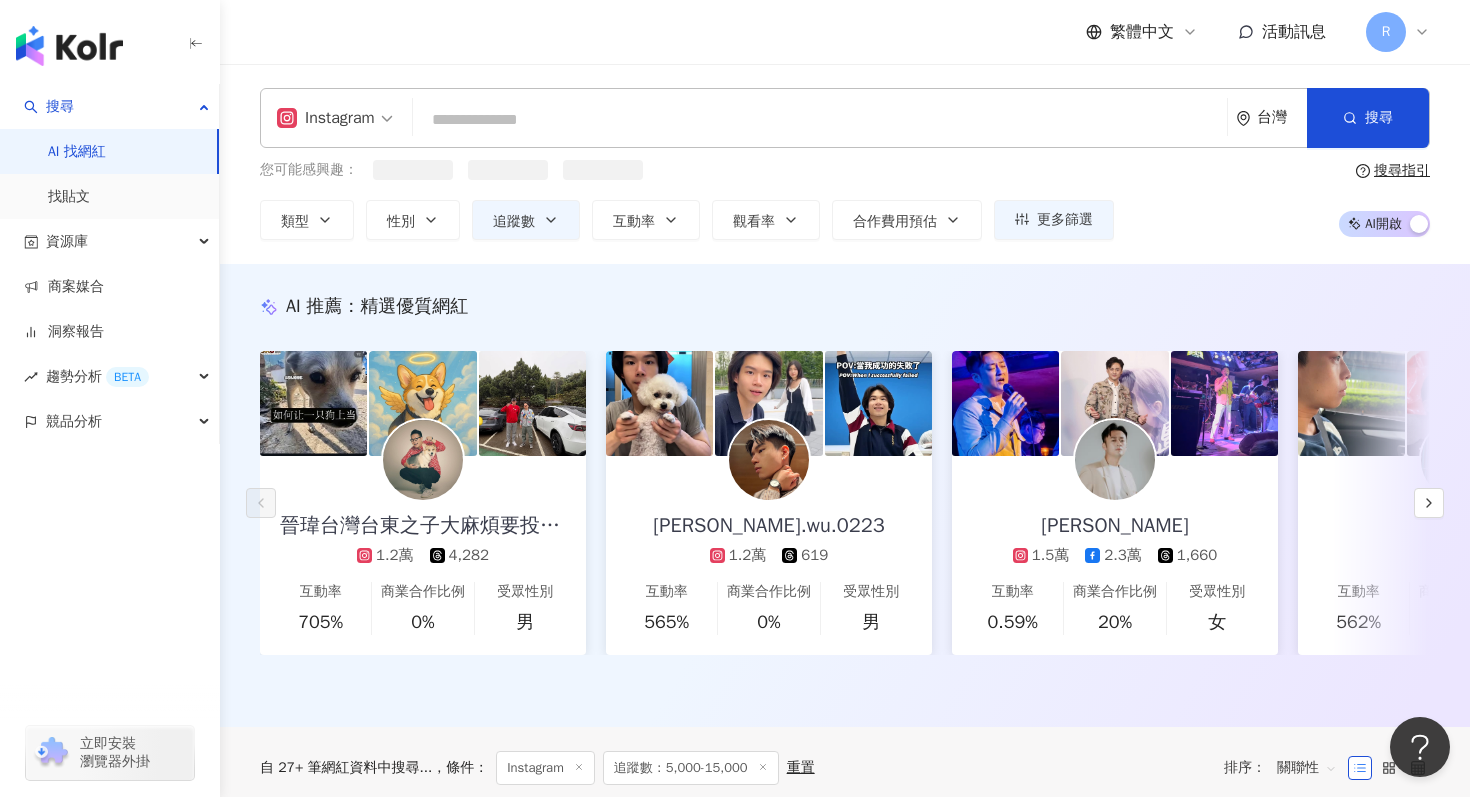 click at bounding box center (820, 120) 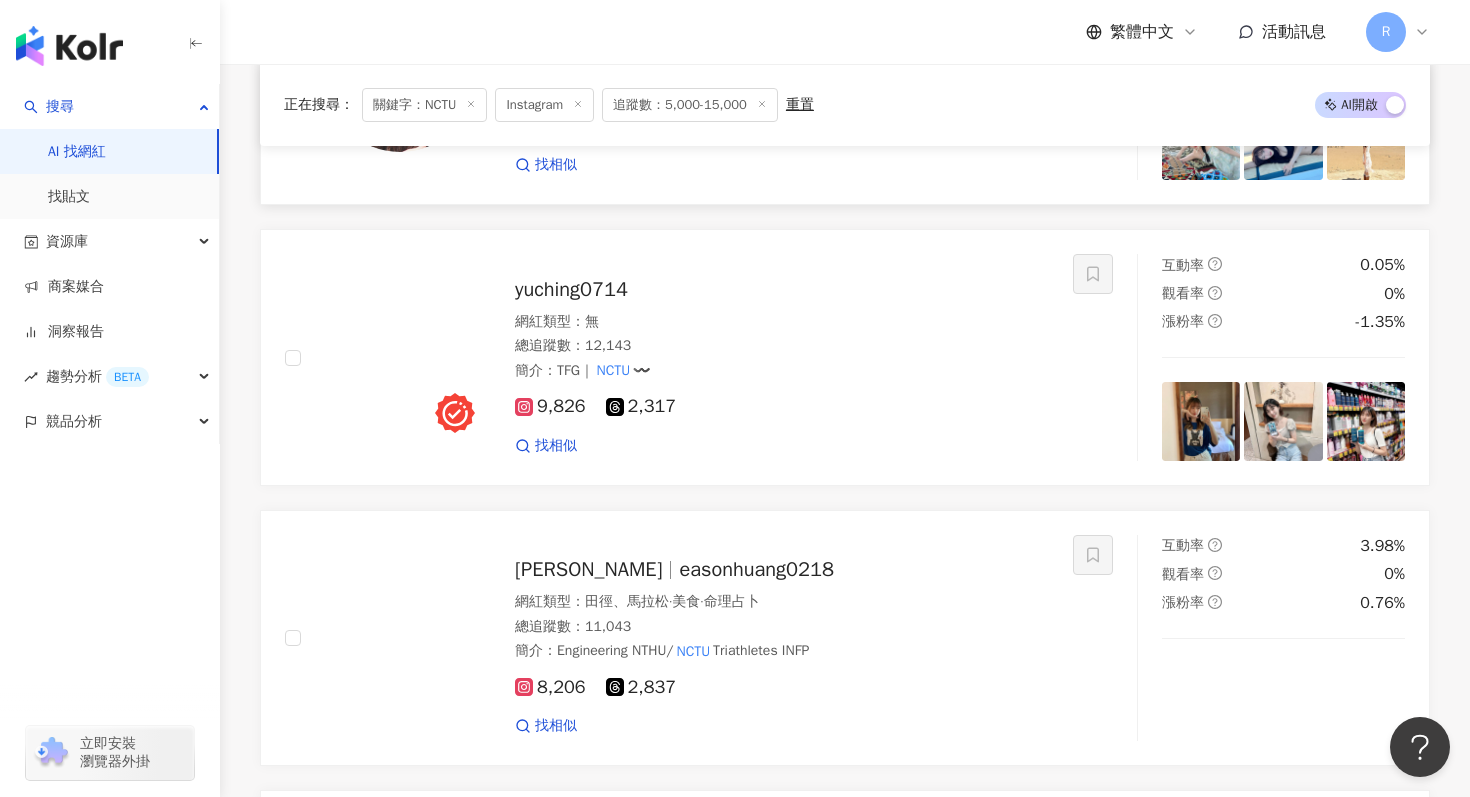 scroll, scrollTop: 1630, scrollLeft: 0, axis: vertical 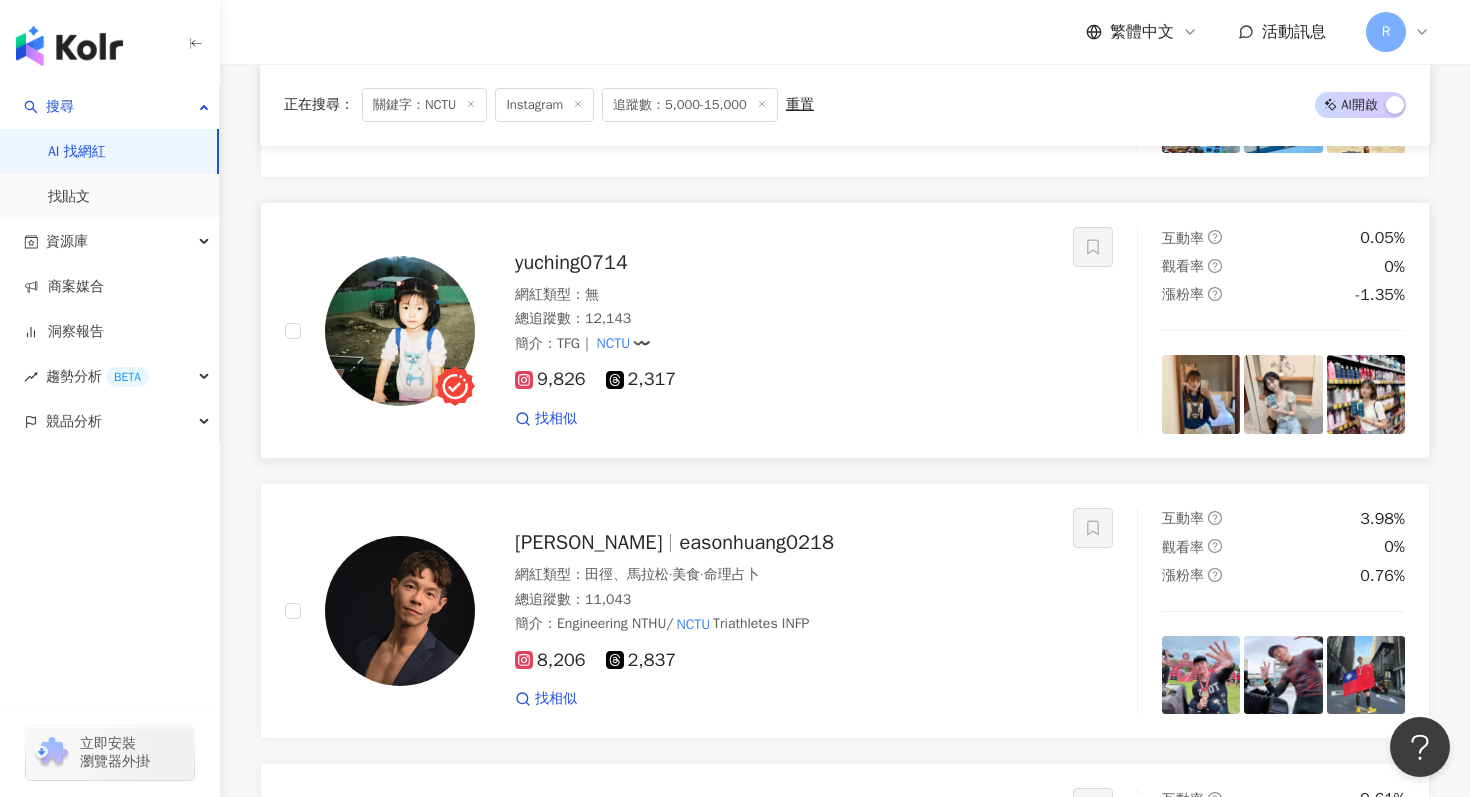 type on "****" 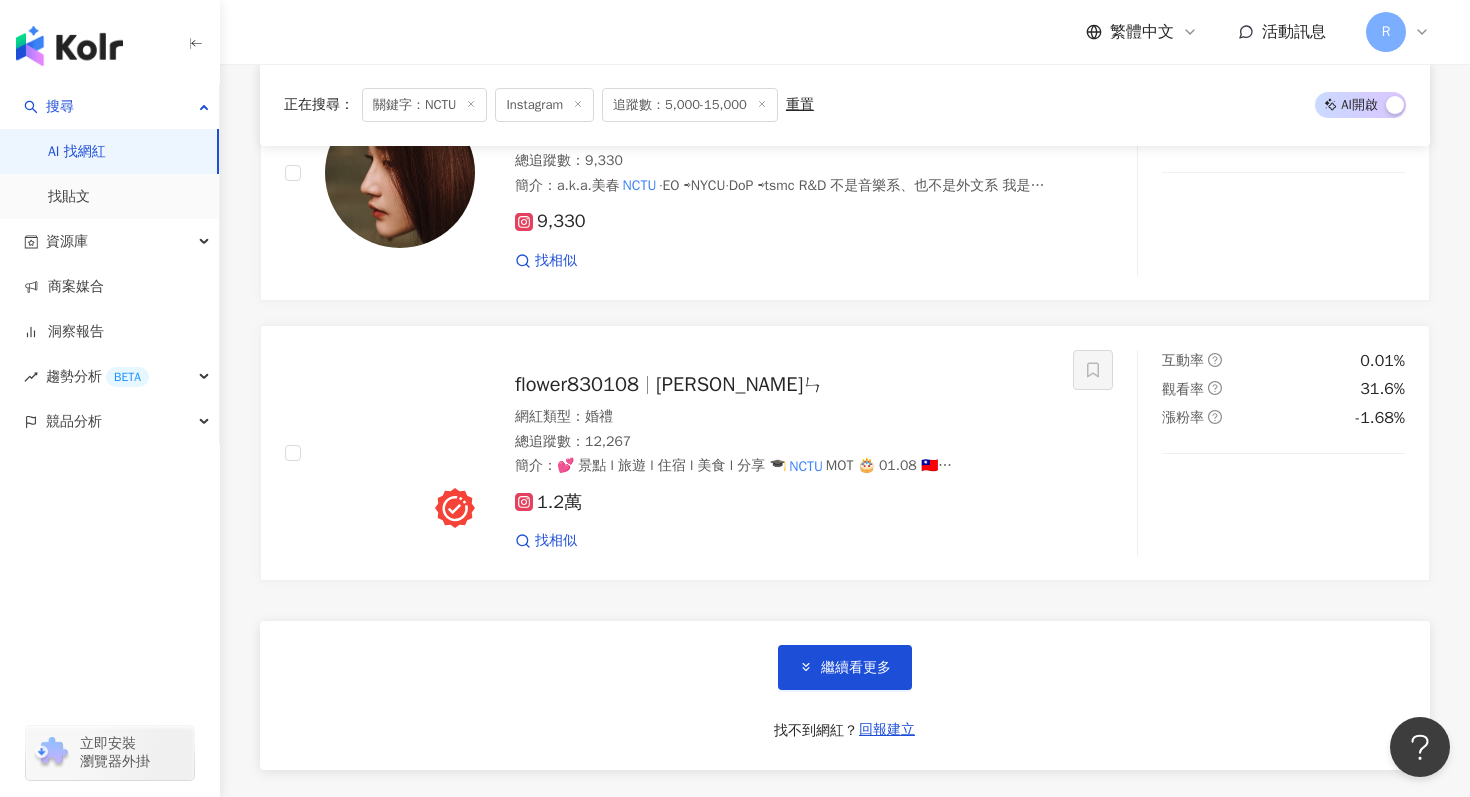 scroll, scrollTop: 3290, scrollLeft: 0, axis: vertical 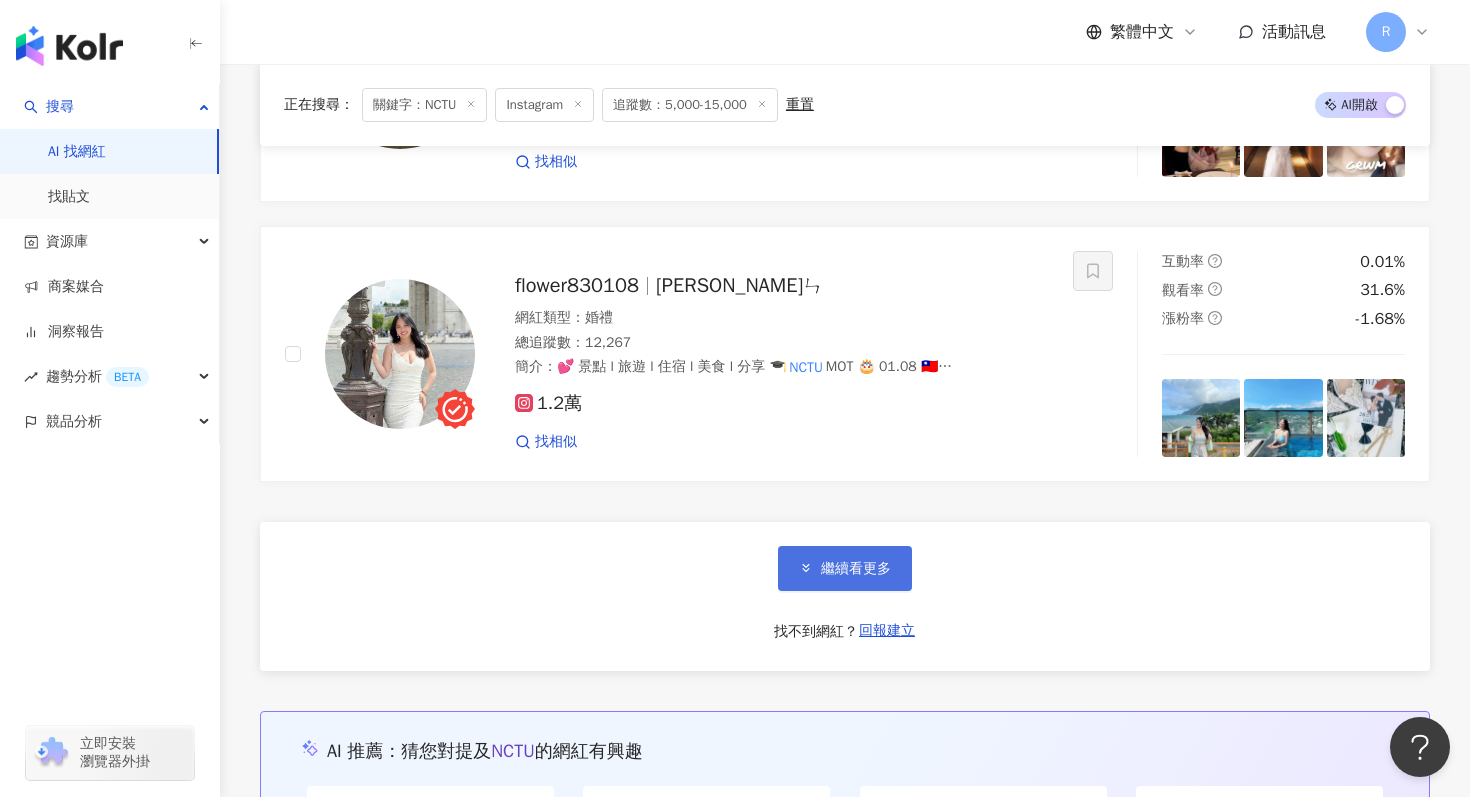 click on "繼續看更多" at bounding box center [856, 569] 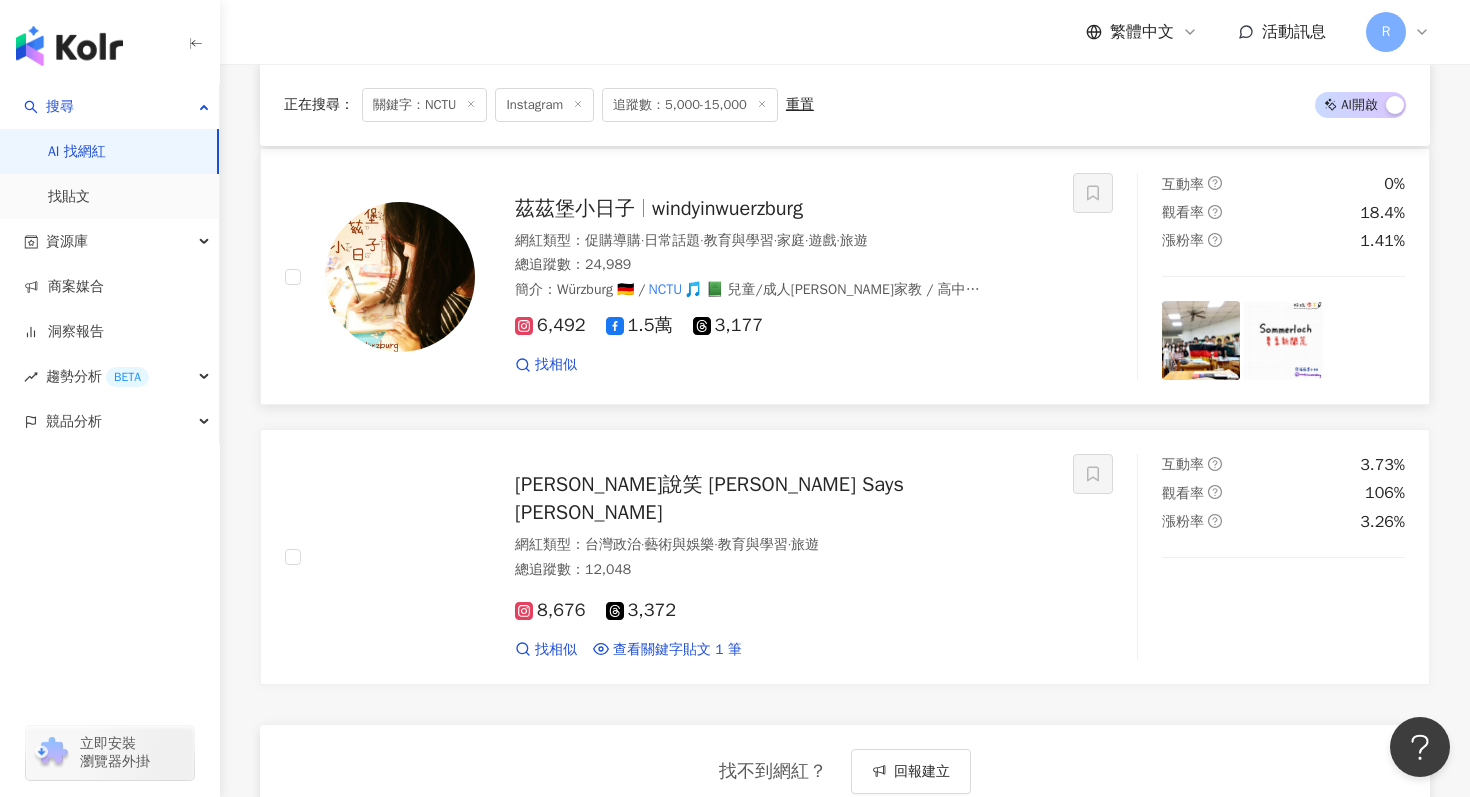 scroll, scrollTop: 4479, scrollLeft: 0, axis: vertical 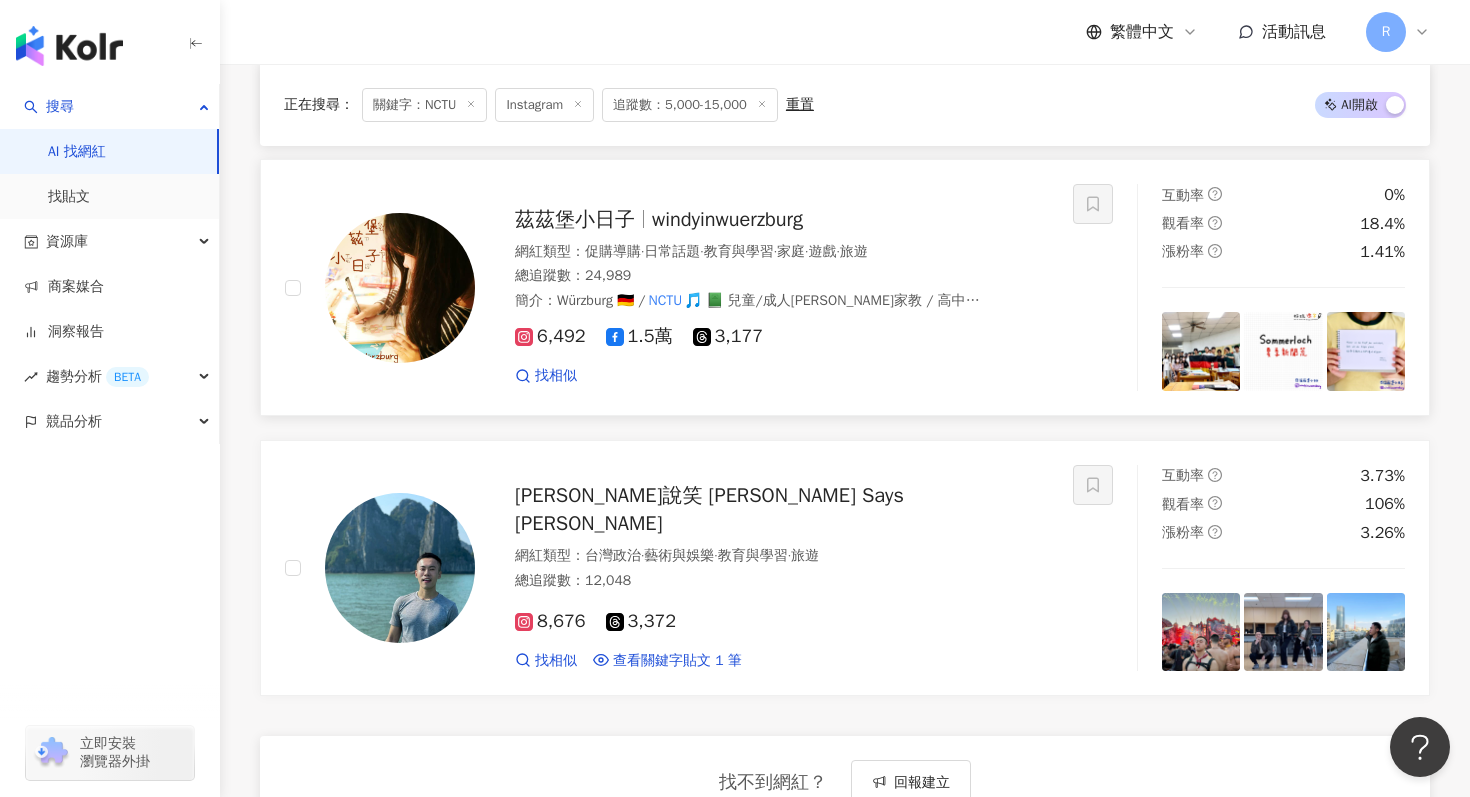 click at bounding box center [400, 288] 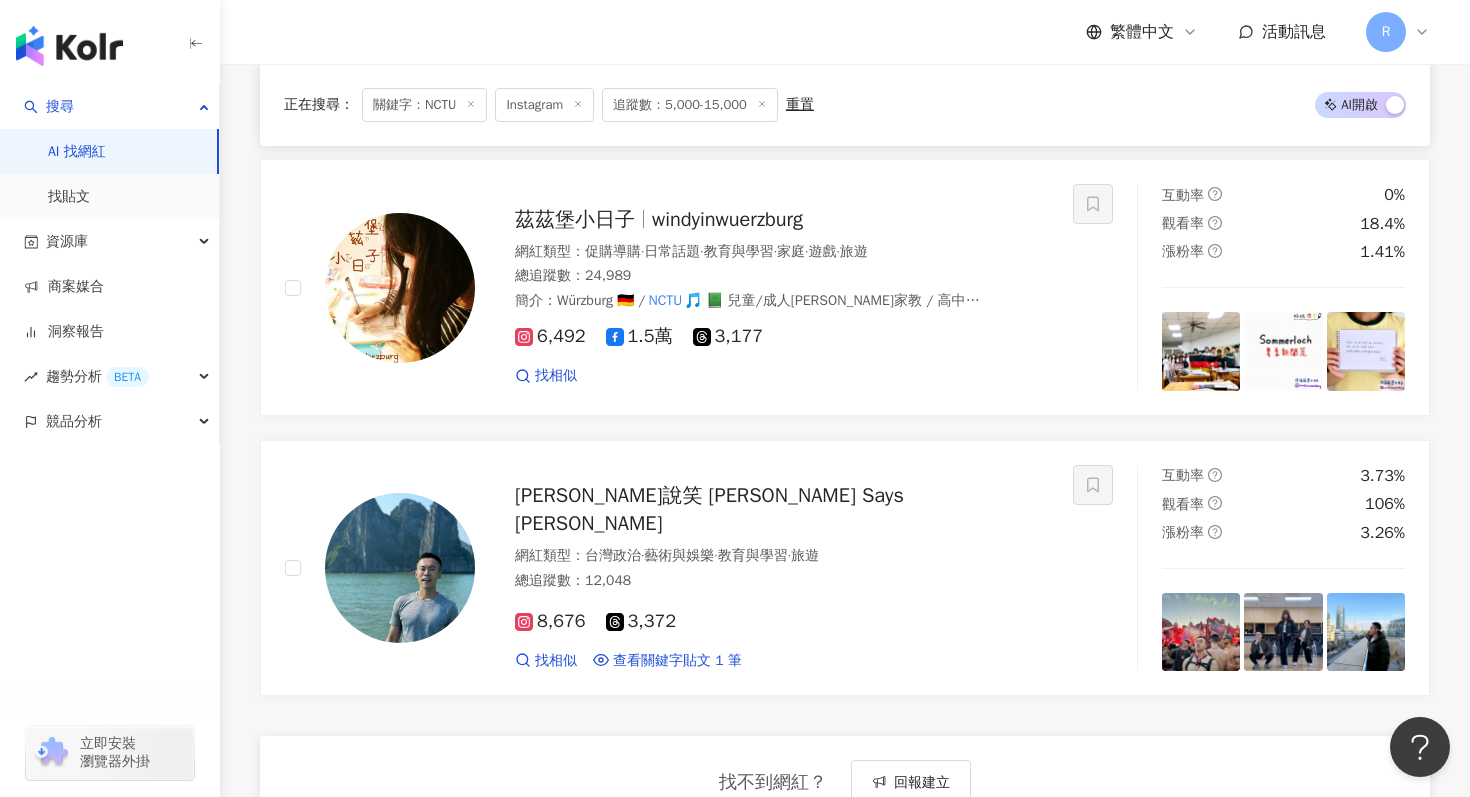 click 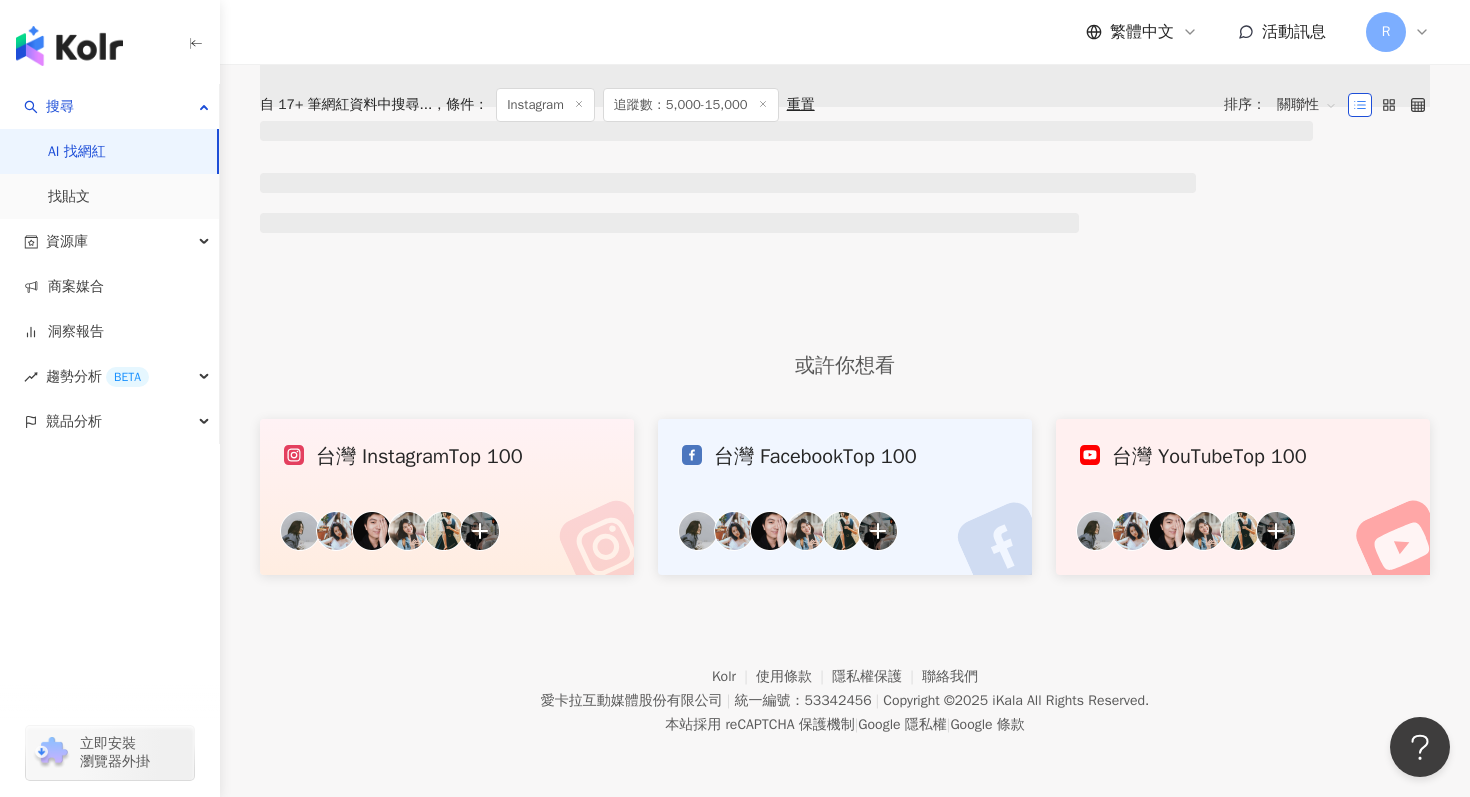 scroll, scrollTop: 0, scrollLeft: 0, axis: both 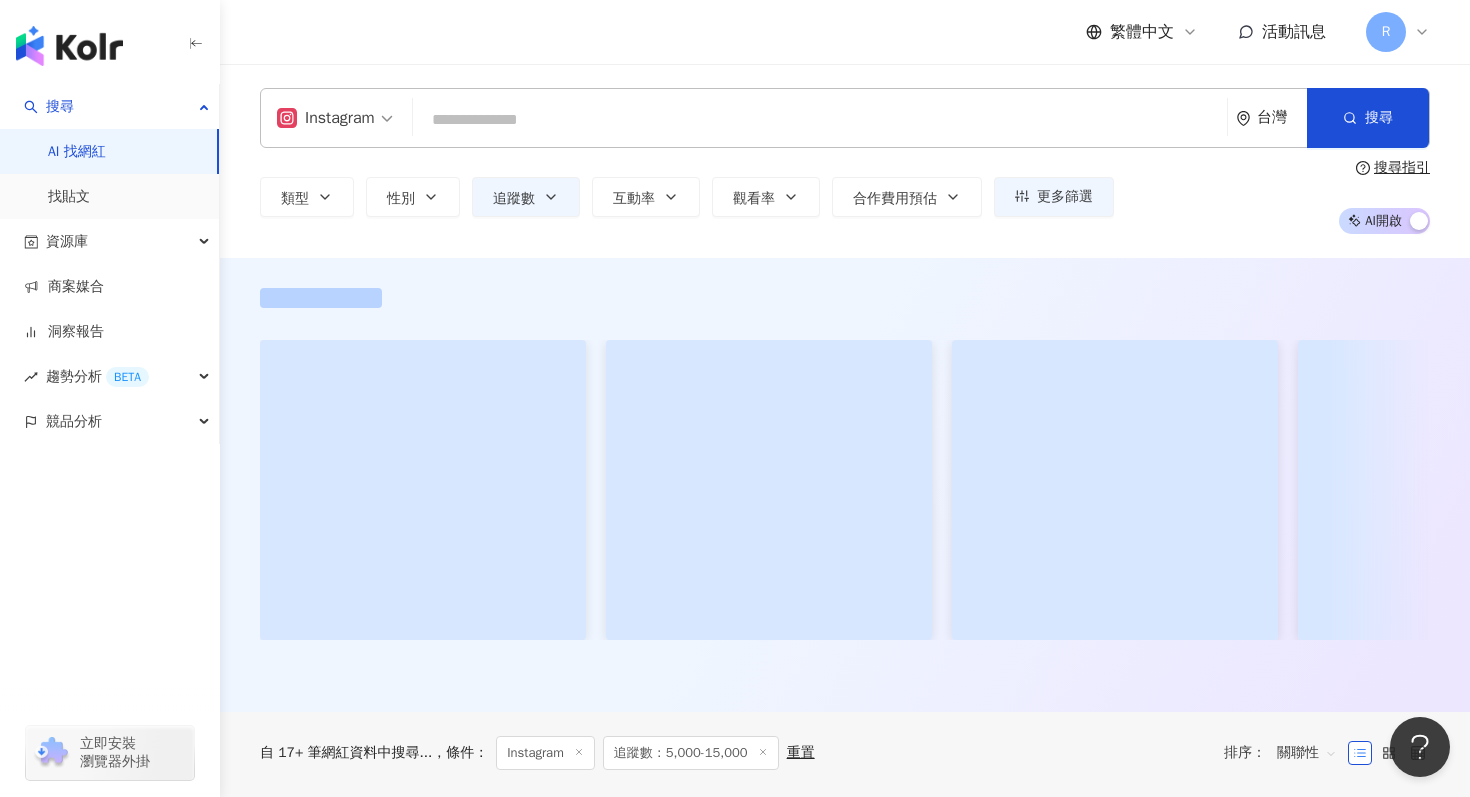 click at bounding box center [820, 120] 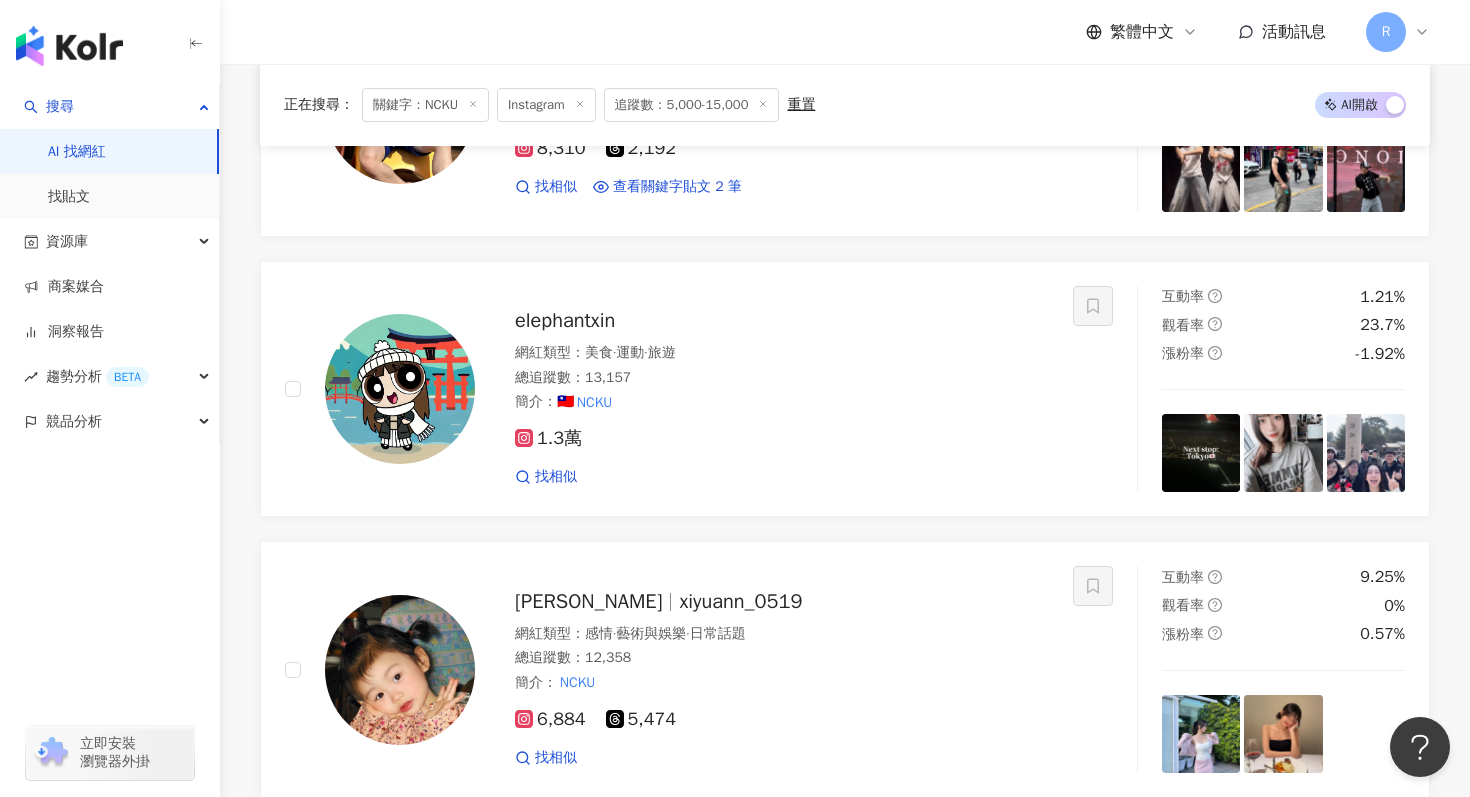 scroll, scrollTop: 2978, scrollLeft: 0, axis: vertical 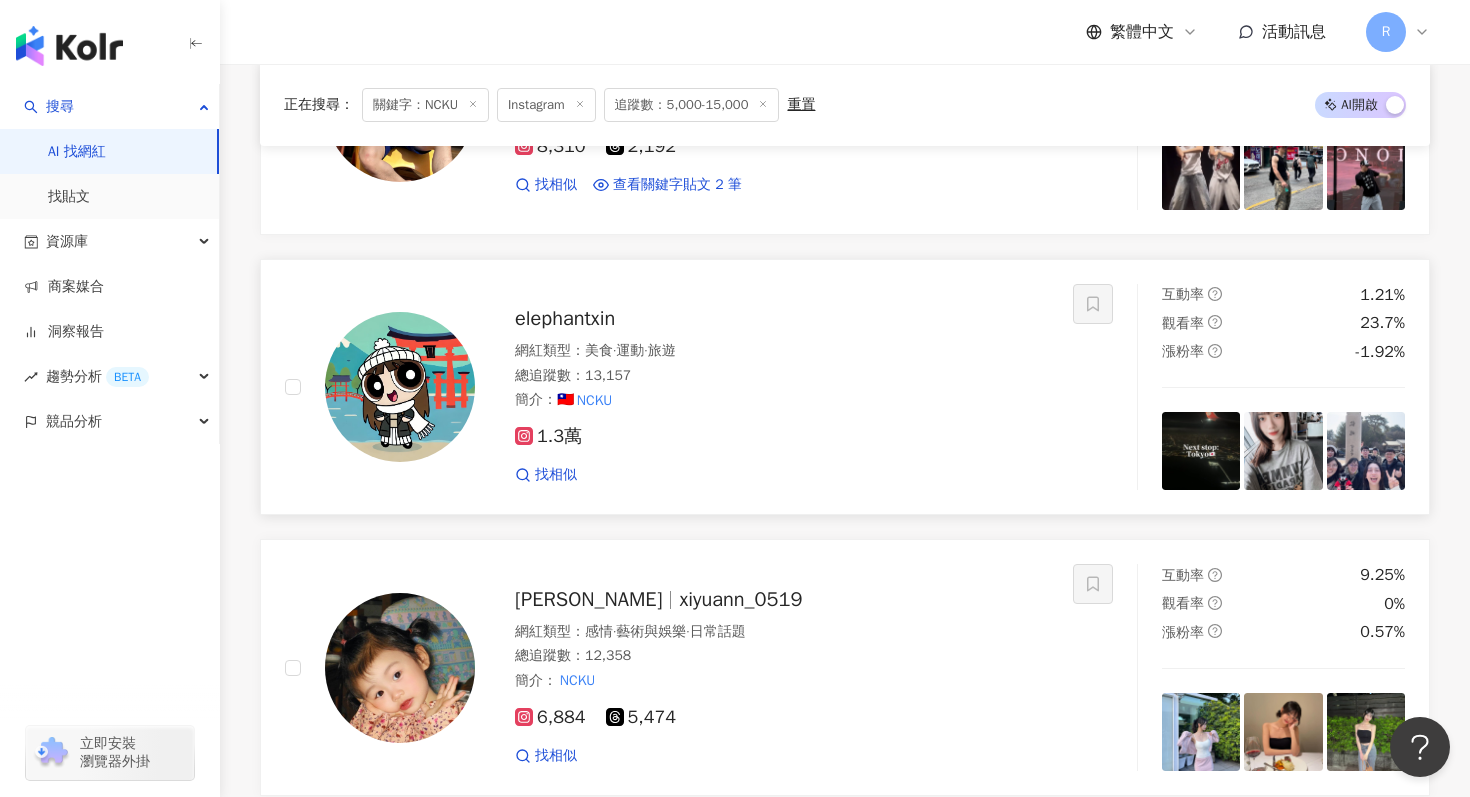 type on "****" 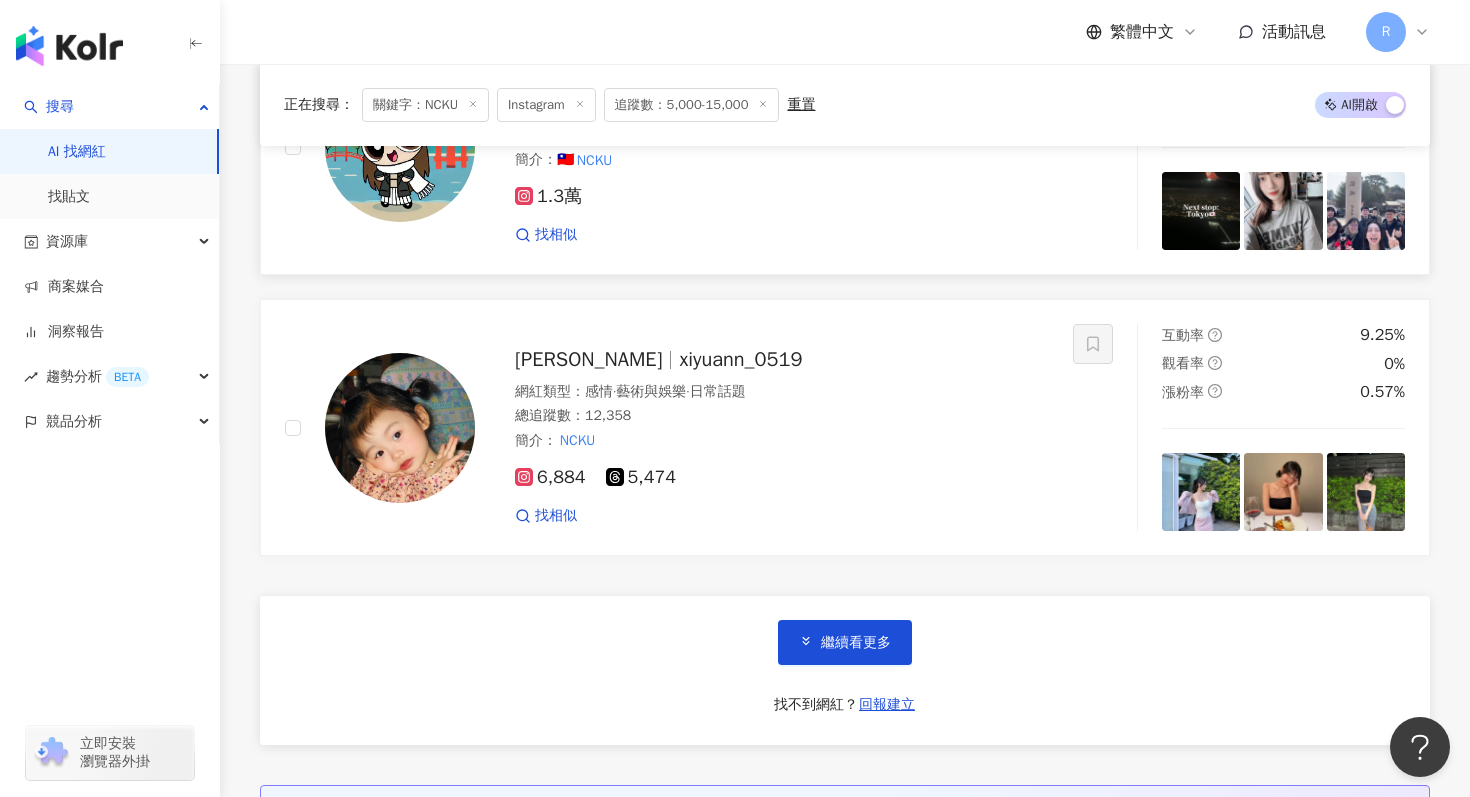 scroll, scrollTop: 3243, scrollLeft: 0, axis: vertical 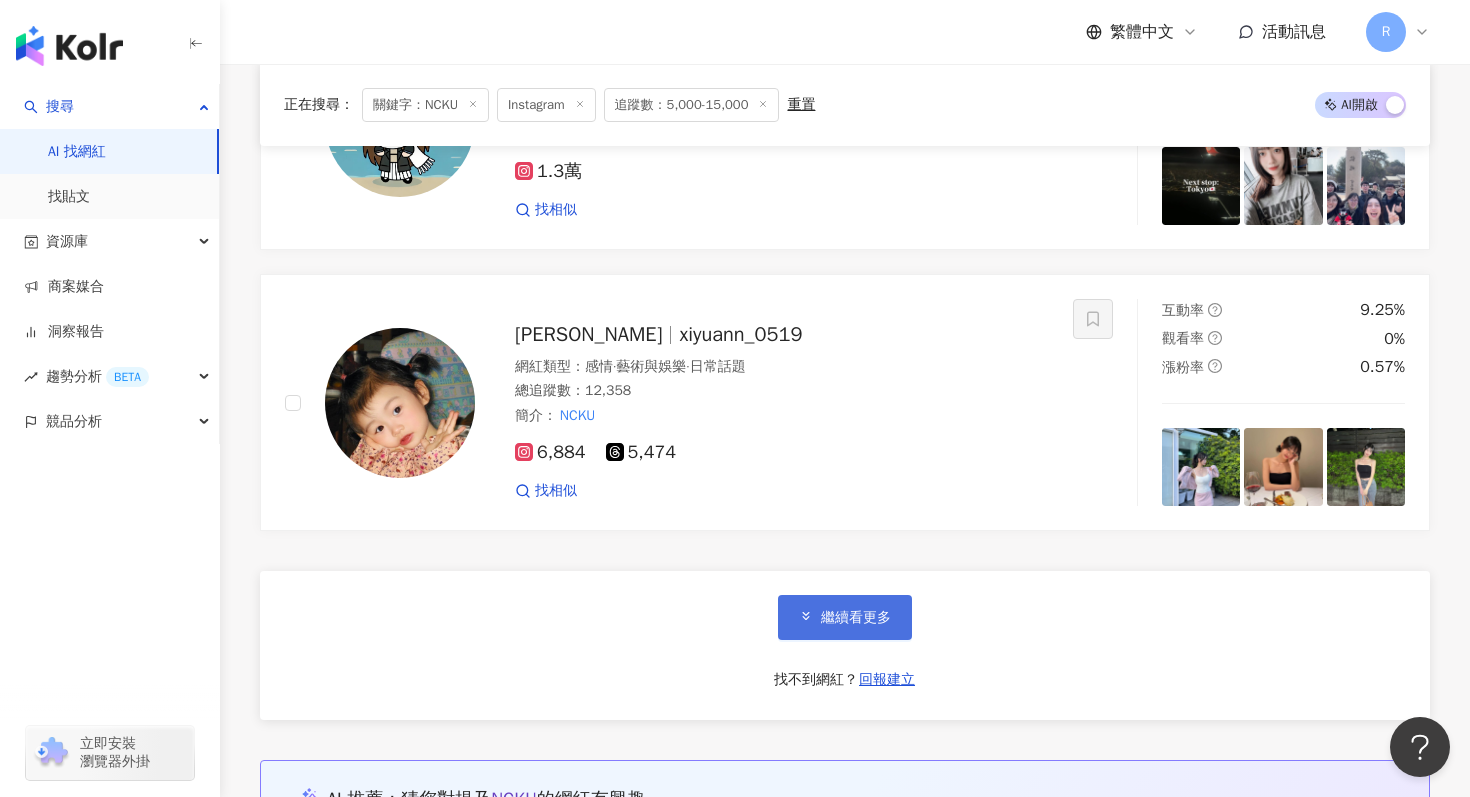 click on "繼續看更多" at bounding box center (856, 618) 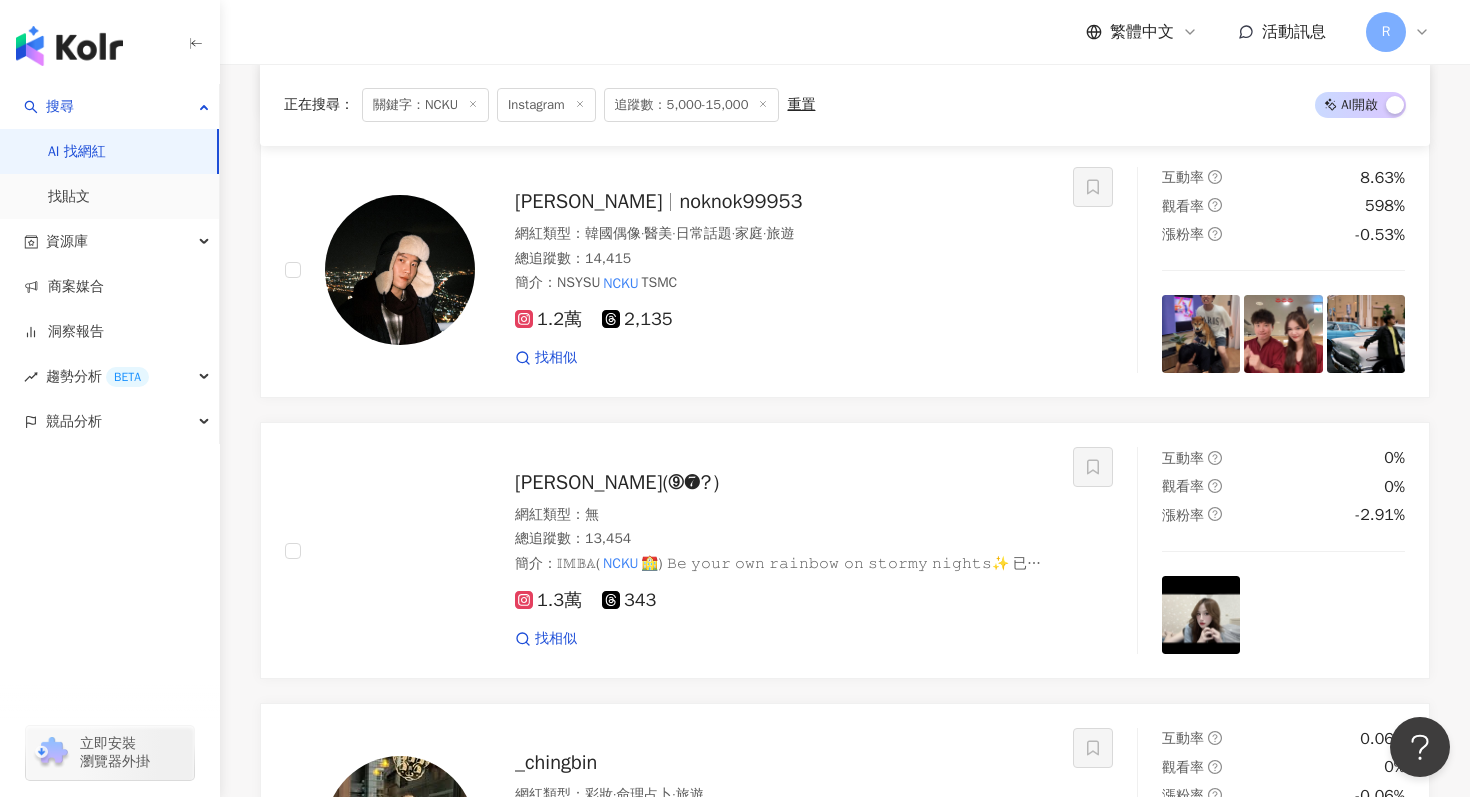 scroll, scrollTop: 4528, scrollLeft: 0, axis: vertical 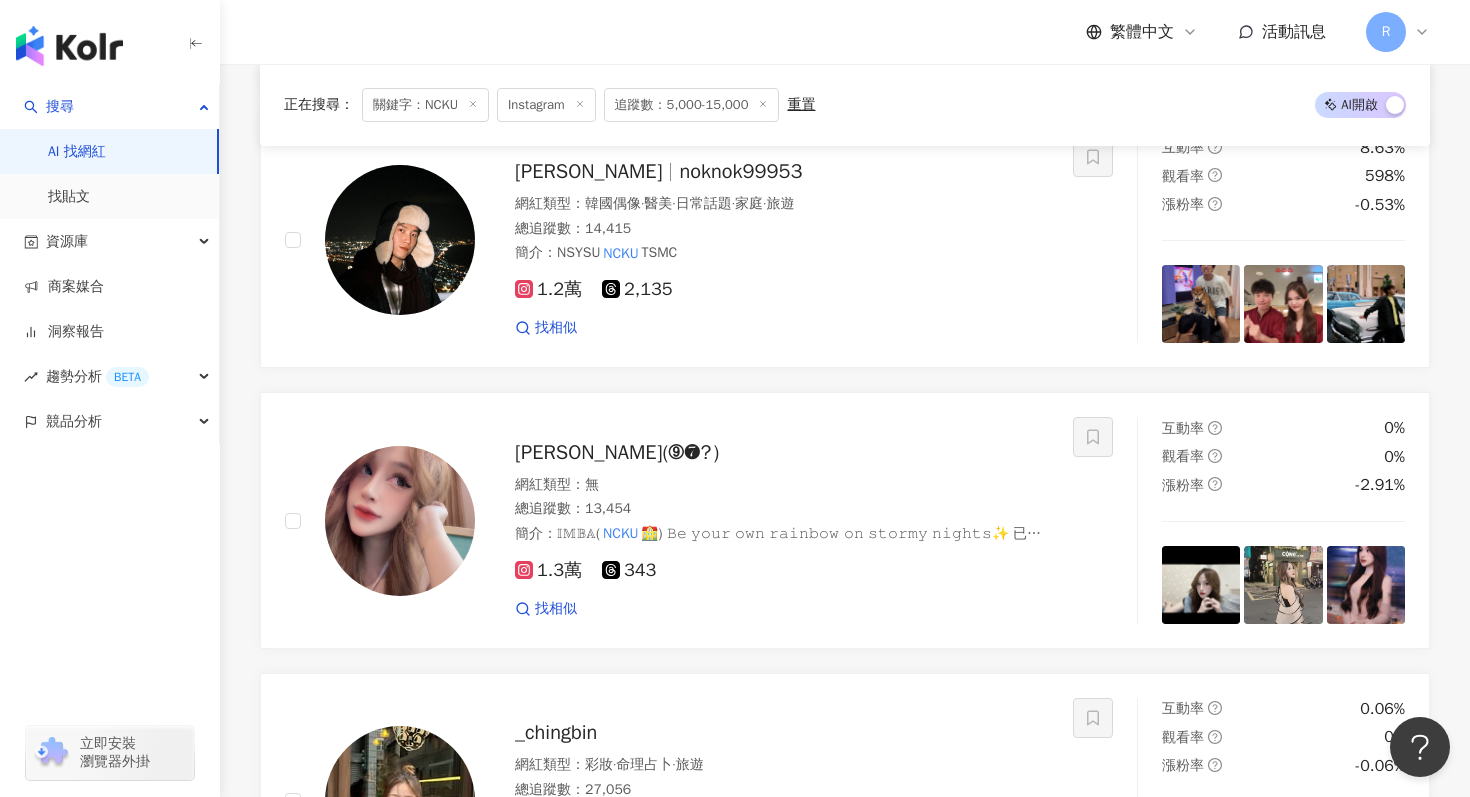 click on "關鍵字：NCKU" at bounding box center (425, 105) 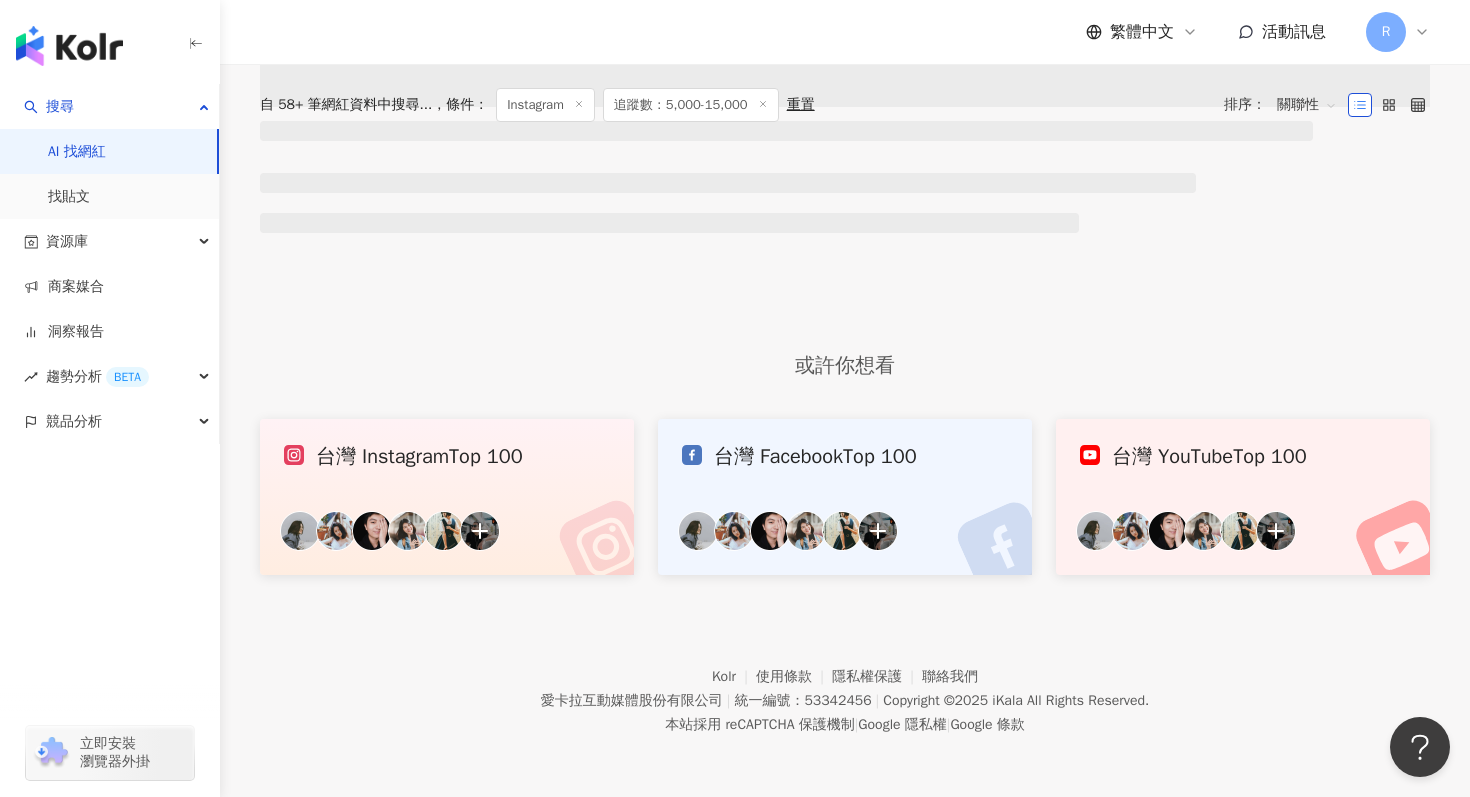 scroll, scrollTop: 0, scrollLeft: 0, axis: both 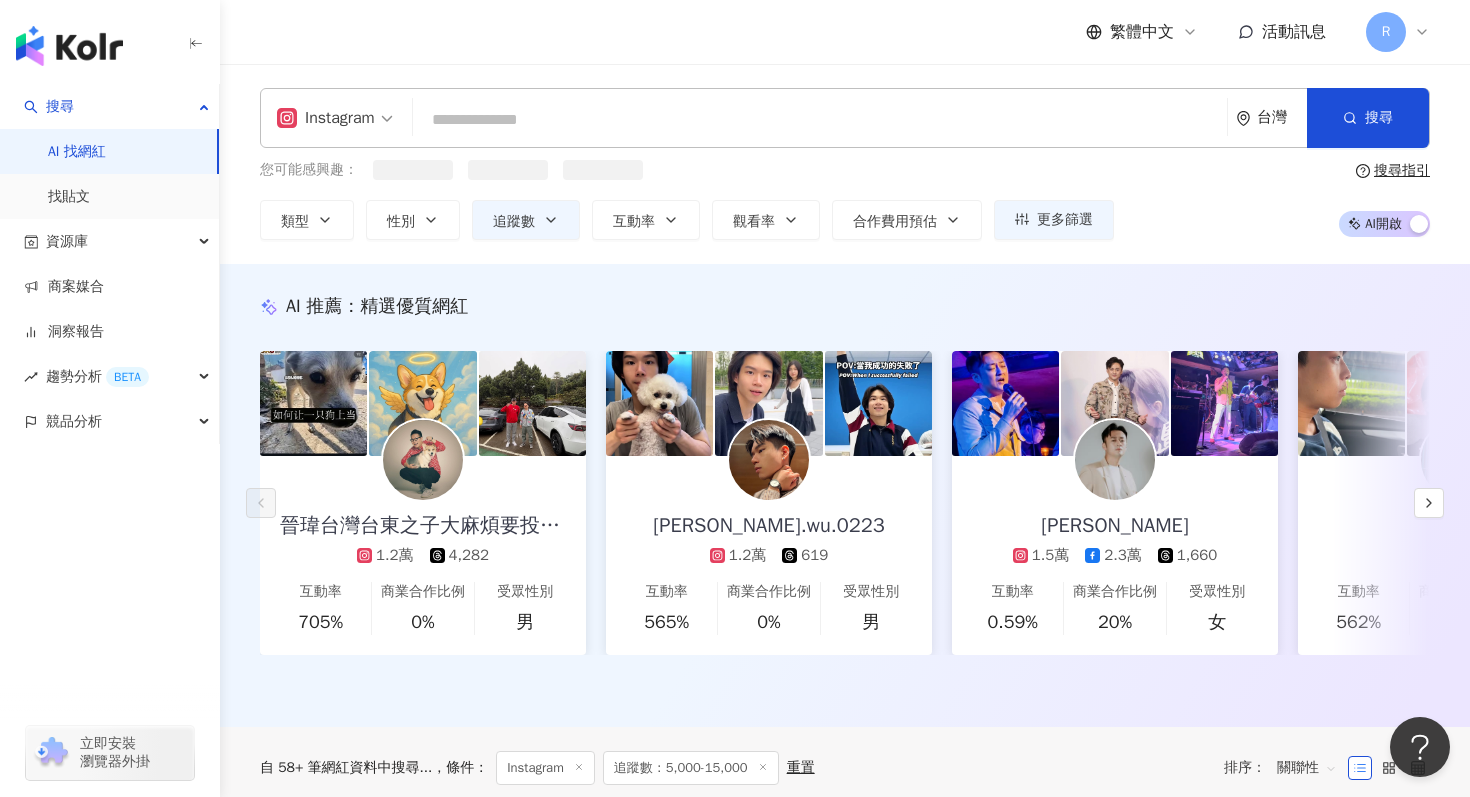 click at bounding box center [820, 120] 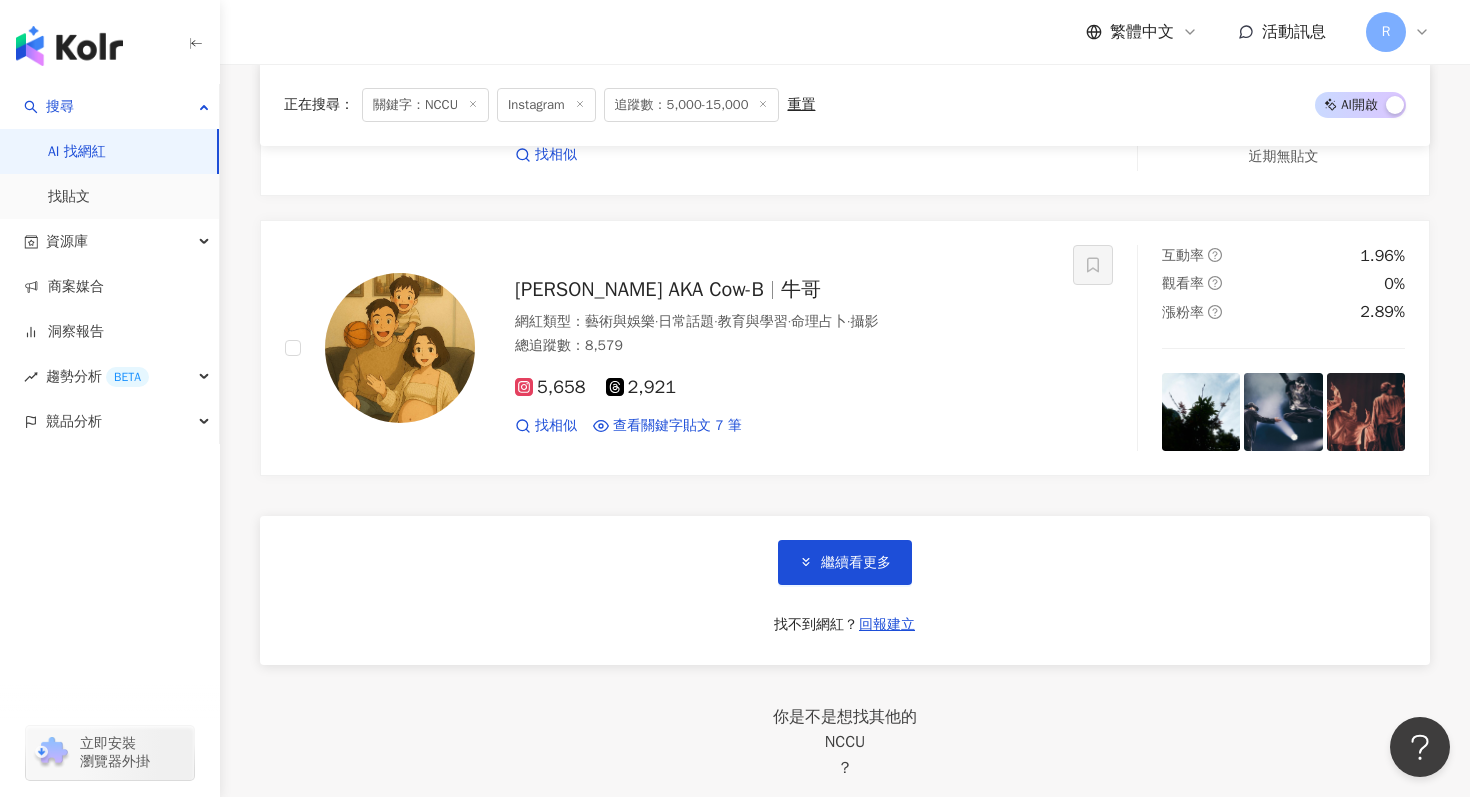 scroll, scrollTop: 3350, scrollLeft: 0, axis: vertical 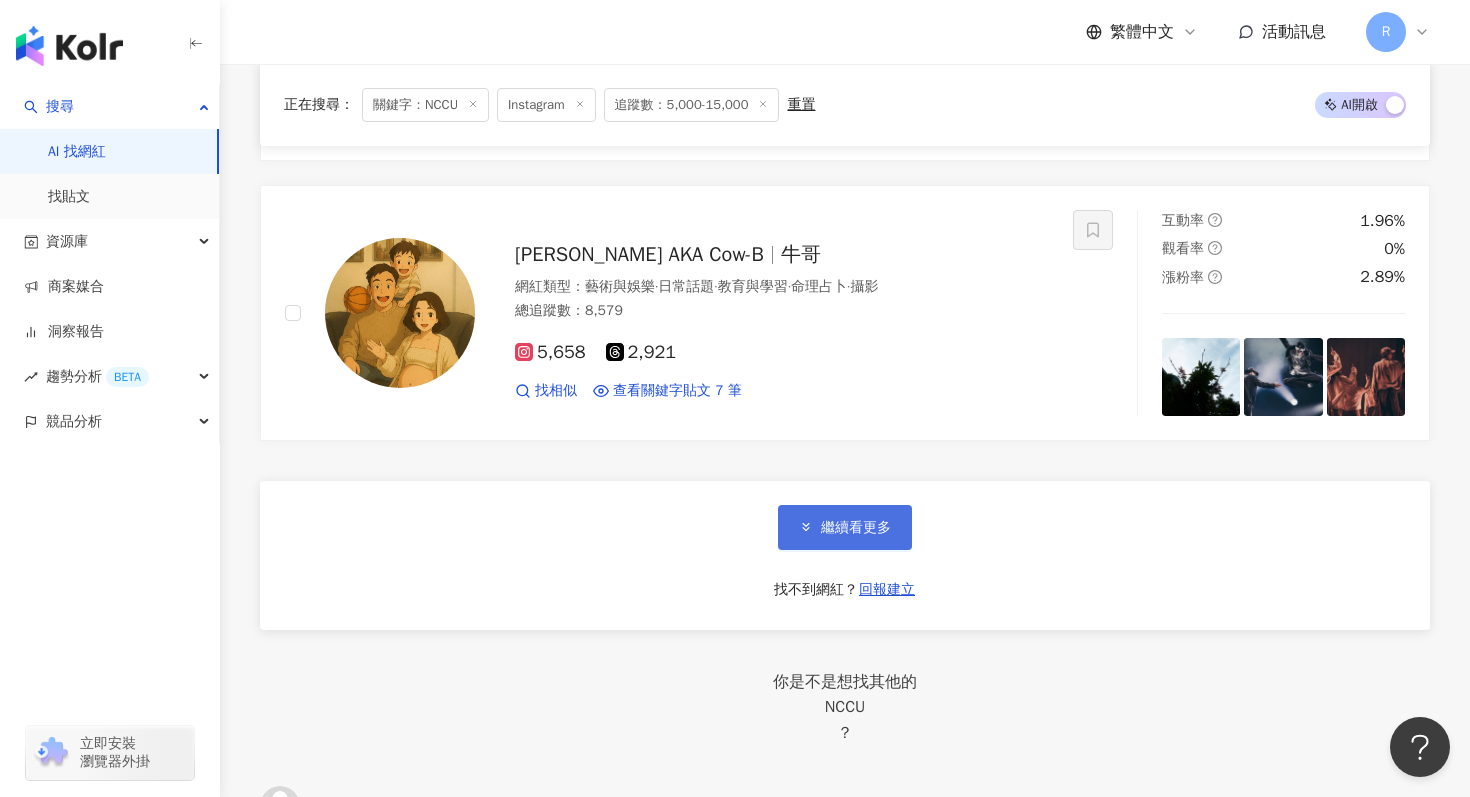 type on "****" 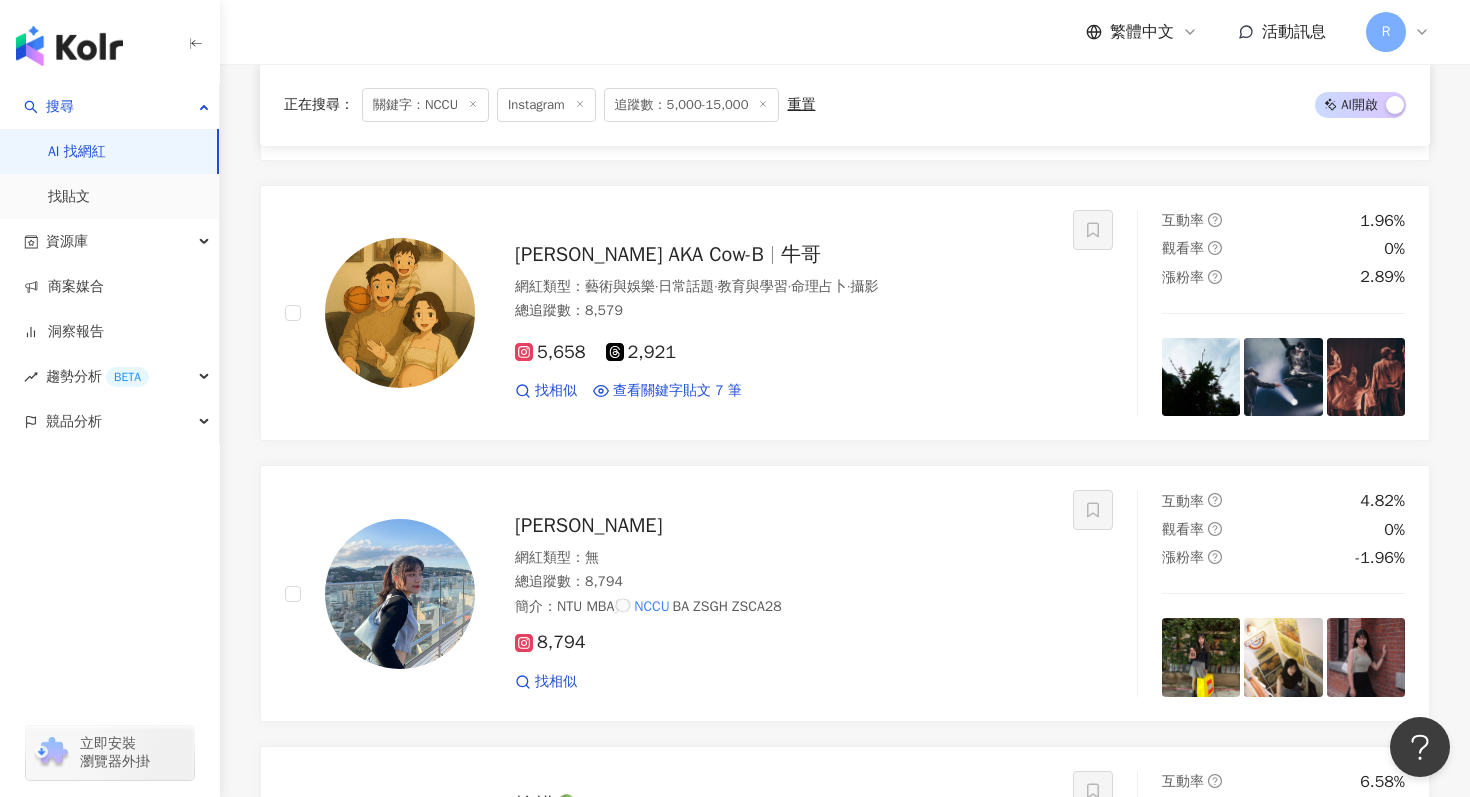 scroll, scrollTop: 1467, scrollLeft: 0, axis: vertical 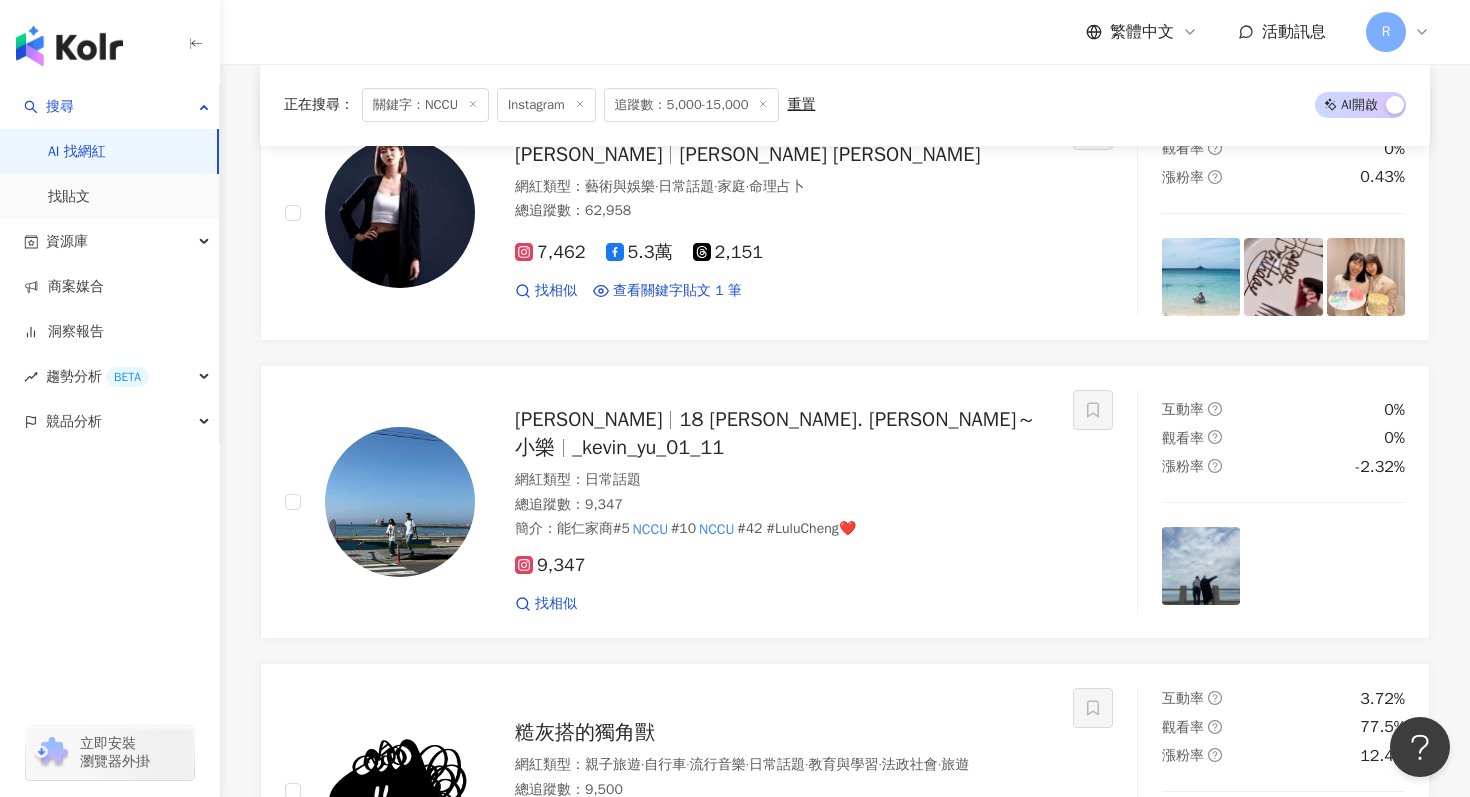 click on "關鍵字：NCCU" at bounding box center (425, 105) 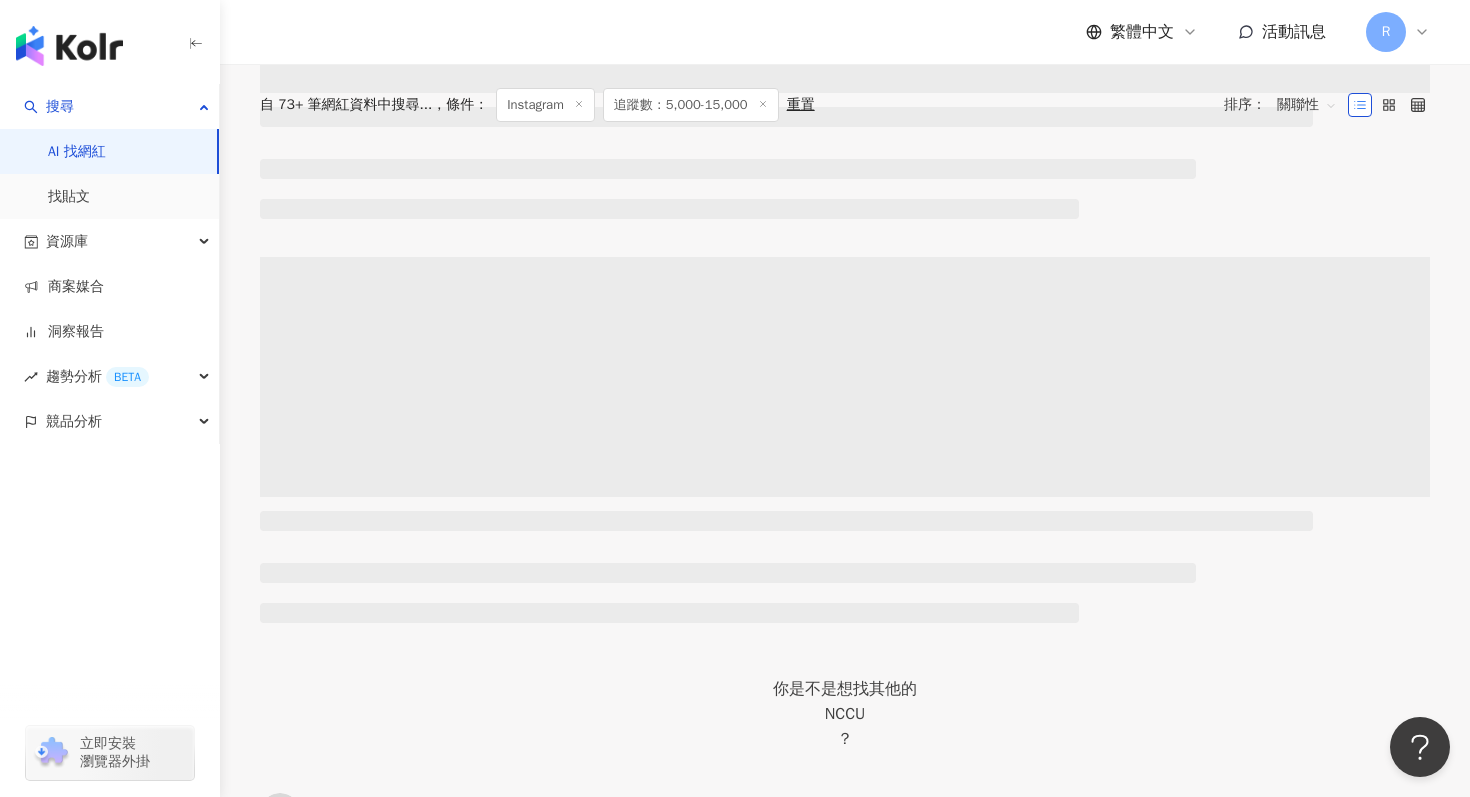 scroll, scrollTop: 0, scrollLeft: 0, axis: both 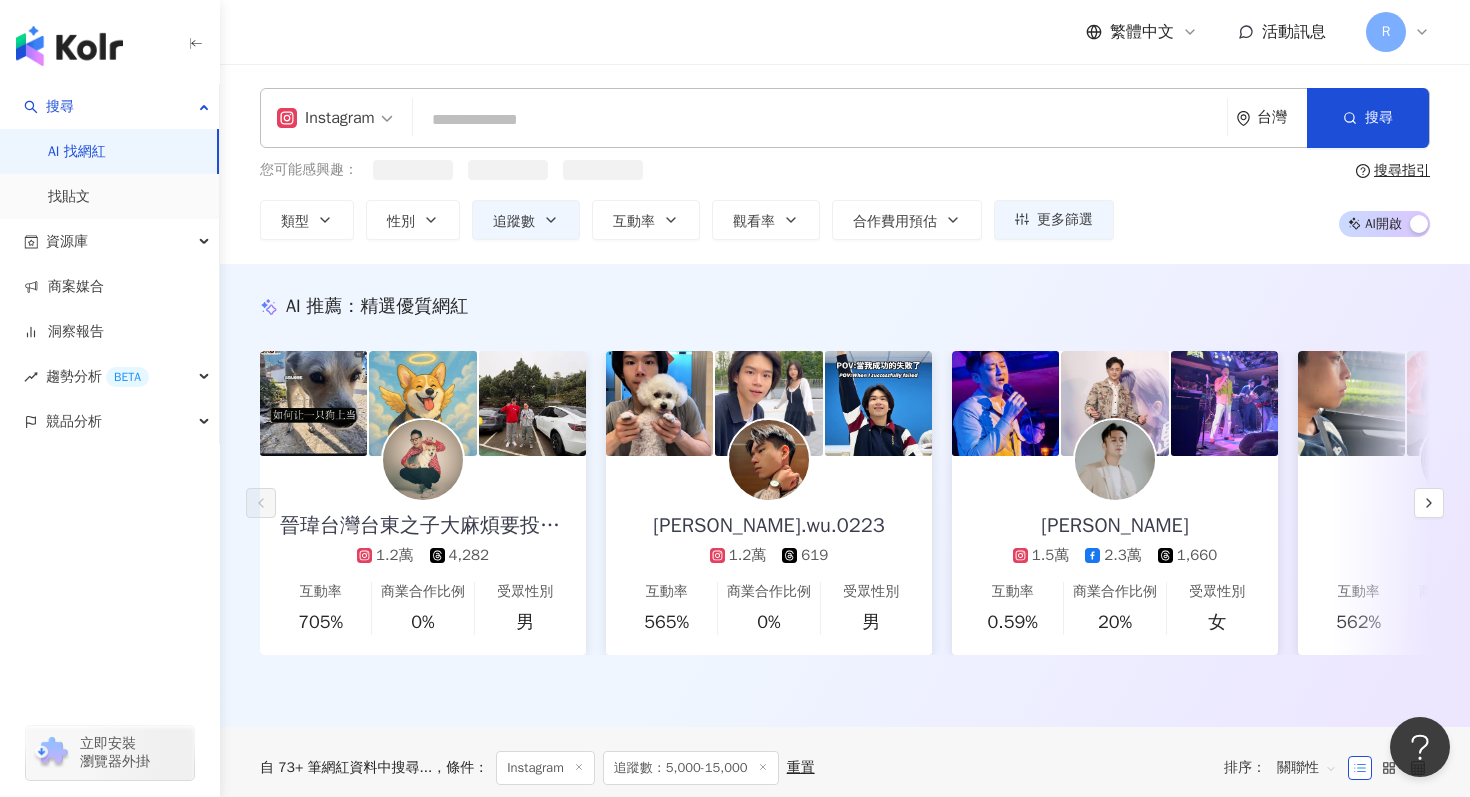 click at bounding box center (820, 120) 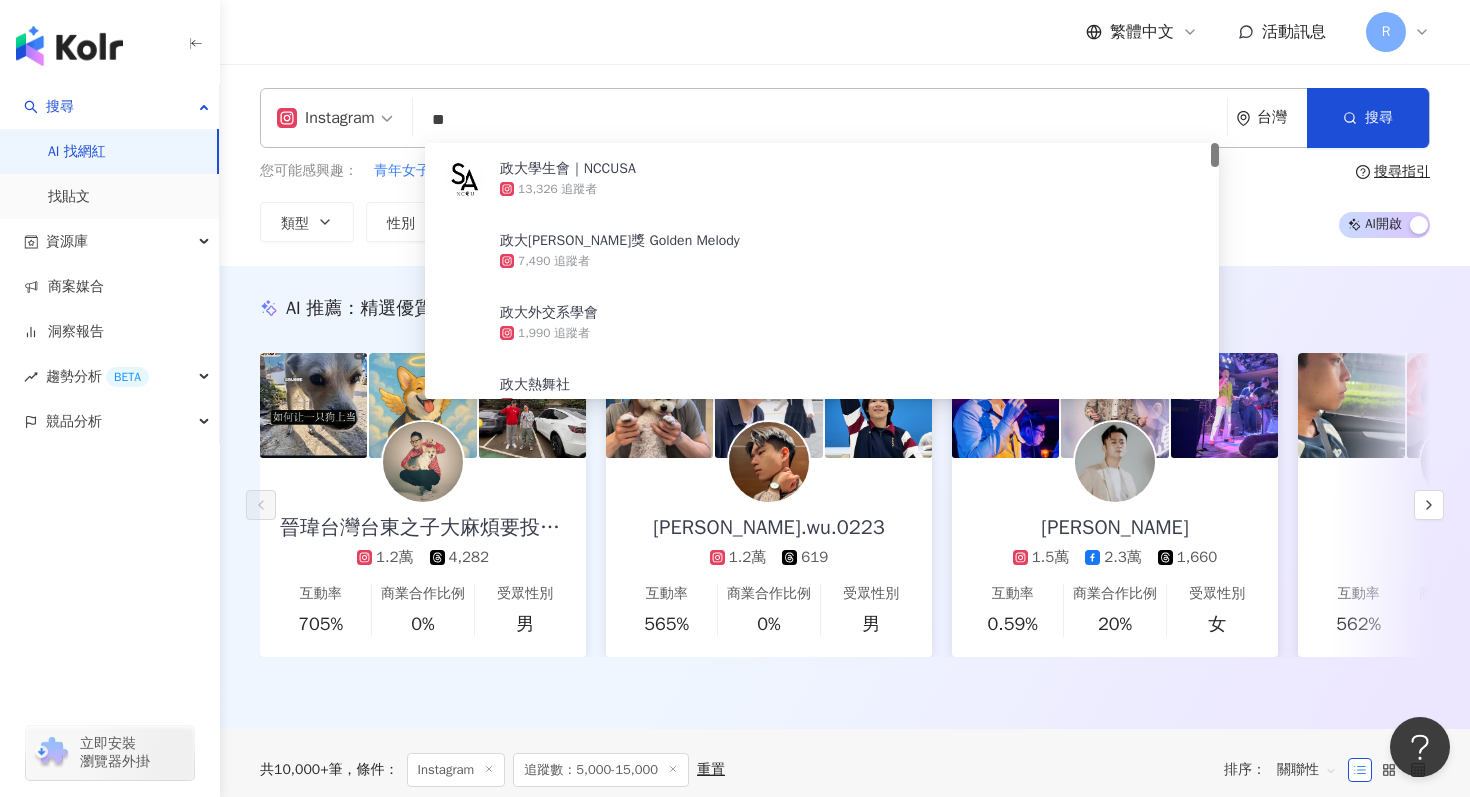 type on "*" 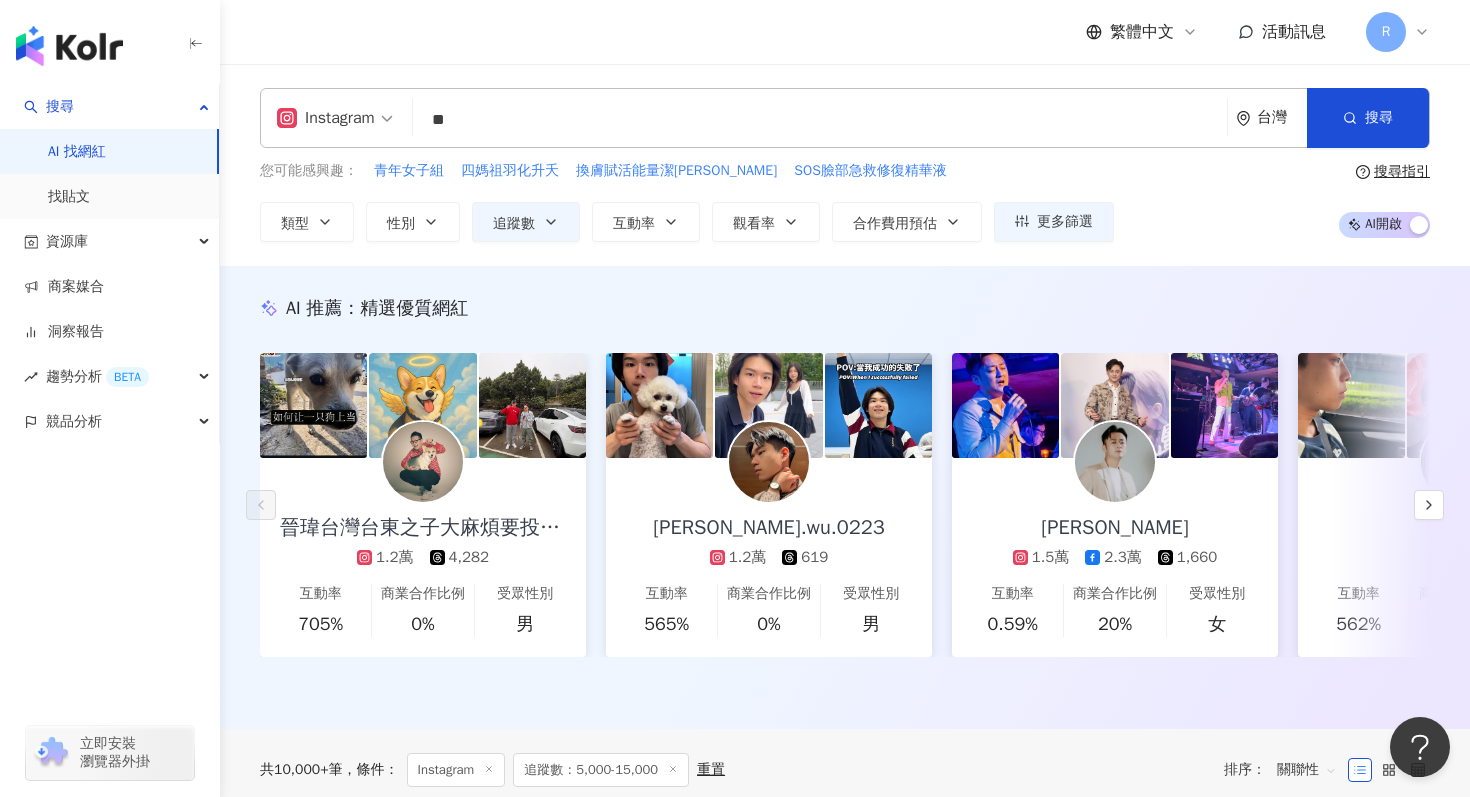 type on "**" 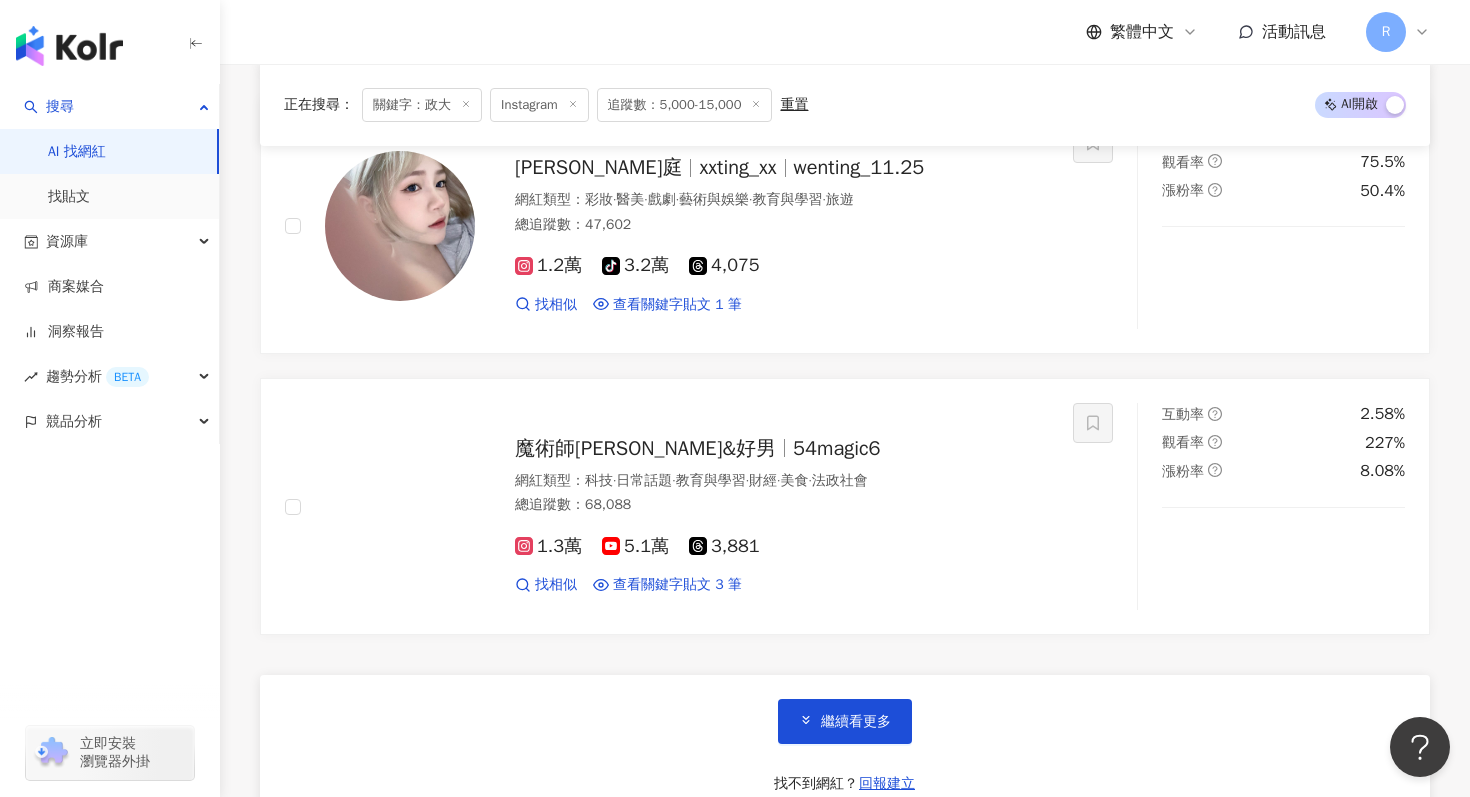 scroll, scrollTop: 3655, scrollLeft: 0, axis: vertical 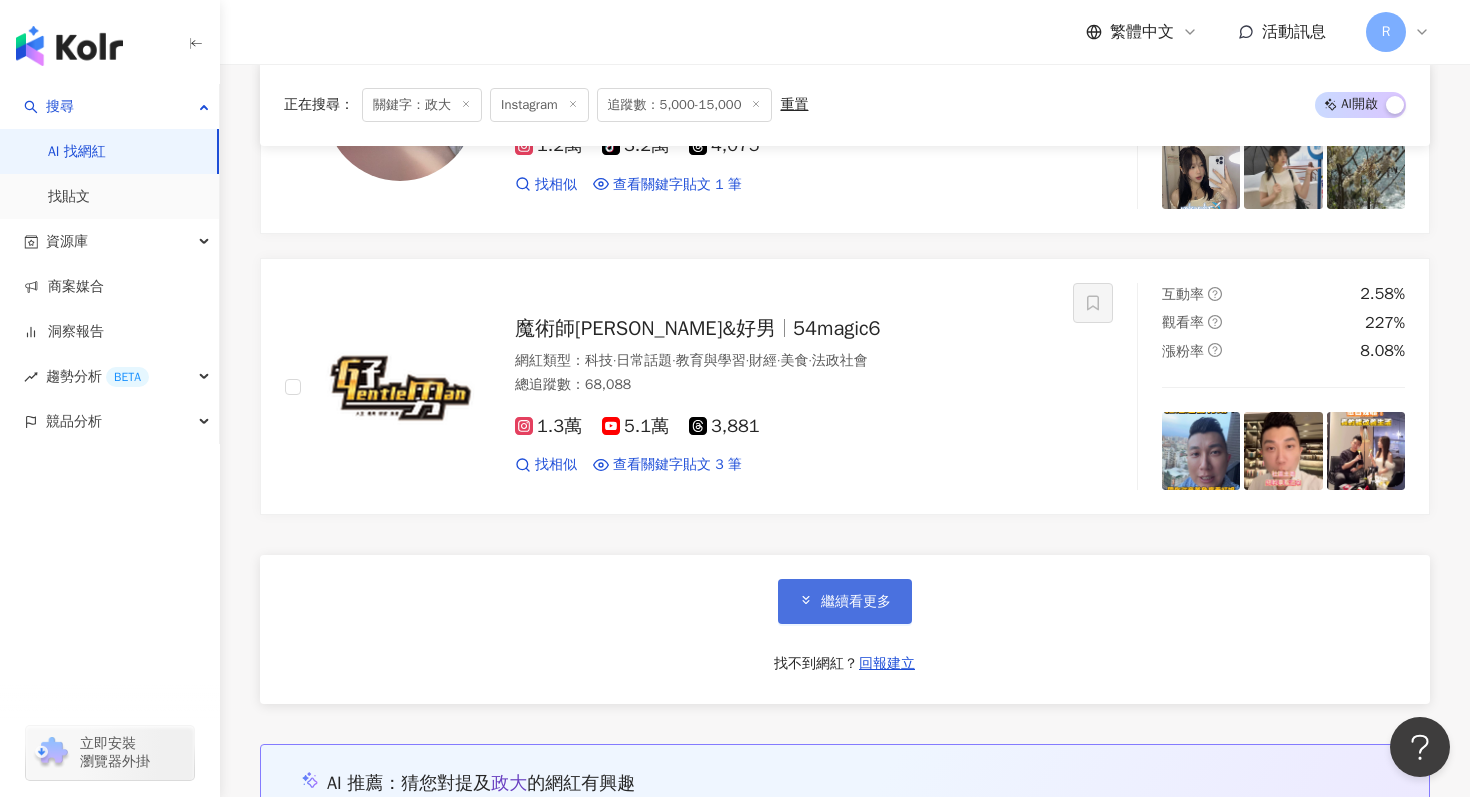click on "繼續看更多" at bounding box center (845, 601) 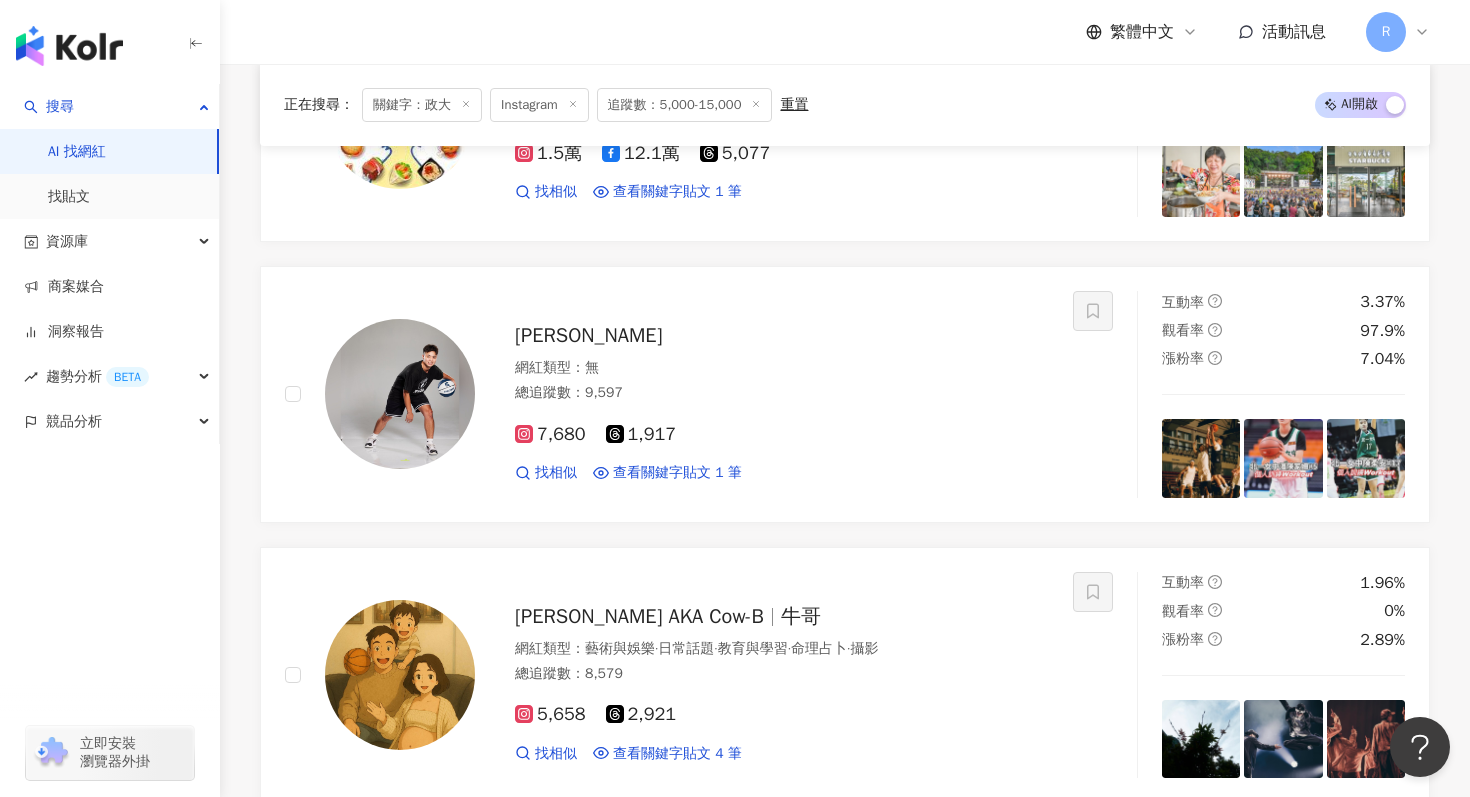 scroll, scrollTop: 5906, scrollLeft: 0, axis: vertical 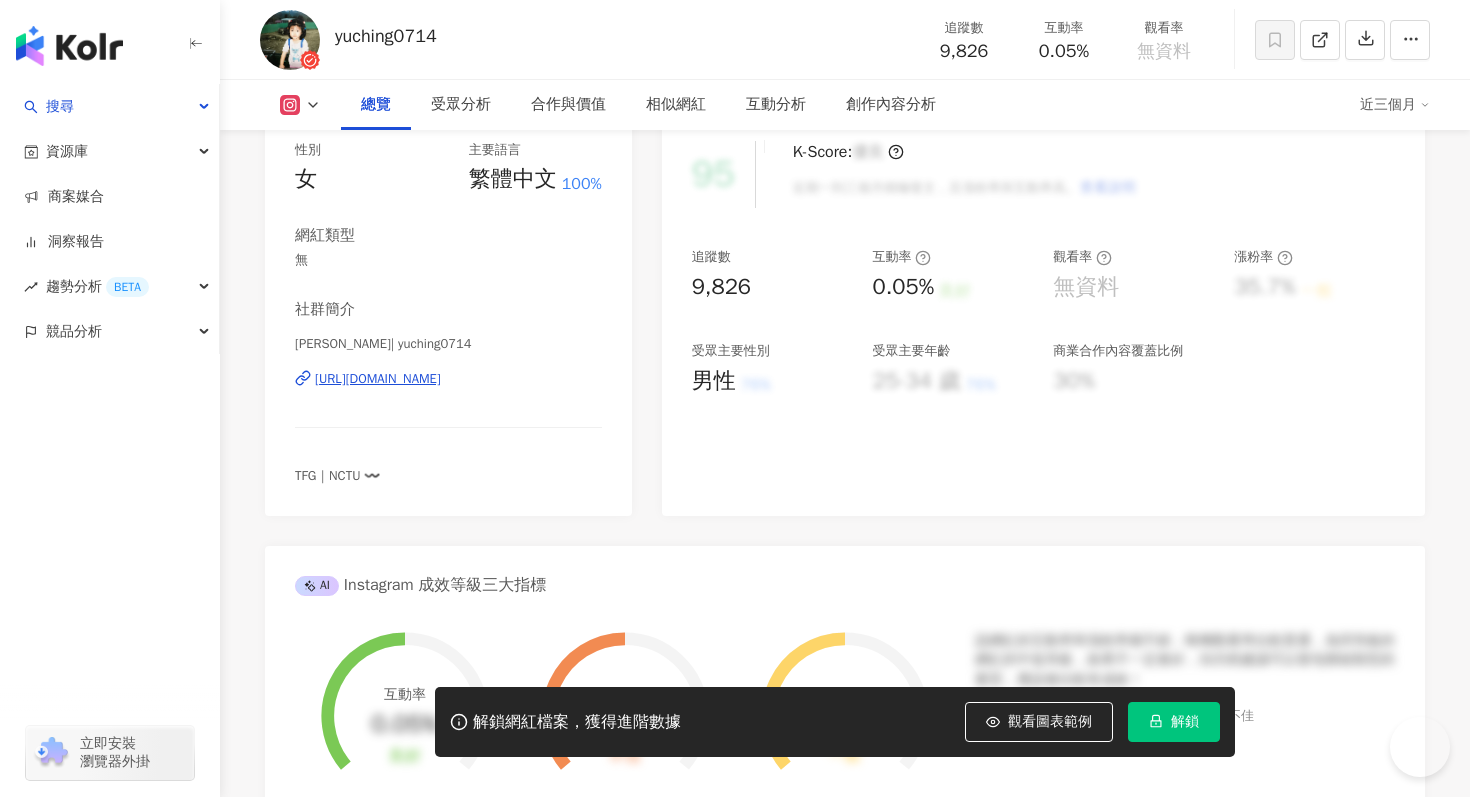 click on "https://www.instagram.com/yuching0714/" at bounding box center [378, 379] 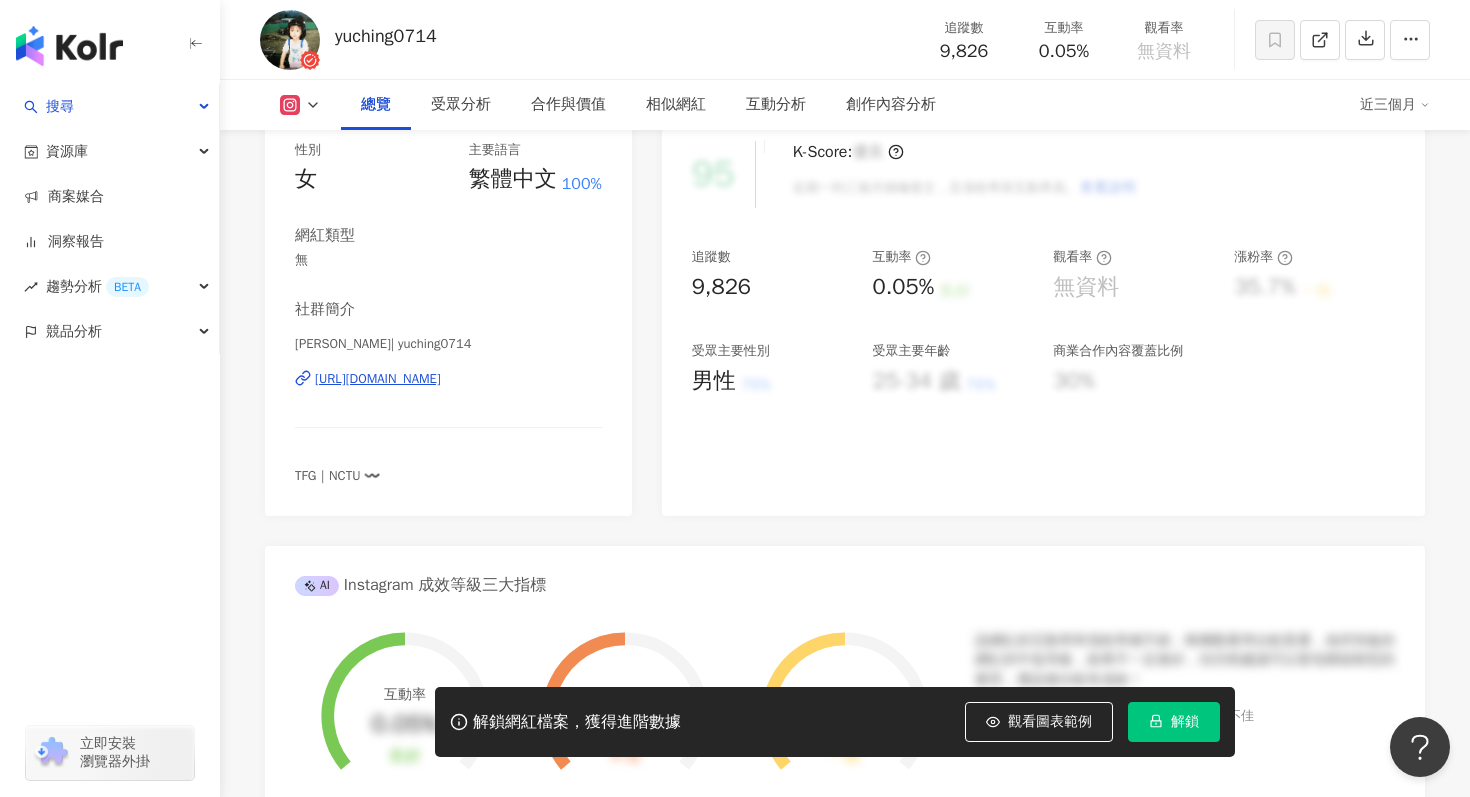 scroll, scrollTop: 0, scrollLeft: 0, axis: both 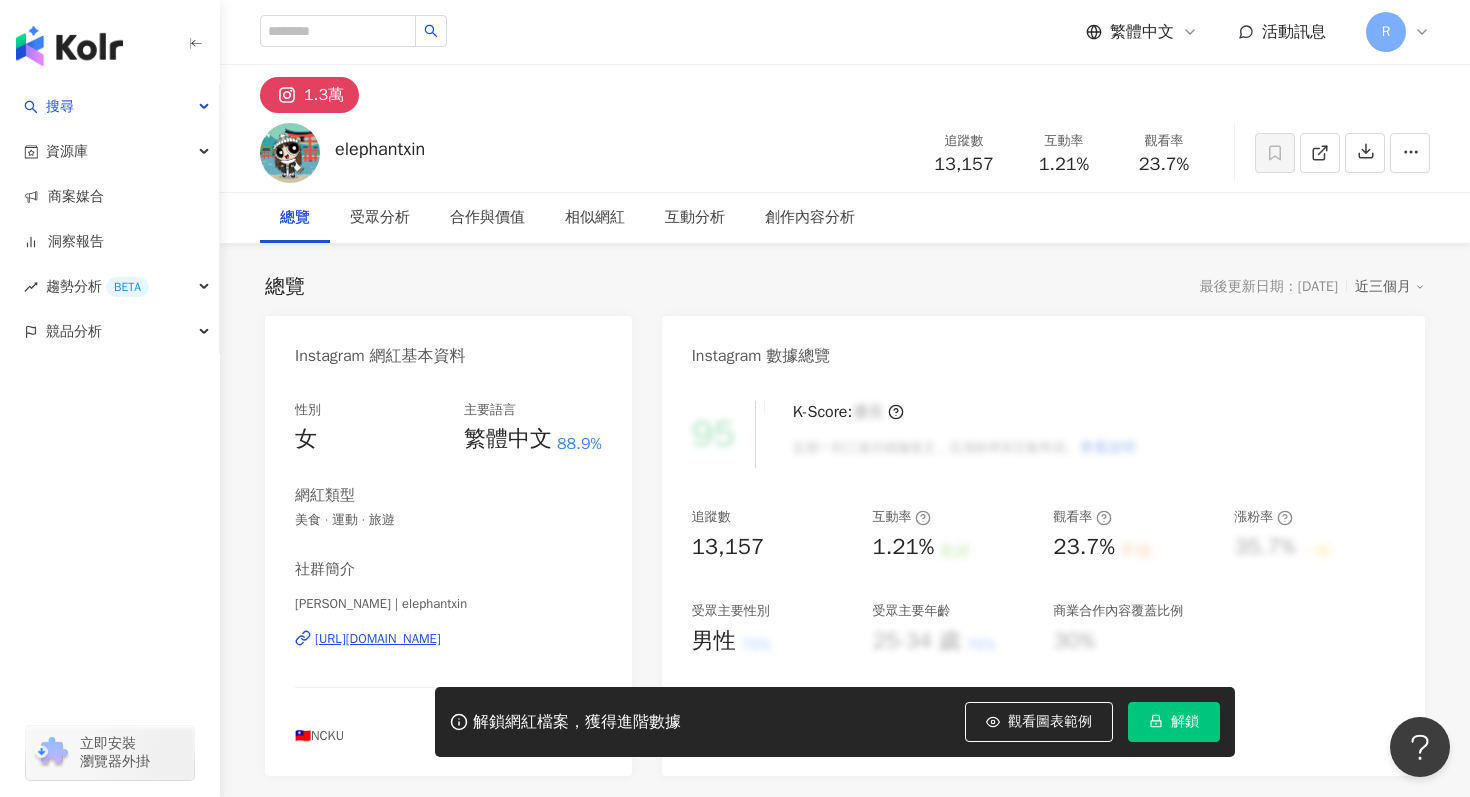 click on "https://www.instagram.com/elephantxin/" at bounding box center (378, 639) 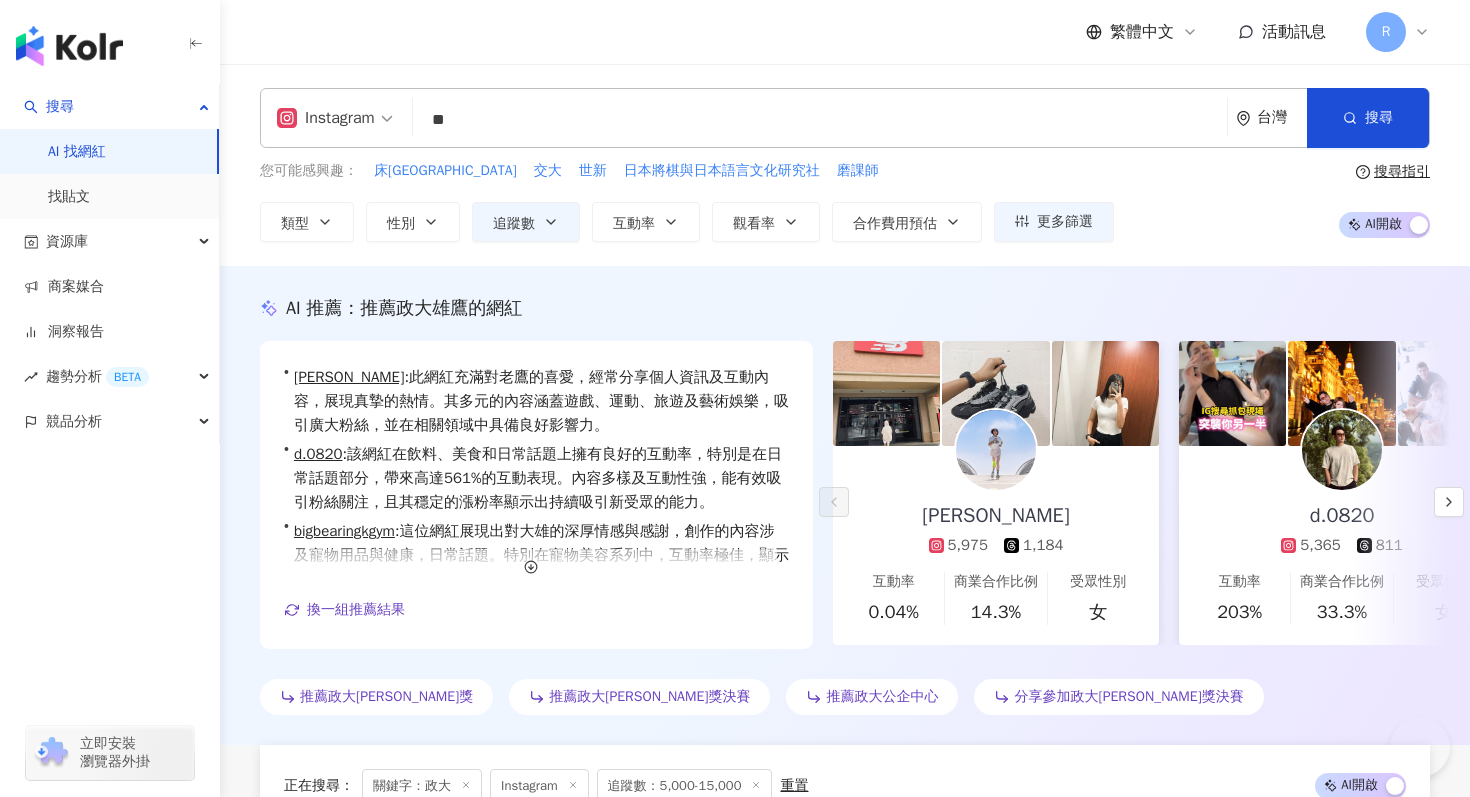 scroll, scrollTop: 5906, scrollLeft: 0, axis: vertical 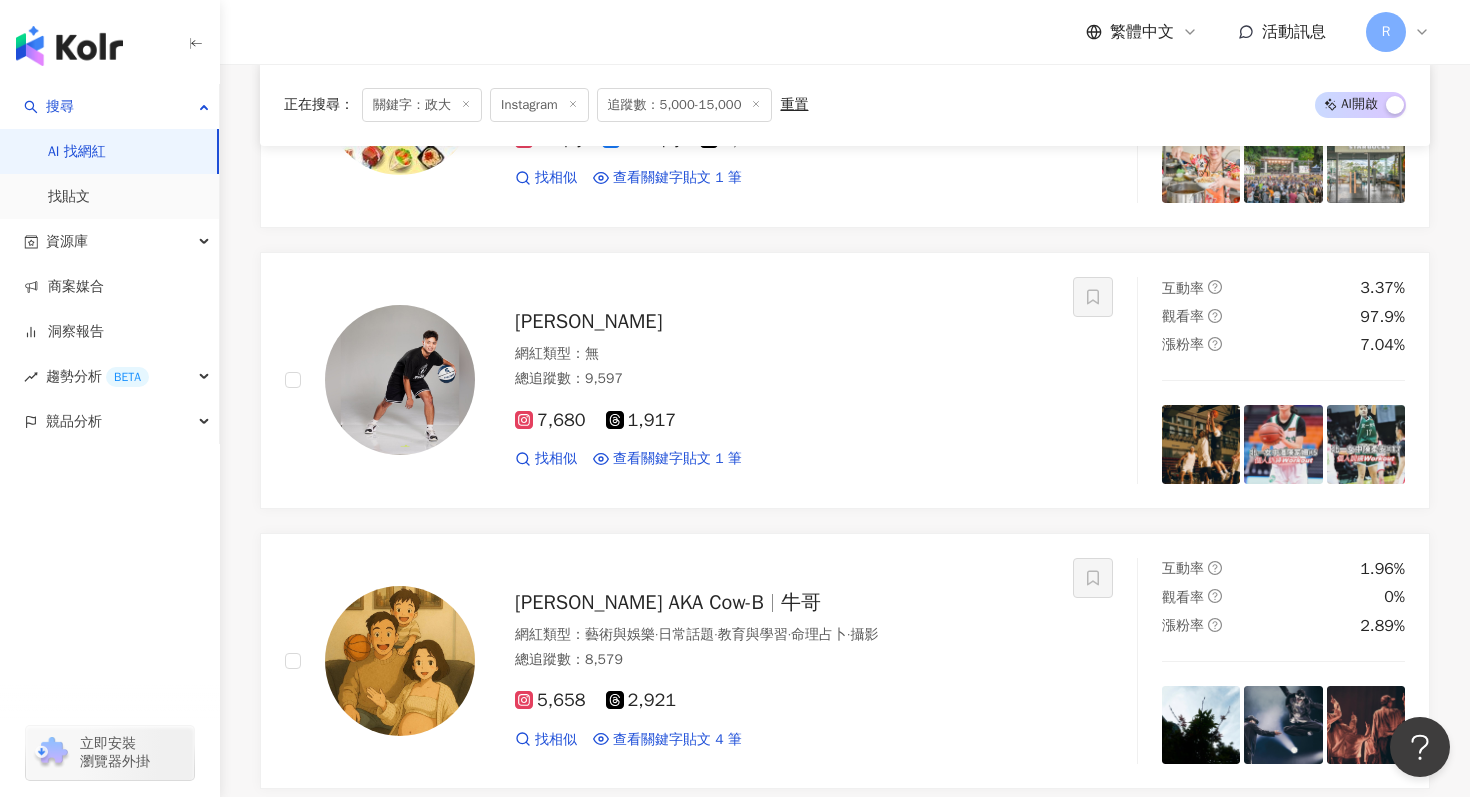 click 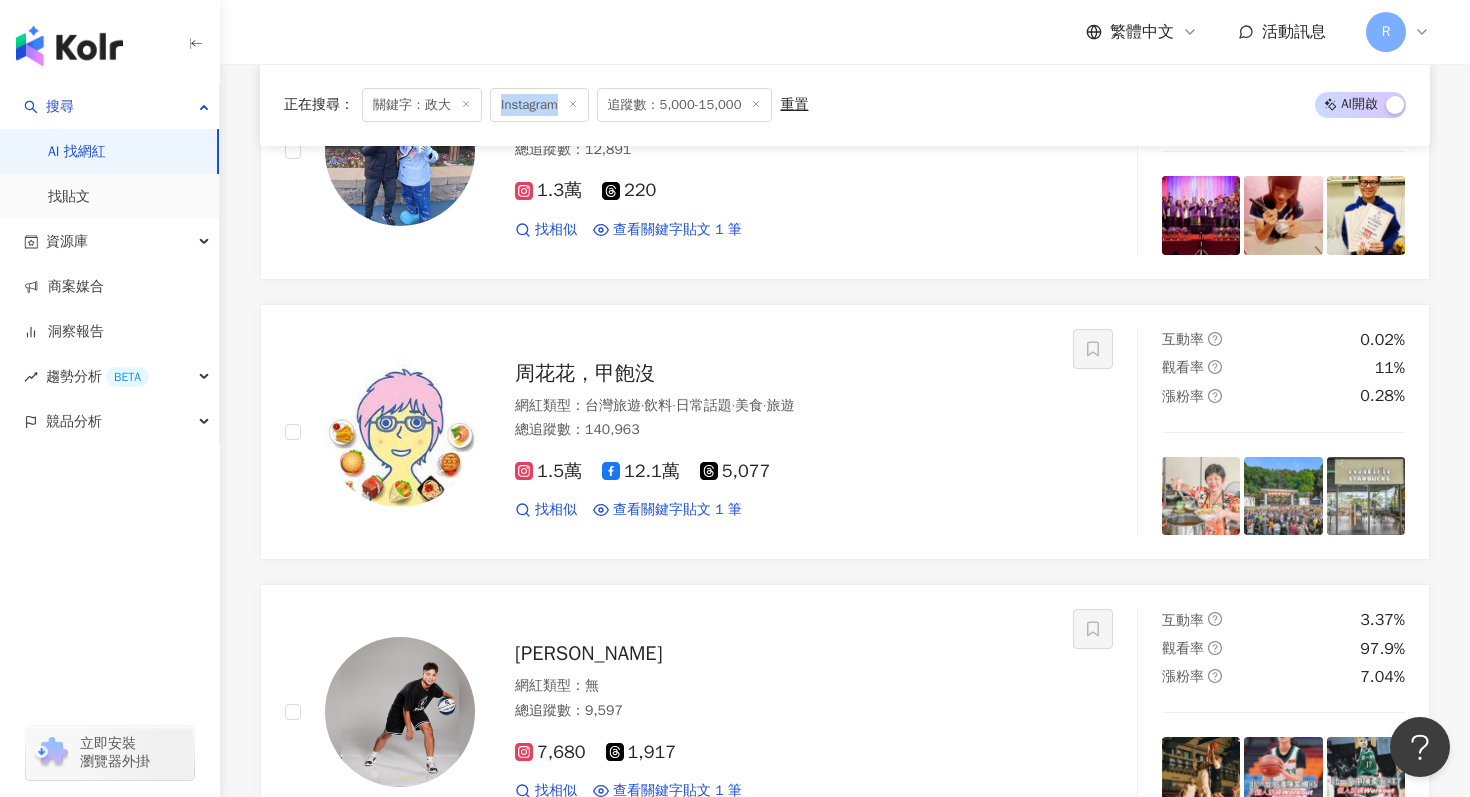 click 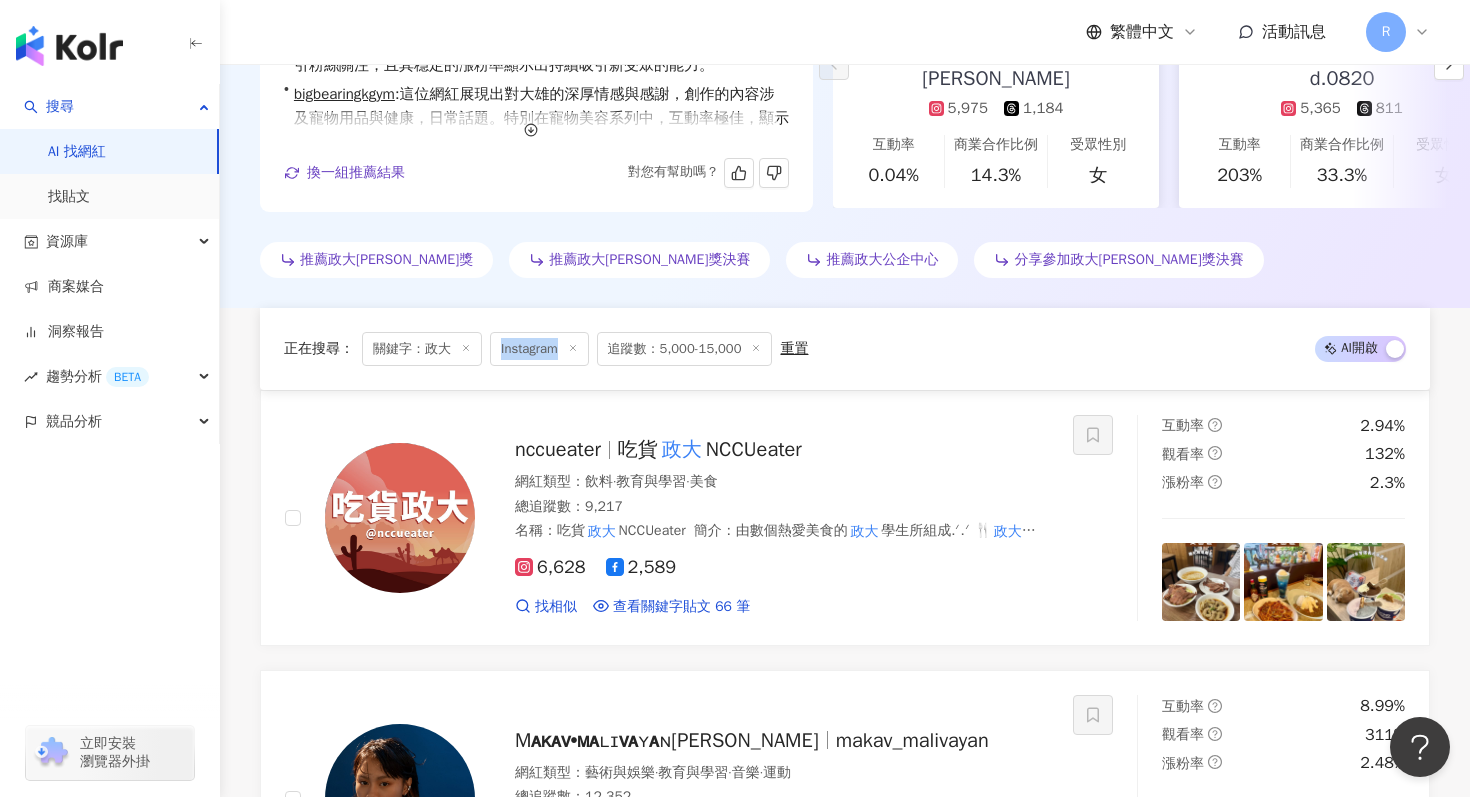 scroll, scrollTop: 166, scrollLeft: 0, axis: vertical 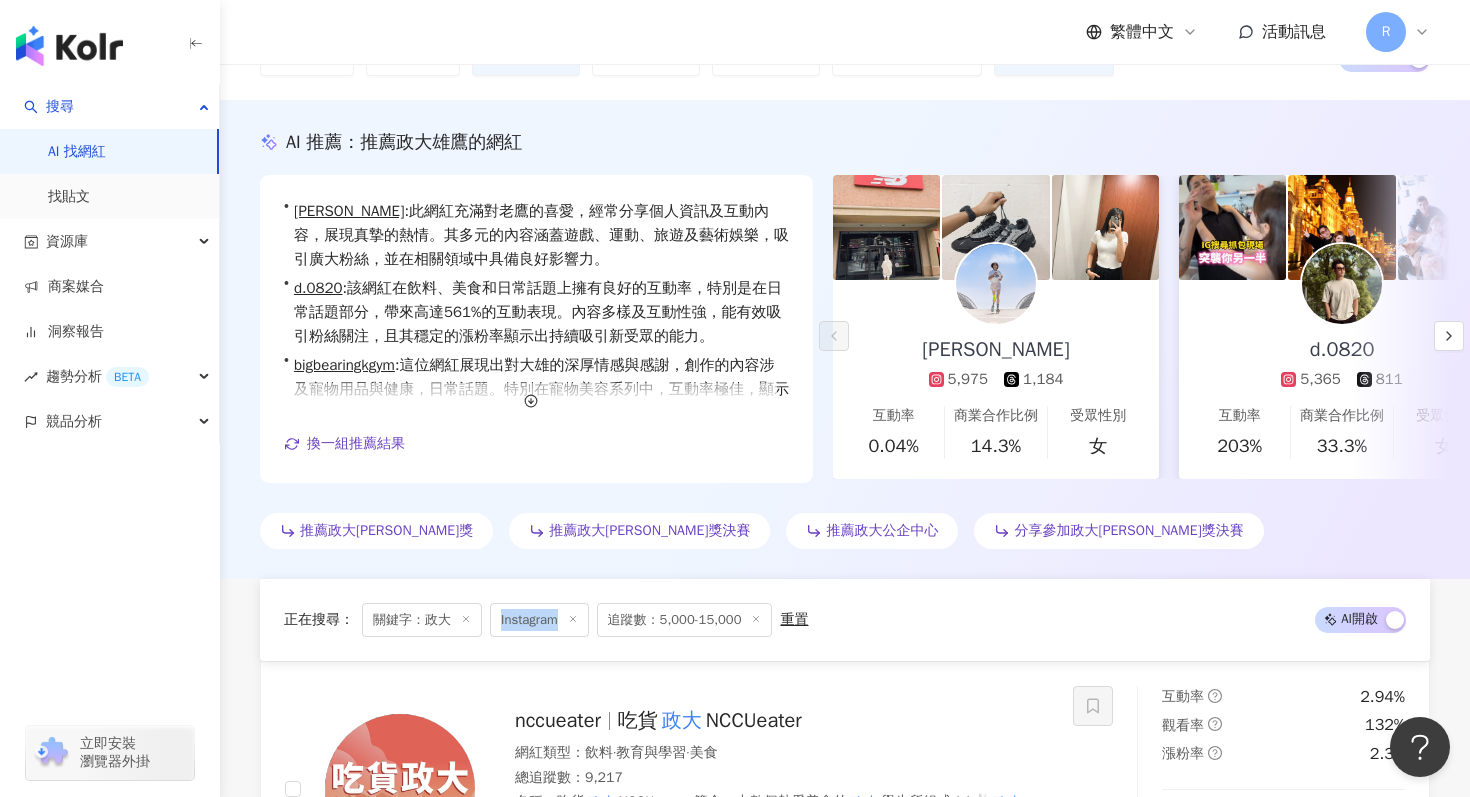 click on "**" at bounding box center [820, -46] 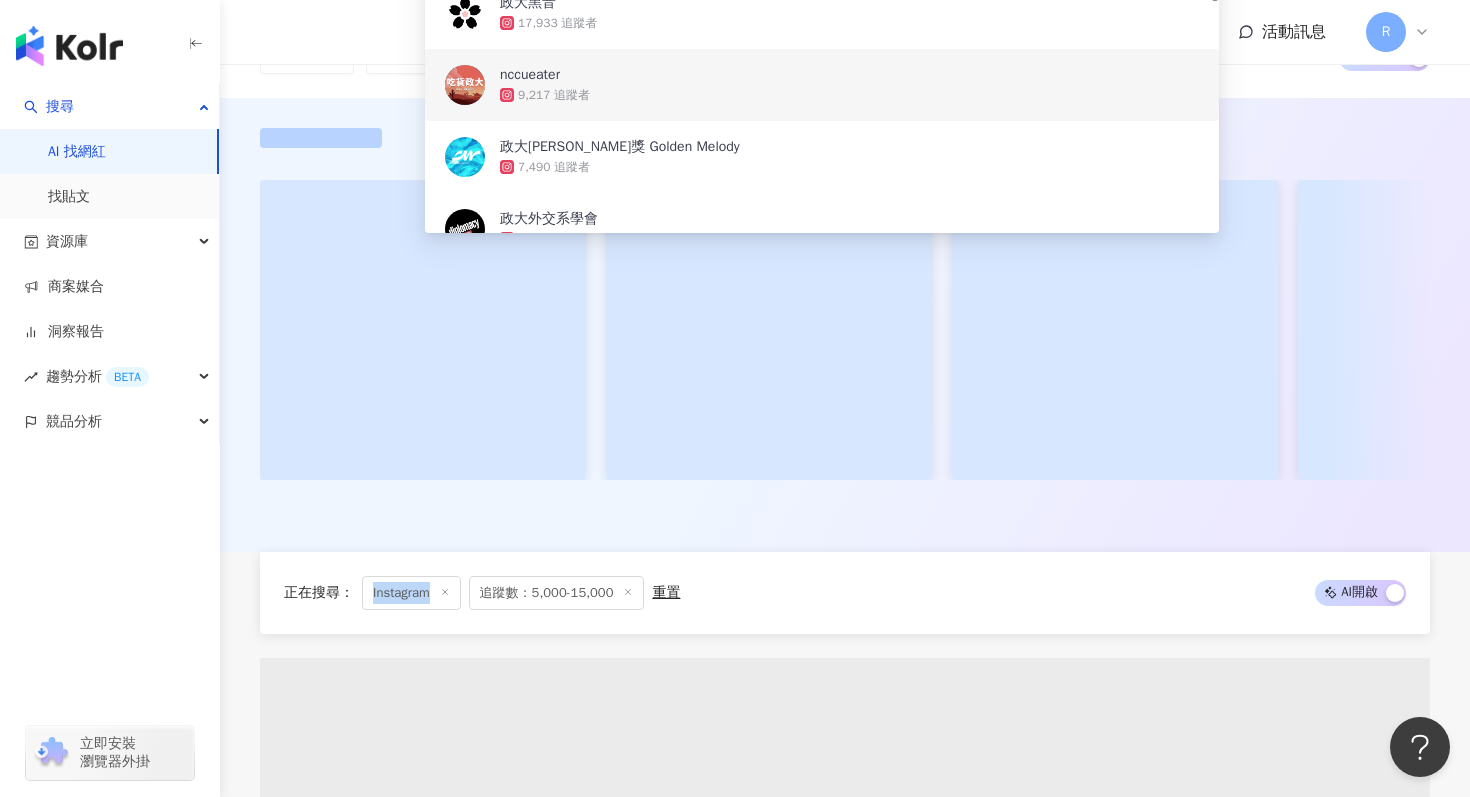 scroll, scrollTop: 0, scrollLeft: 0, axis: both 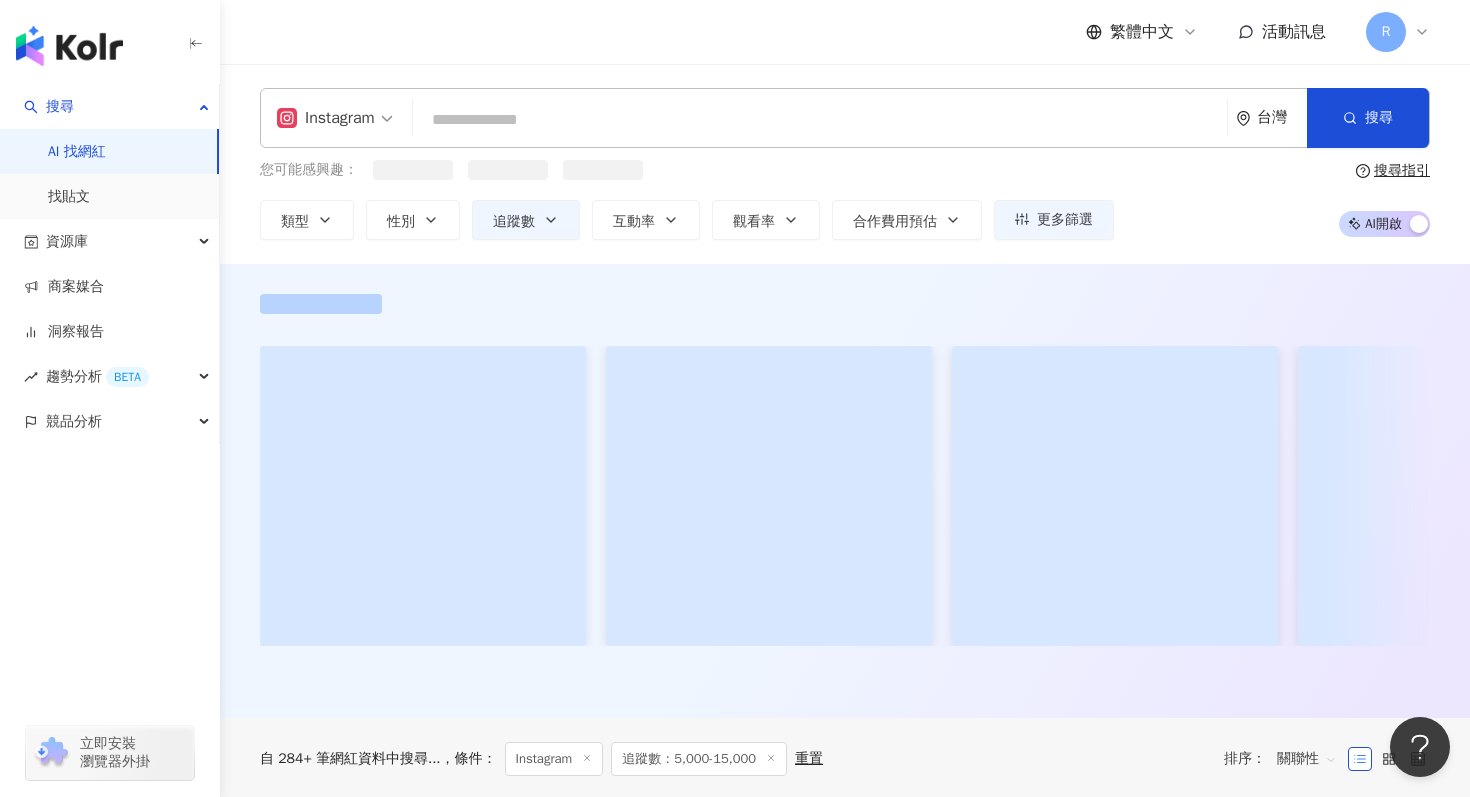 click at bounding box center (820, 120) 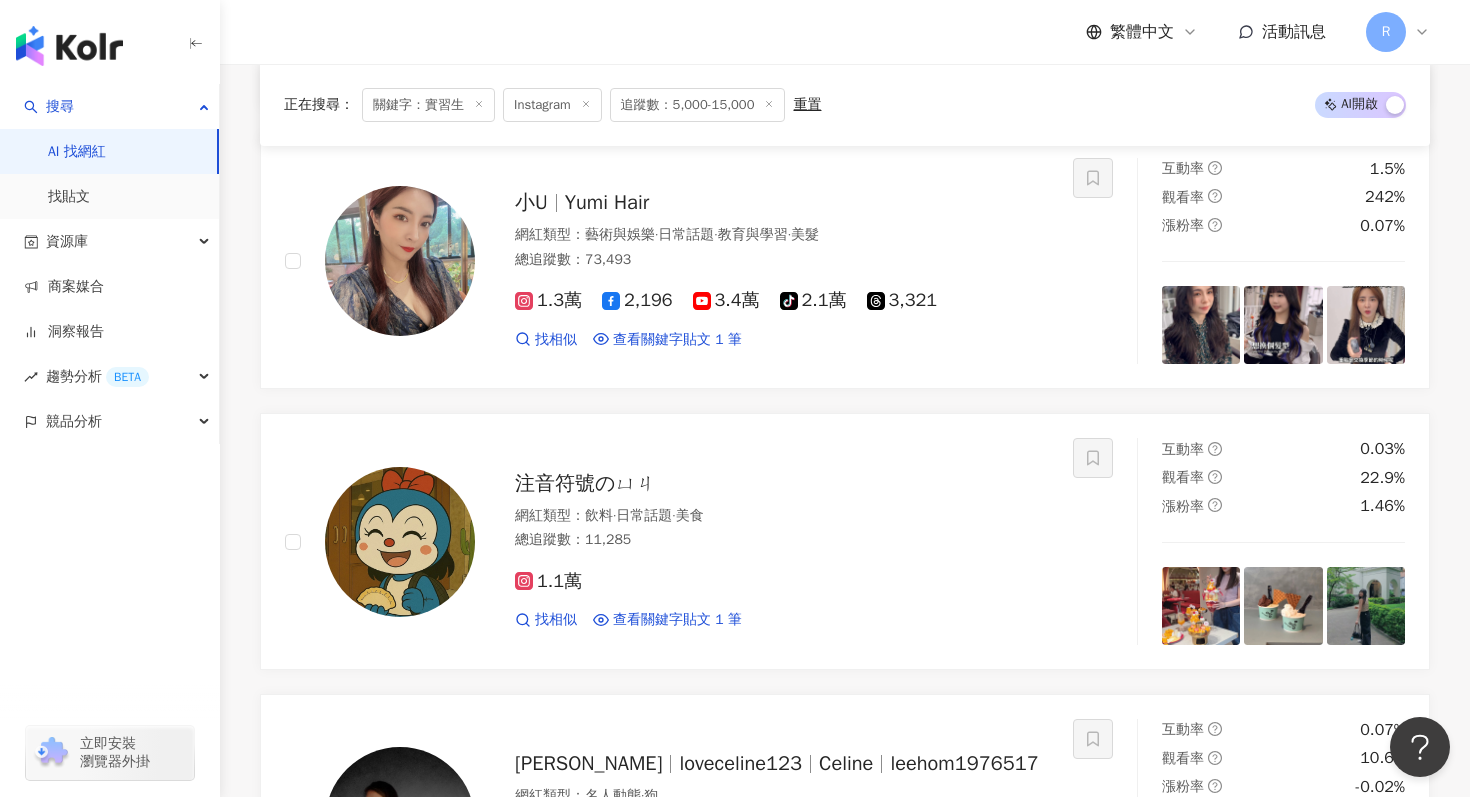 scroll, scrollTop: 2115, scrollLeft: 0, axis: vertical 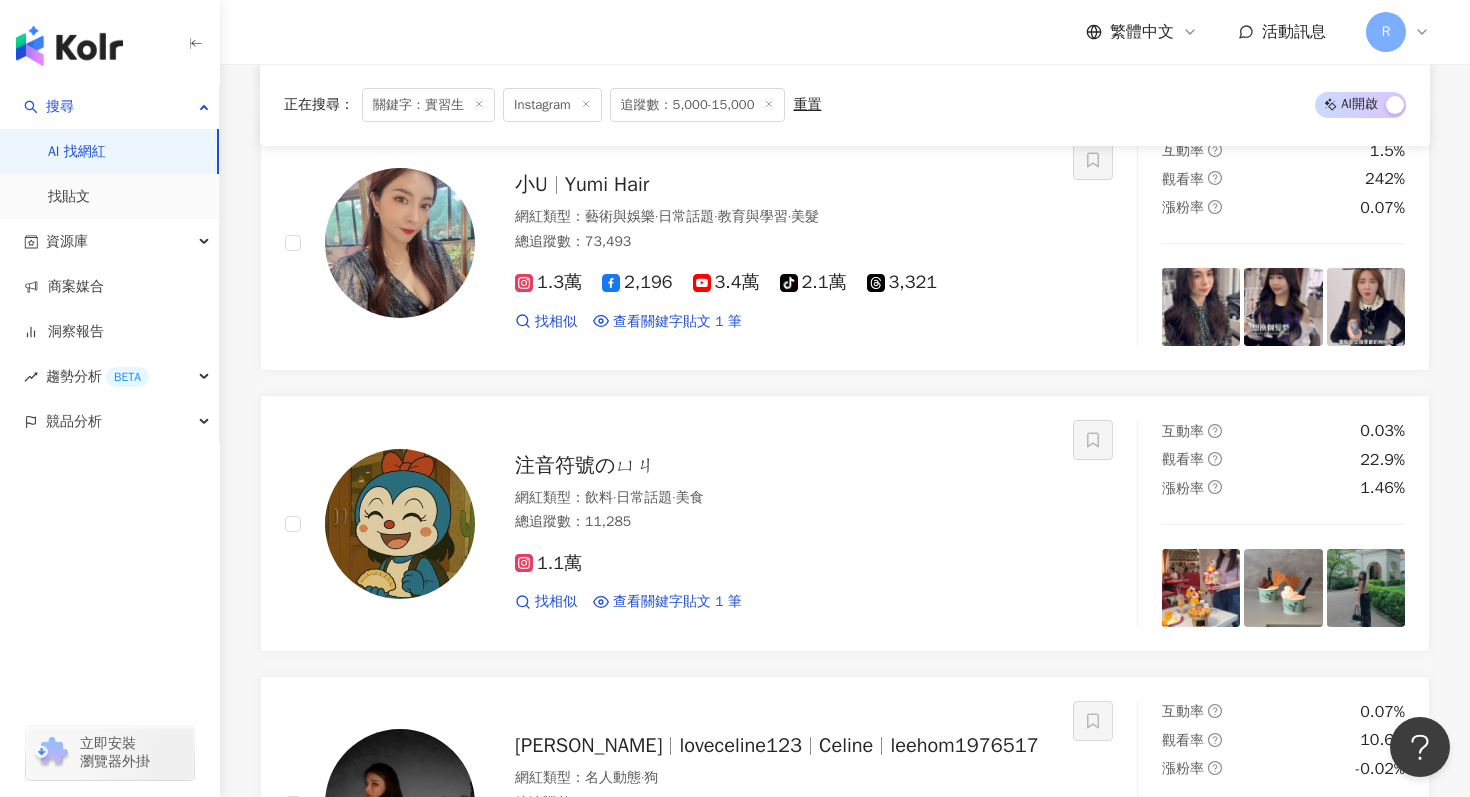 type on "***" 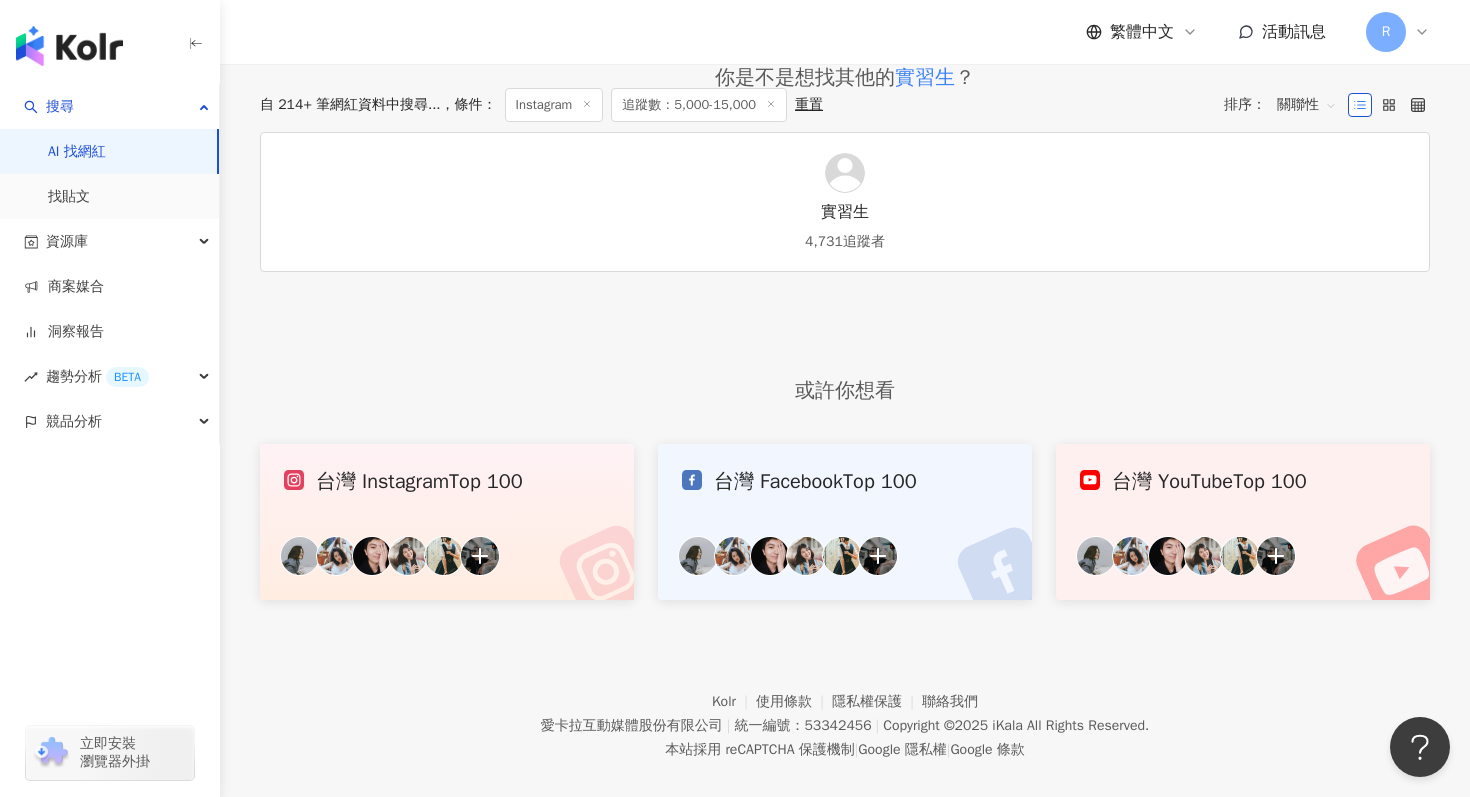 scroll, scrollTop: 0, scrollLeft: 0, axis: both 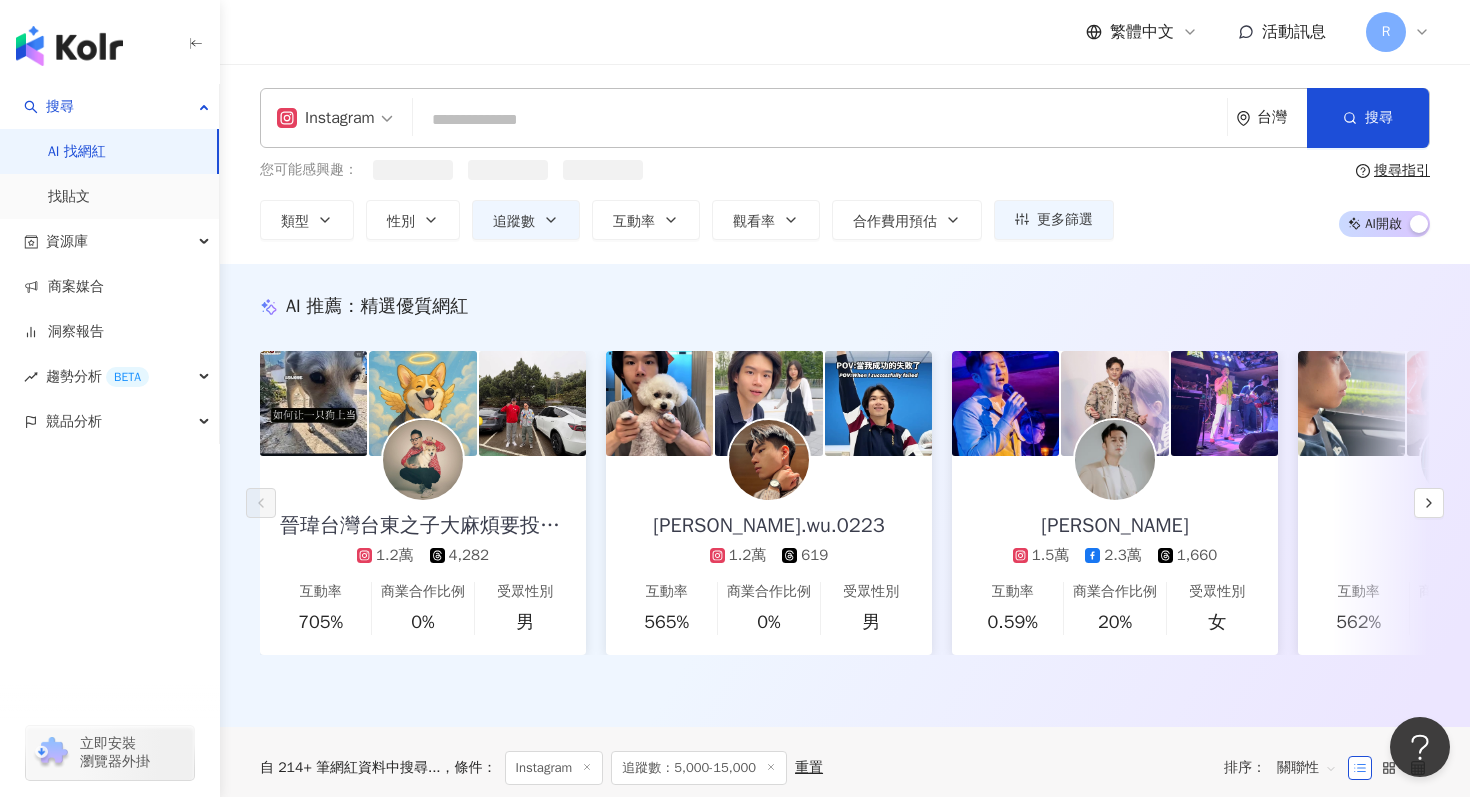 click at bounding box center [820, 120] 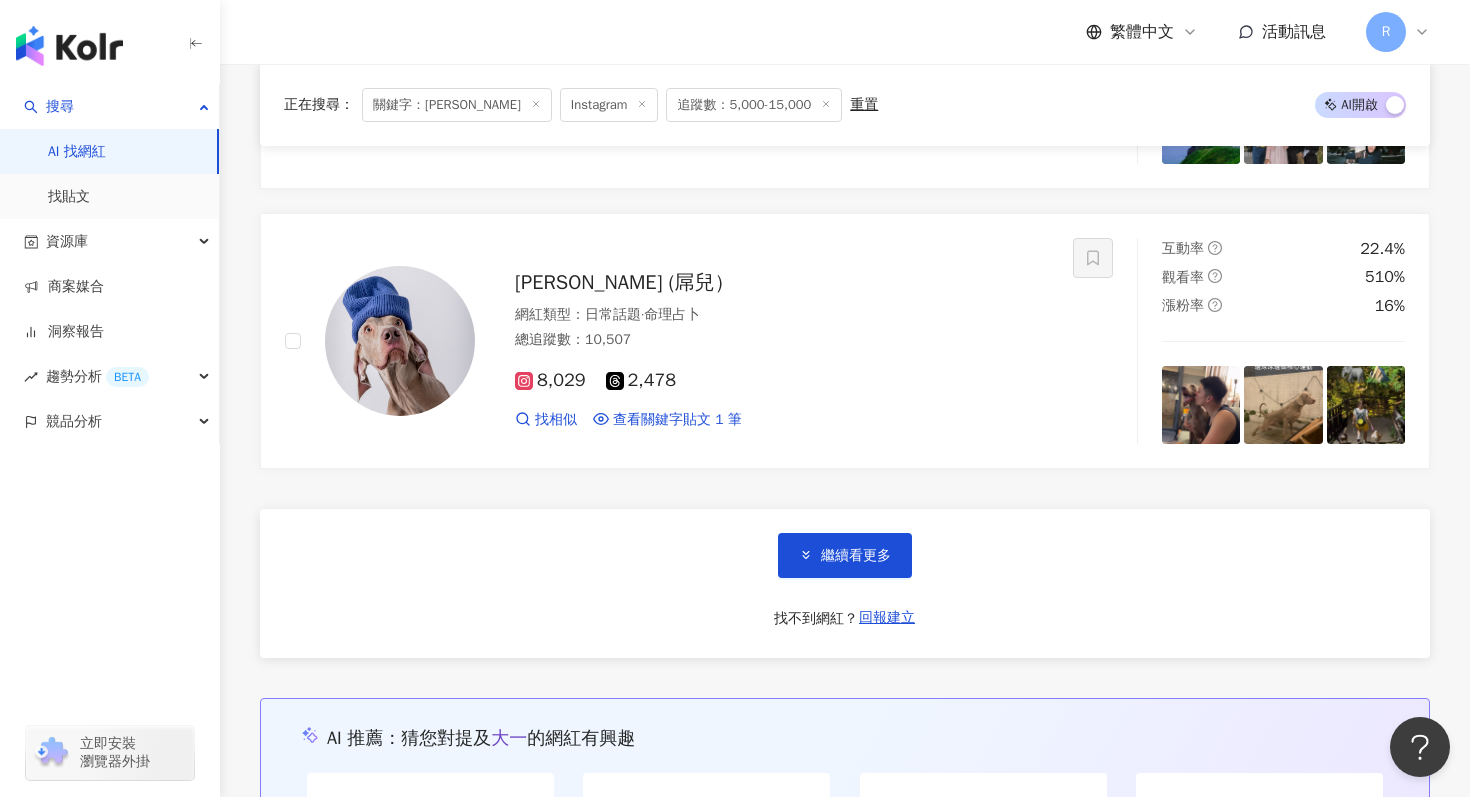scroll, scrollTop: 3332, scrollLeft: 0, axis: vertical 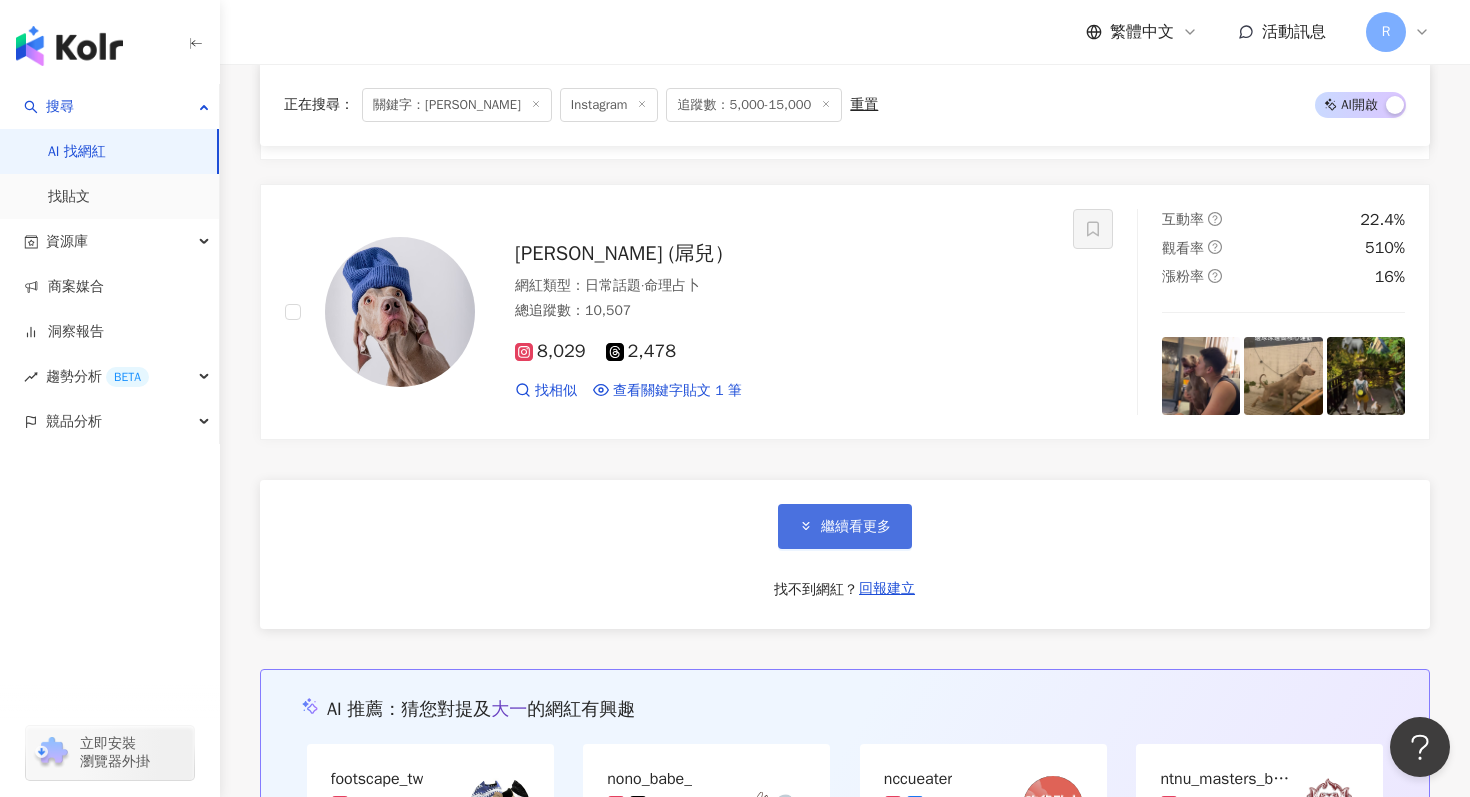 type on "**" 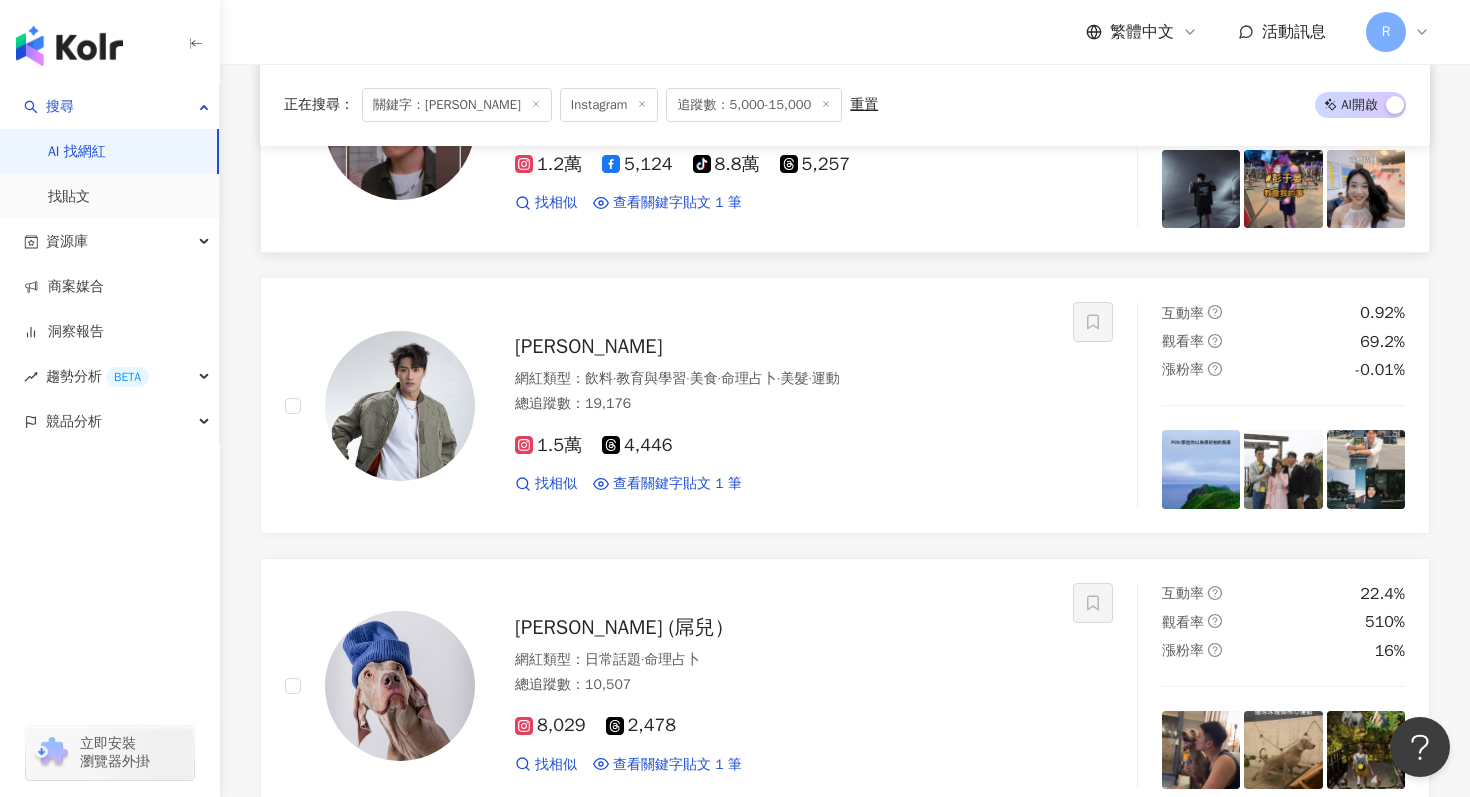 scroll, scrollTop: 2596, scrollLeft: 0, axis: vertical 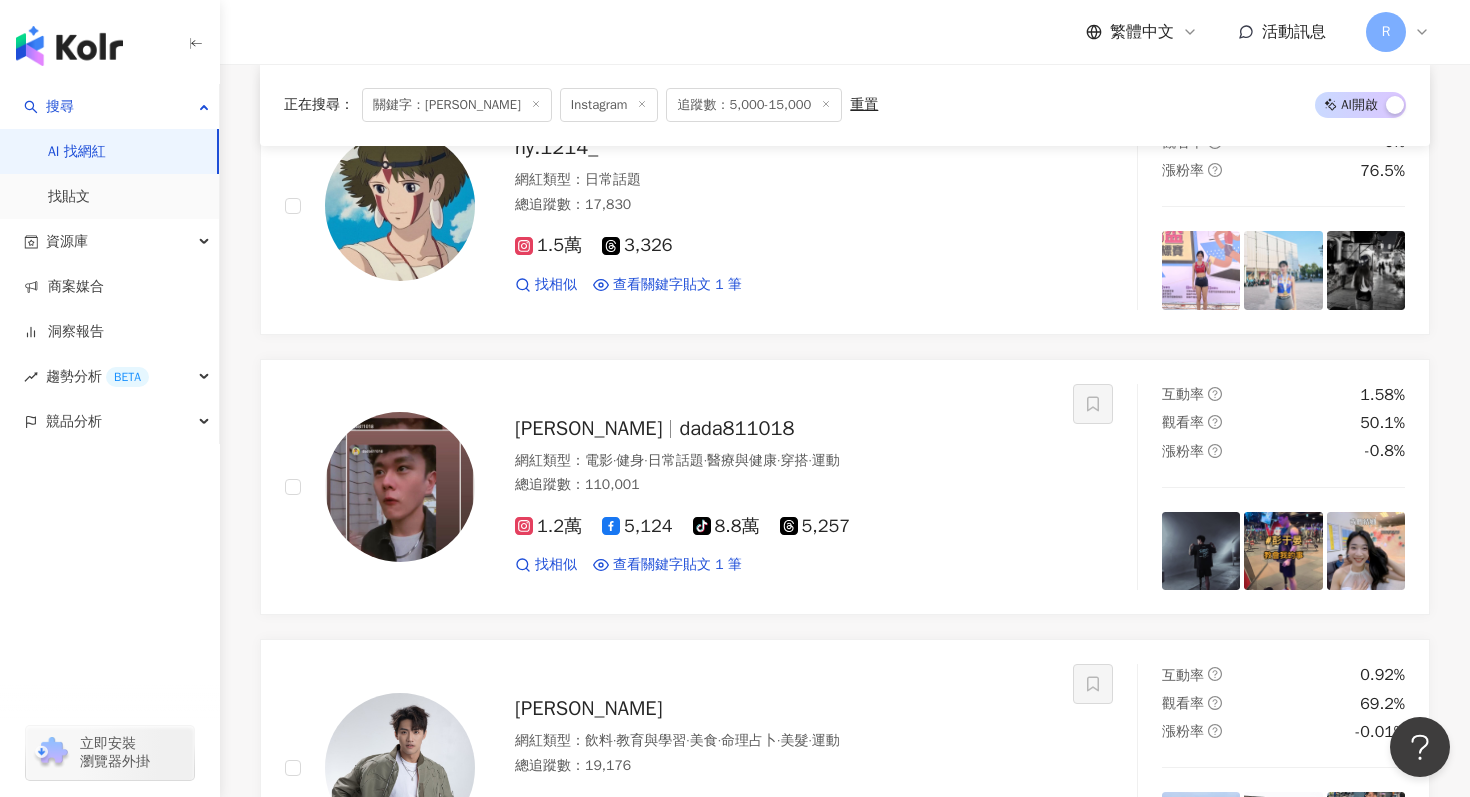 click 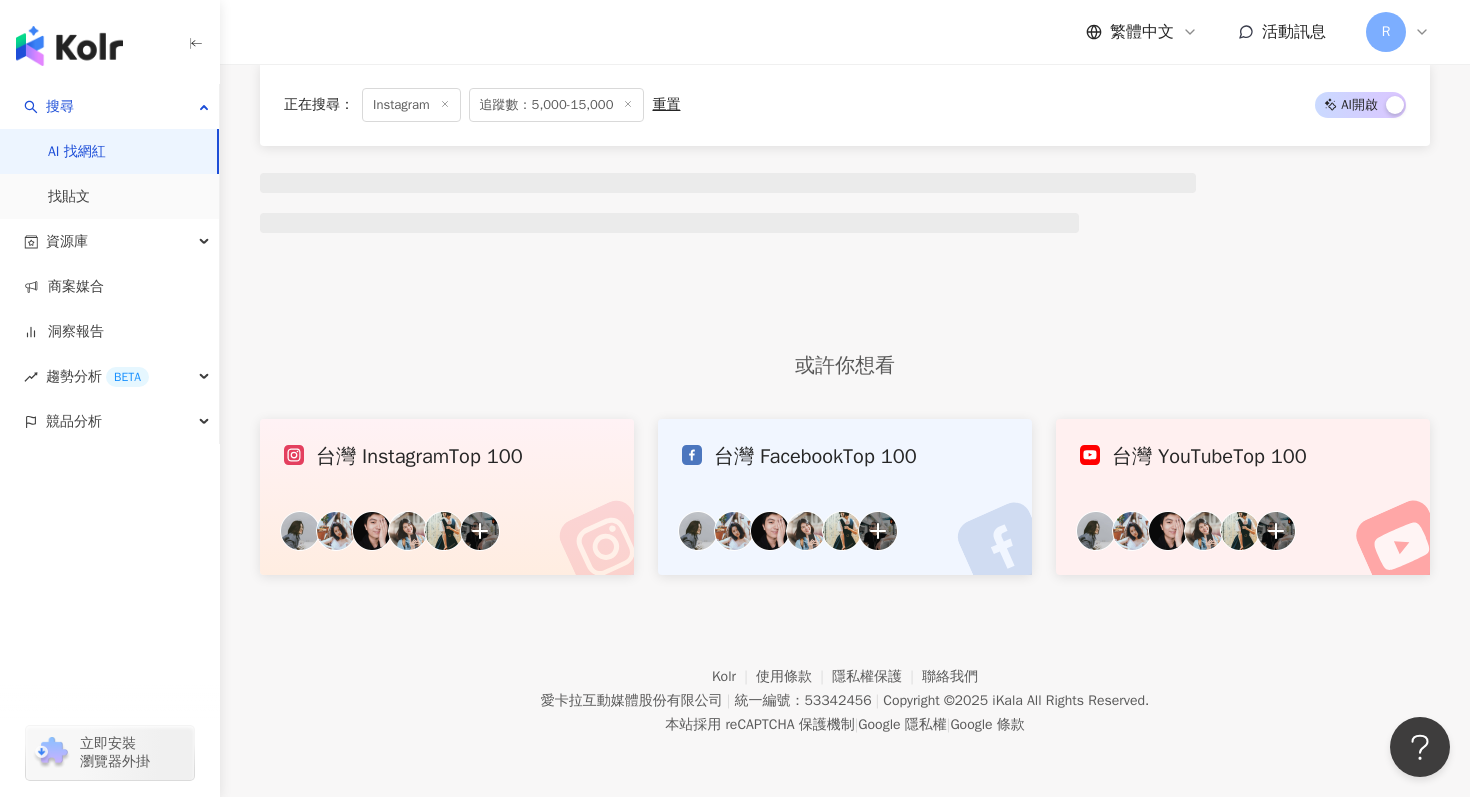 scroll, scrollTop: 0, scrollLeft: 0, axis: both 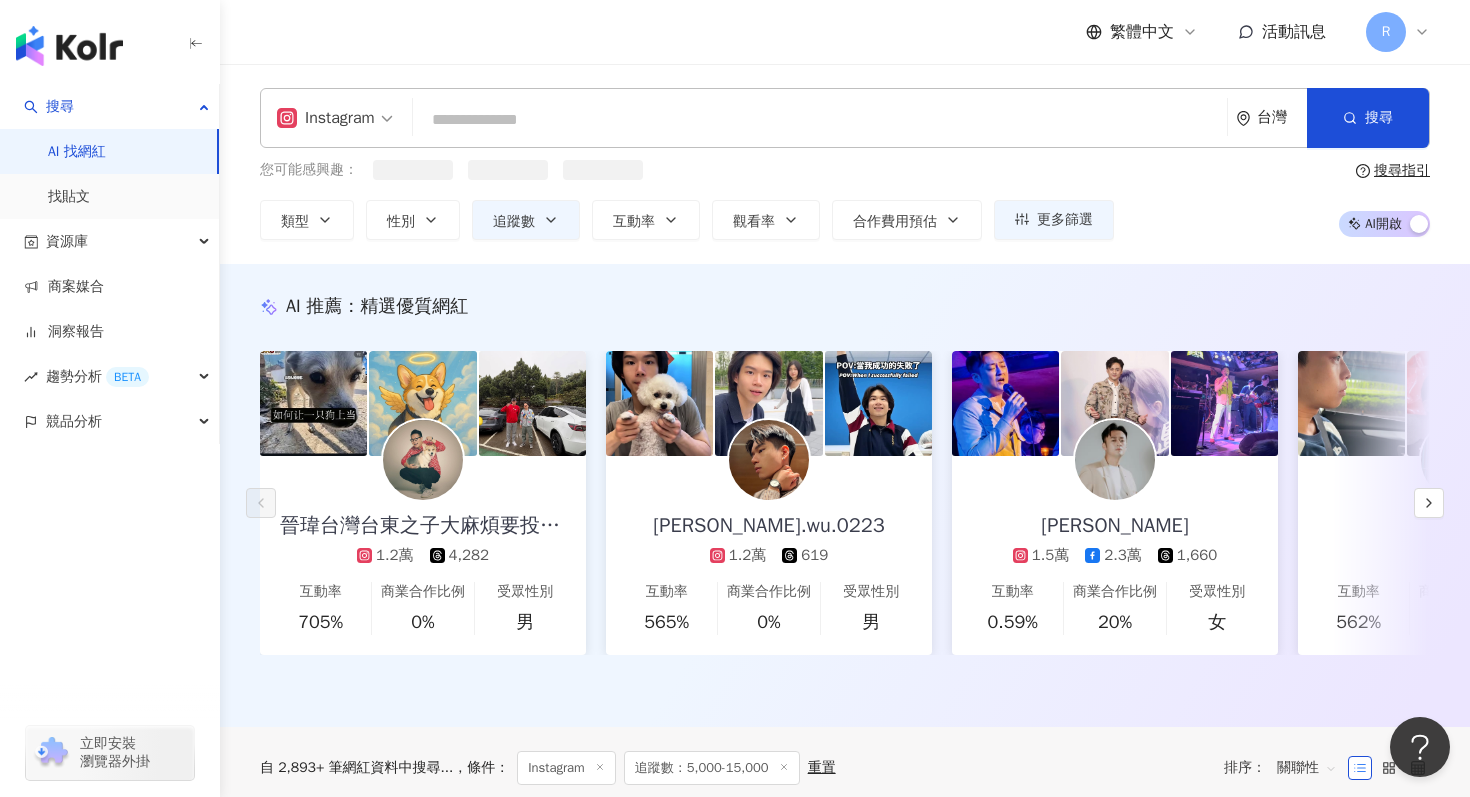 click at bounding box center [820, 120] 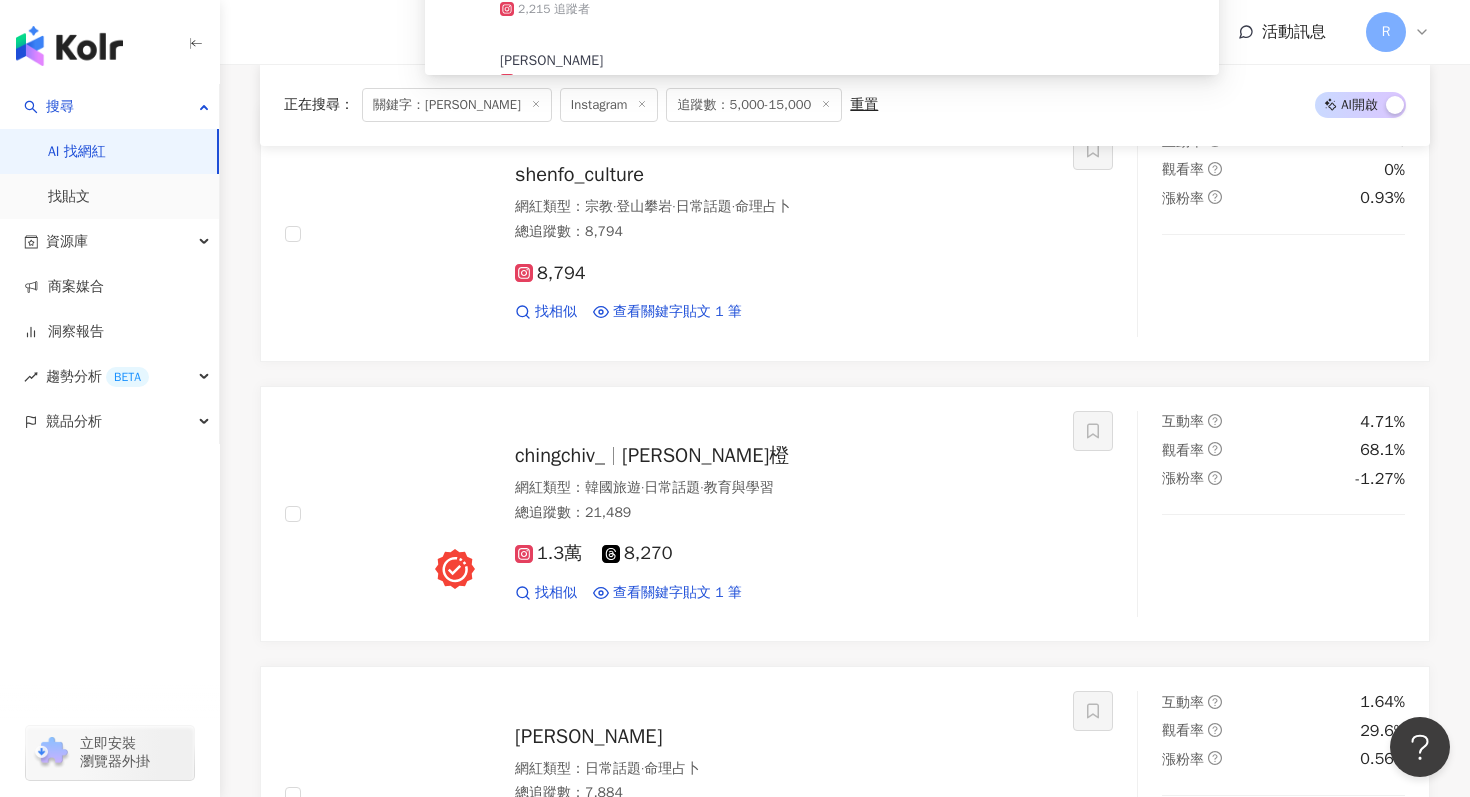 scroll, scrollTop: 493, scrollLeft: 0, axis: vertical 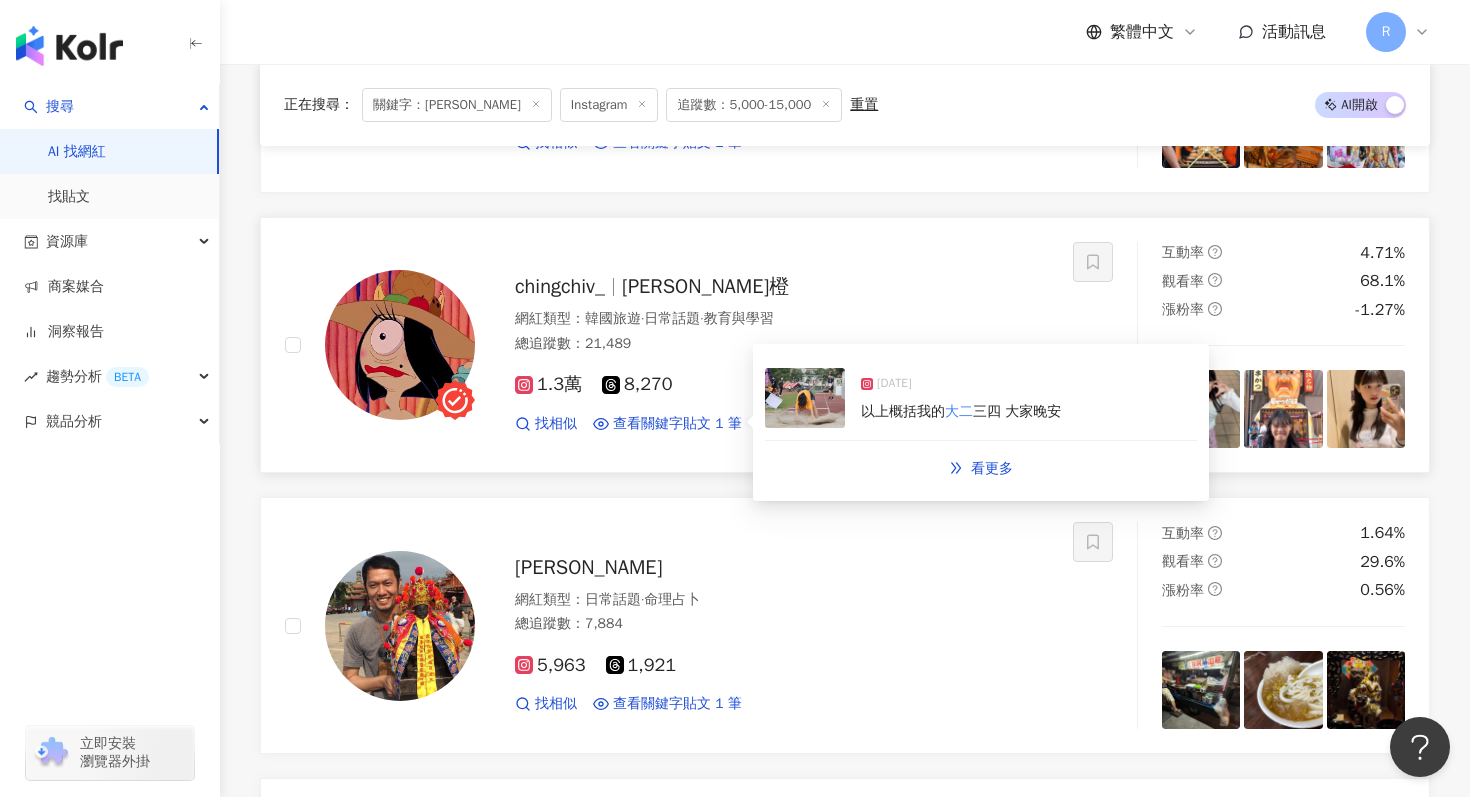 type on "**" 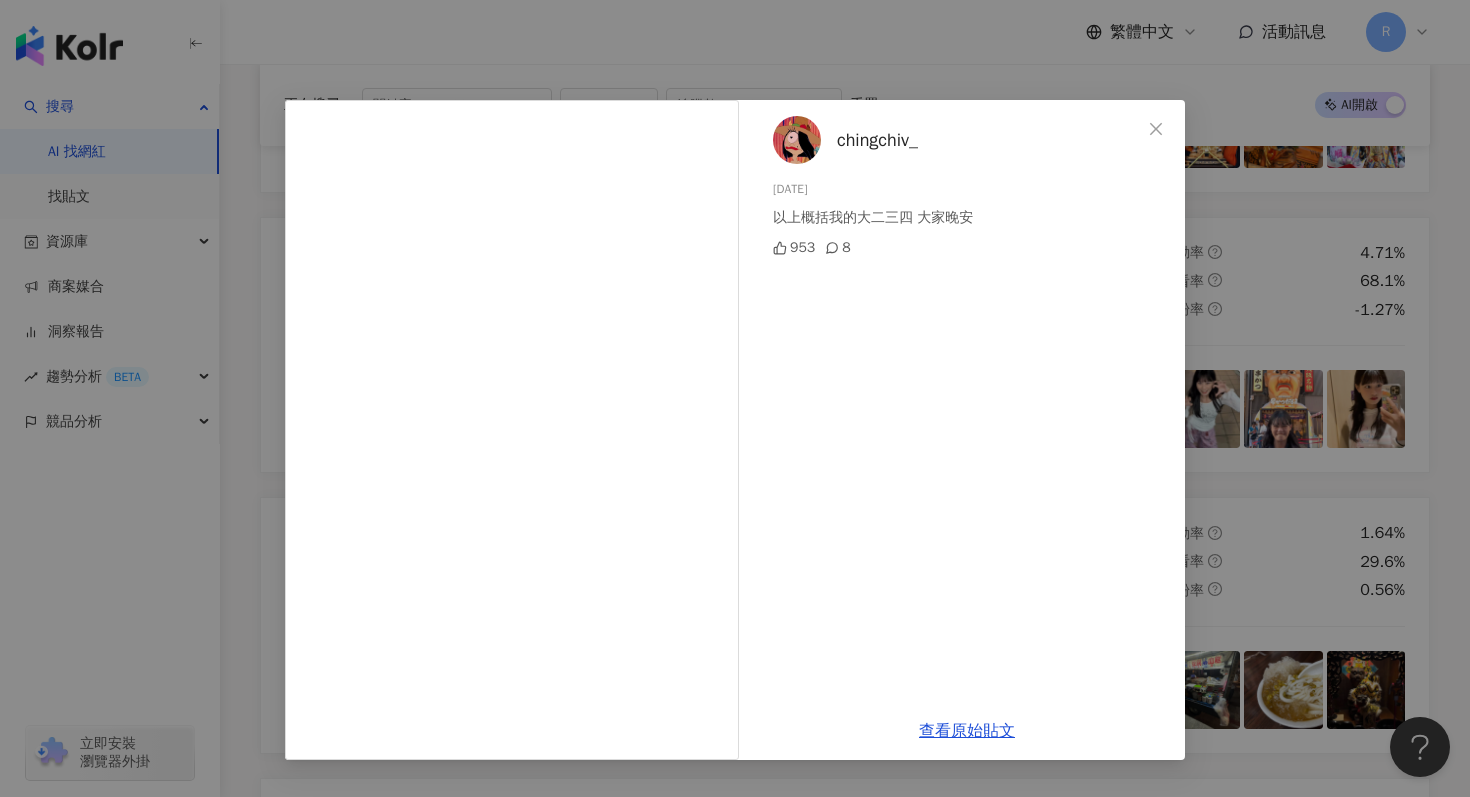 click on "chingchiv_ [DATE] 以上概括我的大二三四 大家晚安 953 8 查看原始貼文" at bounding box center (735, 398) 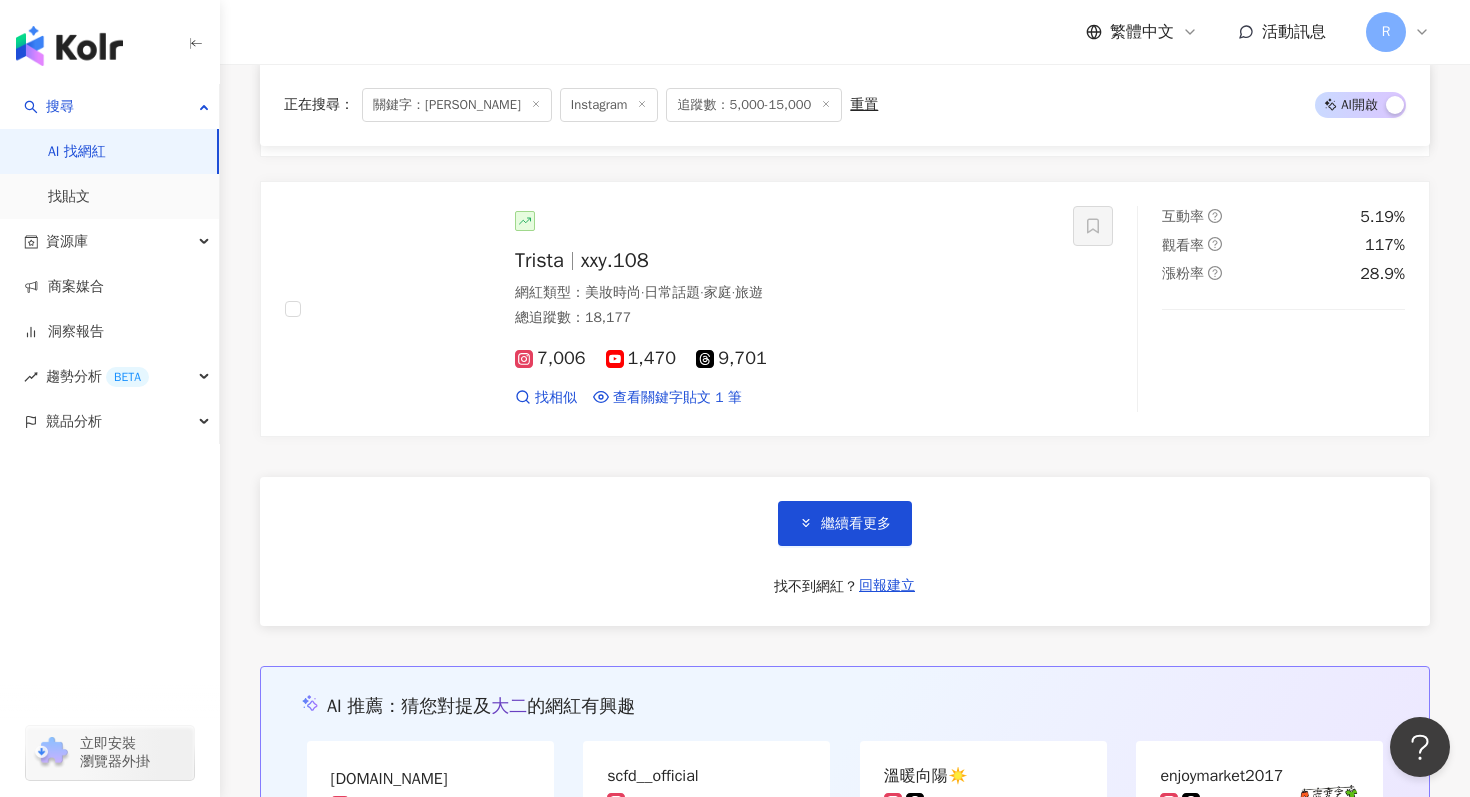 scroll, scrollTop: 3344, scrollLeft: 0, axis: vertical 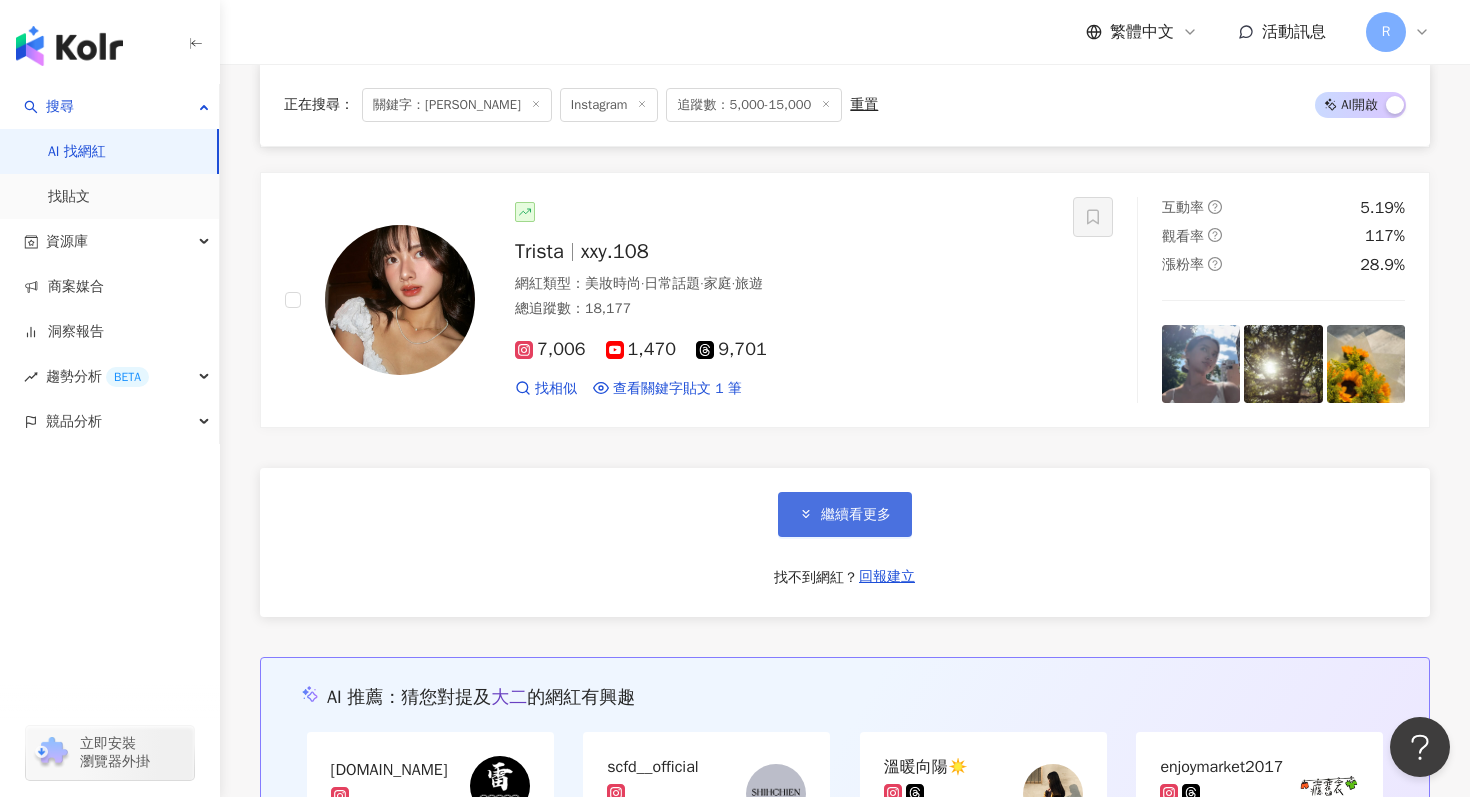click on "繼續看更多" at bounding box center [845, 514] 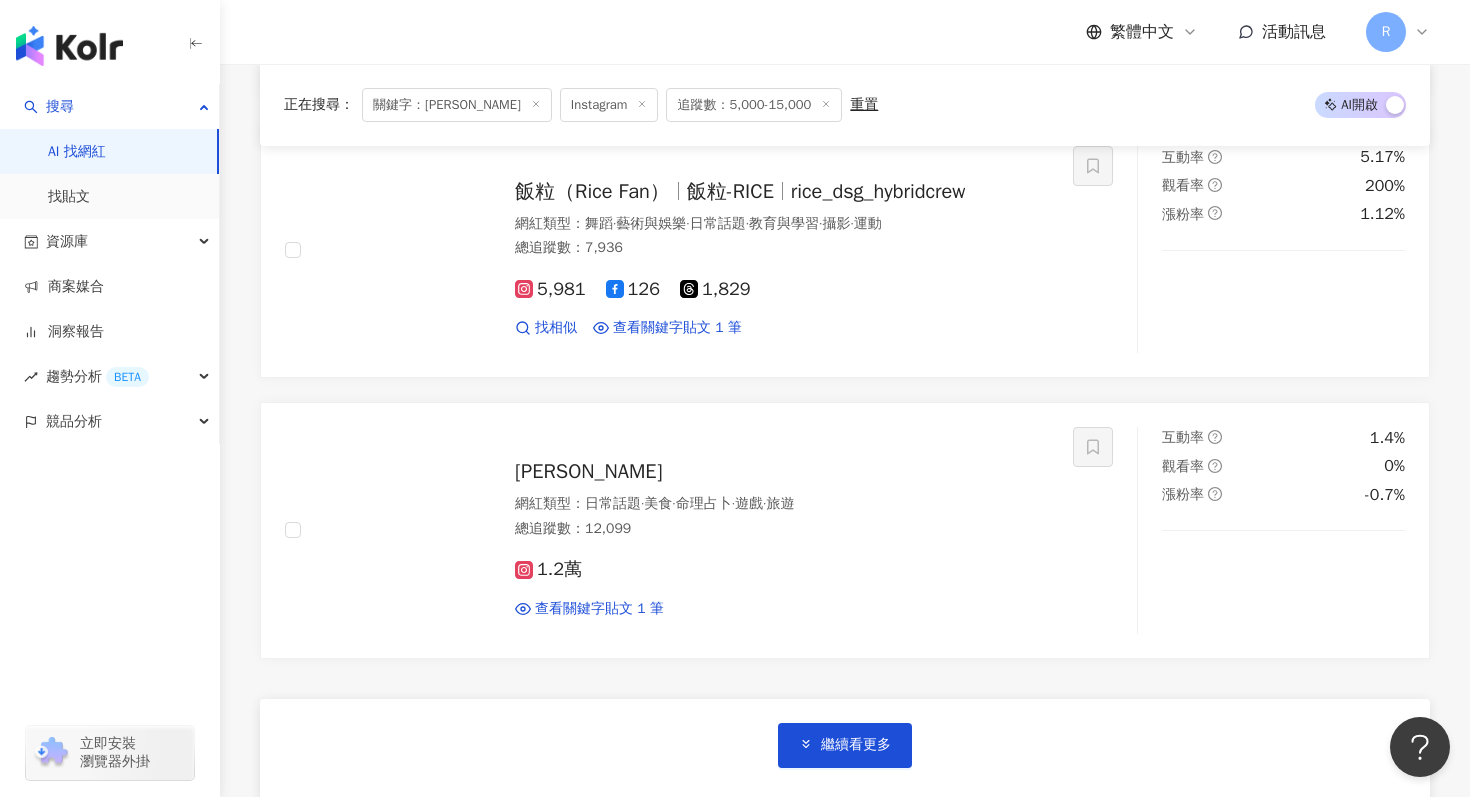 scroll, scrollTop: 6629, scrollLeft: 0, axis: vertical 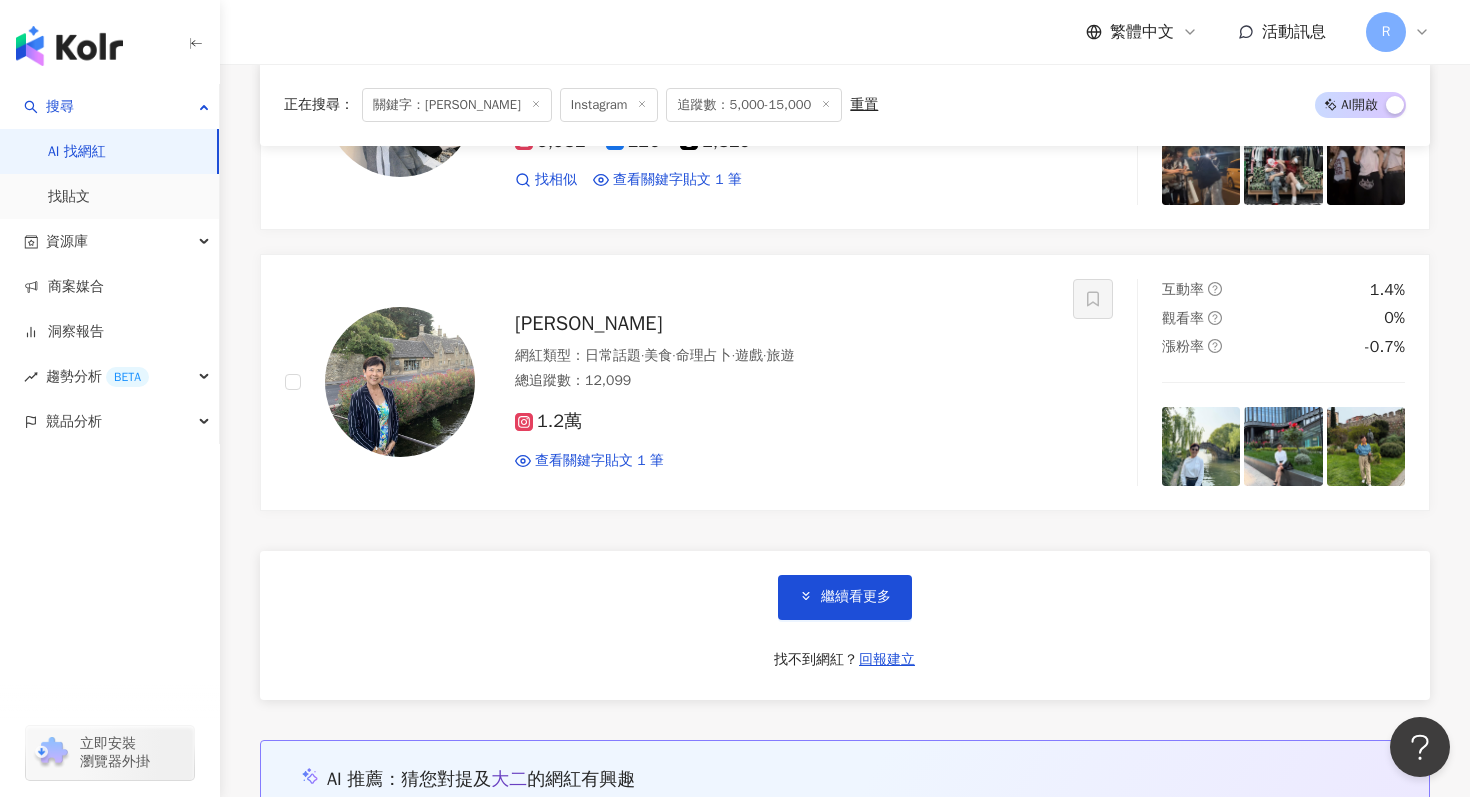 click on "繼續看更多 找不到網紅？ 回報建立" at bounding box center [845, 625] 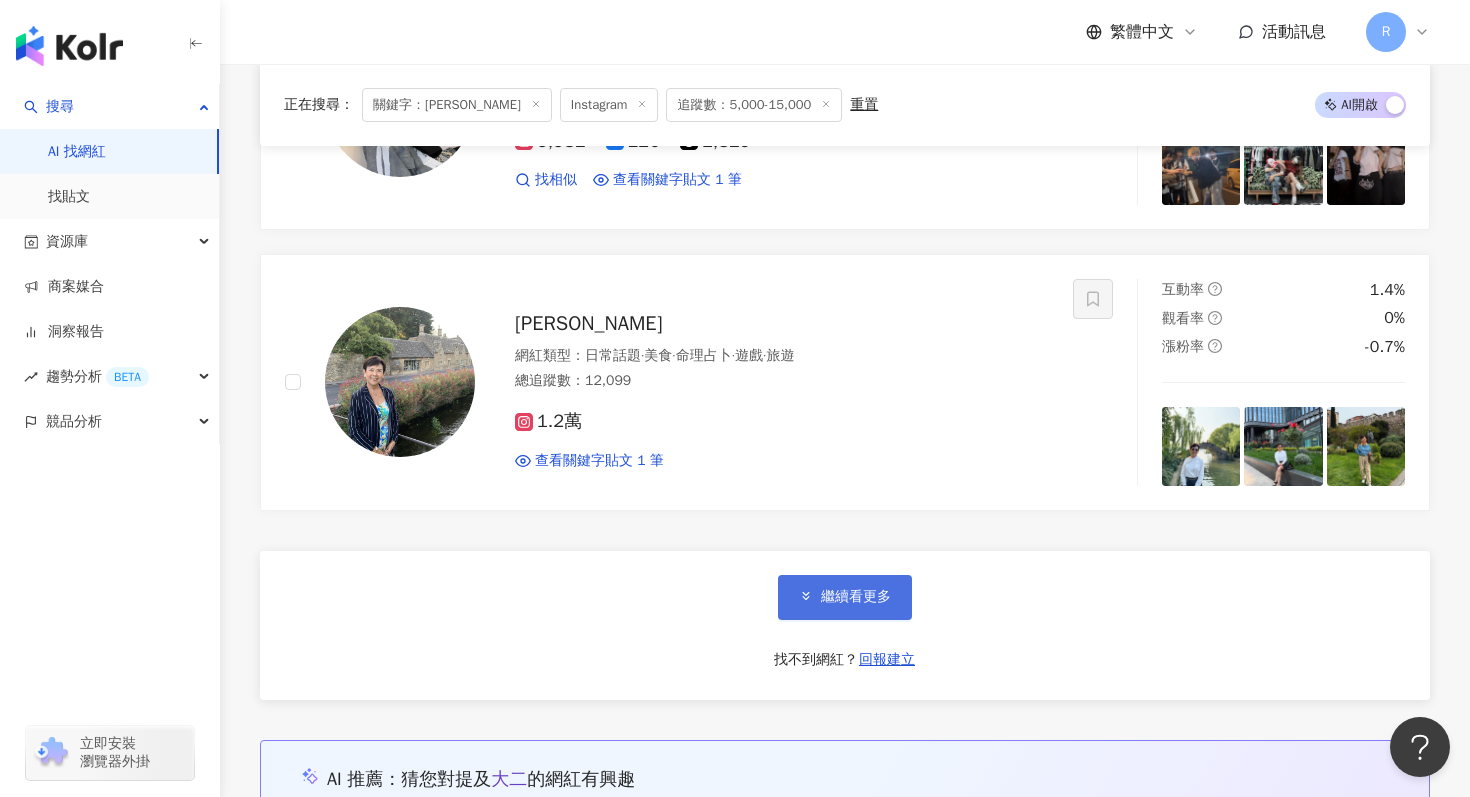 click on "繼續看更多" at bounding box center [845, 597] 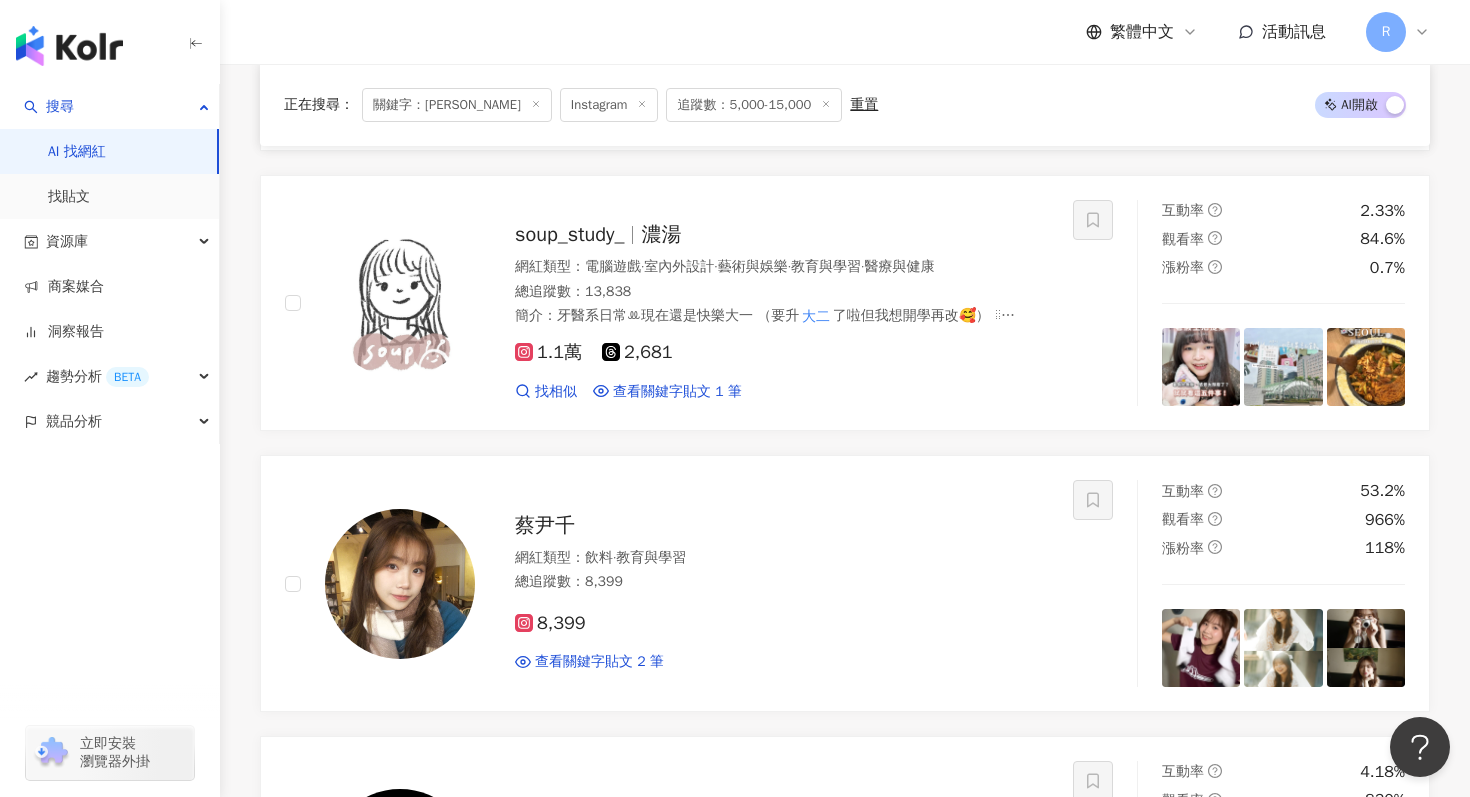 scroll, scrollTop: 9564, scrollLeft: 0, axis: vertical 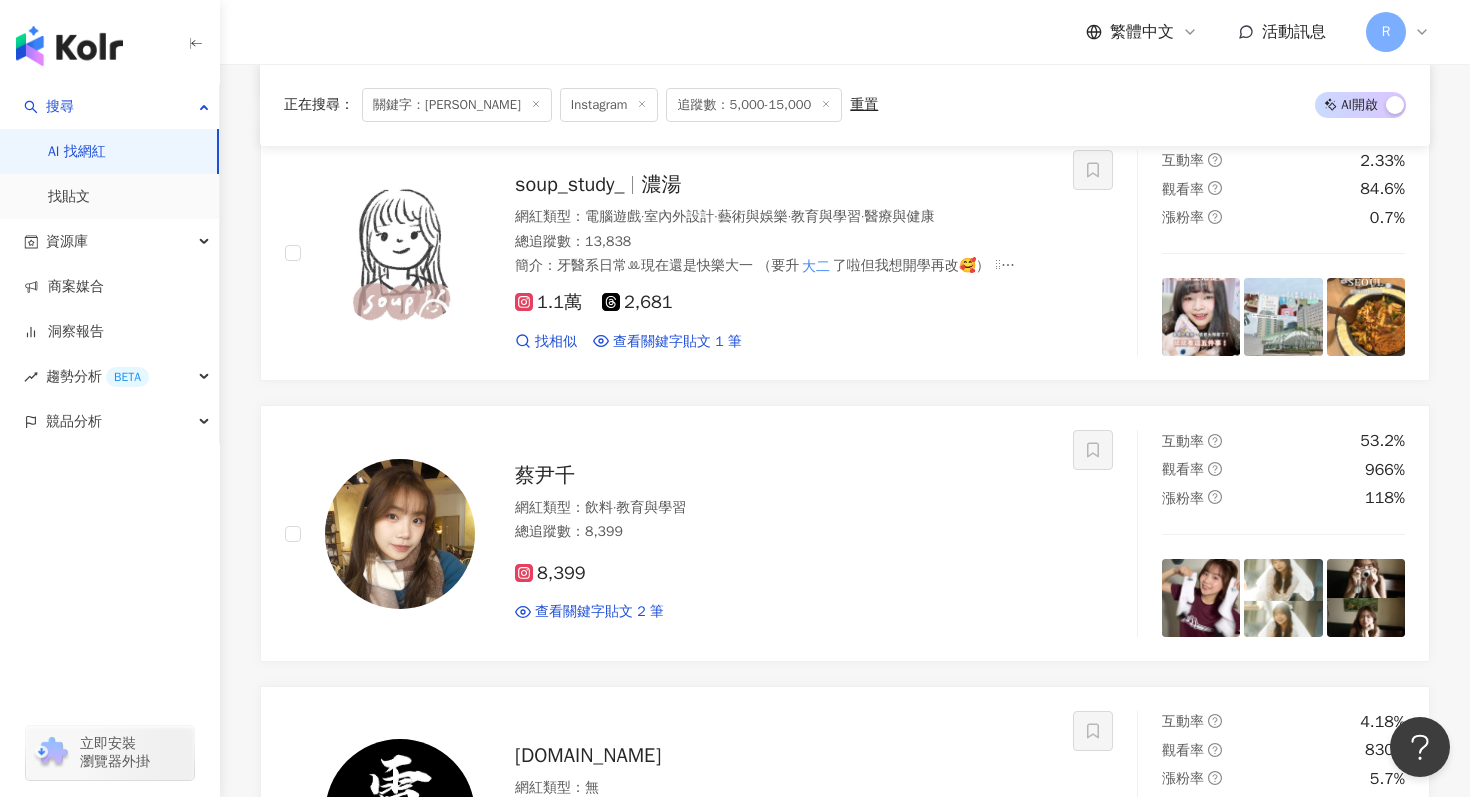 click on "shenfo_culture 網紅類型 ： [DEMOGRAPHIC_DATA]  ·  登山攀岩  ·  日常話題  ·  命理占卜 總追蹤數 ： 8,794 8,794 找相似 查看關鍵字貼文 1 筆 互動率 4.7% 觀看率 0% 漲粉率 0.93% chingchiv_ [PERSON_NAME]橙 網紅類型 ： 韓國旅遊  ·  日常話題  ·  教育與學習 總追蹤數 ： 21,489 1.3萬 8,270 找相似 查看關鍵字貼文 1 筆 [DATE] 以上概括我的 大二 三四 大家晚安  看更多 互動率 4.71% 觀看率 68.1% 漲粉率 -1.27% [PERSON_NAME] 網紅類型 ： 日常話題  ·  命理占卜 總追蹤數 ： 7,884 5,963 1,921 找相似 查看關鍵字貼文 1 筆 互動率 1.64% 觀看率 29.6% 漲粉率 0.56% [PERSON_NAME] [PERSON_NAME] yazhu yazhu920129 網紅類型 ： 藝術與娛樂  ·  音樂  ·  寵物 總追蹤數 ： 153,000 1.1萬 1,487 tiktok-icon 13.6萬 4,642 找相似 查看關鍵字貼文 1 筆 互動率 3.02% 觀看率 100% 漲粉率 -1.04% _chingbin 網紅類型 ： 彩妝  ·  命理占卜  ·  旅遊 總追蹤數 ： 27,056 1萬 1.7萬 找相似 0.06%" at bounding box center (845, -4097) 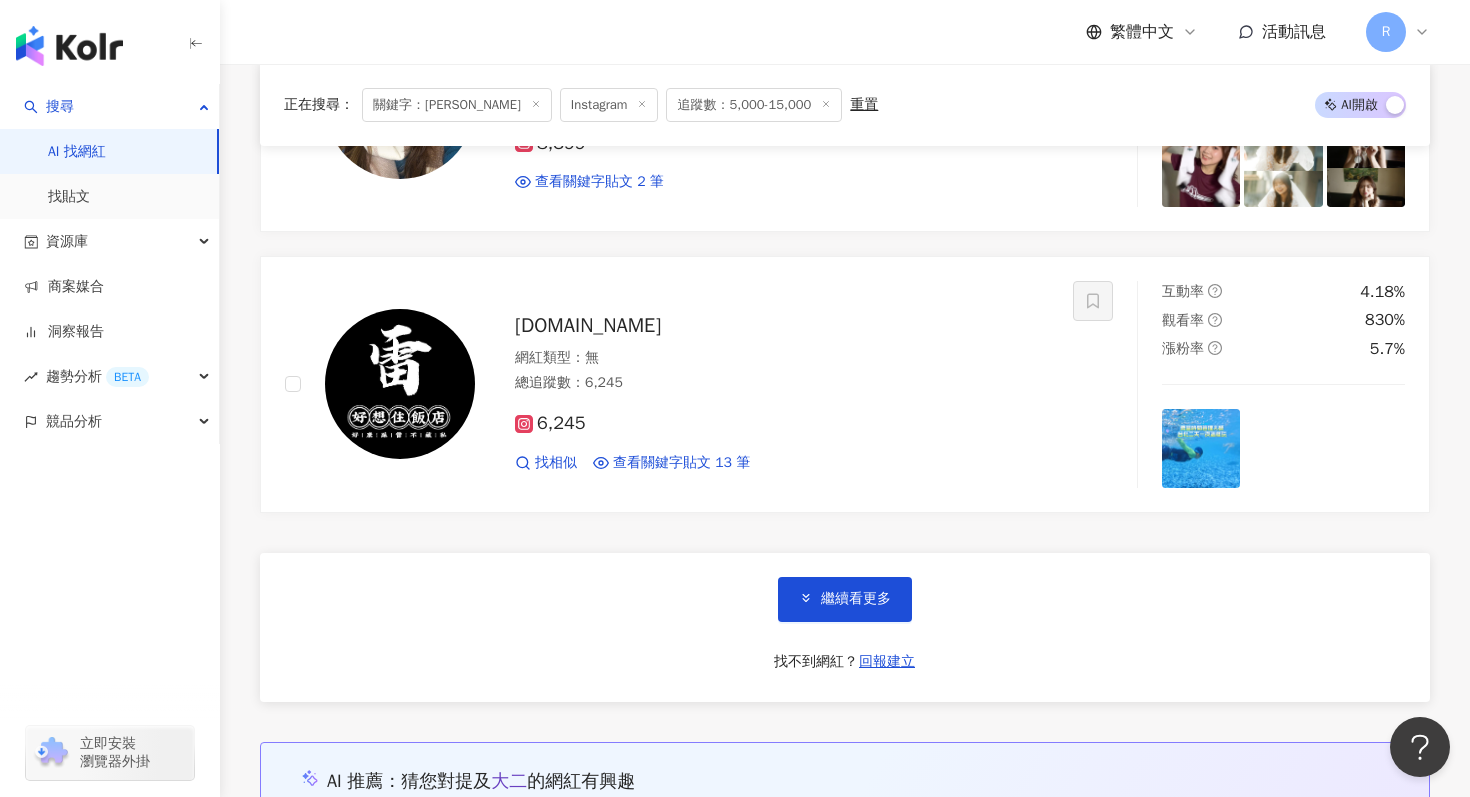 scroll, scrollTop: 10081, scrollLeft: 0, axis: vertical 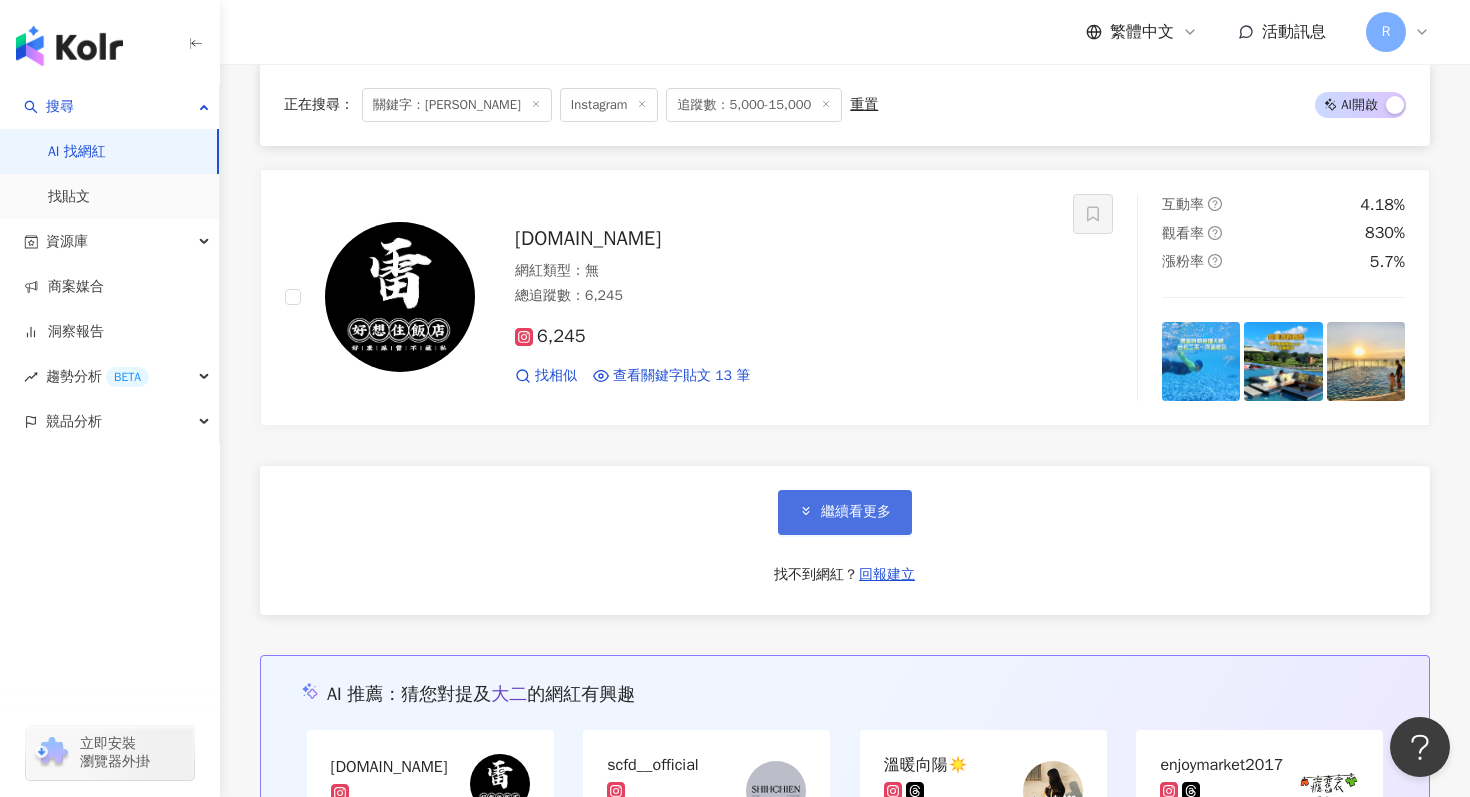 click on "繼續看更多" at bounding box center [856, 512] 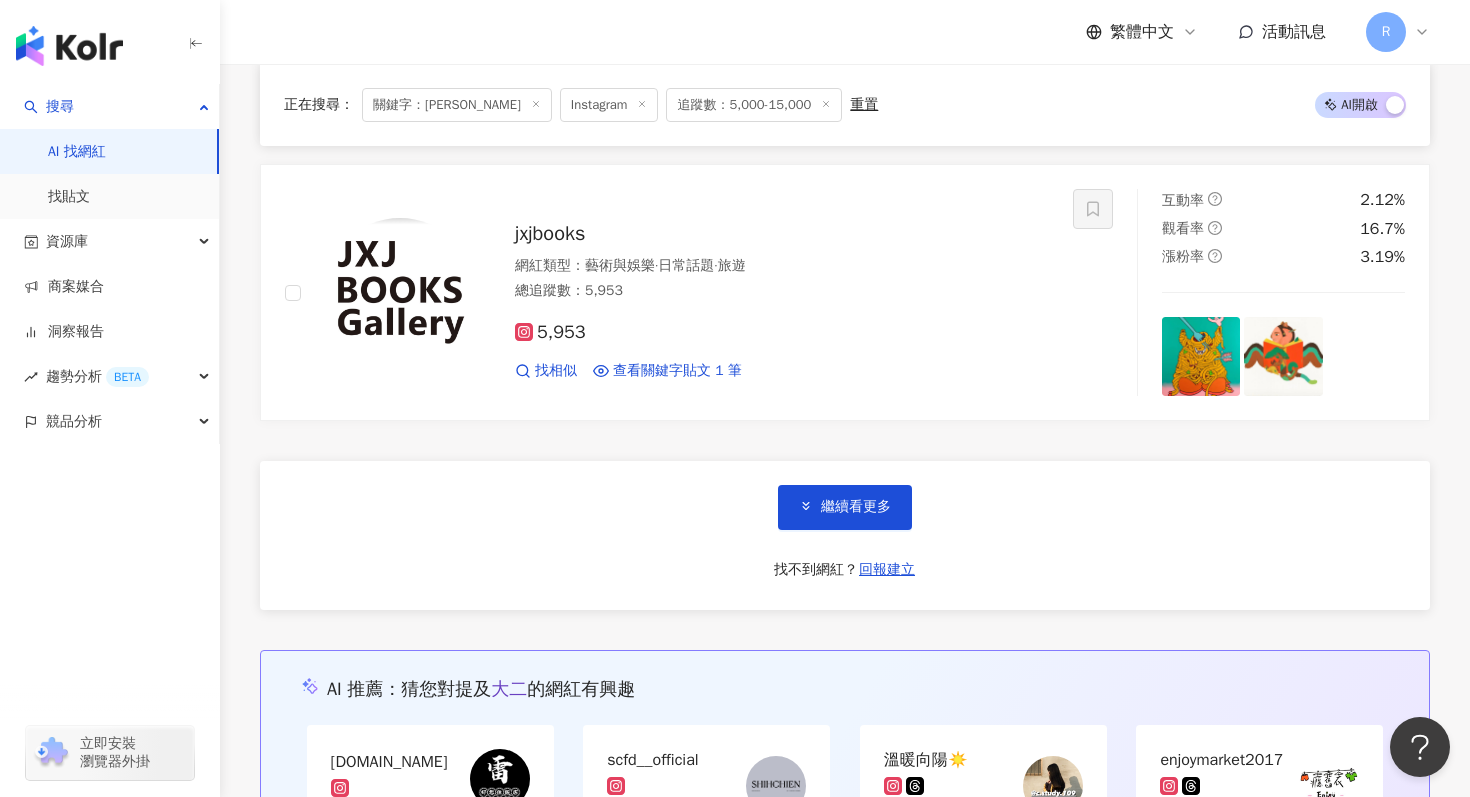 scroll, scrollTop: 13470, scrollLeft: 0, axis: vertical 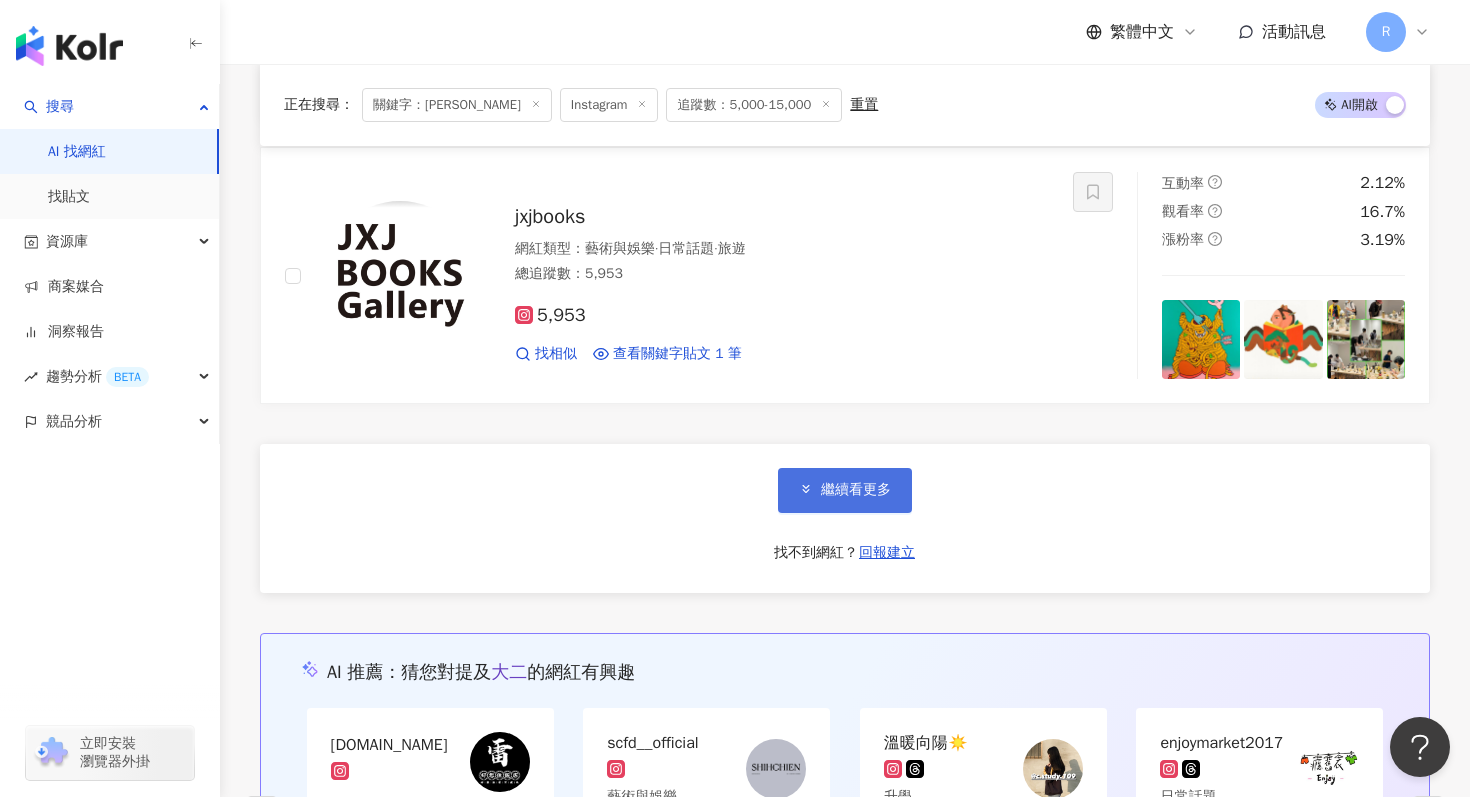 click on "繼續看更多" at bounding box center [856, 490] 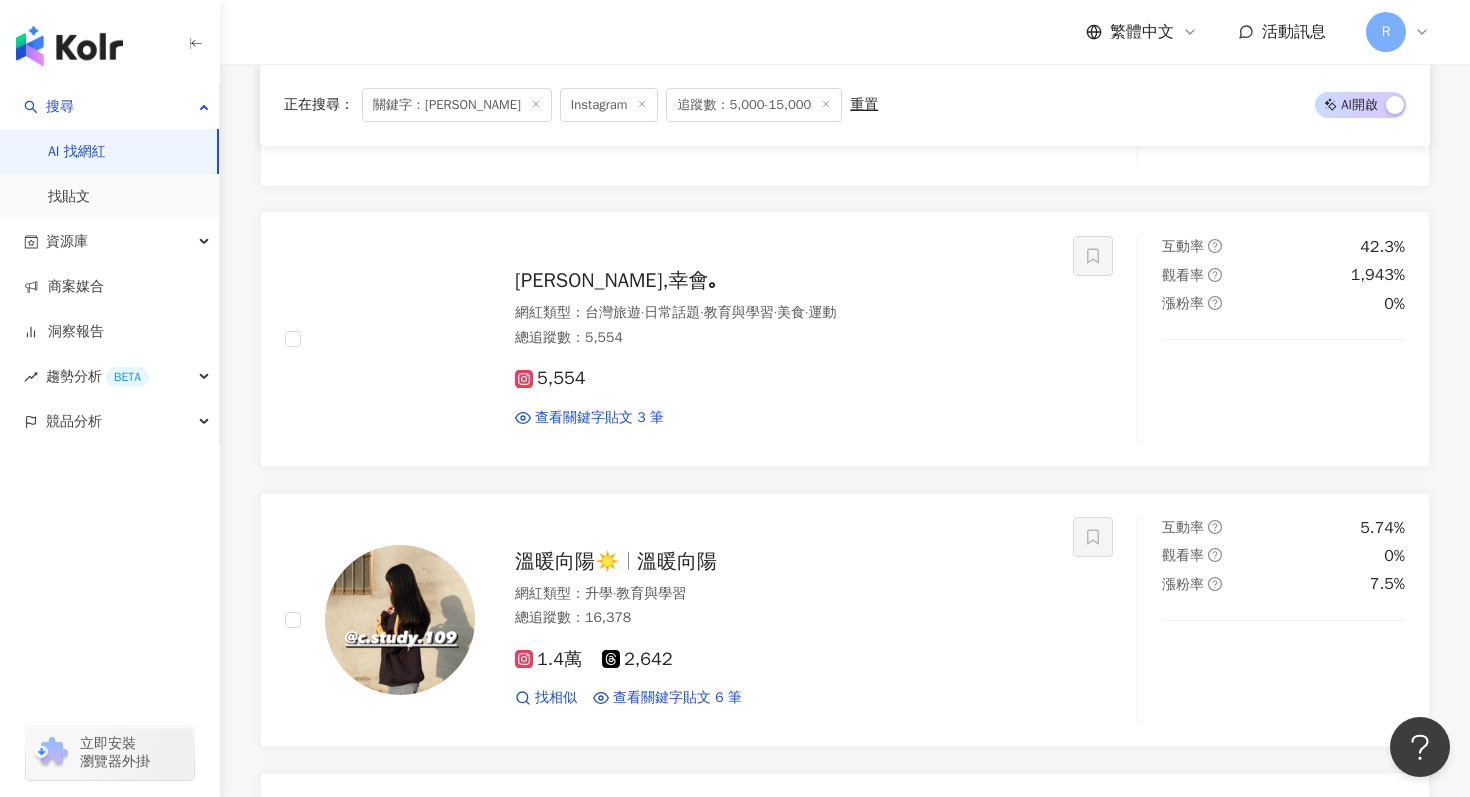 scroll, scrollTop: 15630, scrollLeft: 0, axis: vertical 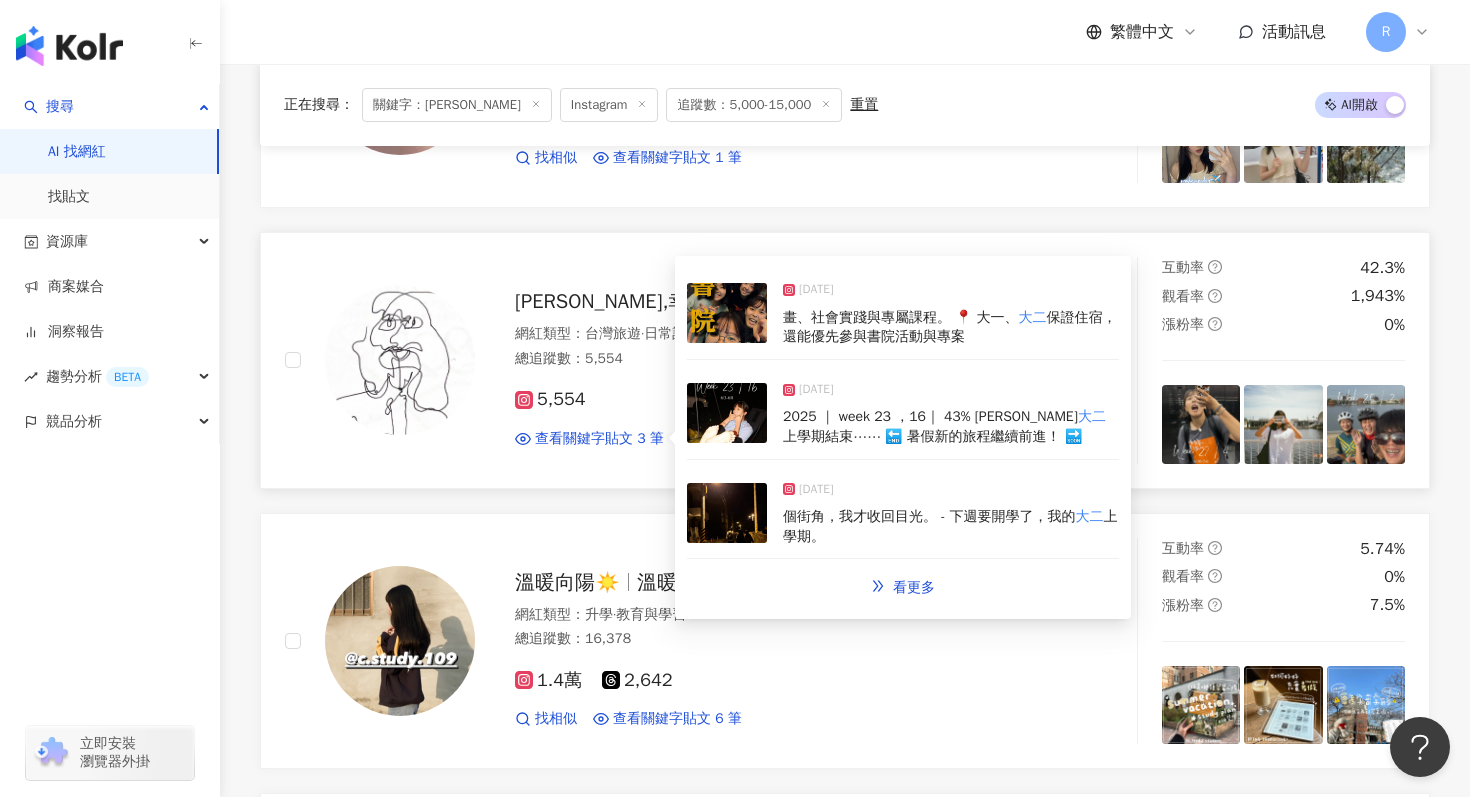 click at bounding box center (727, 413) 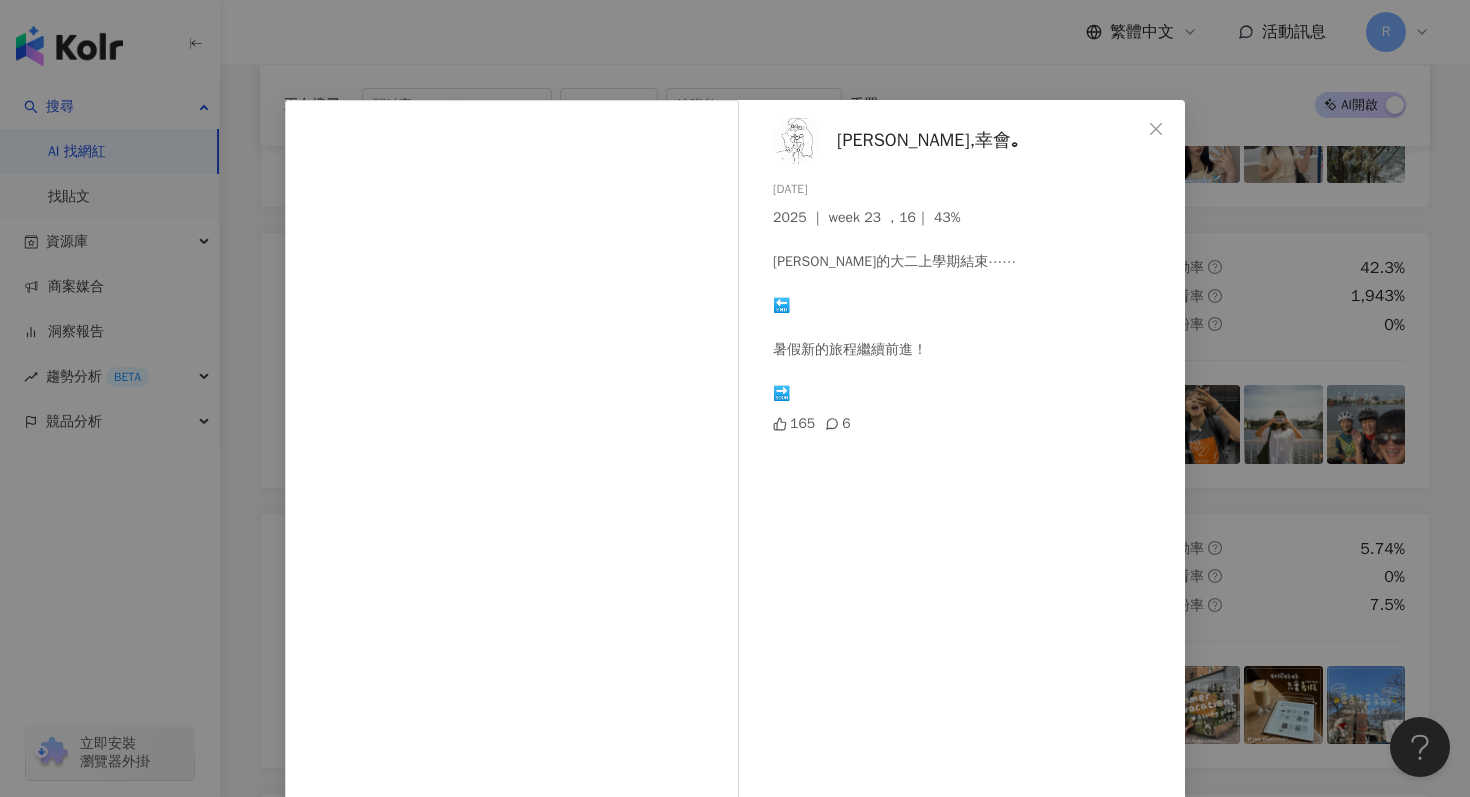 click on "[PERSON_NAME],幸會｡ [DATE] 2025 ｜ week 23 ，16｜ 43%
[PERSON_NAME]的大二上學期結束⋯⋯
🔚
暑假新的旅程繼續前進！
🔜 165 6 查看原始貼文" at bounding box center [735, 398] 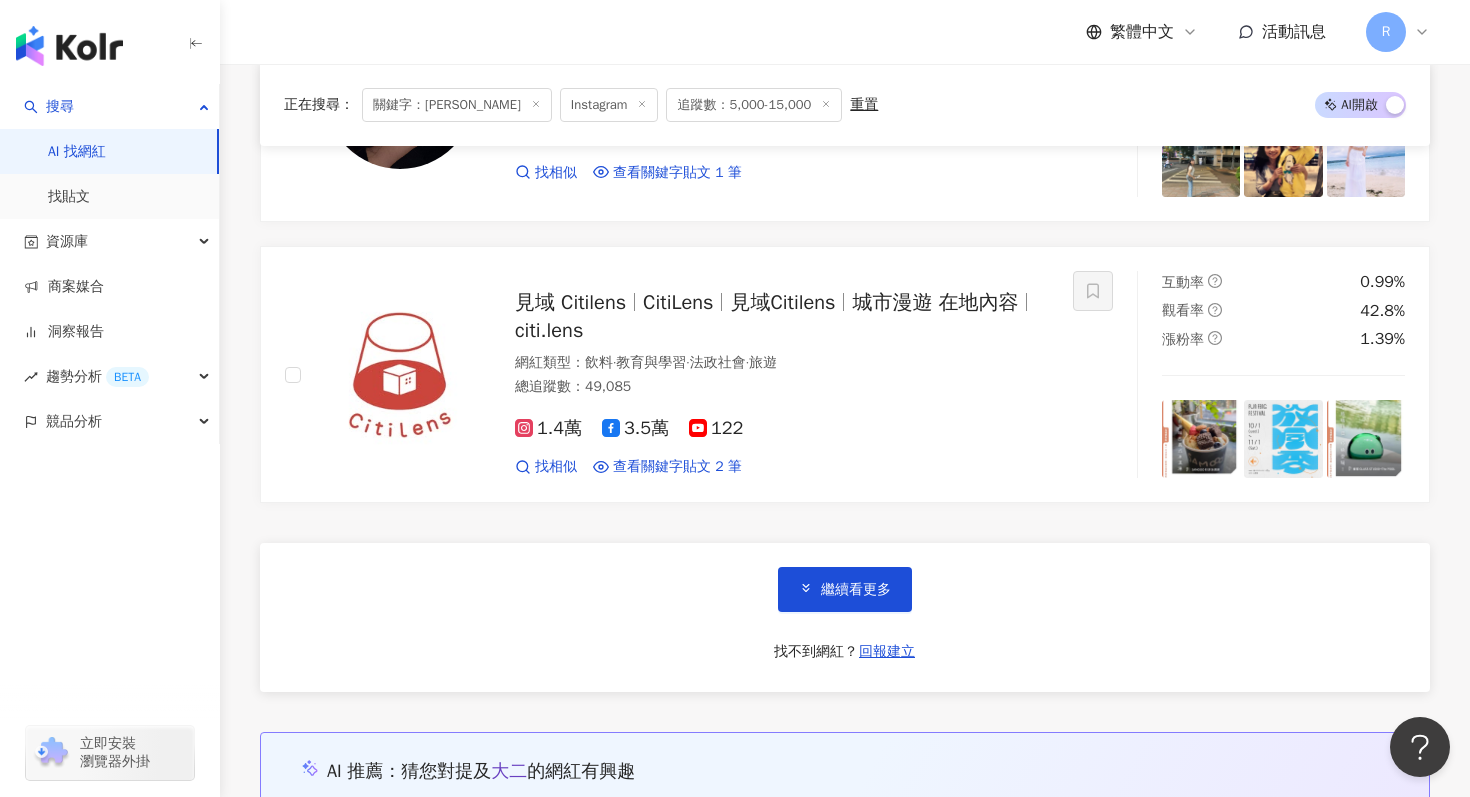 scroll, scrollTop: 16804, scrollLeft: 0, axis: vertical 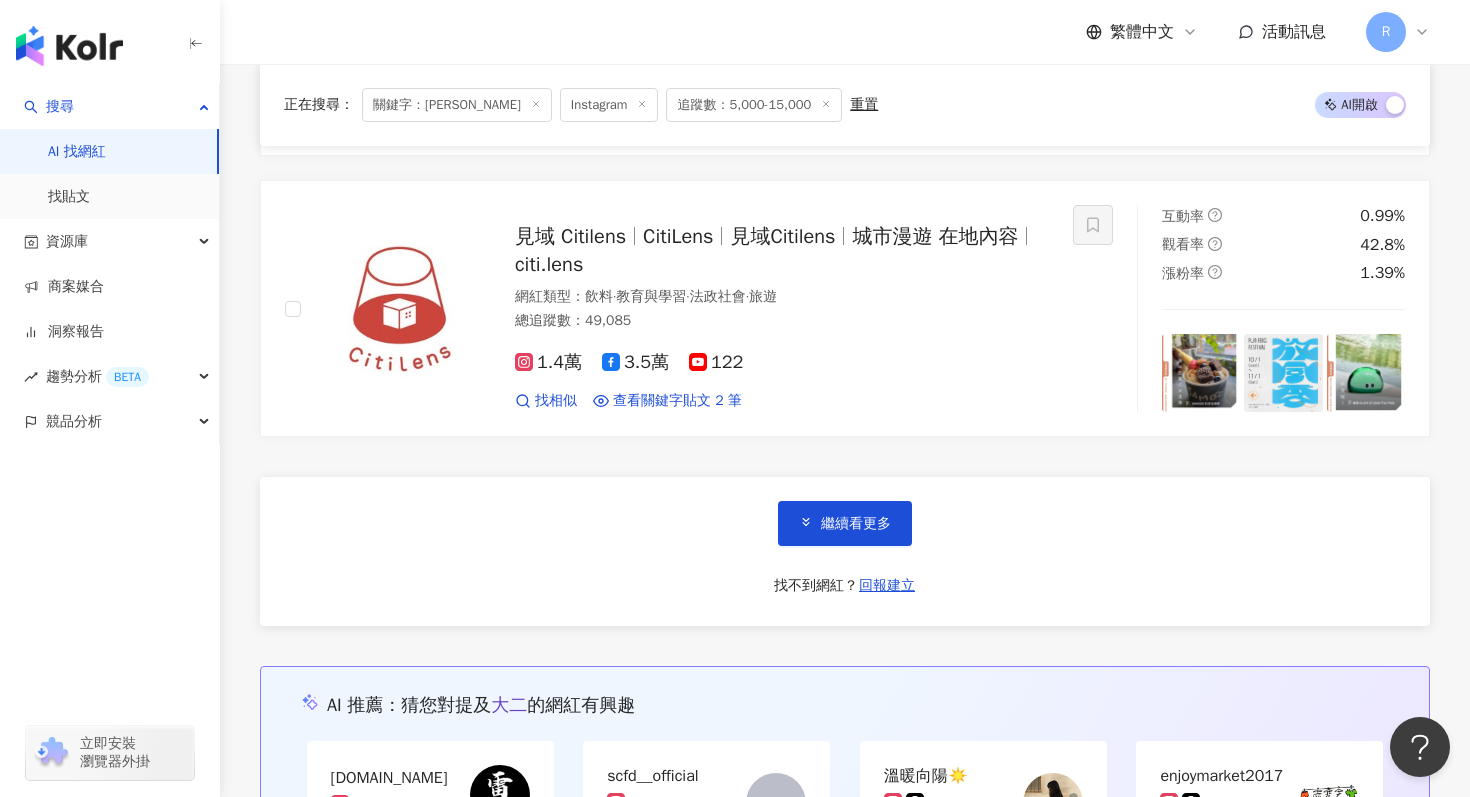 click on "繼續看更多 找不到網紅？ 回報建立" at bounding box center [845, 551] 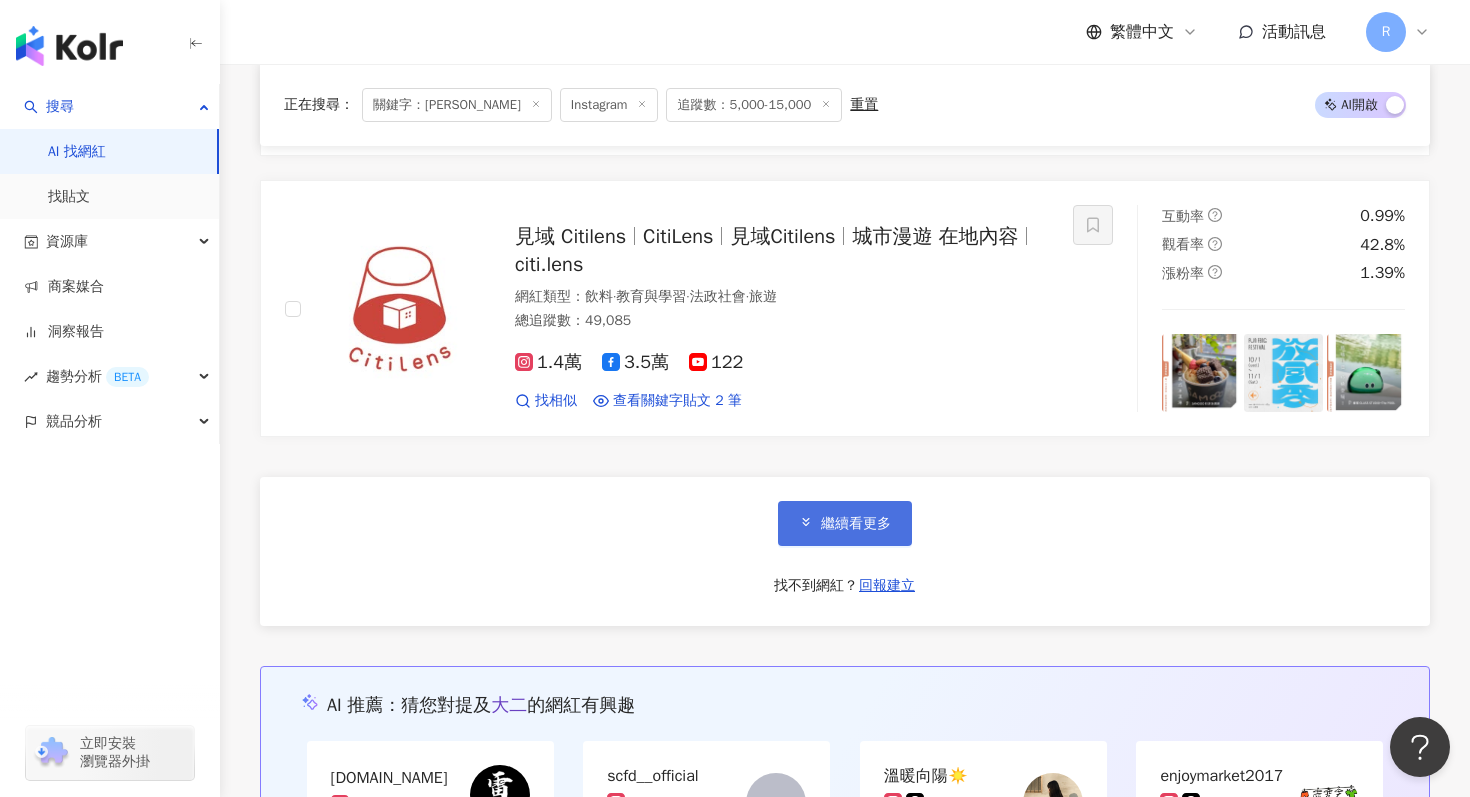 click on "繼續看更多" at bounding box center (845, 523) 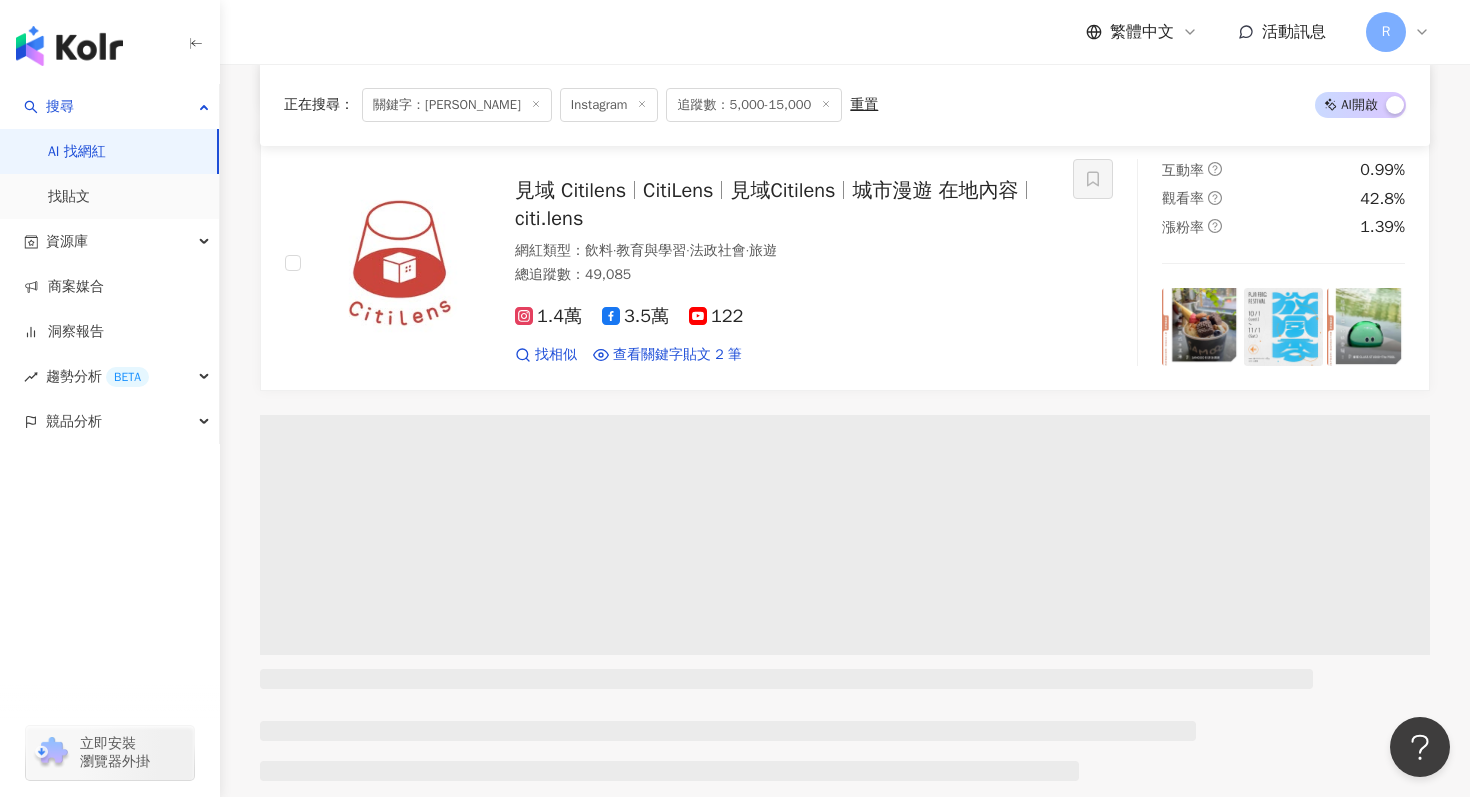 scroll, scrollTop: 16851, scrollLeft: 0, axis: vertical 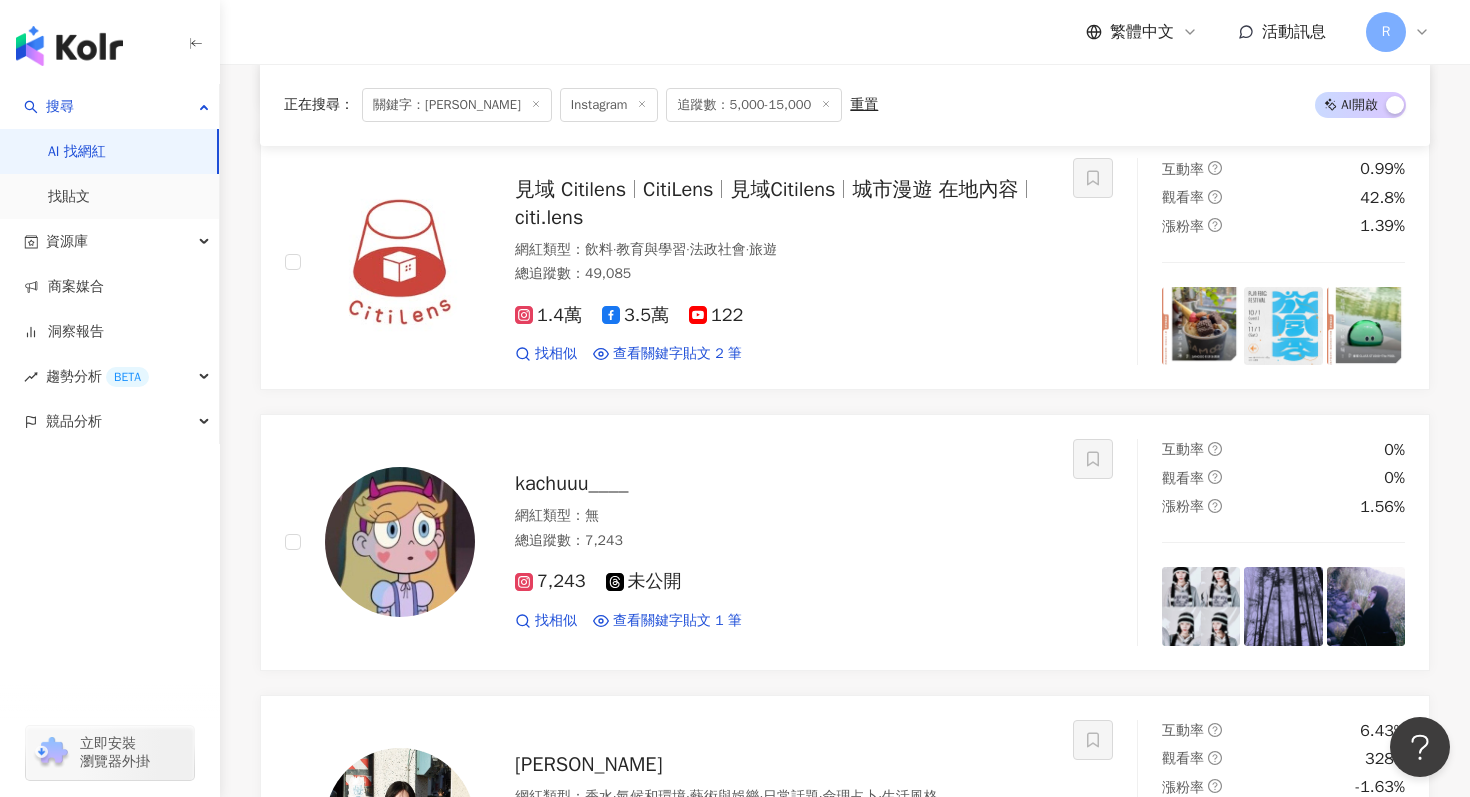 click 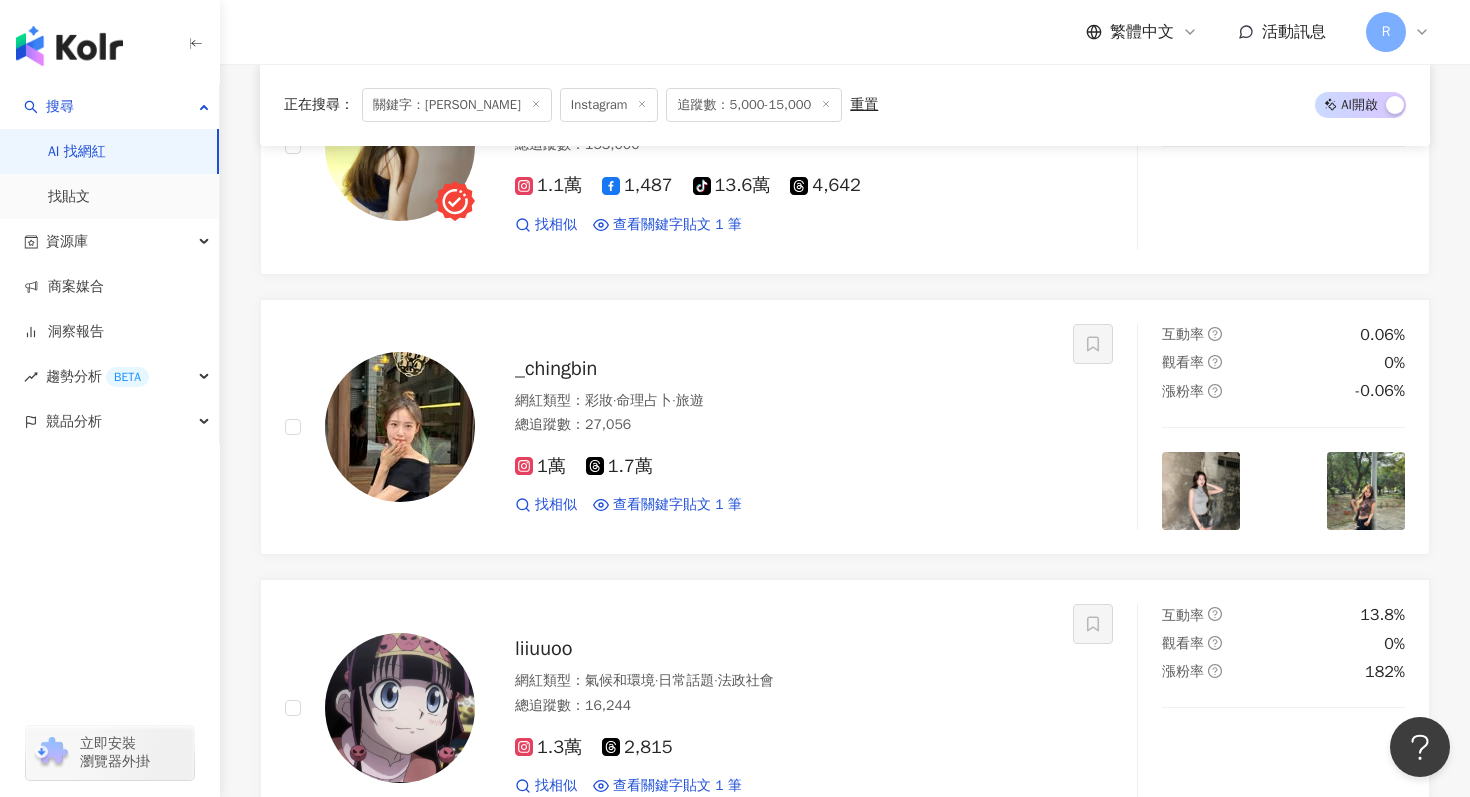 scroll, scrollTop: 0, scrollLeft: 0, axis: both 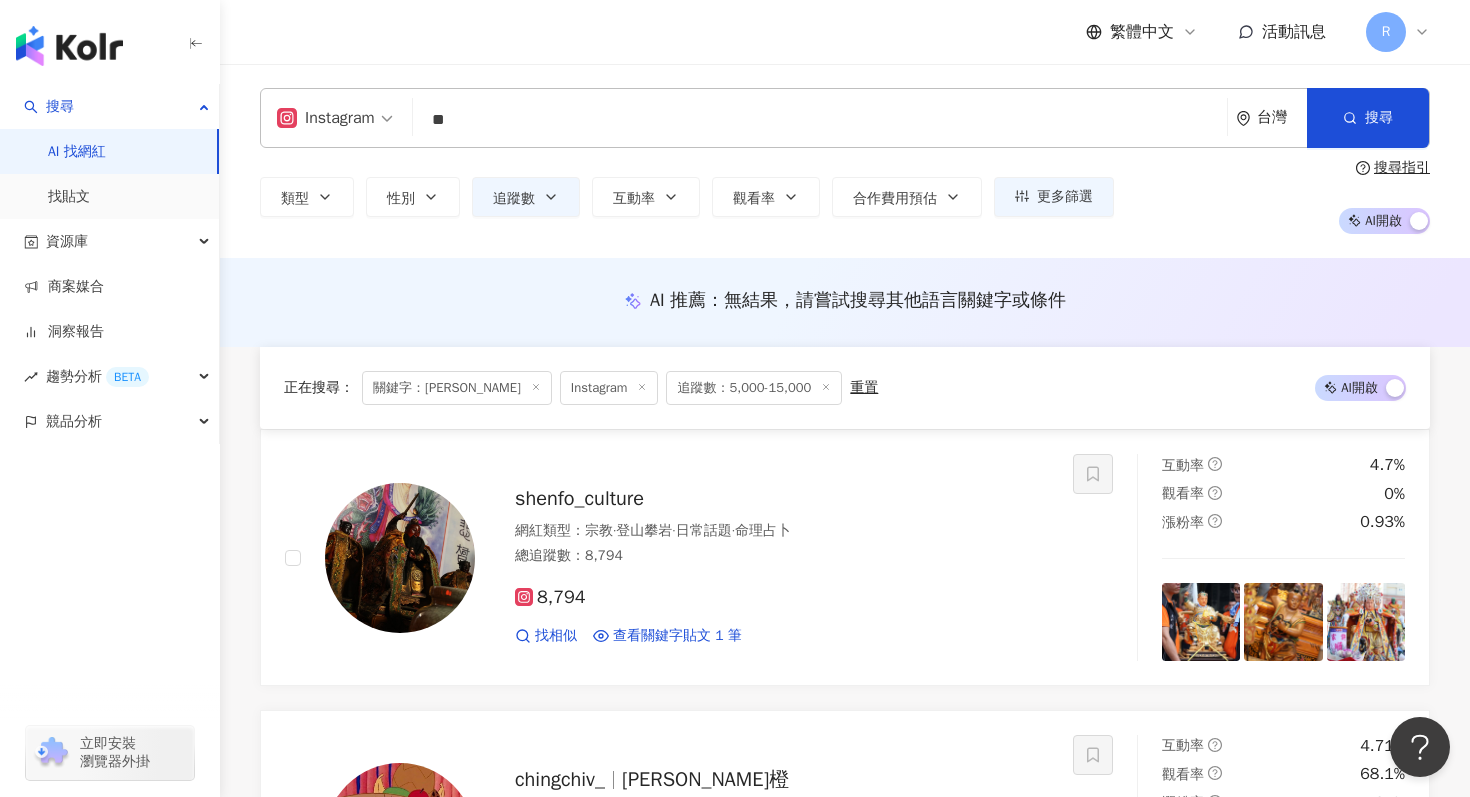 click on "Instagram ** 台灣 搜尋 63b70297-752e-4213-8dfa-d432f48e8284 J麺 3,884   追蹤者 盆栽 大二郎 3,645   追蹤者 [PERSON_NAME] 2,215   追蹤者 [PERSON_NAME] 大二朗 1,858   追蹤者 小出大二朗 2,809   追蹤者" at bounding box center [845, 118] 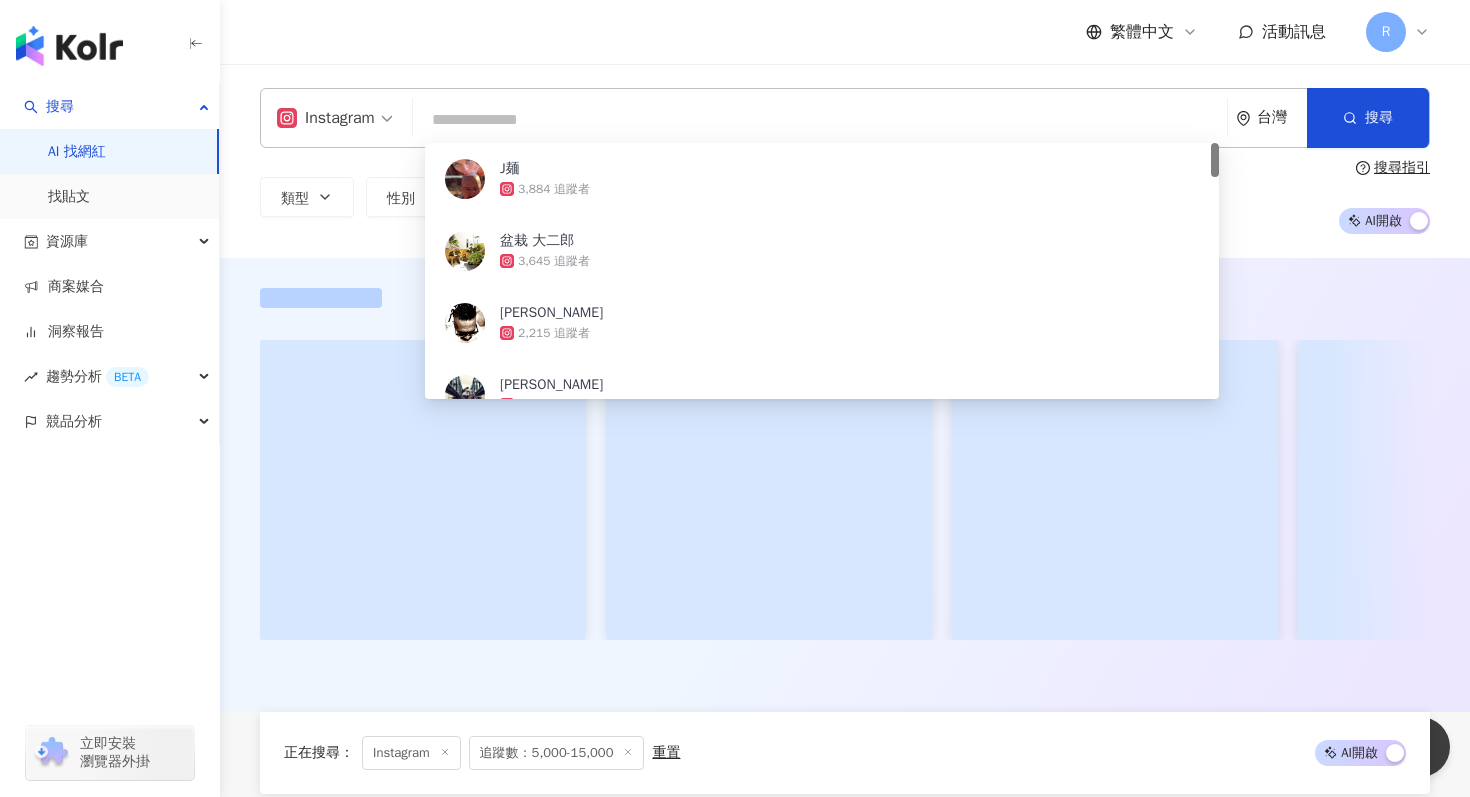 click at bounding box center [820, 120] 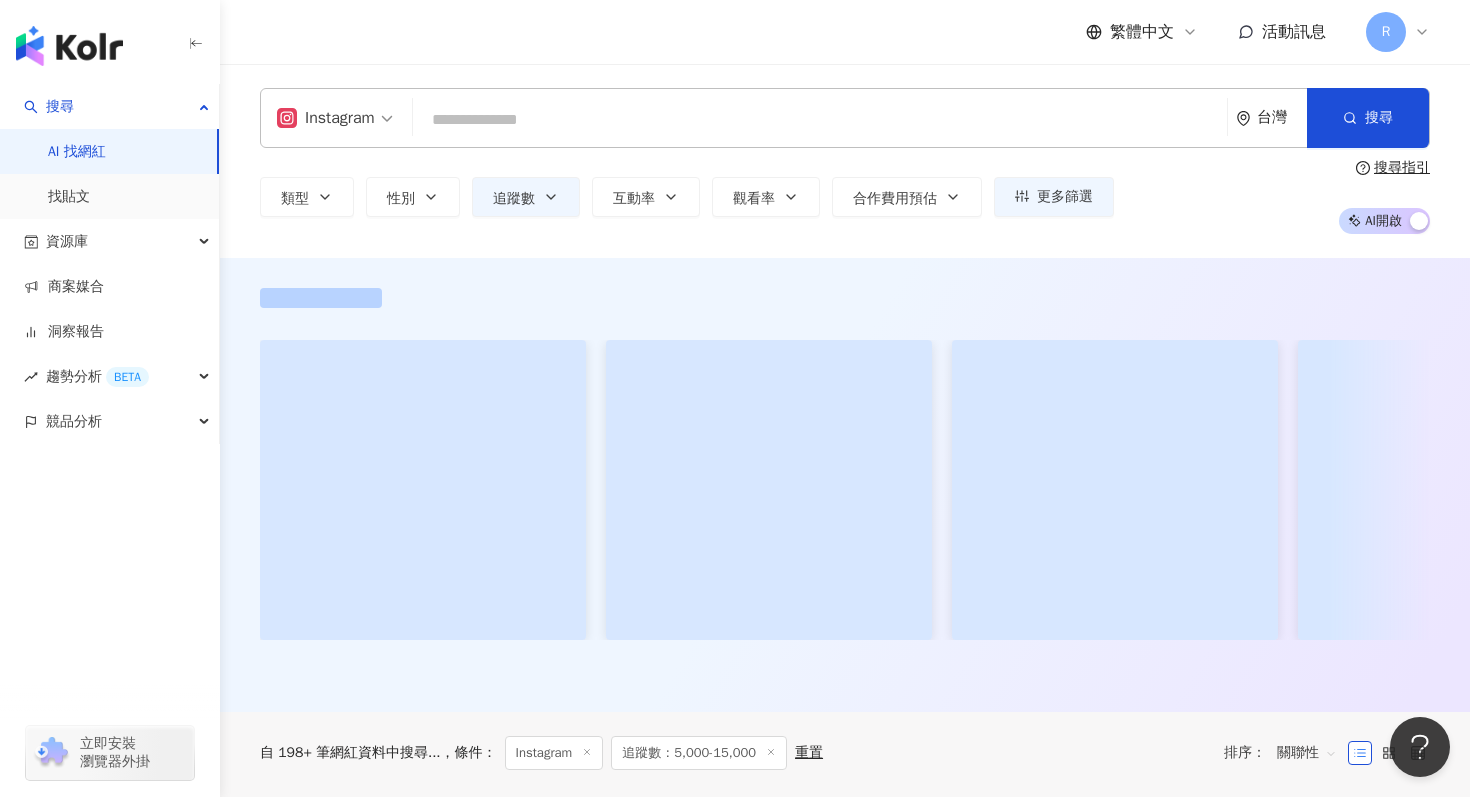 click at bounding box center (820, 120) 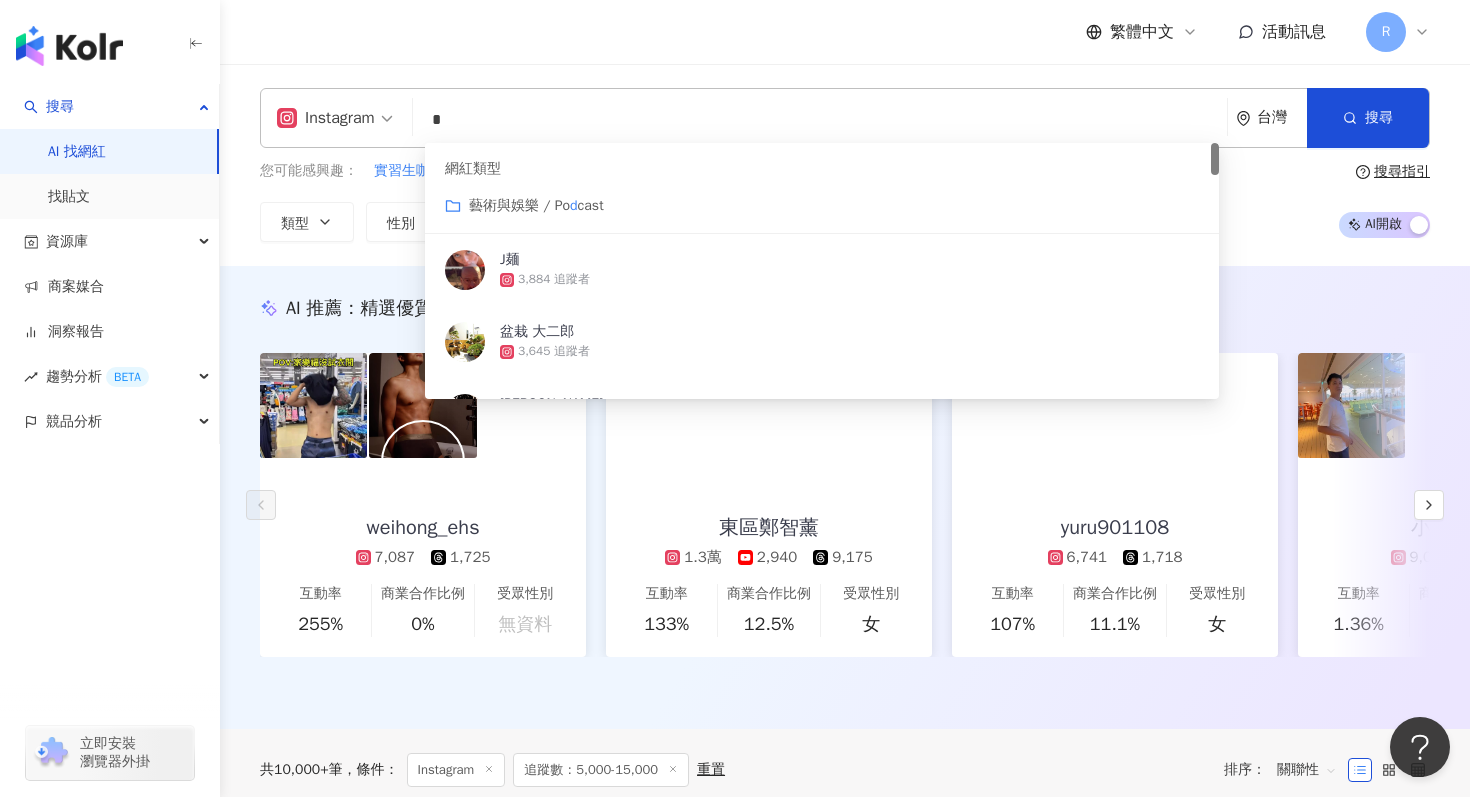 type on "**" 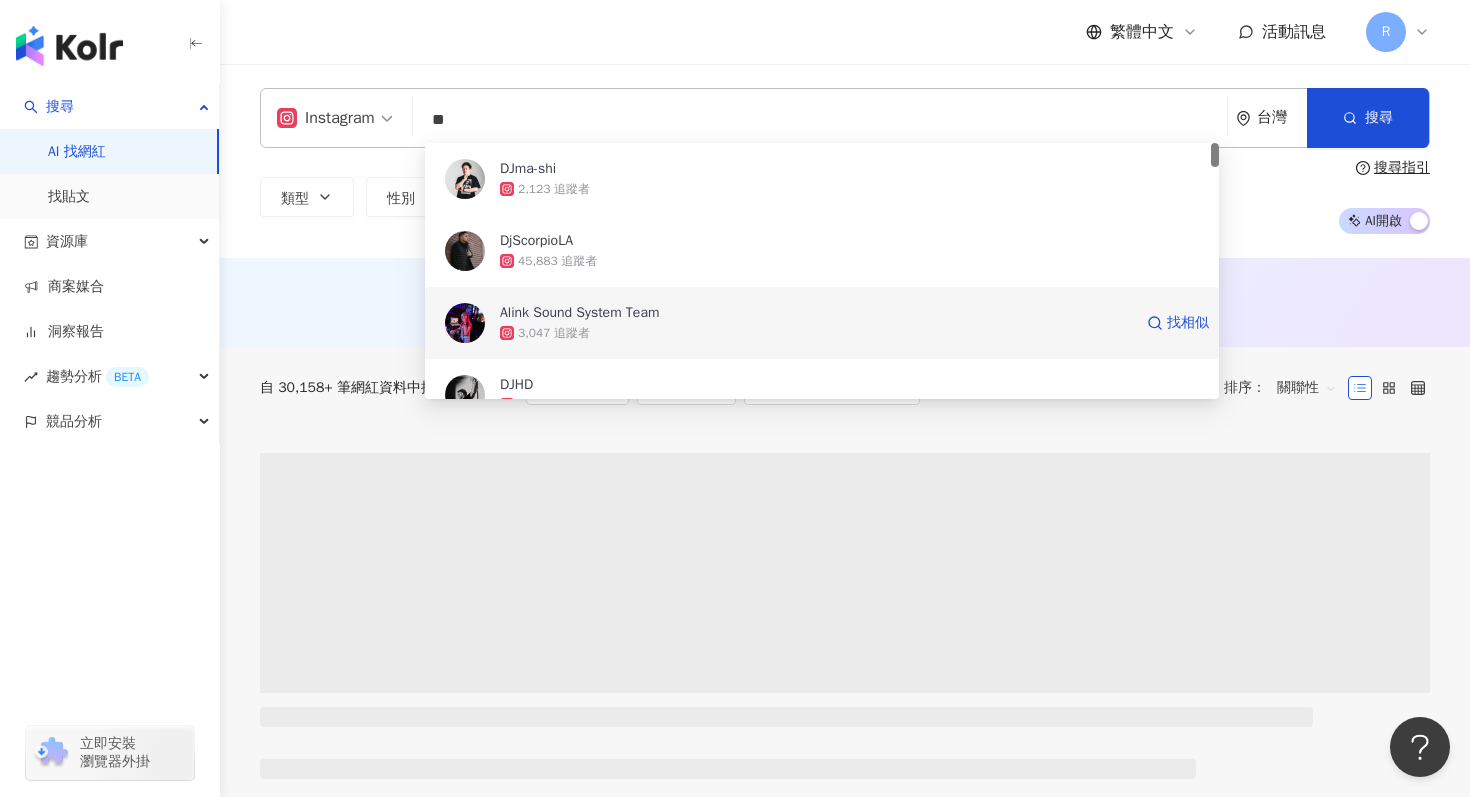 click at bounding box center [465, 323] 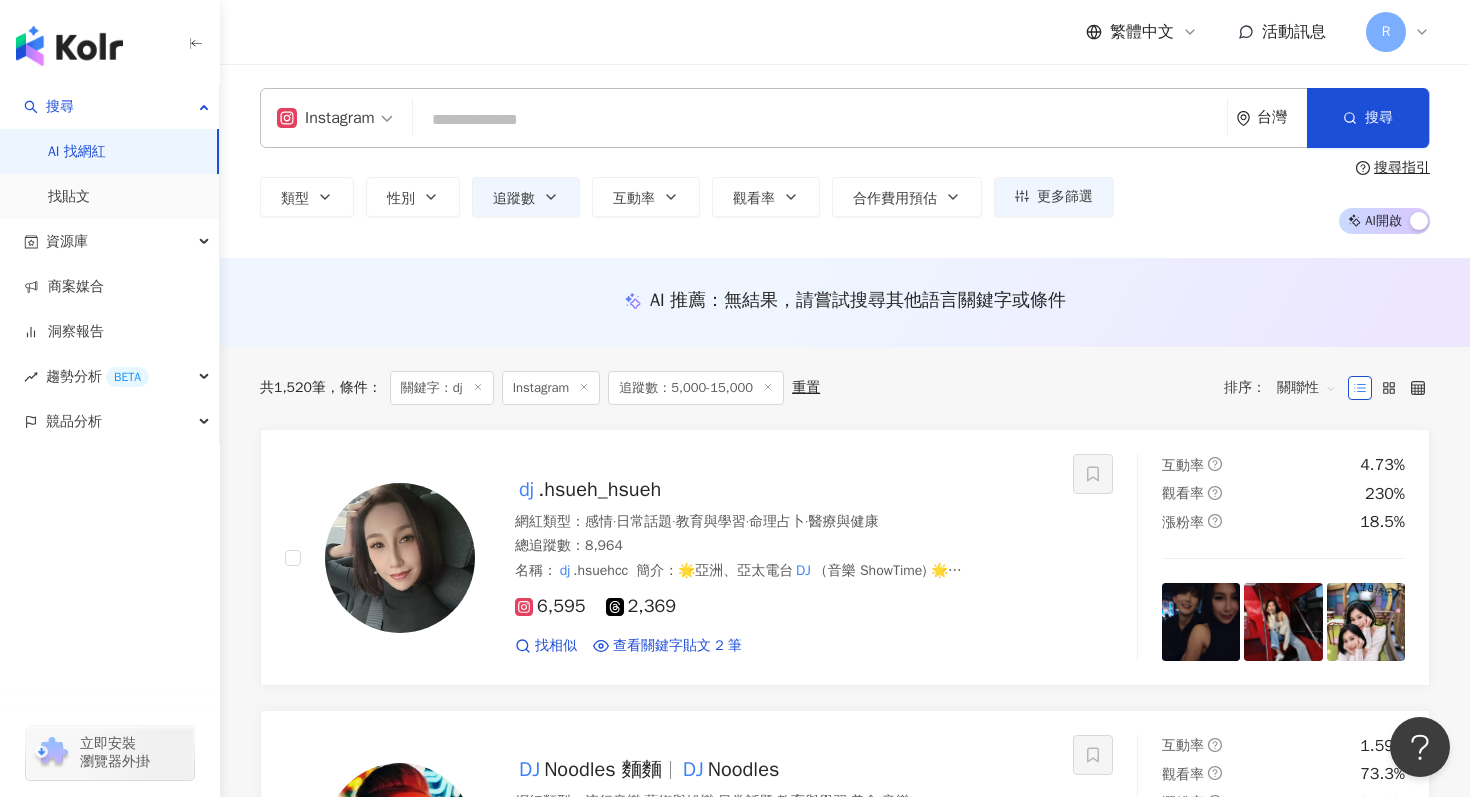 click at bounding box center [820, 120] 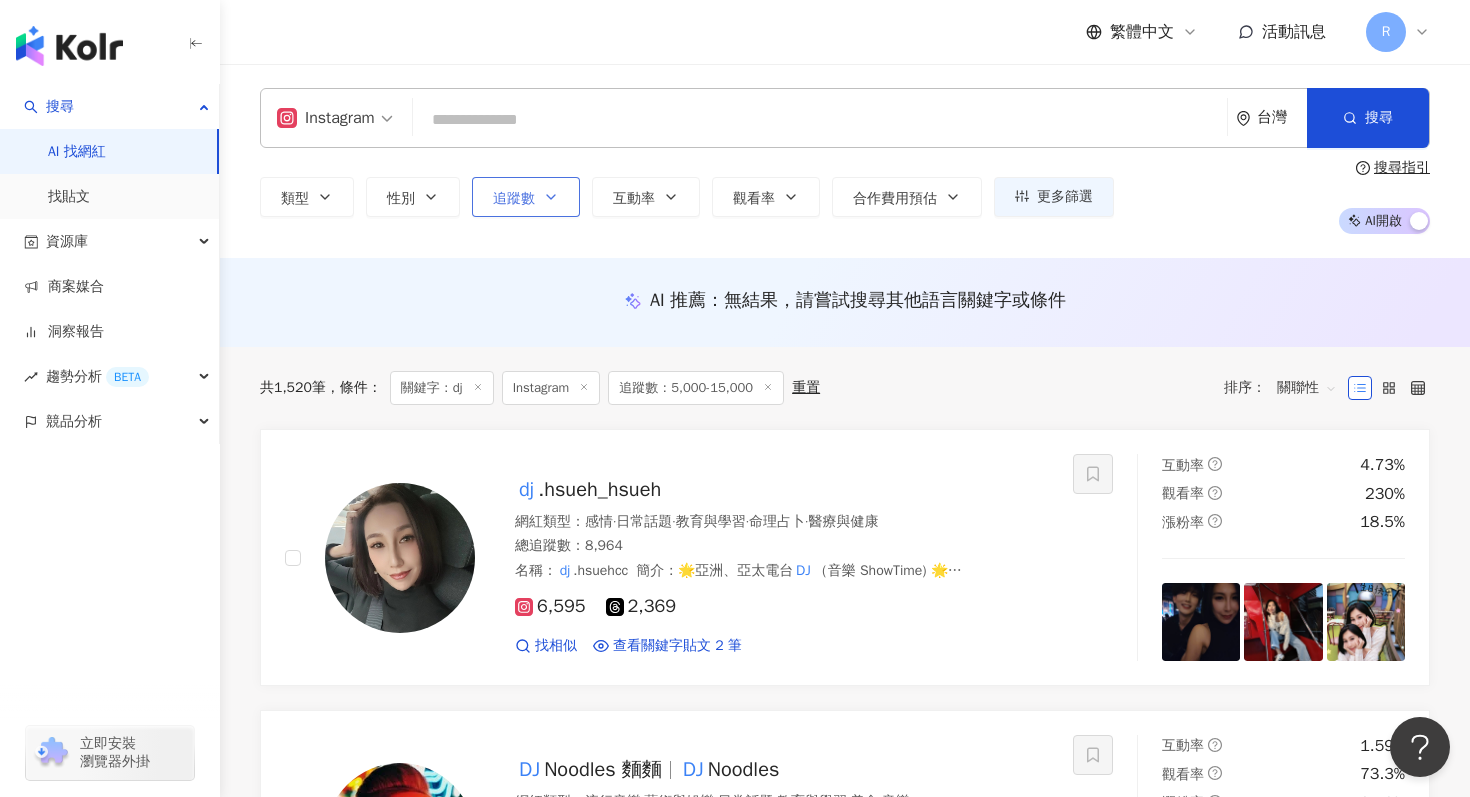 click on "追蹤數" at bounding box center (514, 199) 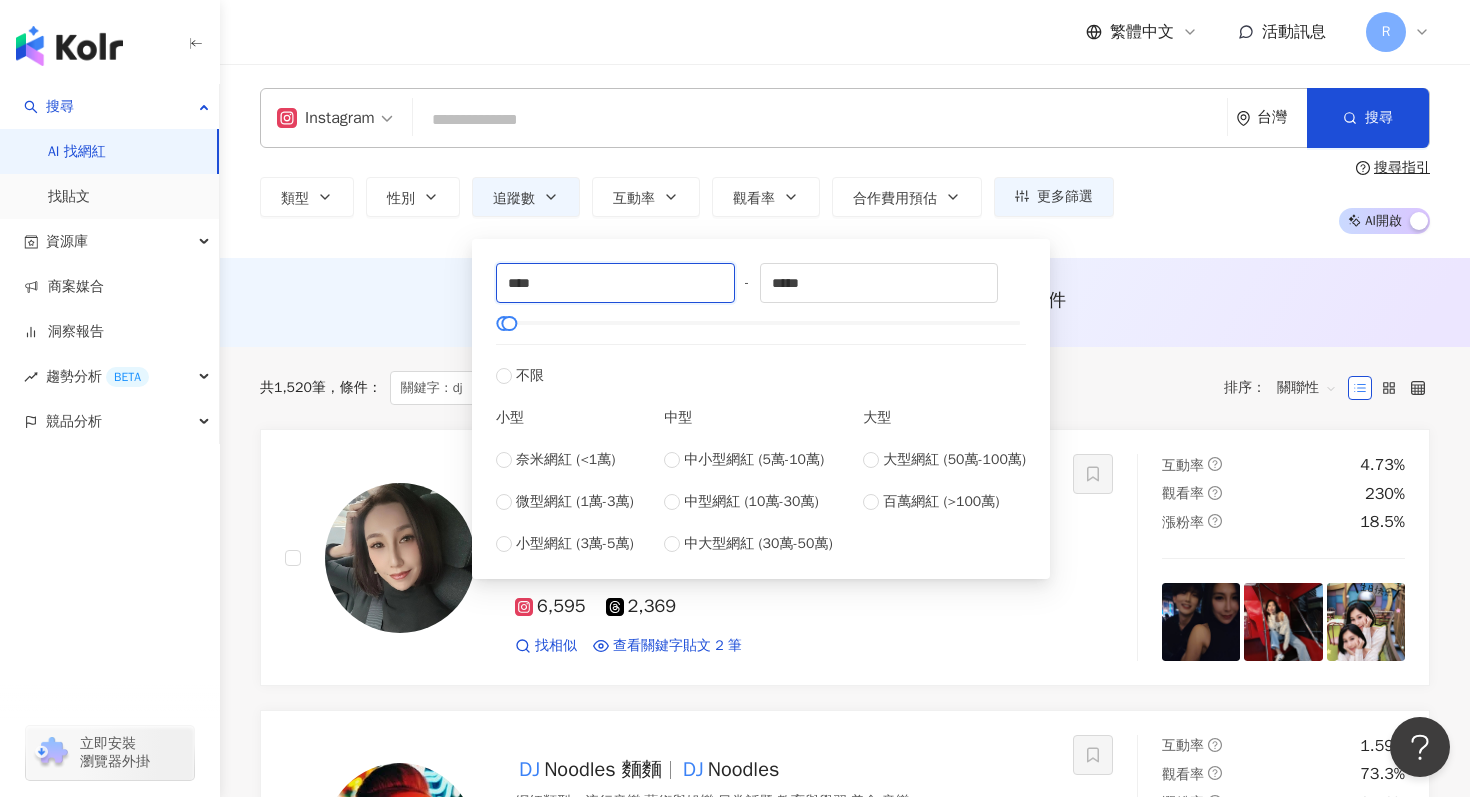 drag, startPoint x: 581, startPoint y: 273, endPoint x: 405, endPoint y: 271, distance: 176.01137 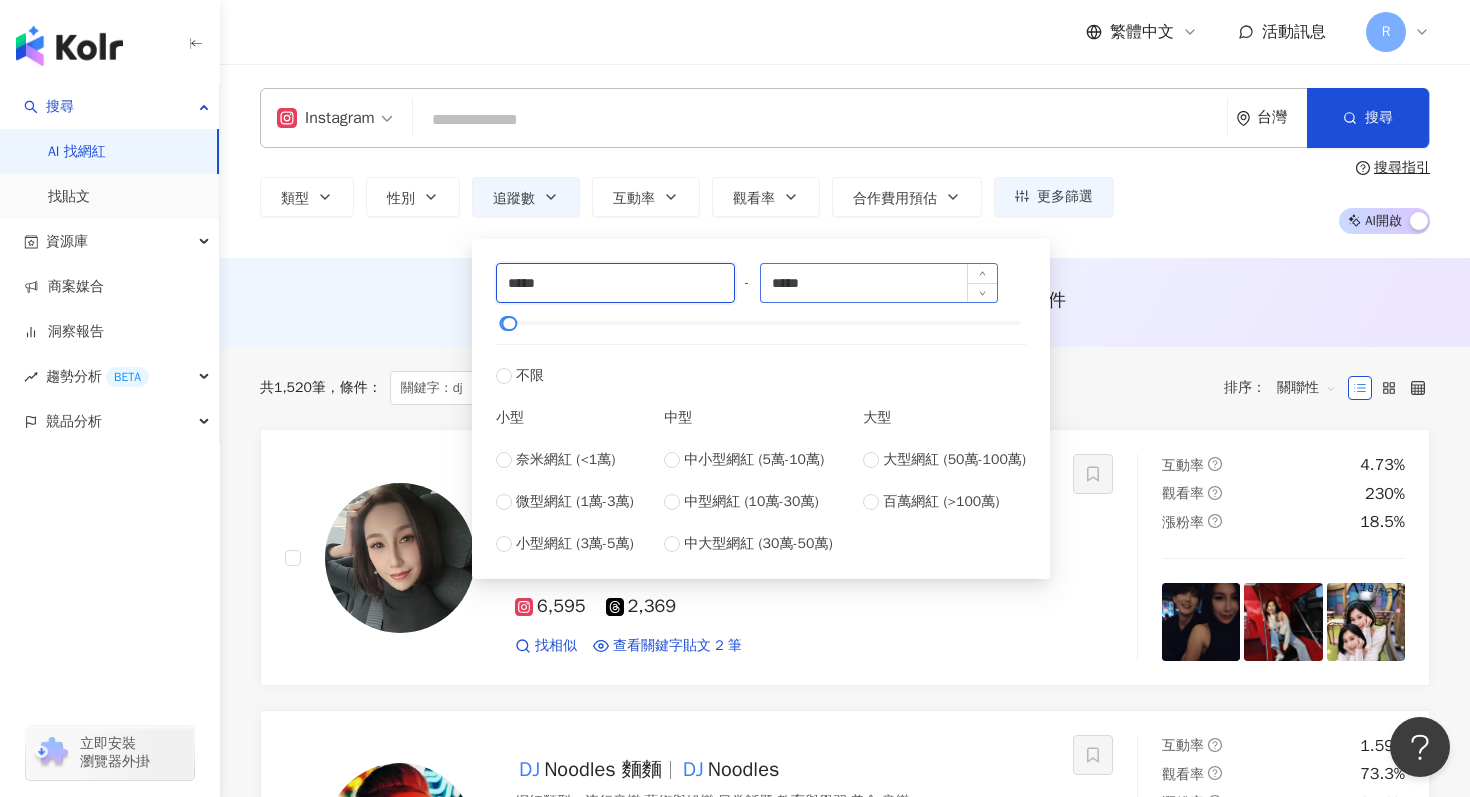 type on "*****" 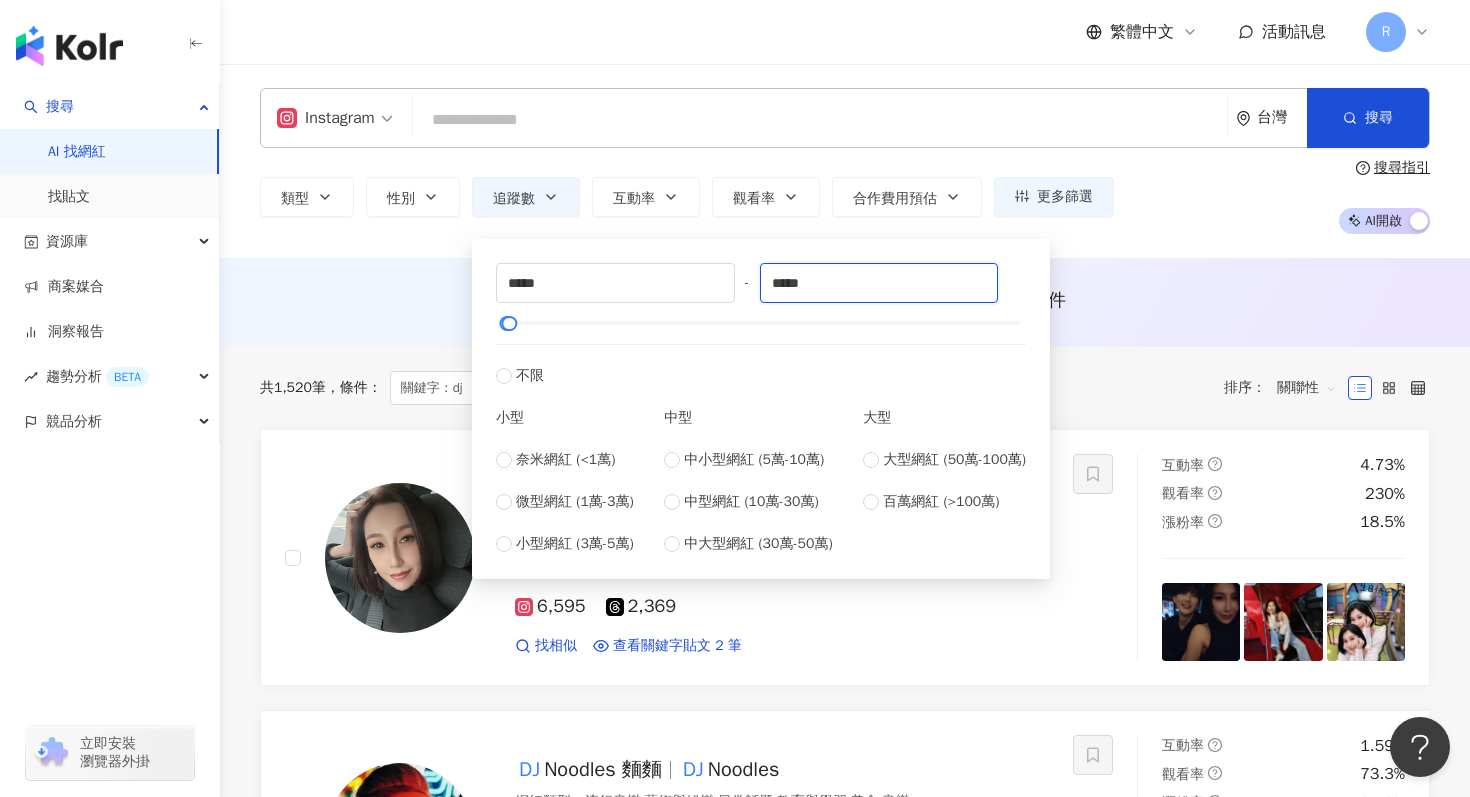 drag, startPoint x: 837, startPoint y: 285, endPoint x: 738, endPoint y: 287, distance: 99.0202 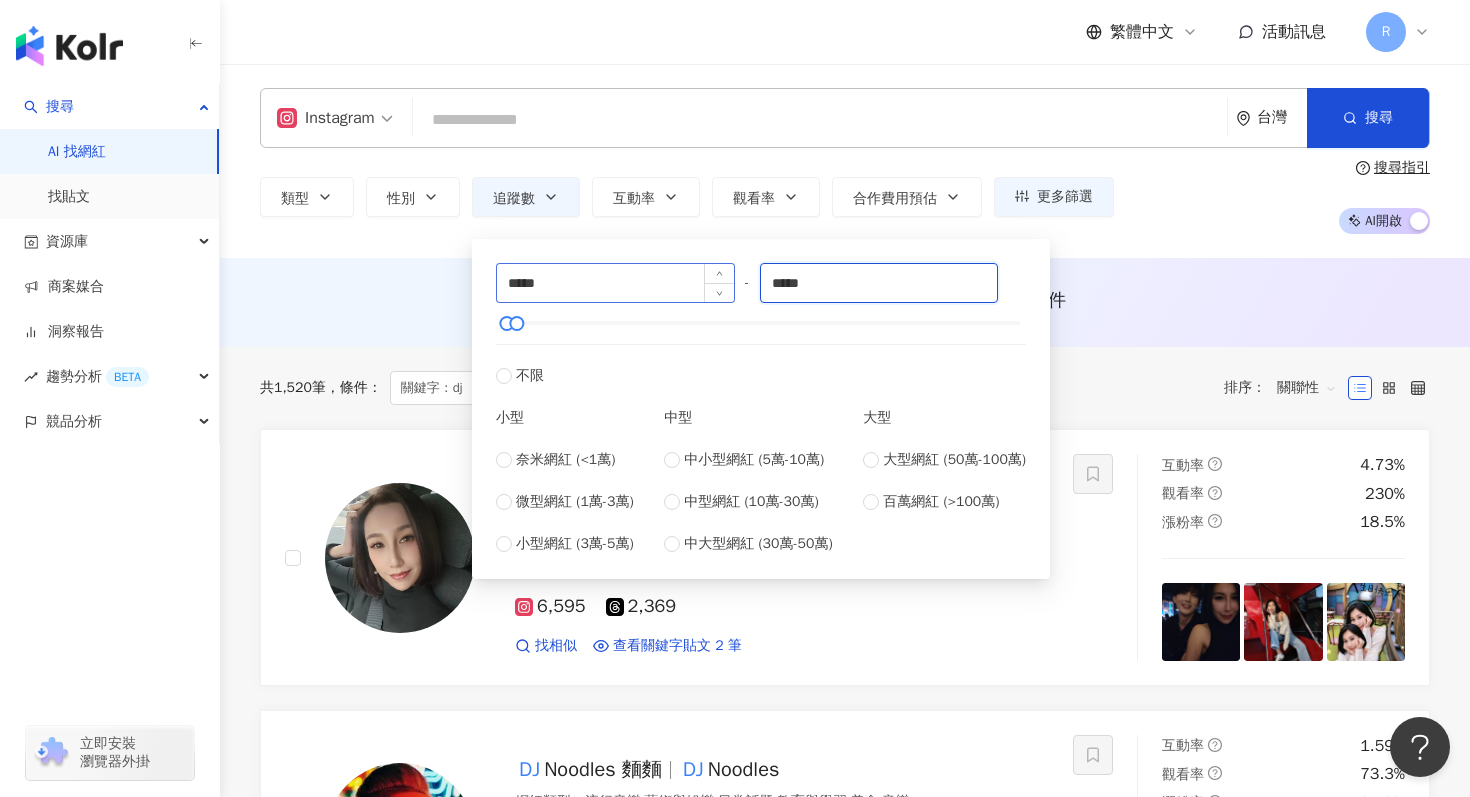 type on "*****" 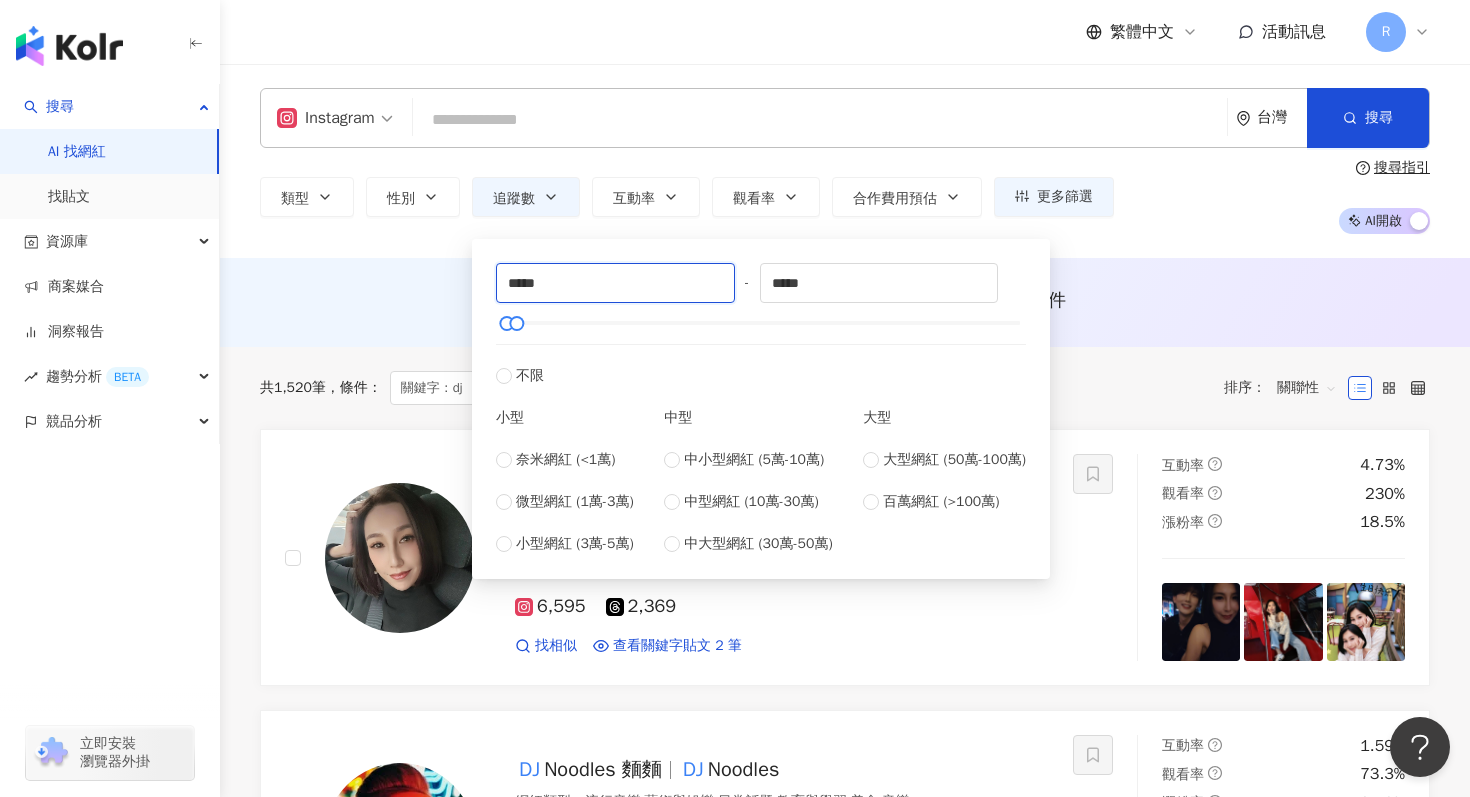 drag, startPoint x: 648, startPoint y: 278, endPoint x: 495, endPoint y: 277, distance: 153.00327 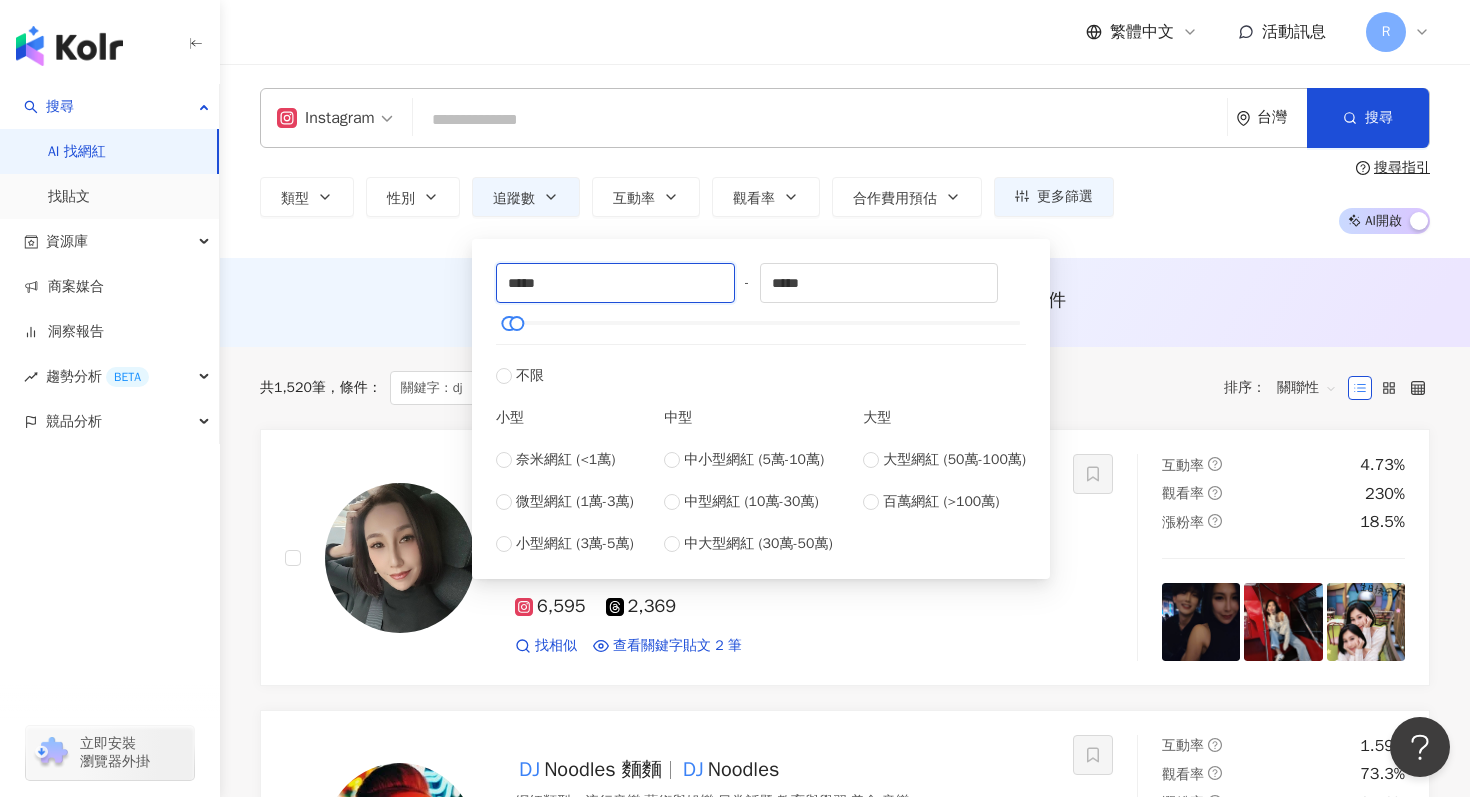 type on "*****" 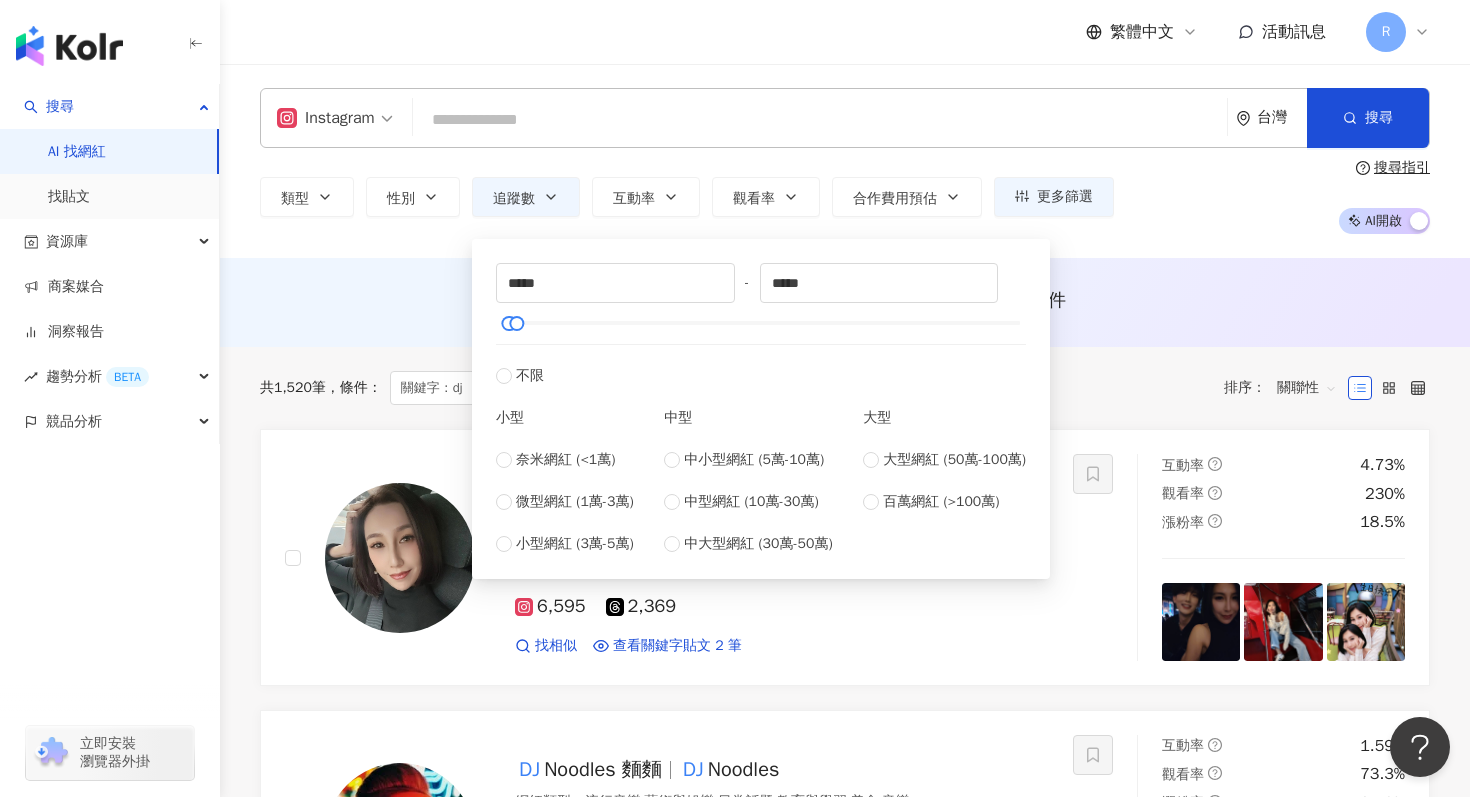 click on "AI 推薦 ： 無結果，請嘗試搜尋其他語言關鍵字或條件" at bounding box center (845, 302) 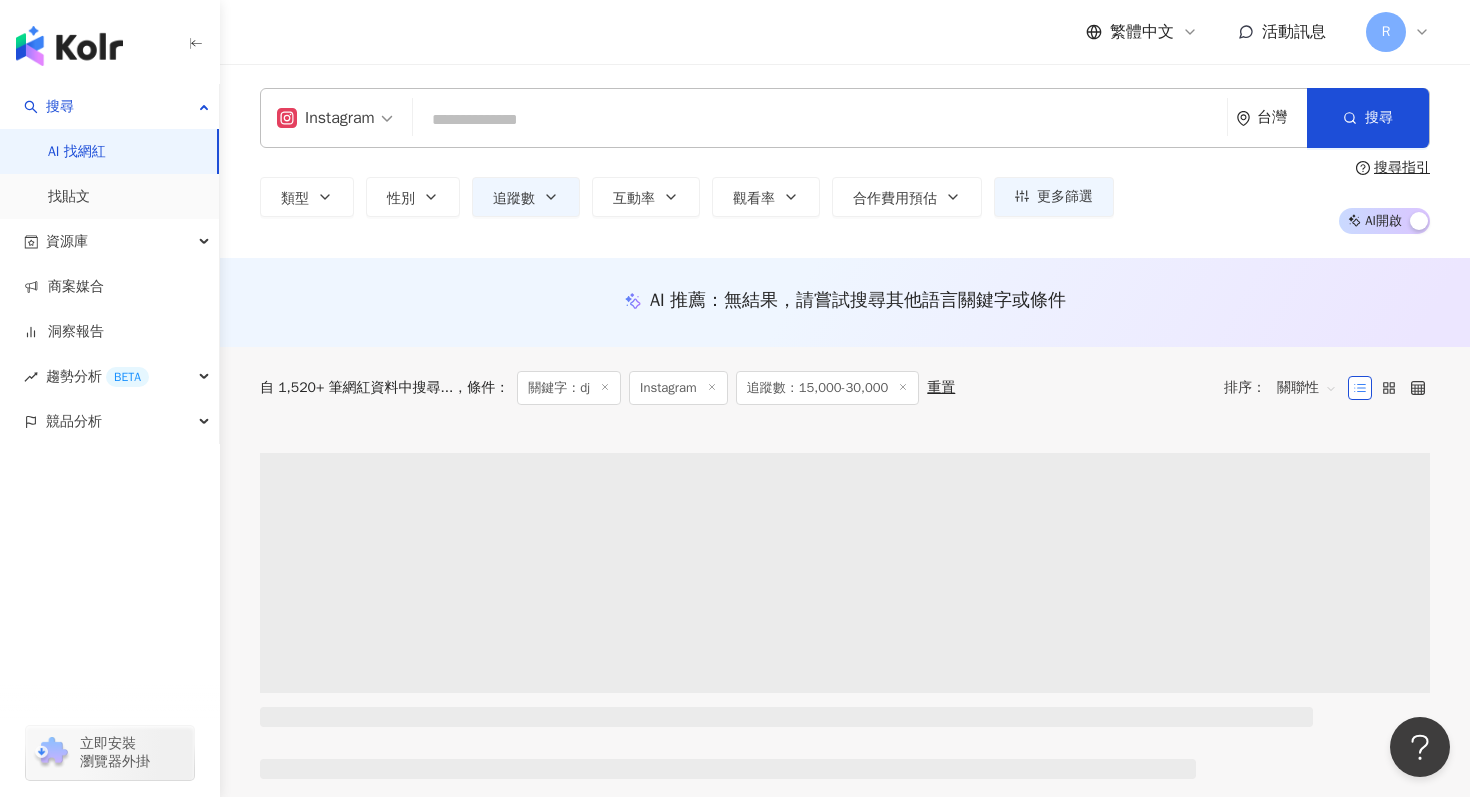 click on "Instagram 台灣 搜尋 664b1342-5342-4f38-935b-50128d779b6b DJma-shi 2,123   追蹤者 DjScorpioLA 45,883   追蹤者 Alink Sound System Team 3,047   追蹤者 DJHD  140,661   追蹤者 ⠀⠀⠀⠀⠀⠀⠀⠀⠀⠀⠀⠀⠀⠀⠀⠀DJYOUTH 4,729   追蹤者" at bounding box center (845, 118) 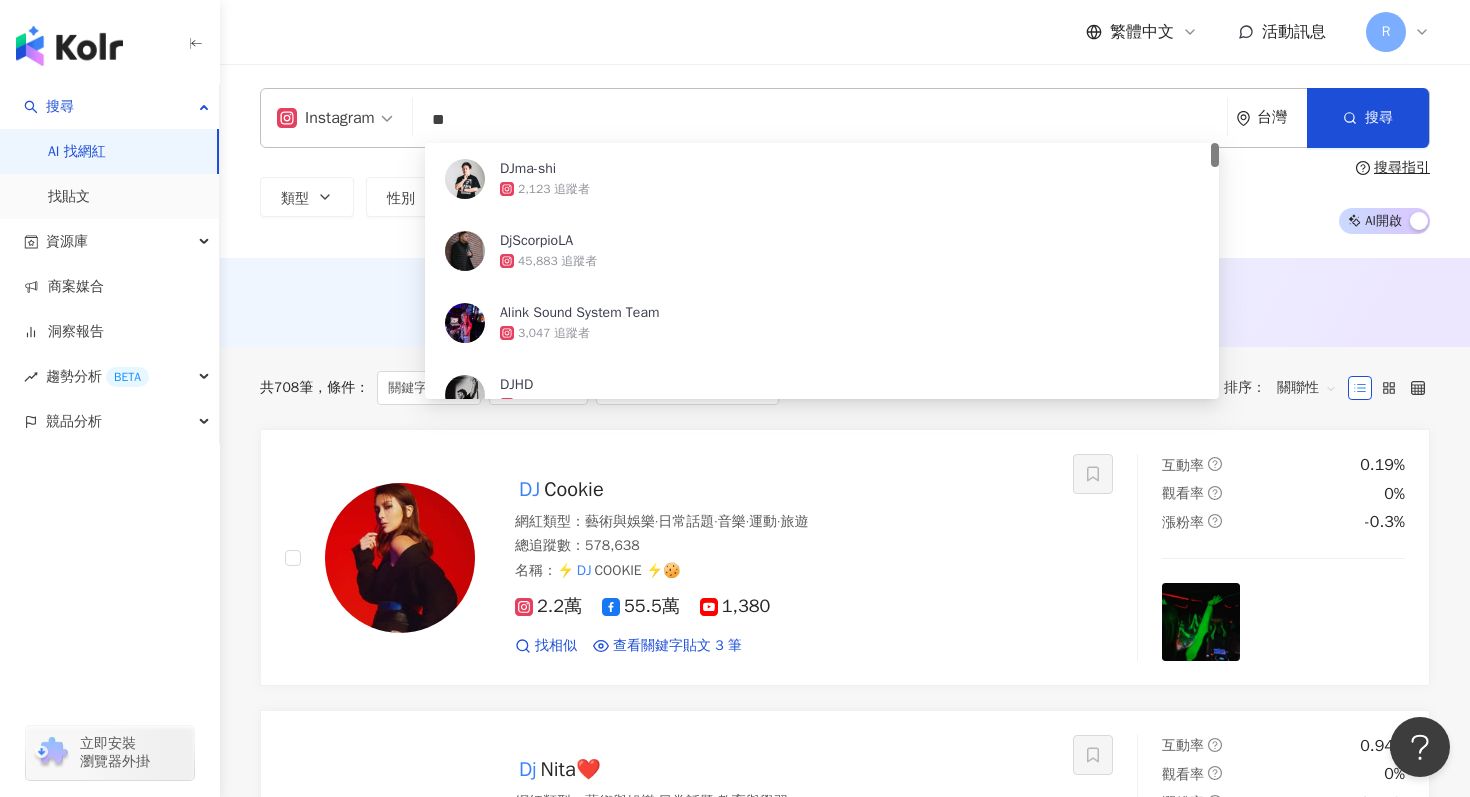 type on "*" 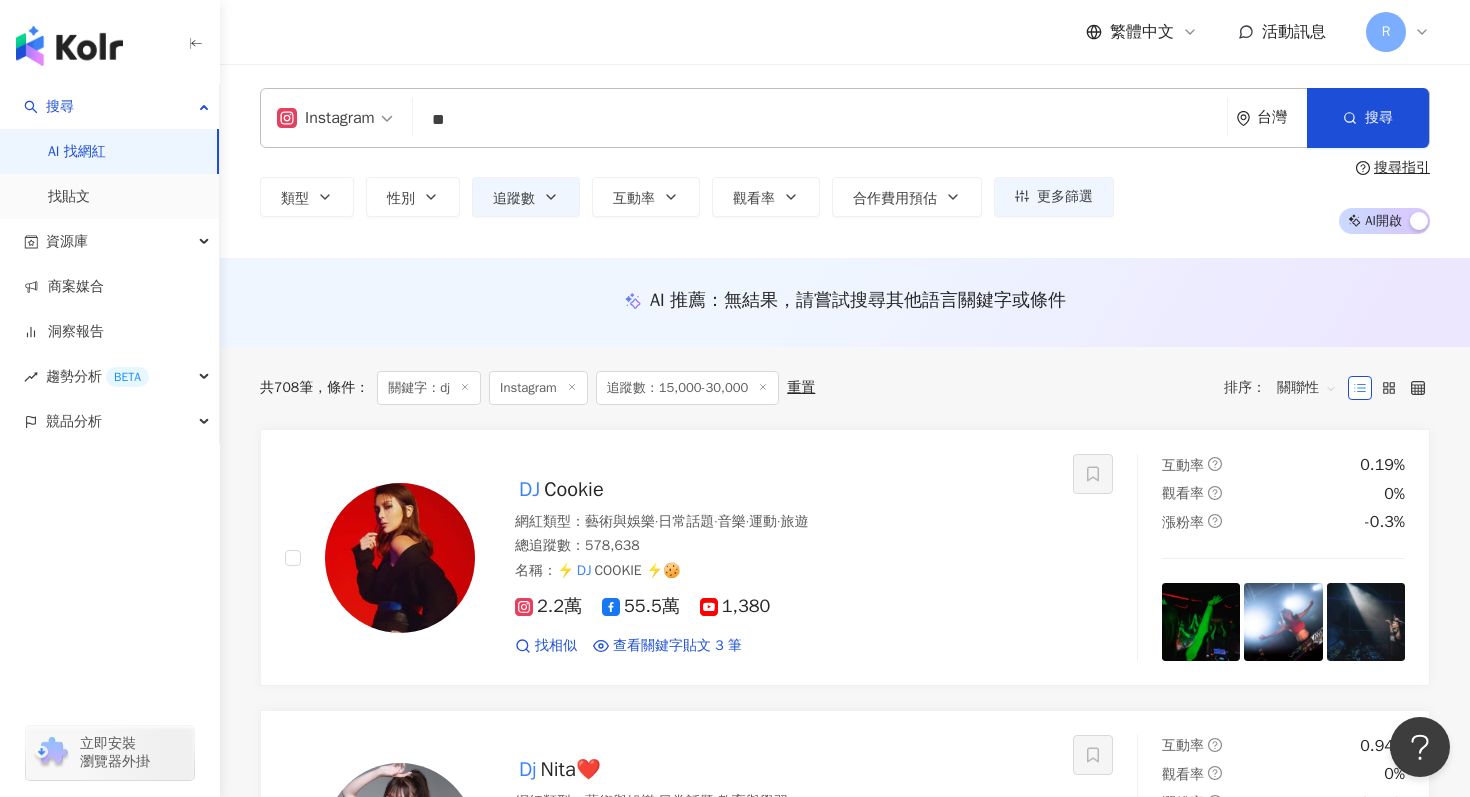 type on "**" 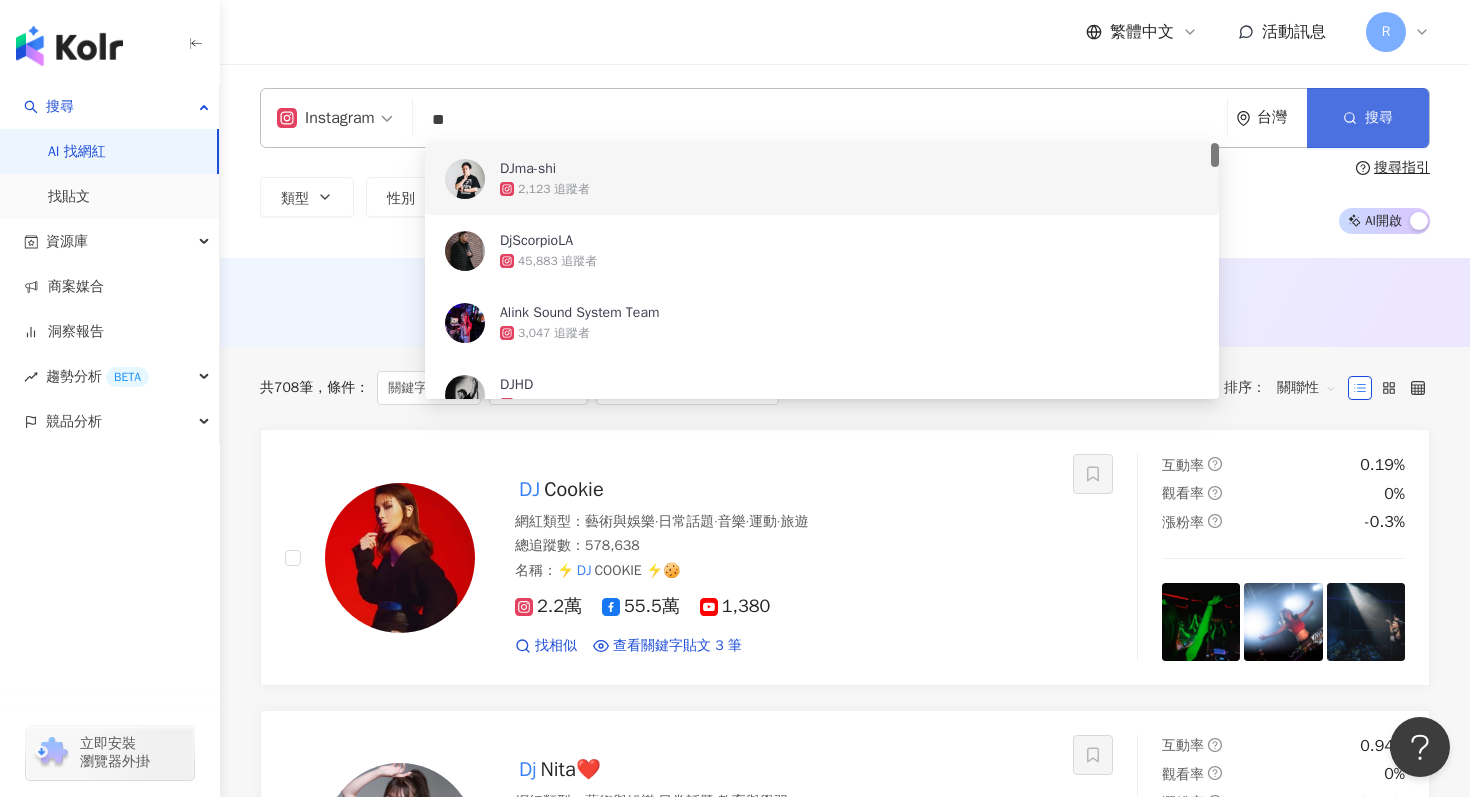 click on "搜尋" at bounding box center [1379, 118] 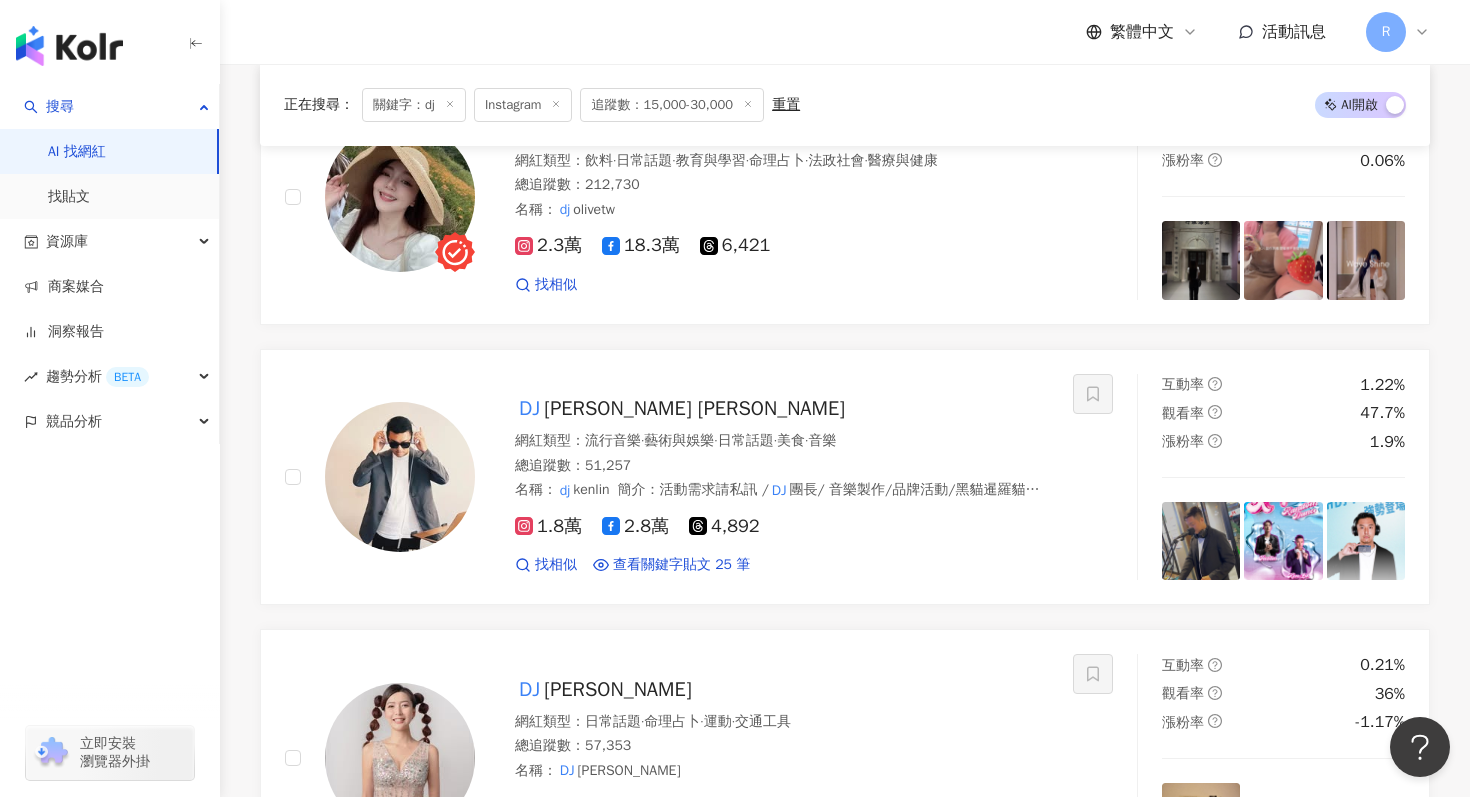 scroll, scrollTop: 1771, scrollLeft: 0, axis: vertical 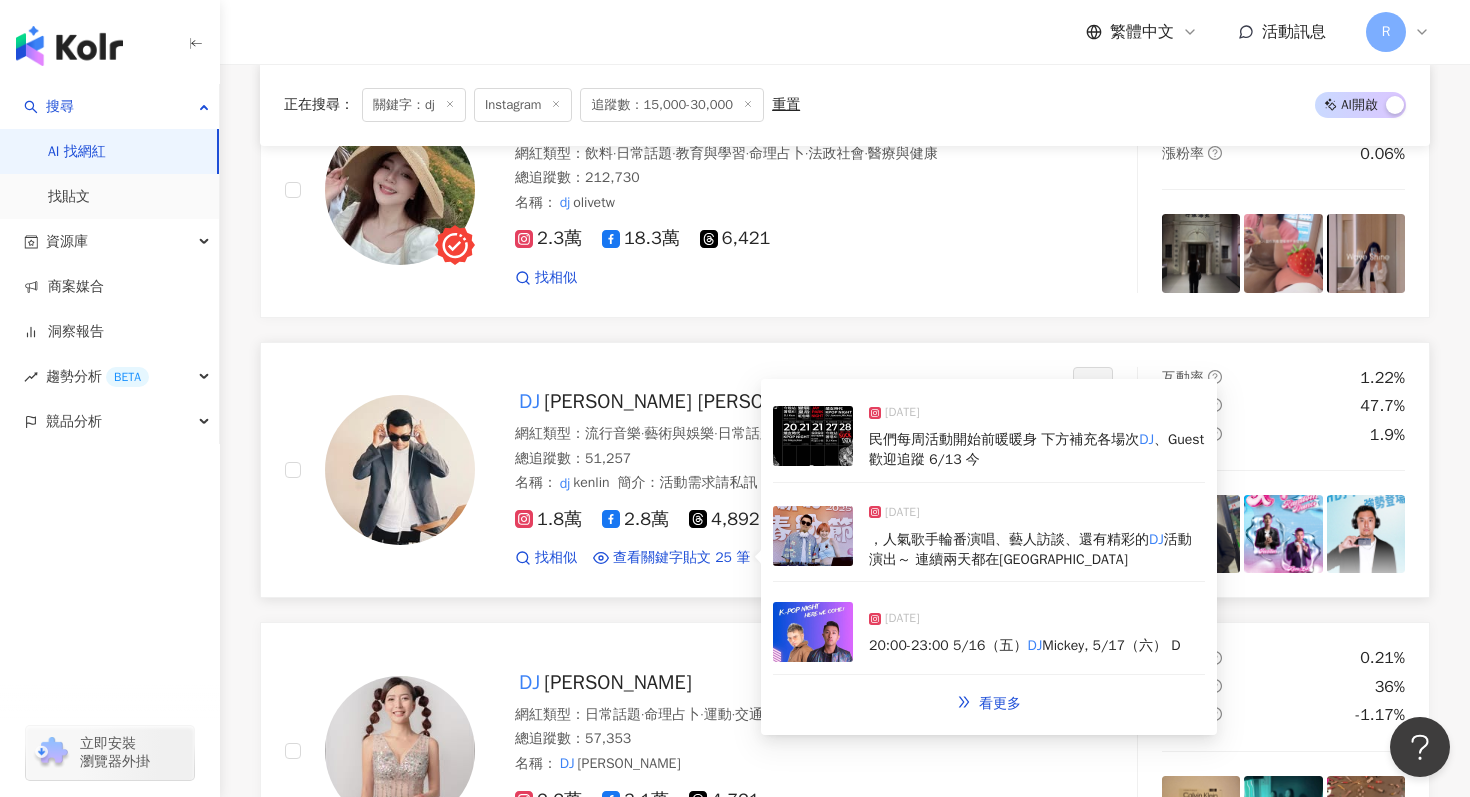 click at bounding box center (813, 632) 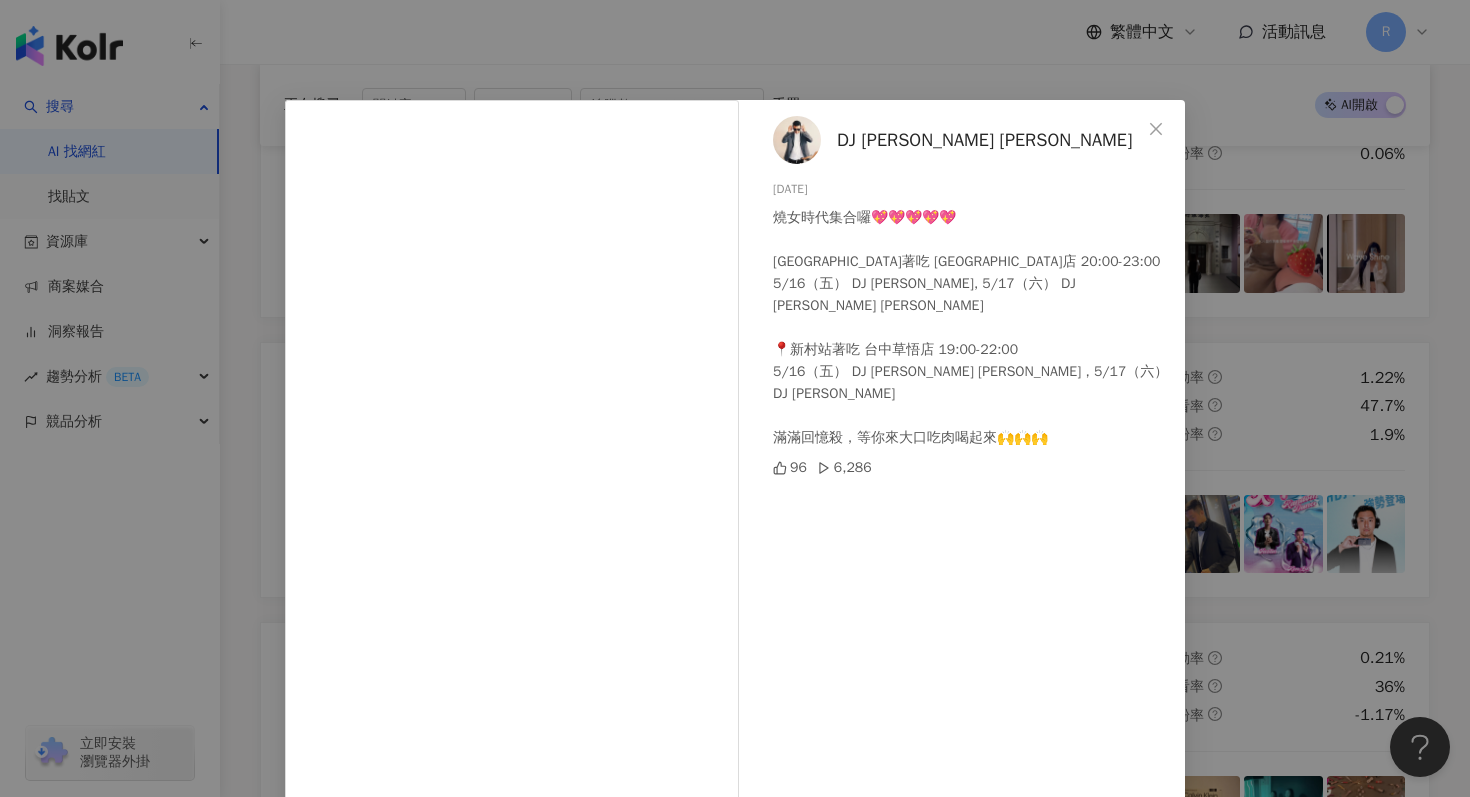 scroll, scrollTop: 0, scrollLeft: 0, axis: both 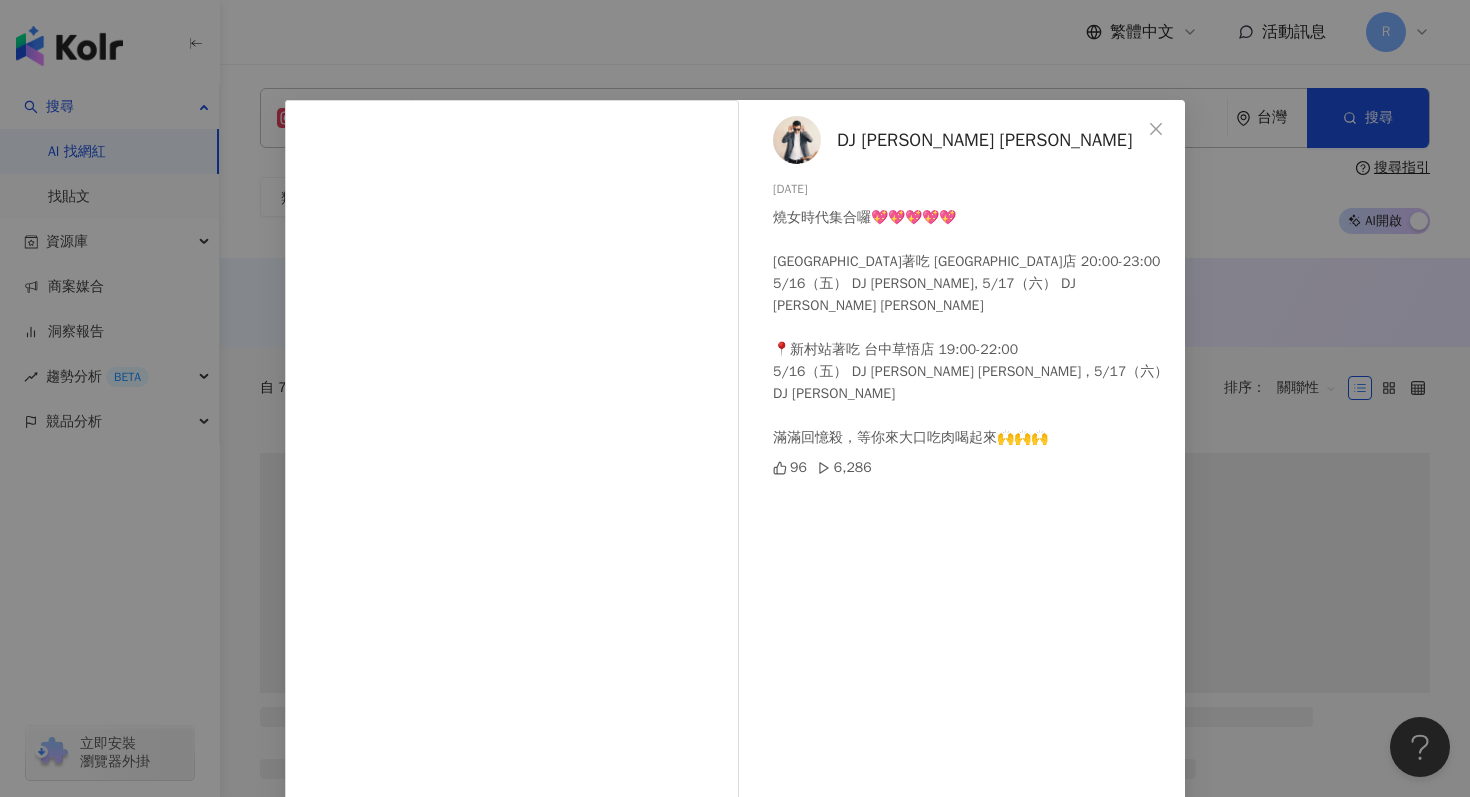 click on "DJ [PERSON_NAME] [PERSON_NAME] [DATE] 燒女時代集合囉💖💖💖💖💖
[GEOGRAPHIC_DATA]著吃 [GEOGRAPHIC_DATA]店 20:00-23:00
5/16（五） DJ [PERSON_NAME], 5/17（六） DJ [PERSON_NAME] [PERSON_NAME]
📍新村站著吃 台中草悟店 19:00-22:00
5/16（五） DJ [PERSON_NAME] [PERSON_NAME] , 5/17（六） DJ [PERSON_NAME]
滿滿回憶殺，等你來大口吃肉喝起來🙌🙌🙌 96 6,286 查看原始貼文" at bounding box center (735, 398) 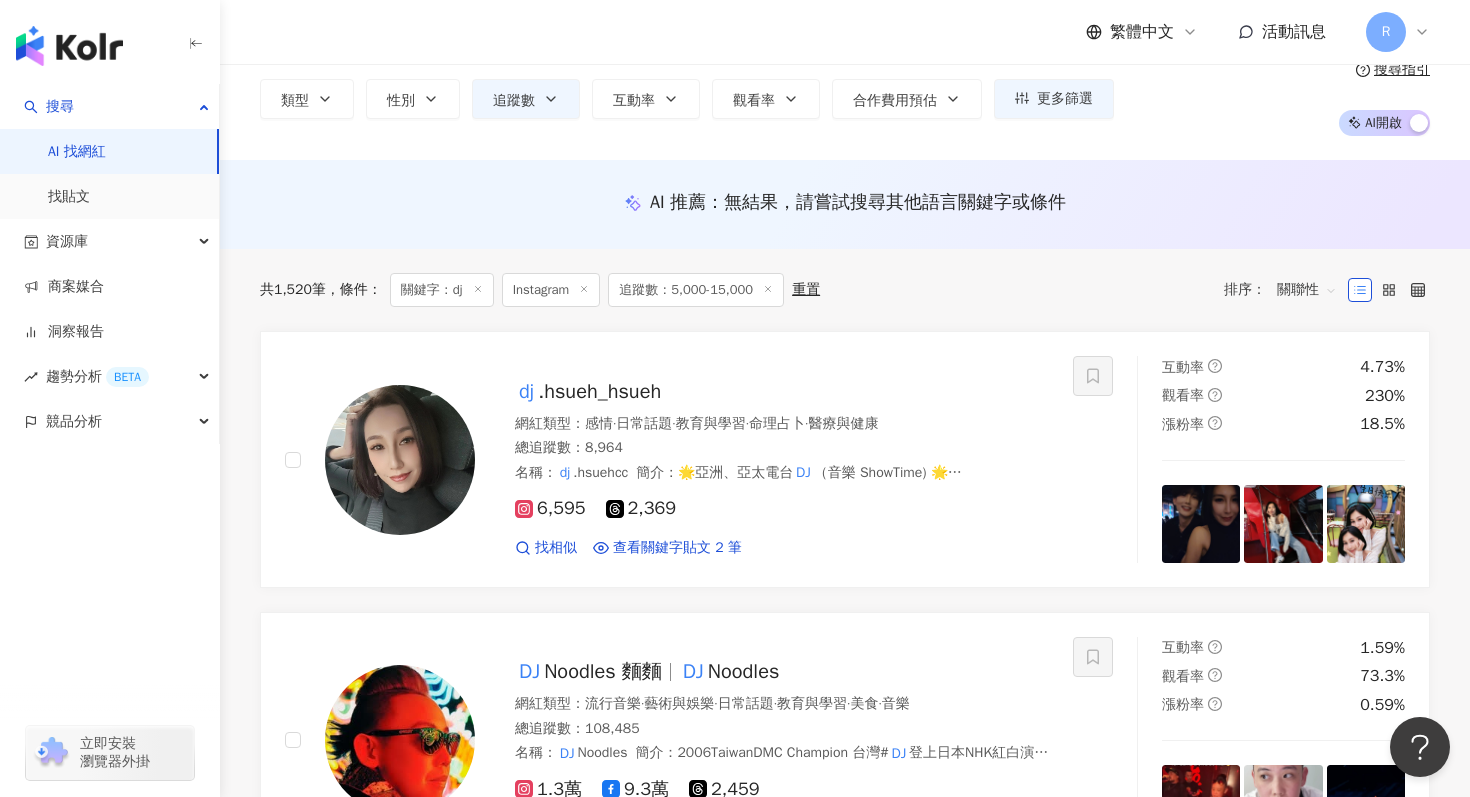 scroll, scrollTop: 90, scrollLeft: 0, axis: vertical 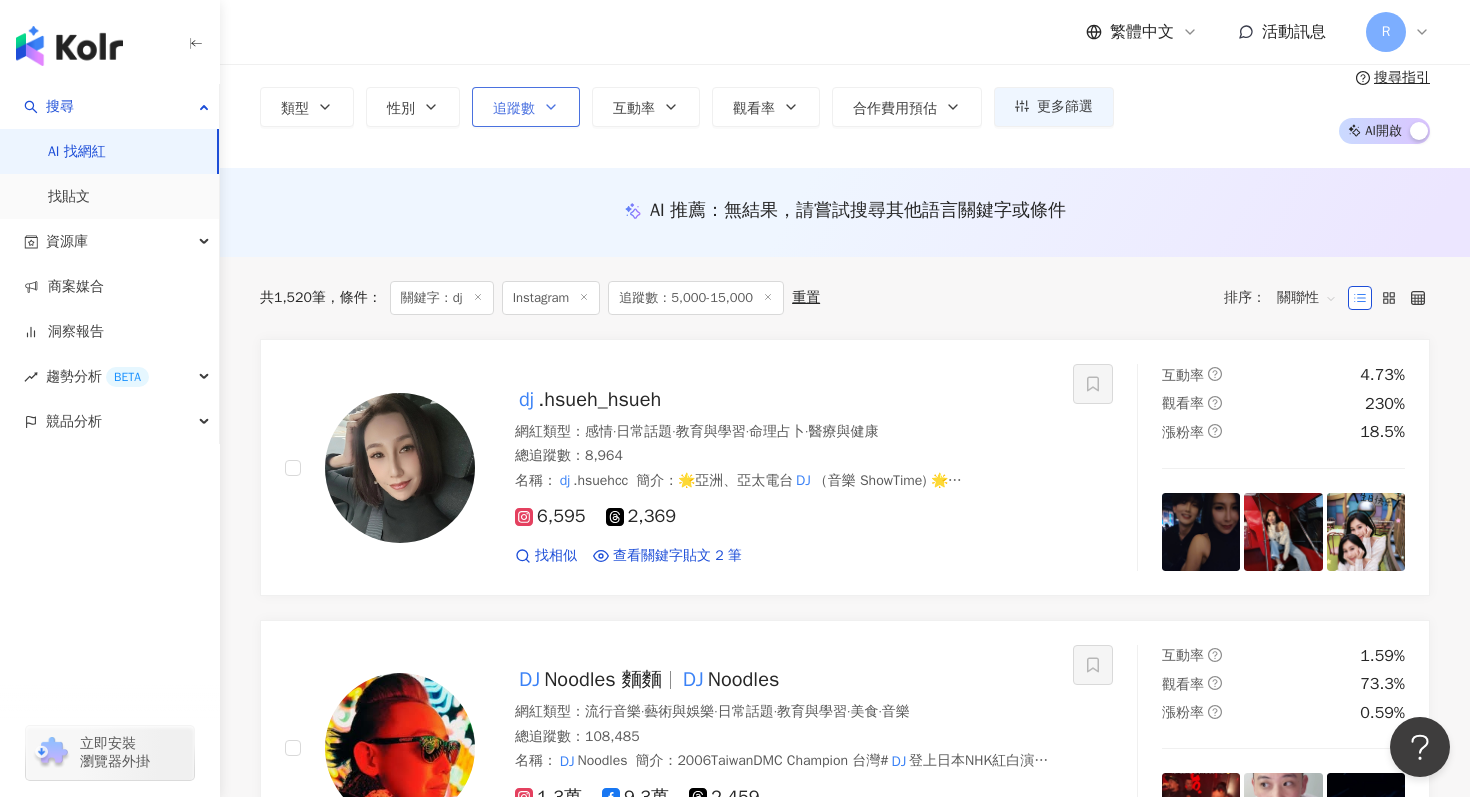 click 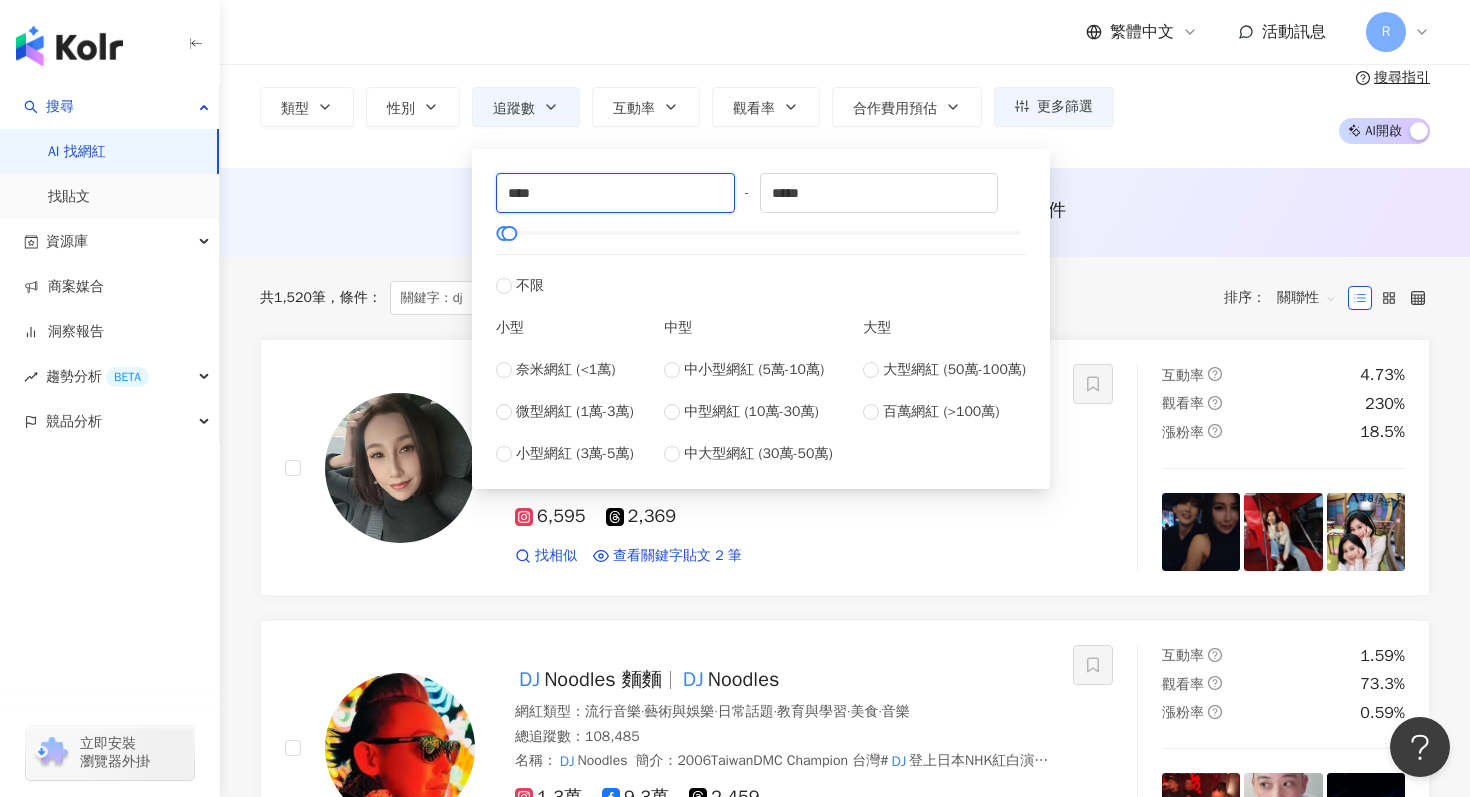 drag, startPoint x: 594, startPoint y: 203, endPoint x: 469, endPoint y: 202, distance: 125.004 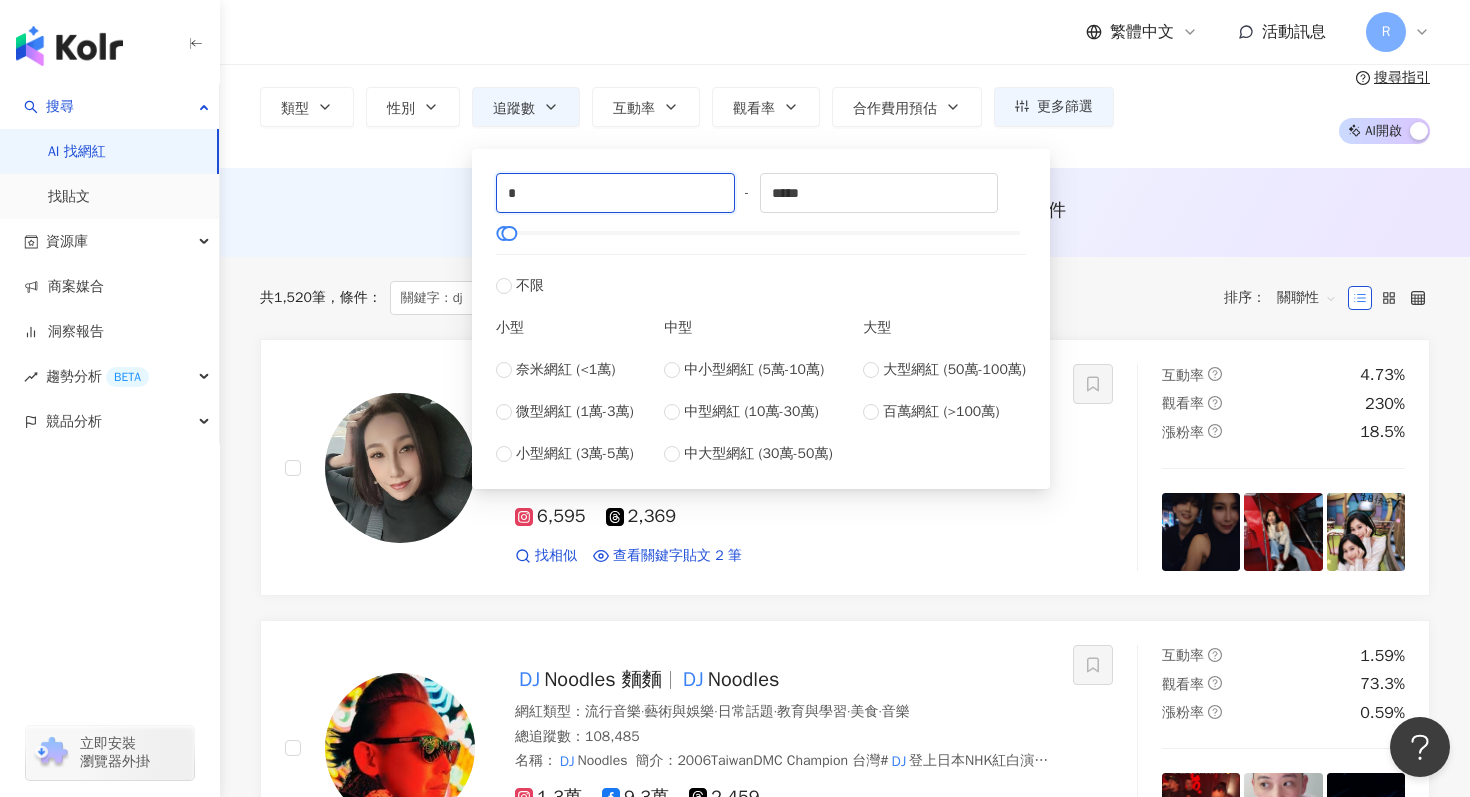 type on "*" 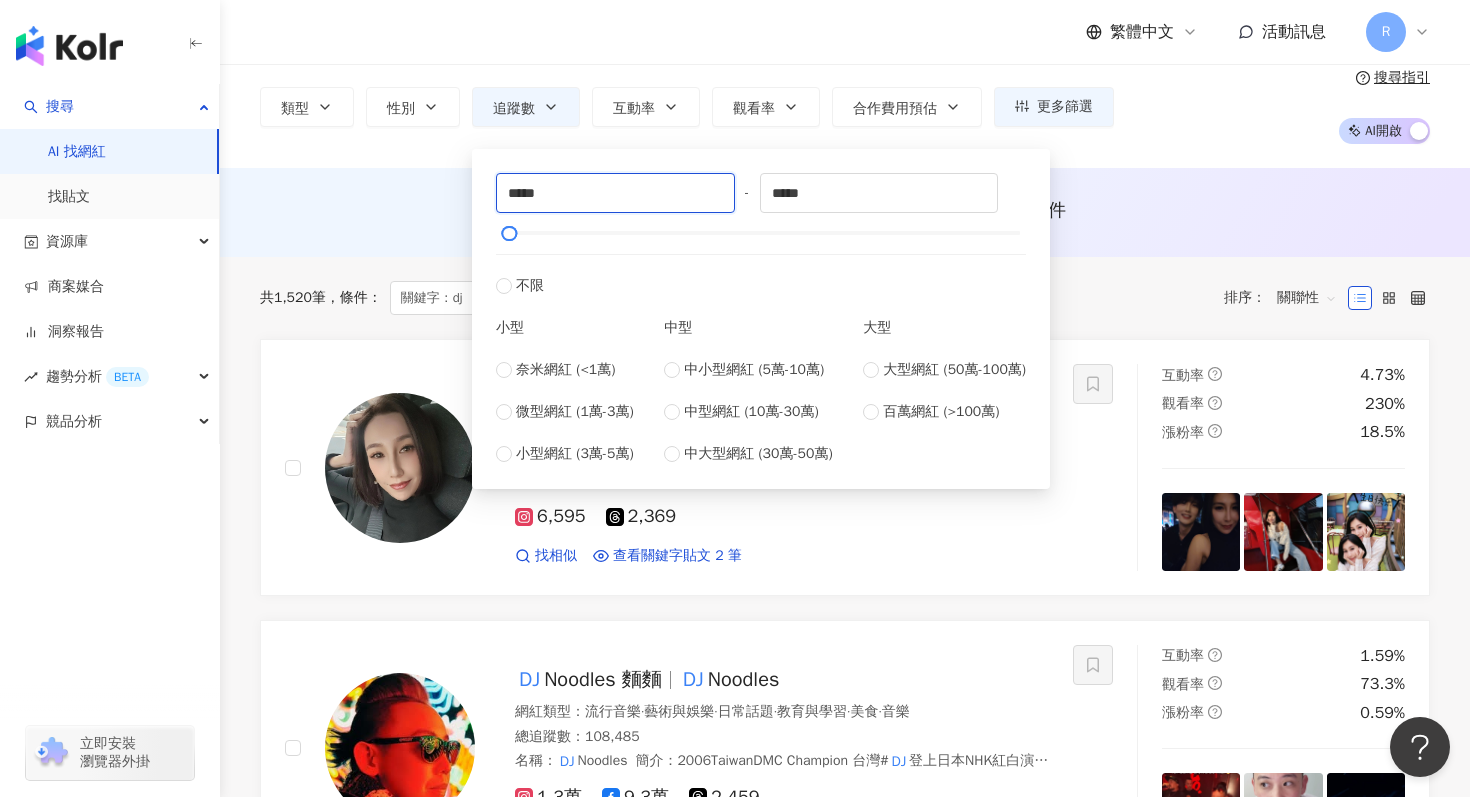 type on "*****" 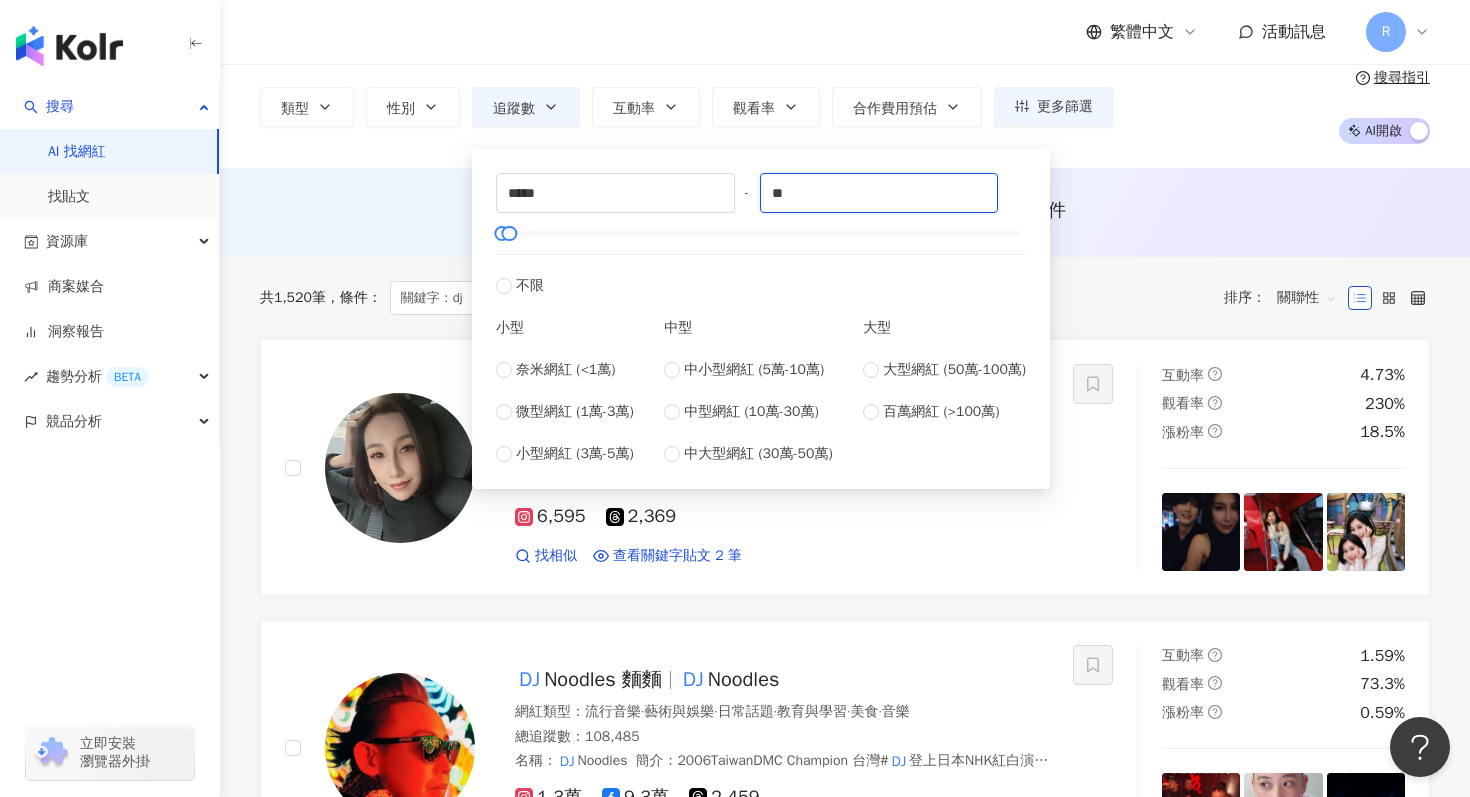 type on "*" 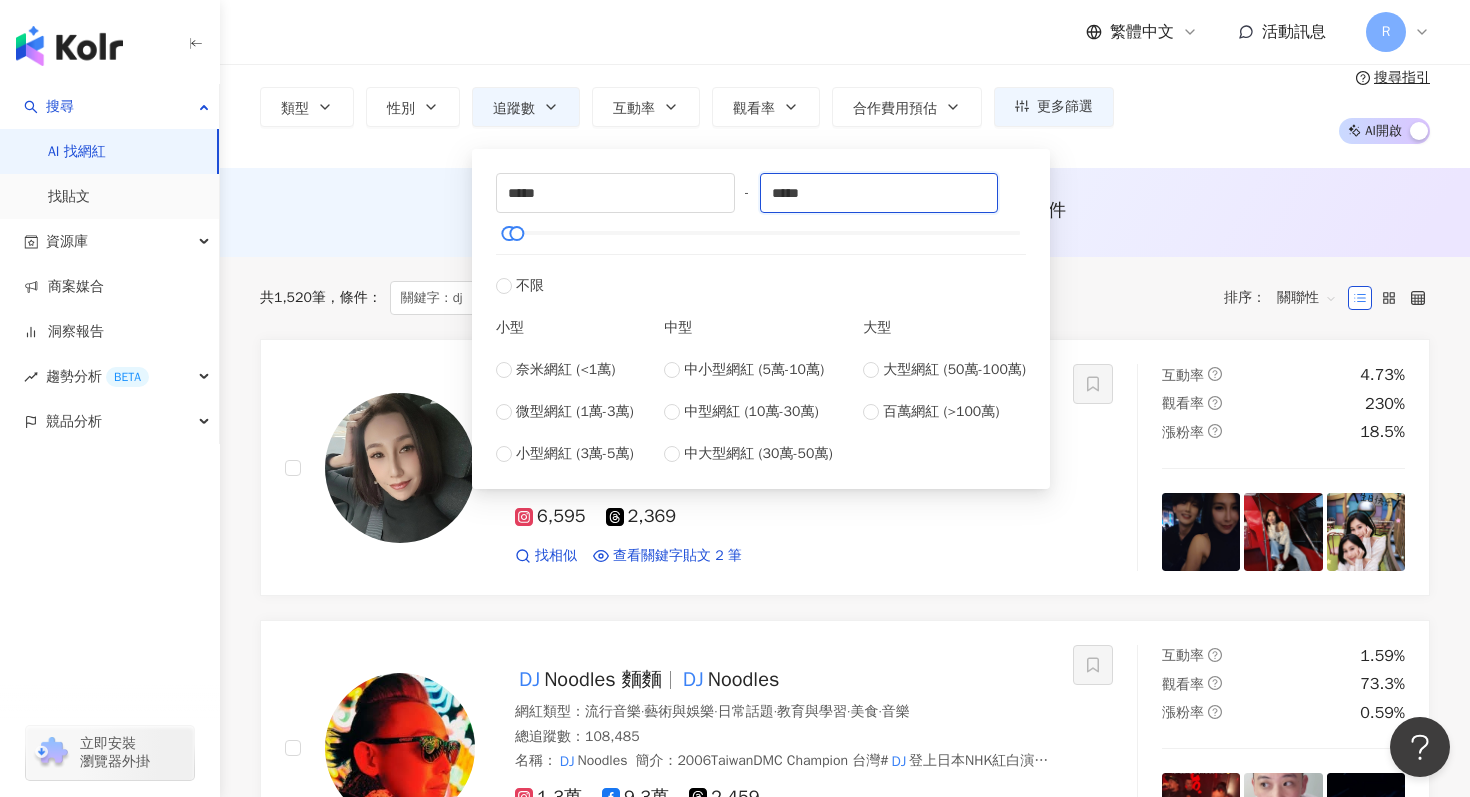 type on "*****" 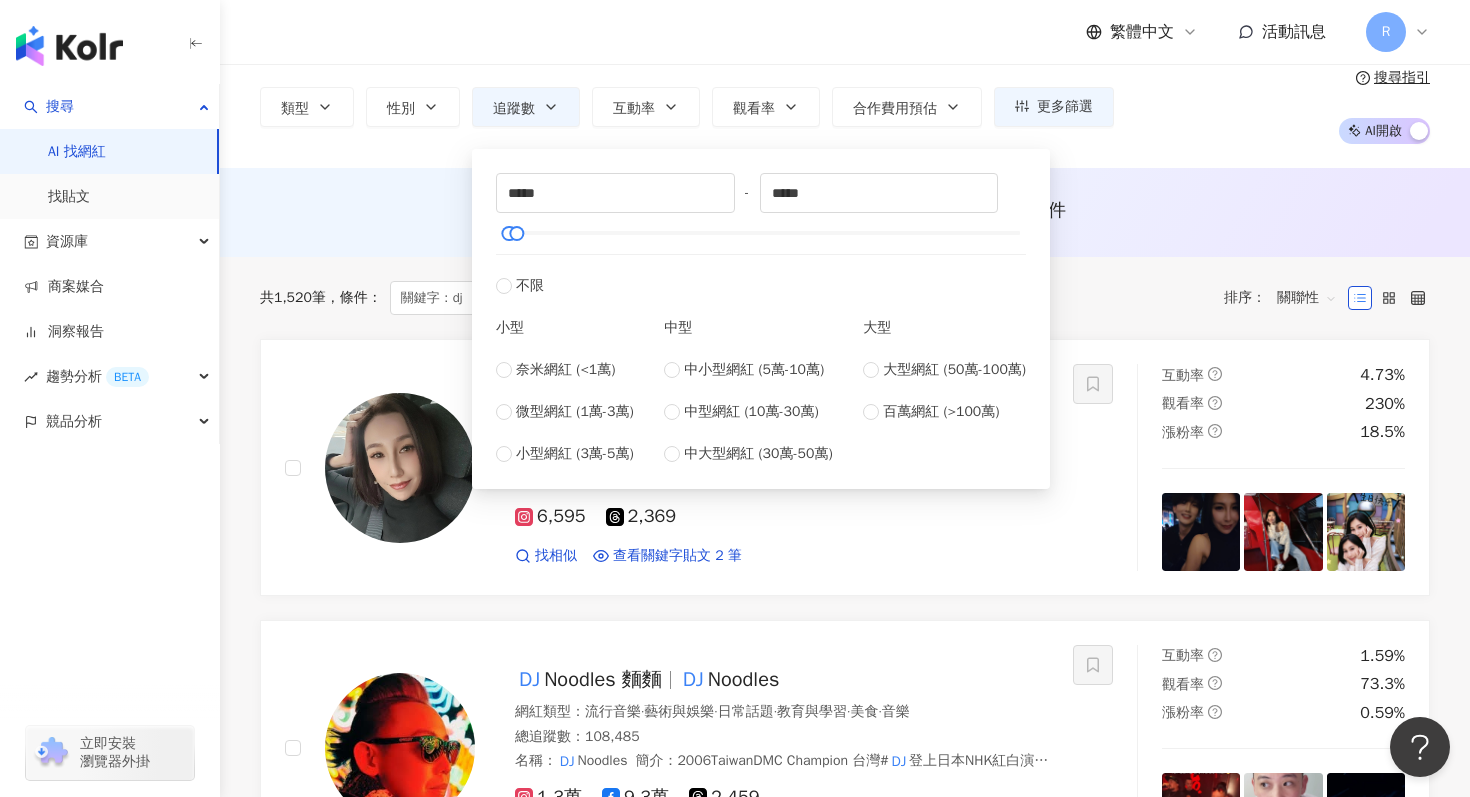 click on "Instagram ** 台灣 搜尋 664b1342-5342-4f38-935b-50128d779b6b e2653f89-78af-4f17-9ff5-0ee85de14abe DJma-shi 2,123   追蹤者 DjScorpioLA 45,883   追蹤者 Alink Sound System Team 3,047   追蹤者 DJHD  140,661   追蹤者 ⠀⠀⠀⠀⠀⠀⠀⠀⠀⠀⠀⠀⠀⠀⠀⠀DJYOUTH 4,729   追蹤者 類型 性別 追蹤數 互動率 觀看率 合作費用預估  更多篩選 *****  -  ***** 不限 小型 奈米網紅 (<1萬) 微型網紅 (1萬-3萬) 小型網紅 (3萬-5萬) 中型 中小型網紅 (5萬-10萬) 中型網紅 (10萬-30萬) 中大型網紅 (30萬-50萬) 大型 大型網紅 (50萬-100萬) 百萬網紅 (>100萬) %  -  % 不限 5% 以下 5%~20% 20% 以上 搜尋指引 AI  開啟 AI  關閉" at bounding box center [845, 71] 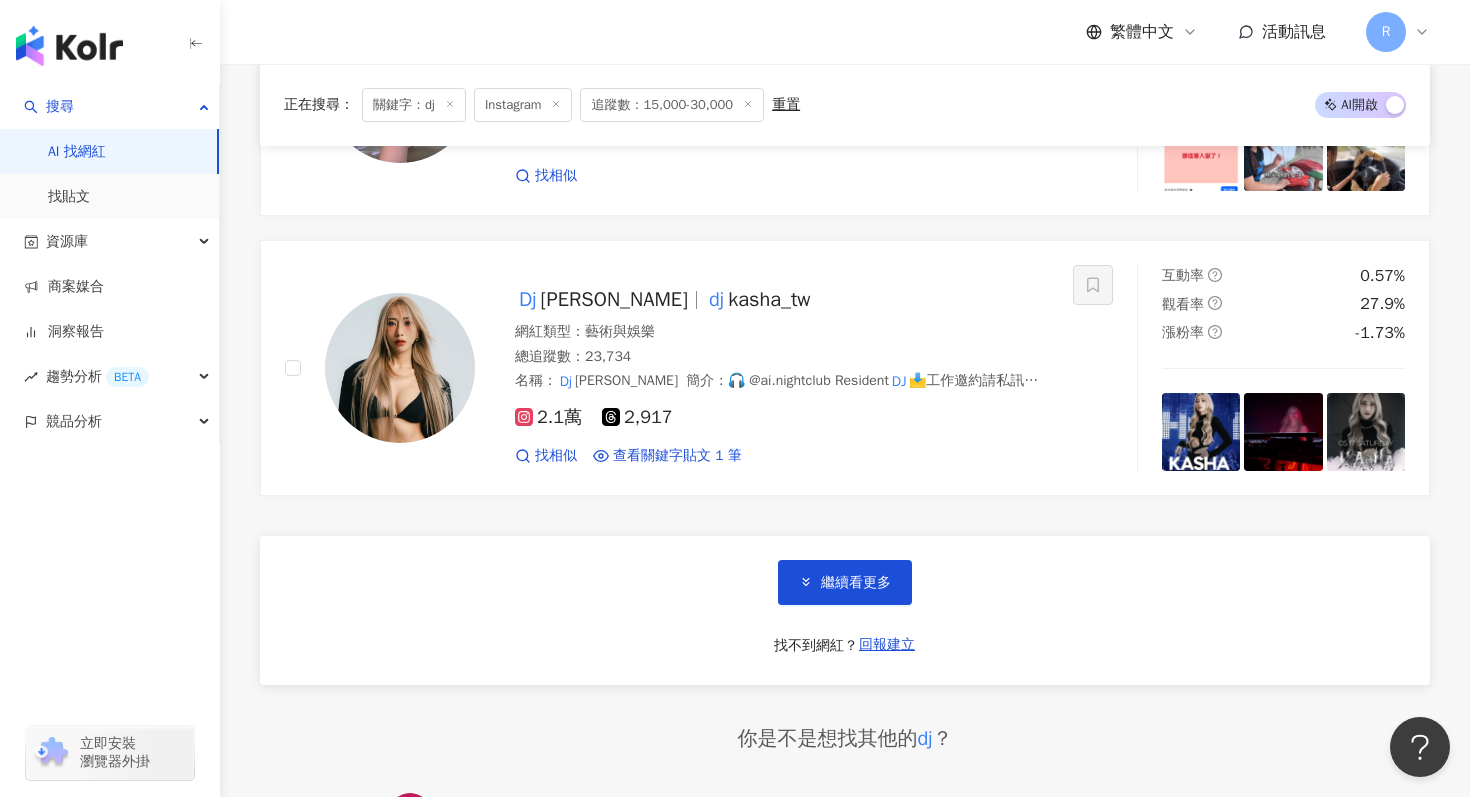 scroll, scrollTop: 3294, scrollLeft: 0, axis: vertical 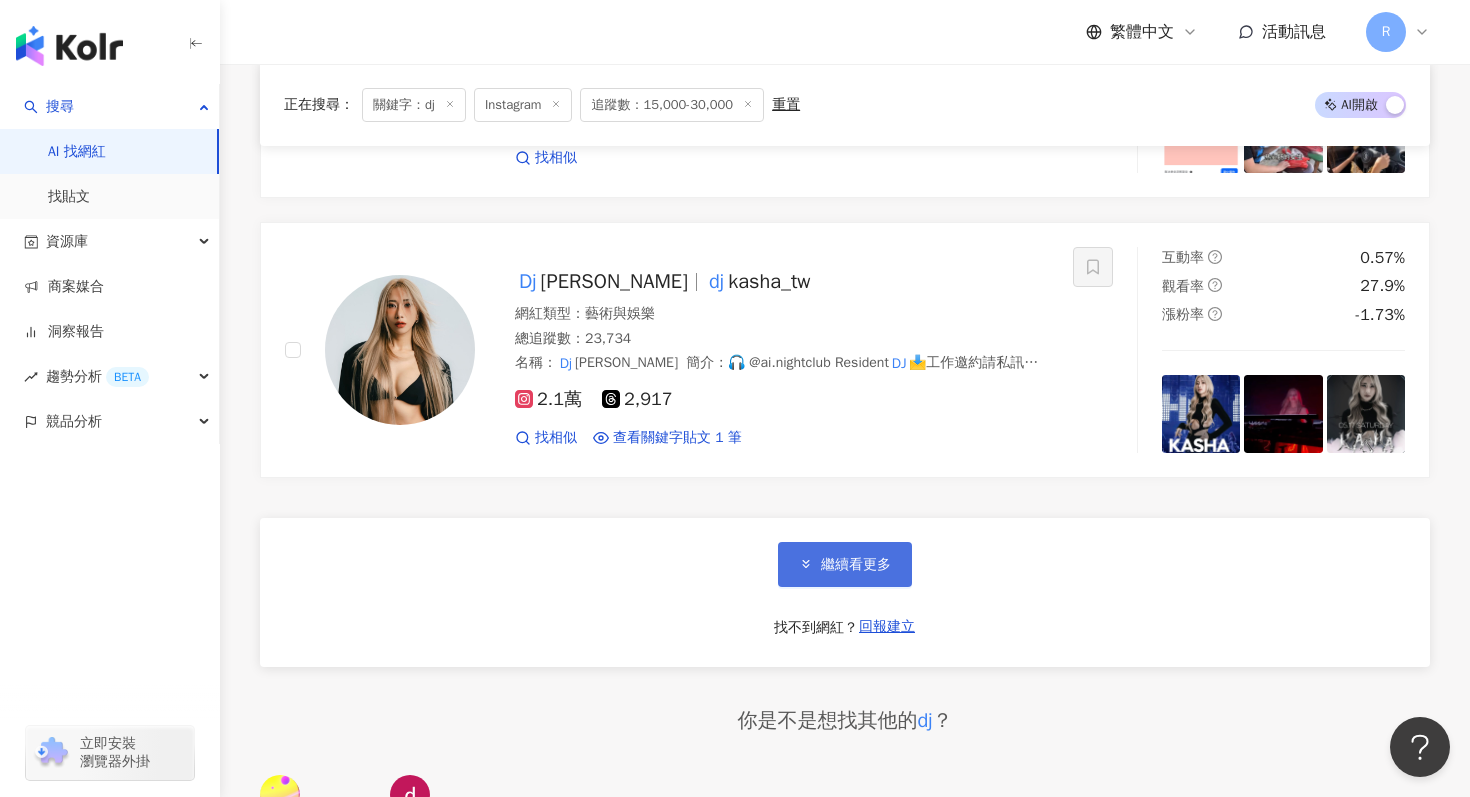 click on "繼續看更多" at bounding box center (845, 564) 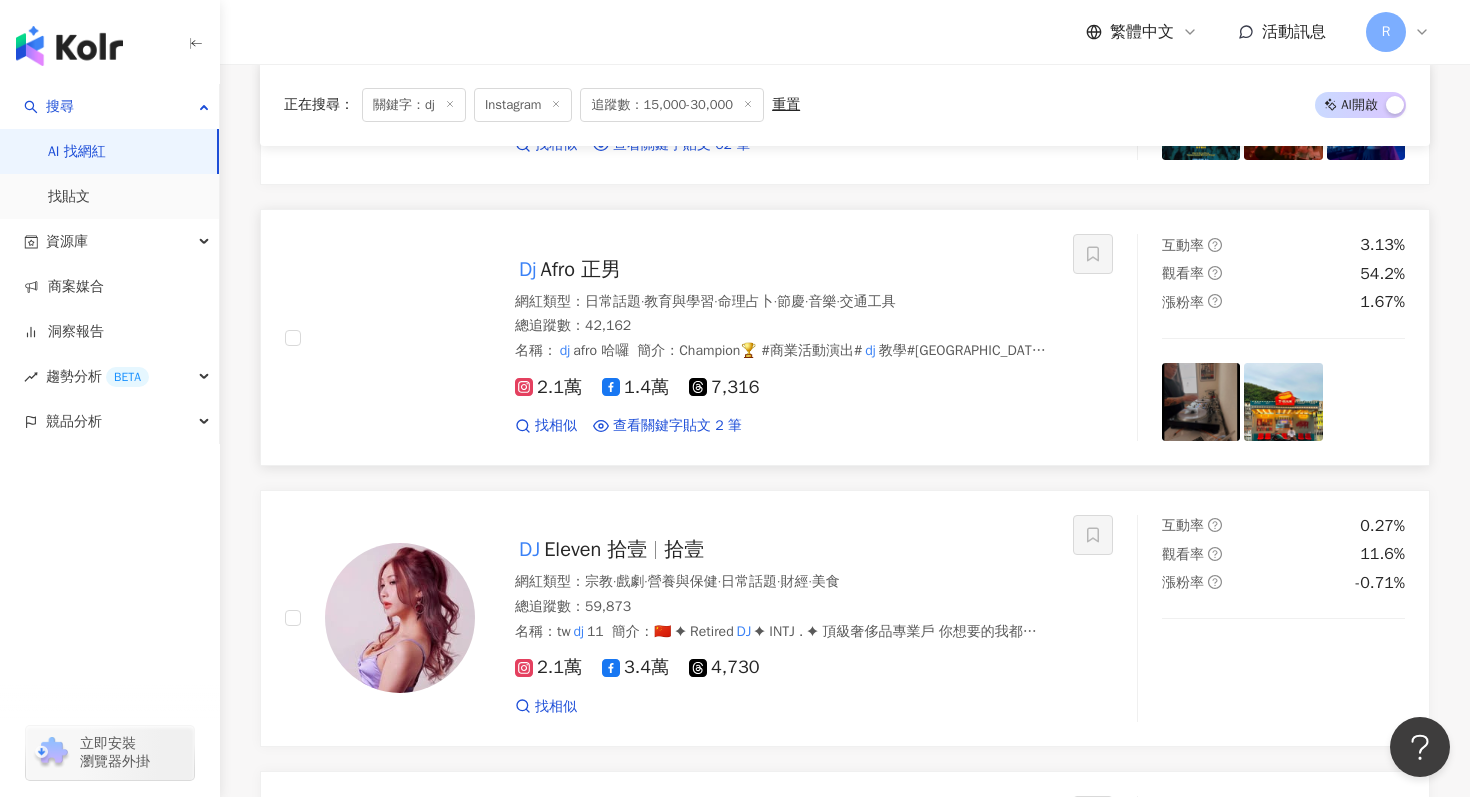 scroll, scrollTop: 4450, scrollLeft: 0, axis: vertical 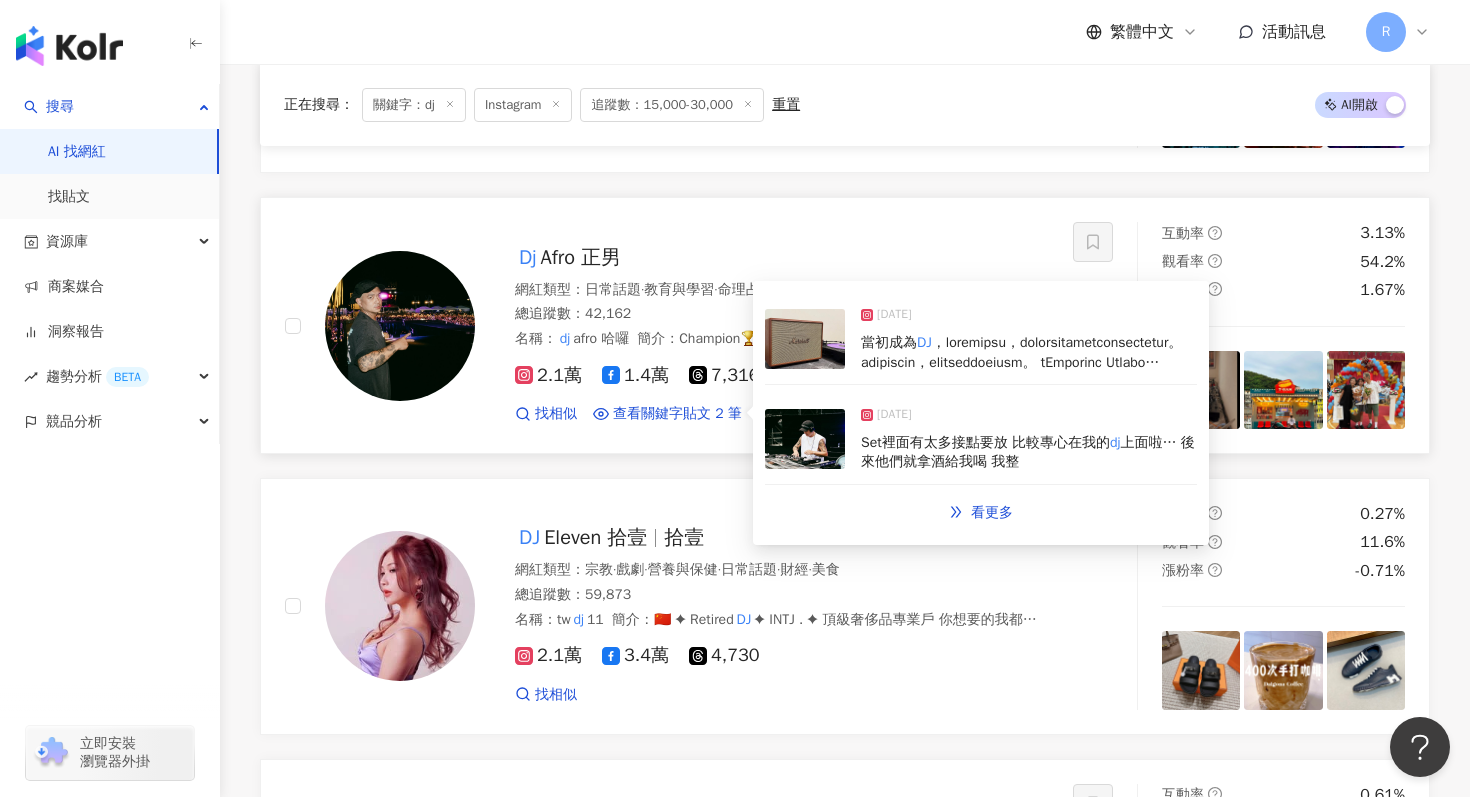 click at bounding box center [805, 439] 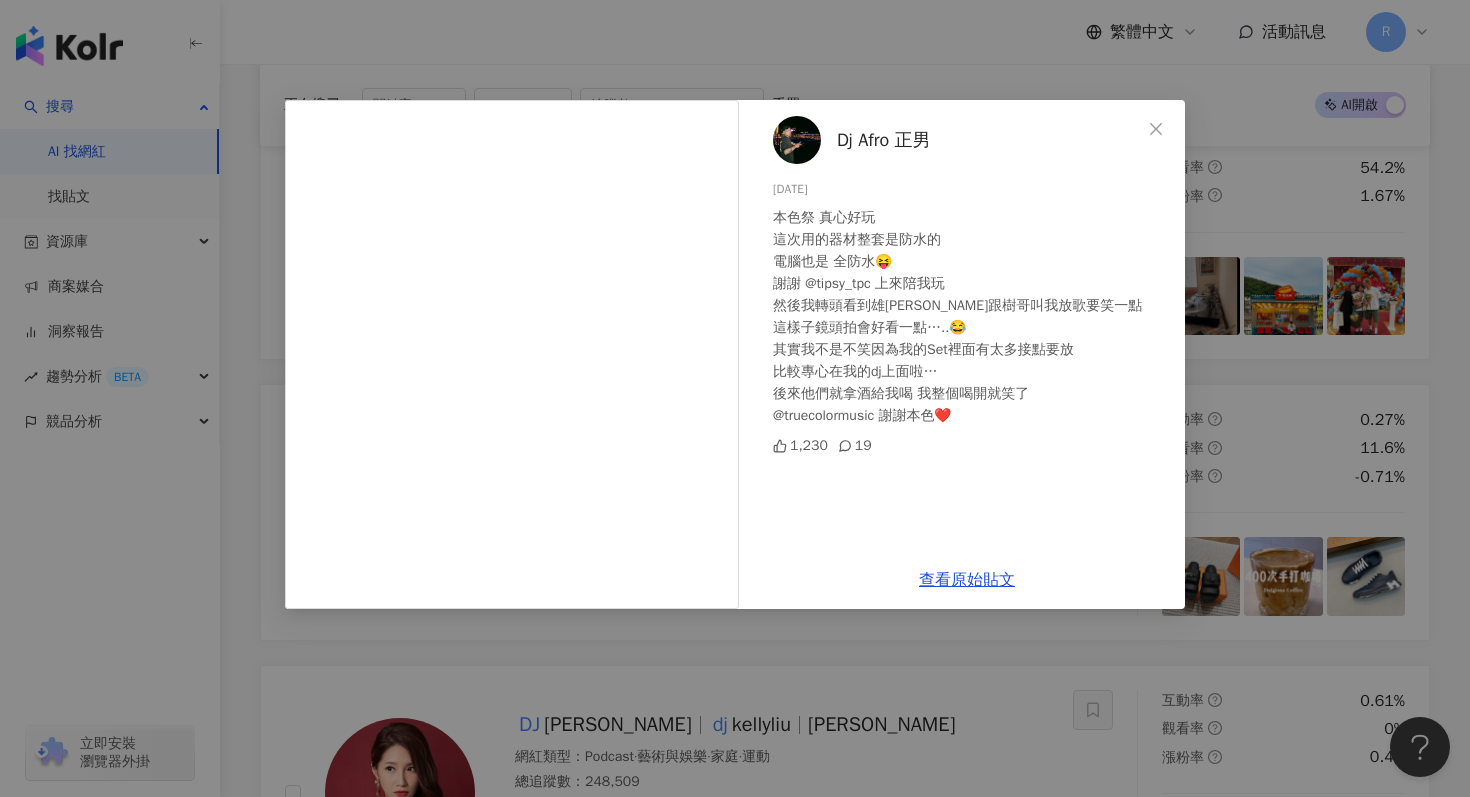 scroll, scrollTop: 4552, scrollLeft: 0, axis: vertical 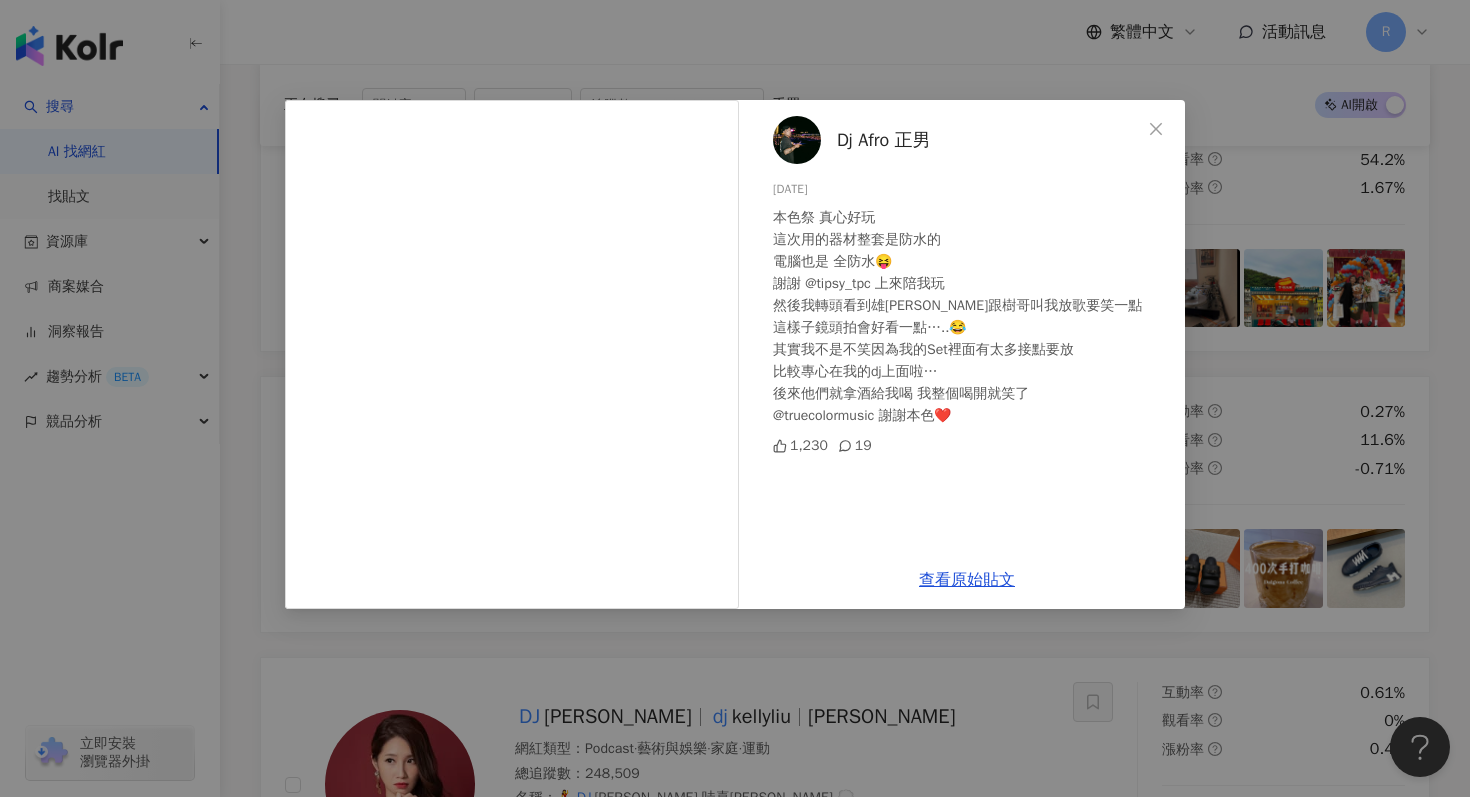 click on "Dj Afro 正男 [DATE] 本色祭 真心好玩
這次用的器材整套是防水的
電腦也是 全防水😝
謝謝 @tipsy_tpc  上來陪我玩
然後我轉頭看到雄[PERSON_NAME]跟樹哥叫我放歌要笑一點
這樣子鏡頭拍會好看一點…..😂
其實我不是不笑因為我的Set裡面有太多接點要放
比較專心在我的dj上面啦…
後來他們就拿酒給我喝 我整個喝開就笑了
@truecolormusic 謝謝本色❤️ 1,230 19 查看原始貼文" at bounding box center [735, 398] 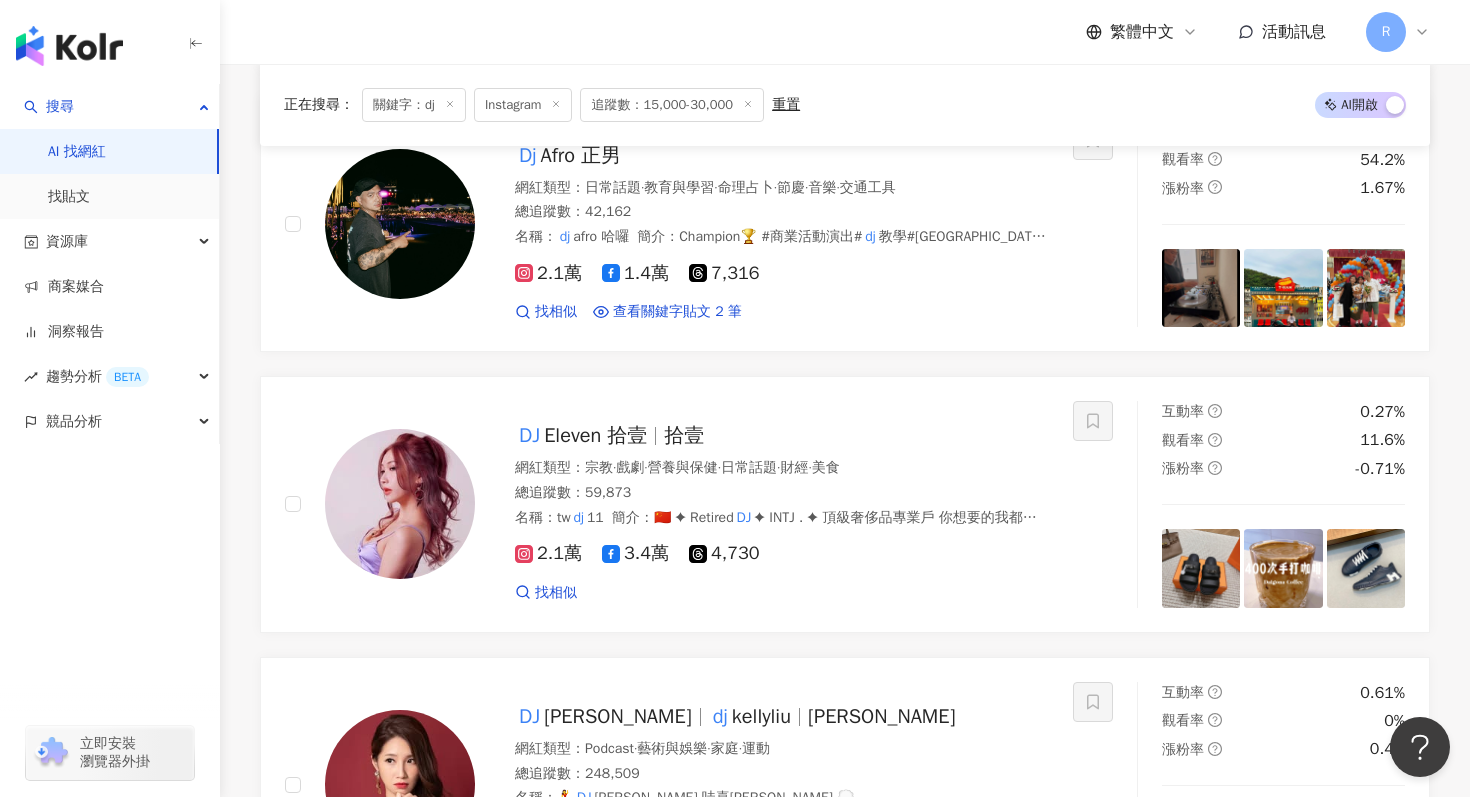 click on "繁體中文 活動訊息 R" at bounding box center (845, 32) 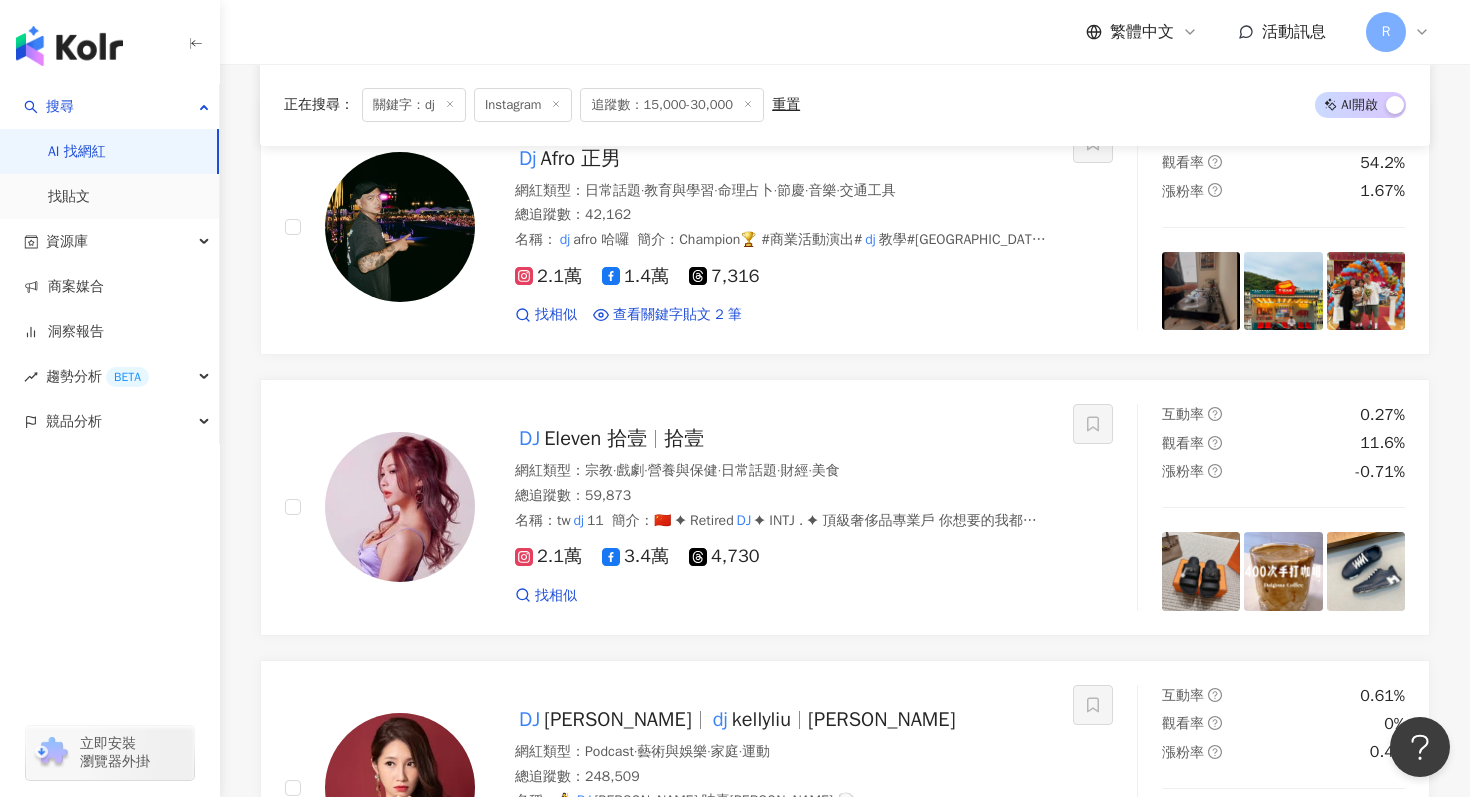 click 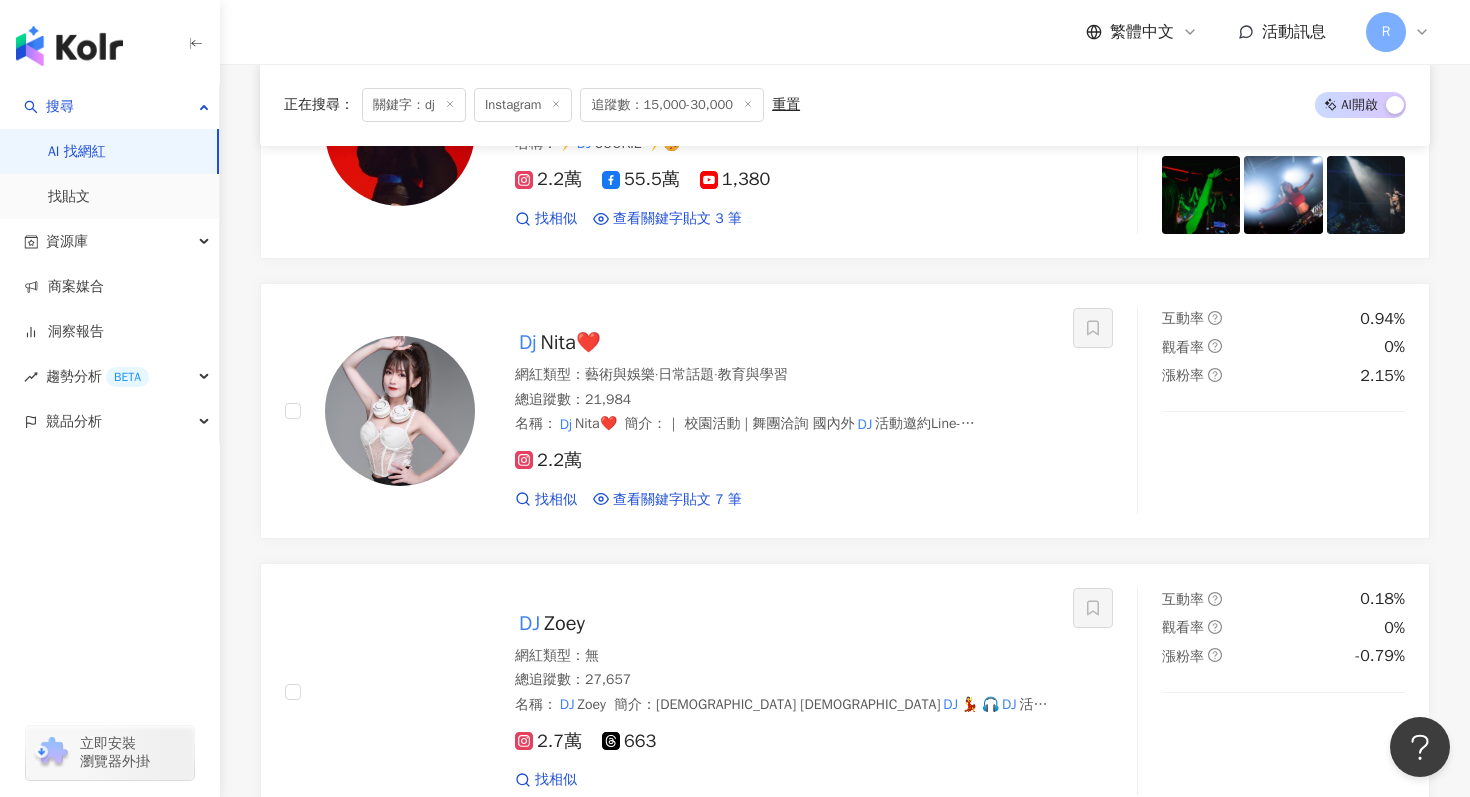 scroll, scrollTop: 0, scrollLeft: 0, axis: both 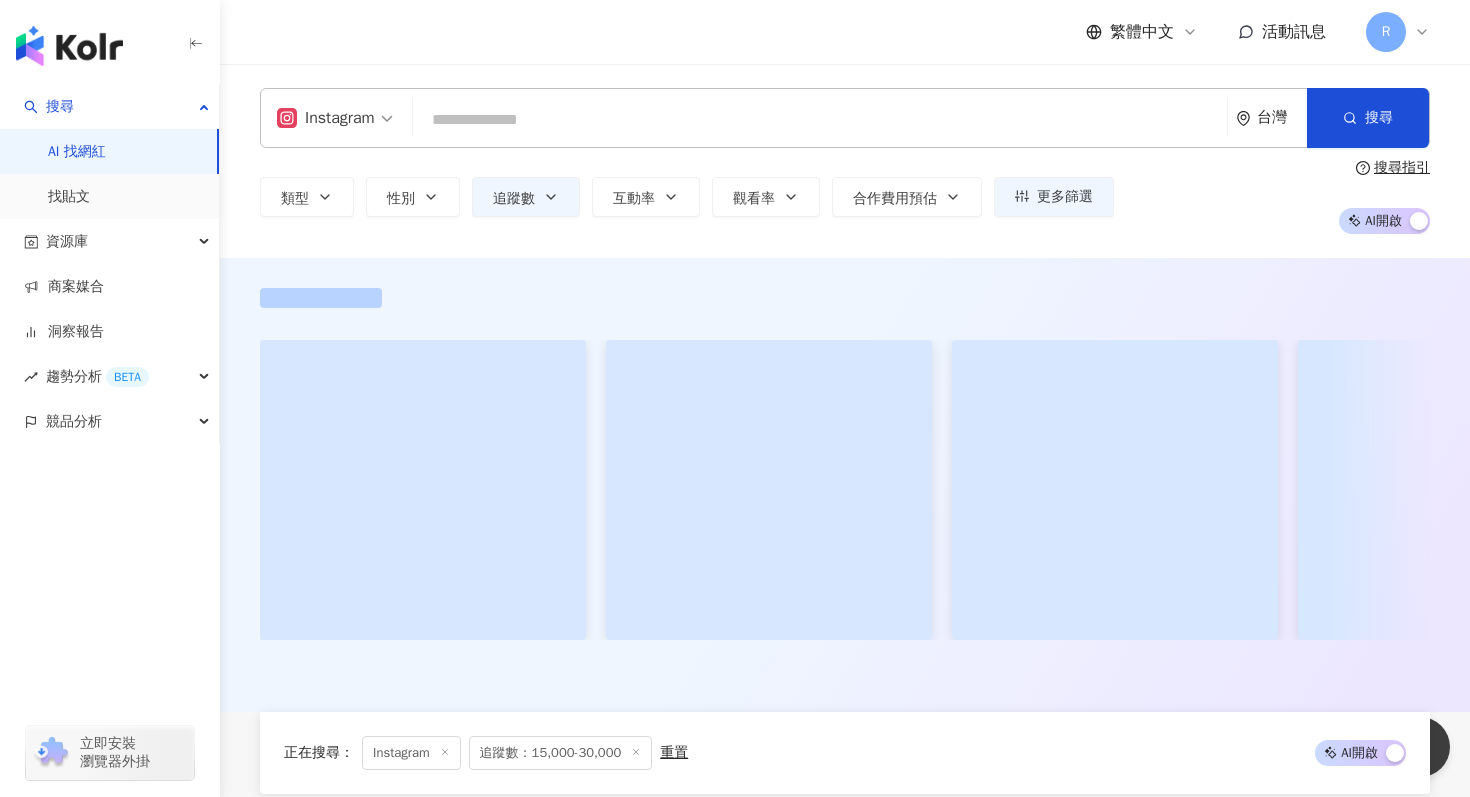 click at bounding box center (820, 120) 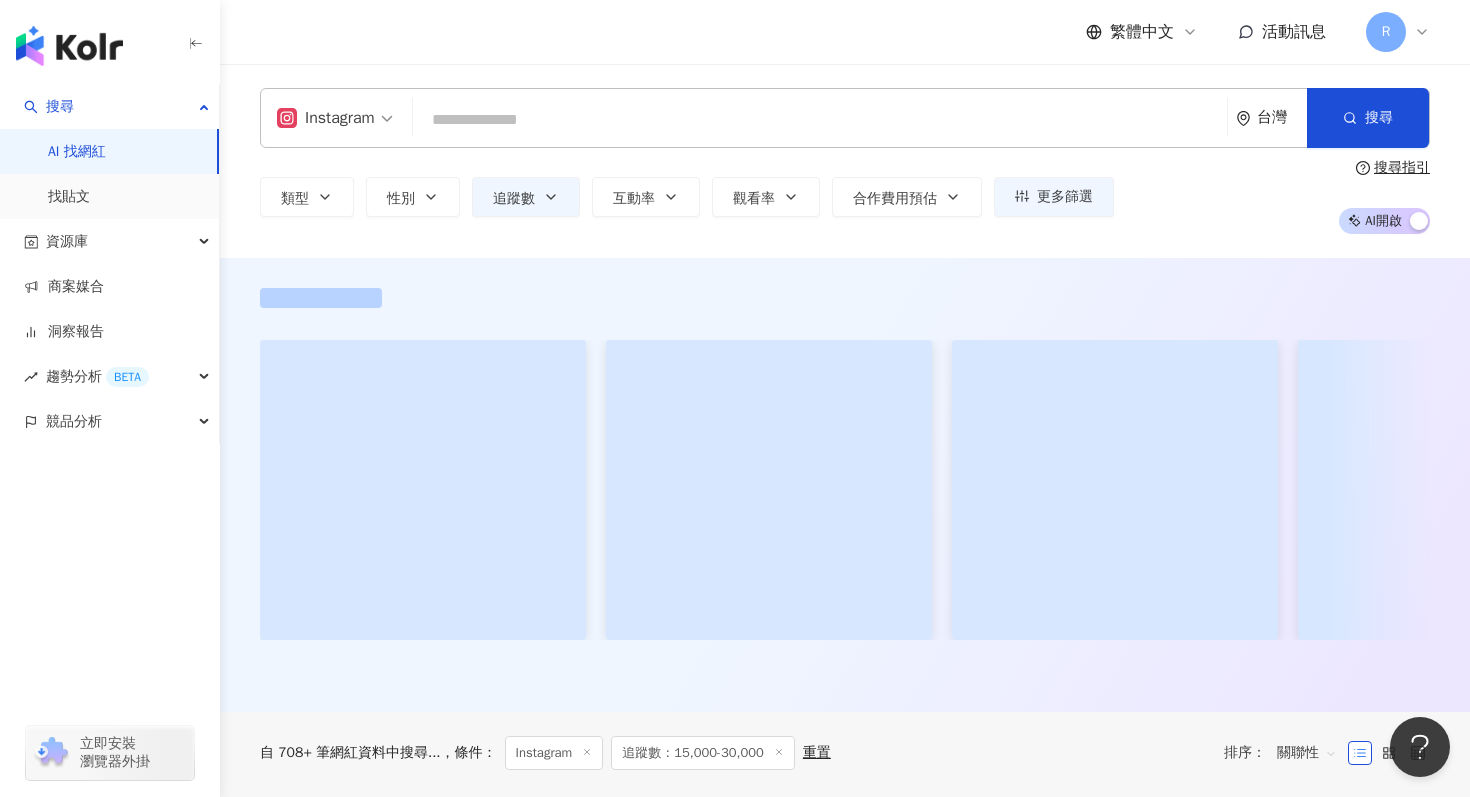 click at bounding box center [820, 120] 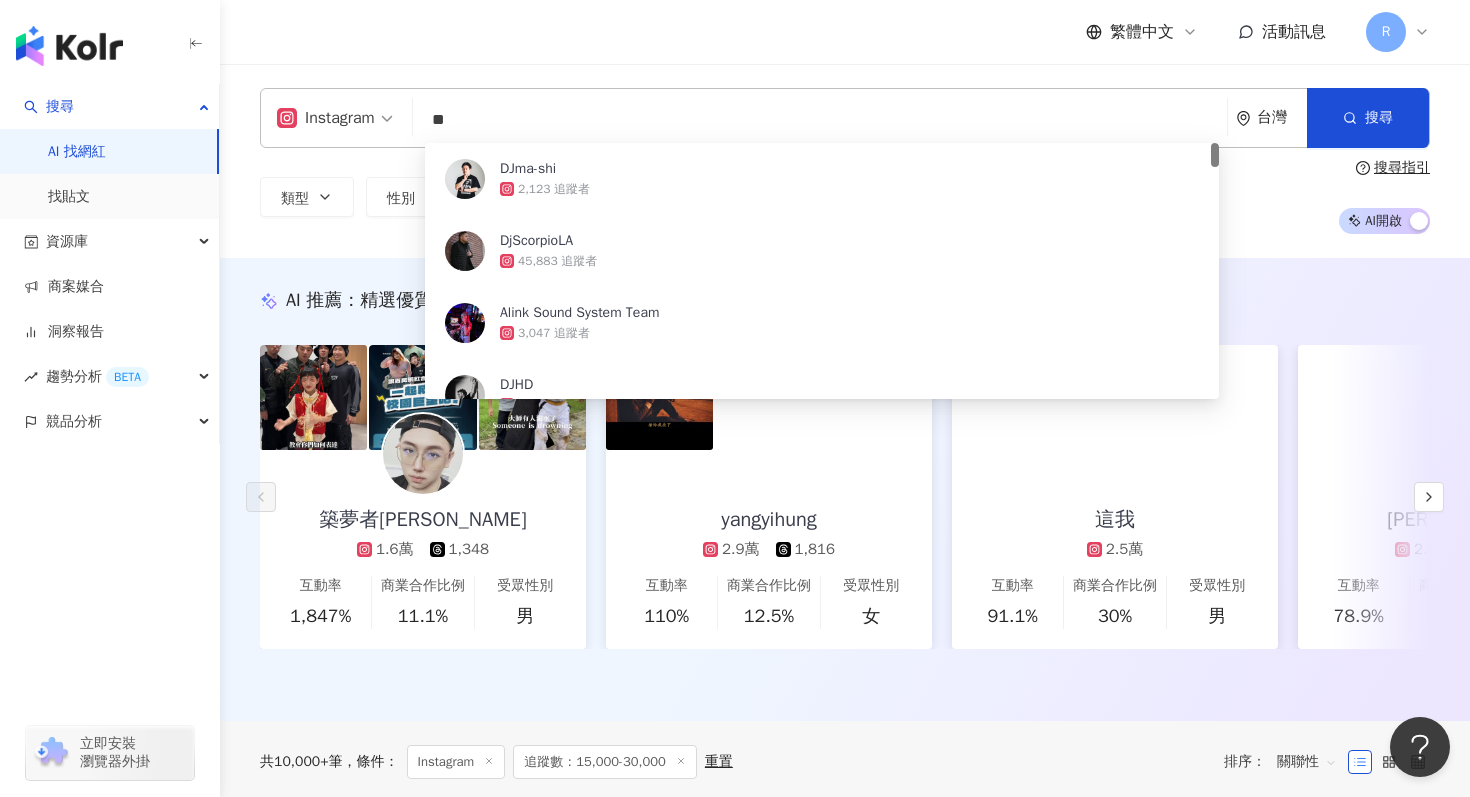 type on "*" 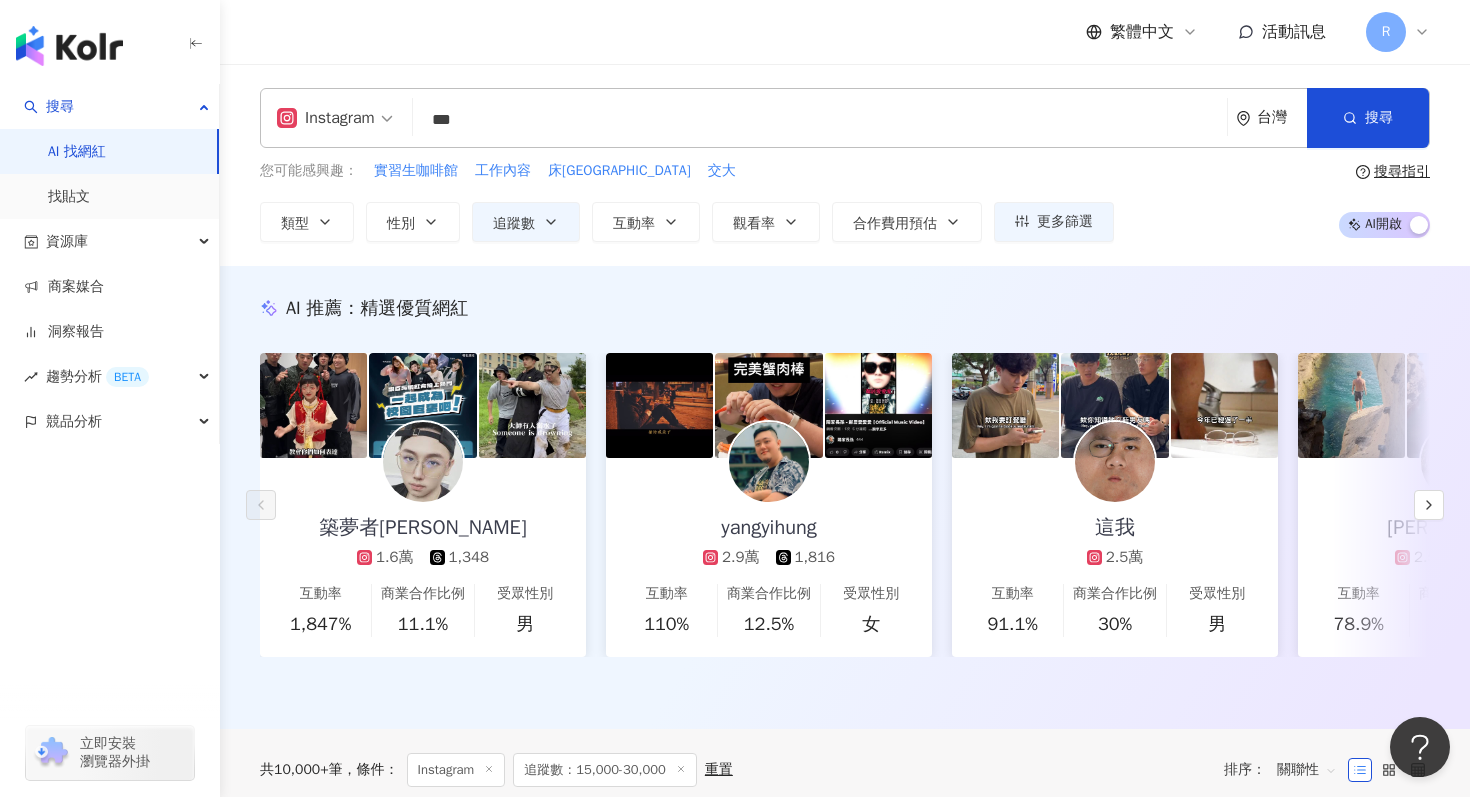 type on "***" 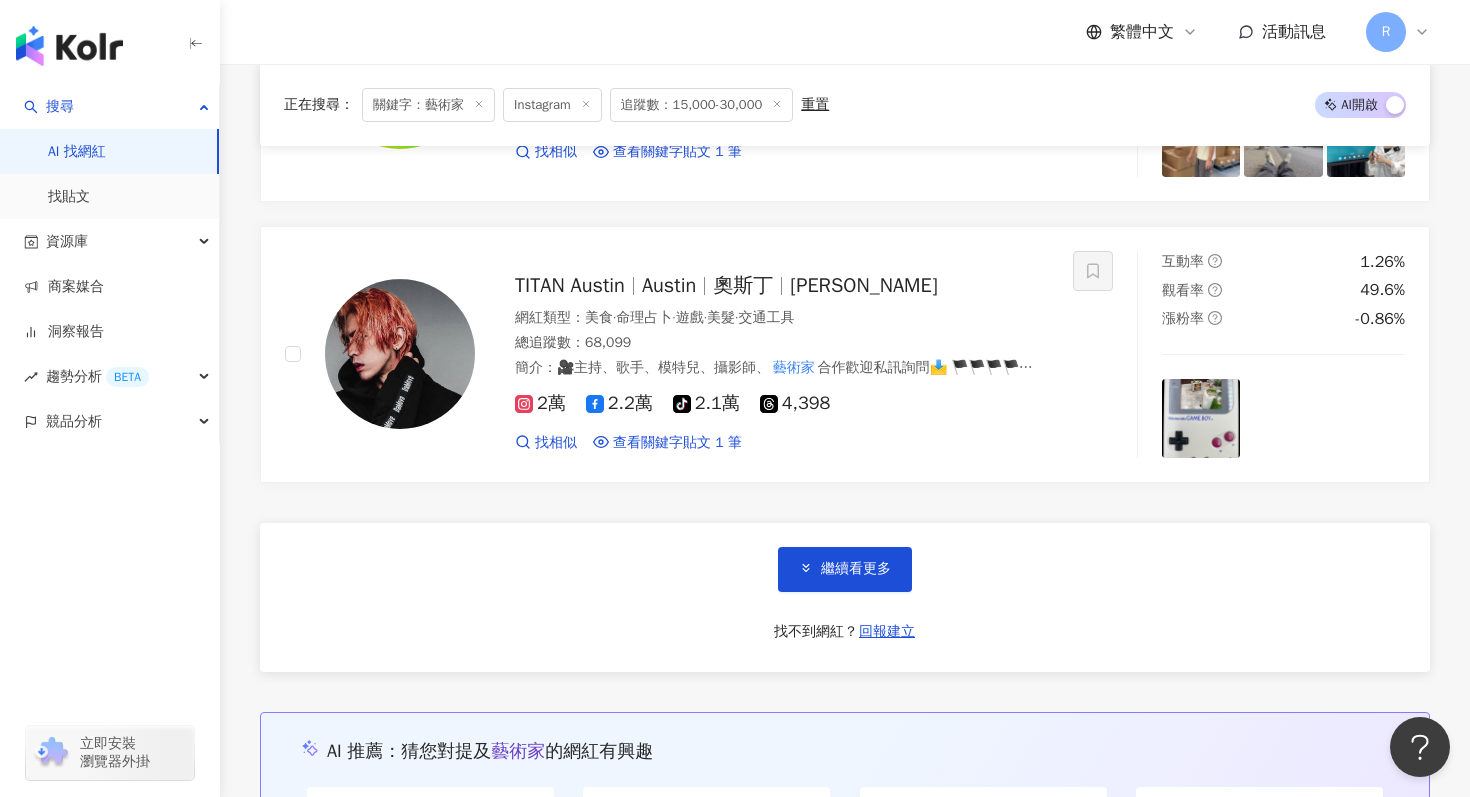 scroll, scrollTop: 3343, scrollLeft: 0, axis: vertical 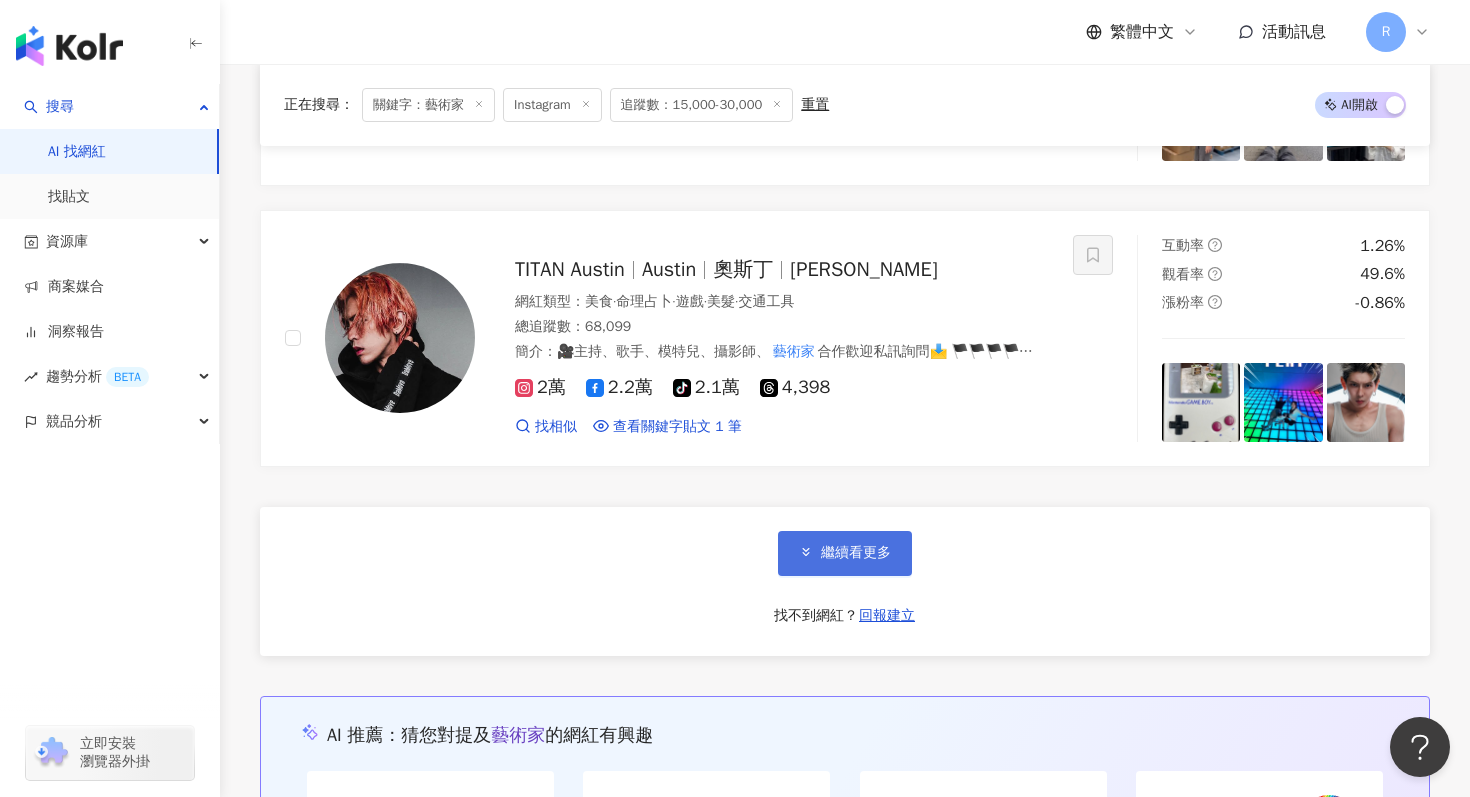 click on "繼續看更多" at bounding box center (856, 553) 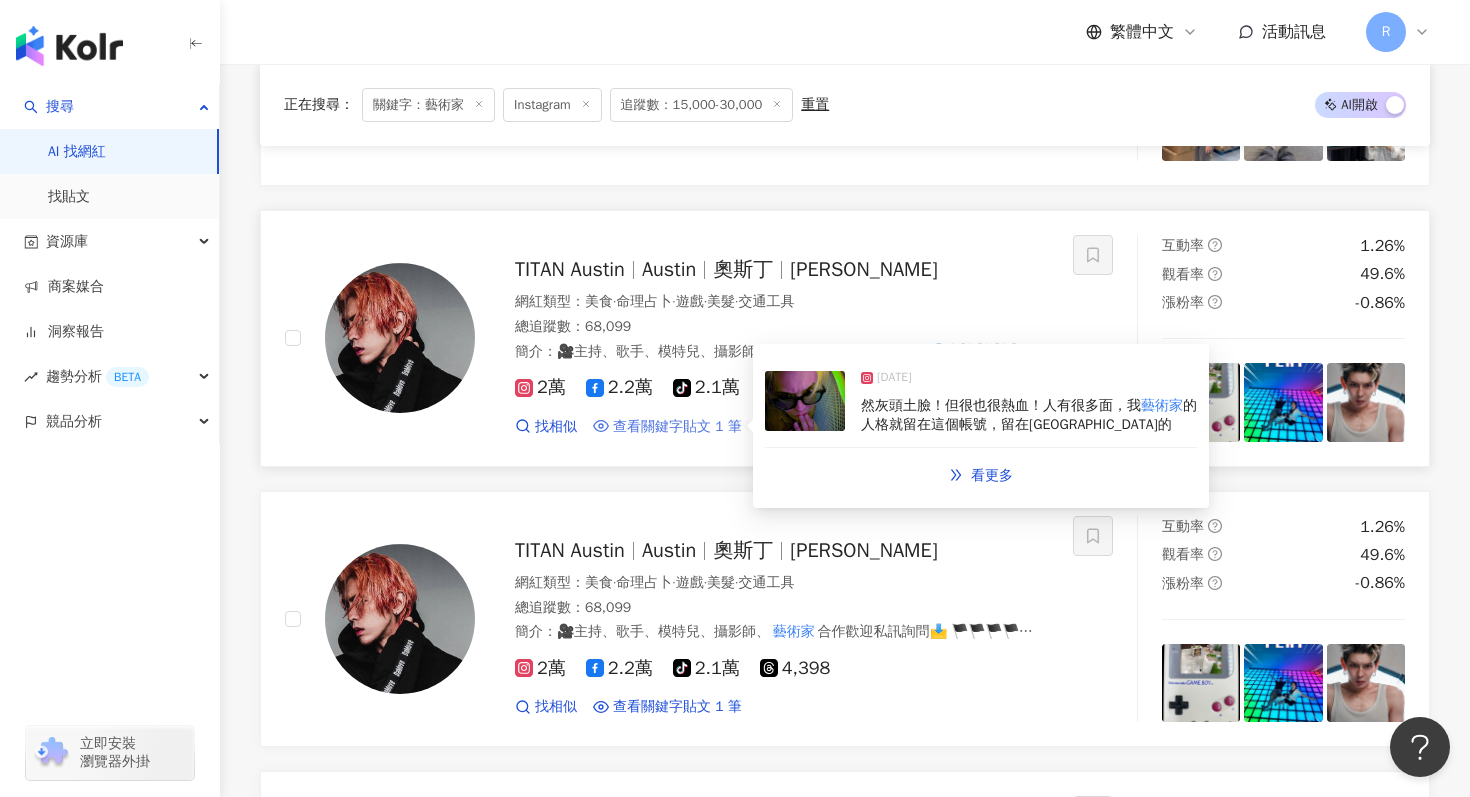 click on "查看關鍵字貼文 1 筆" at bounding box center [677, 427] 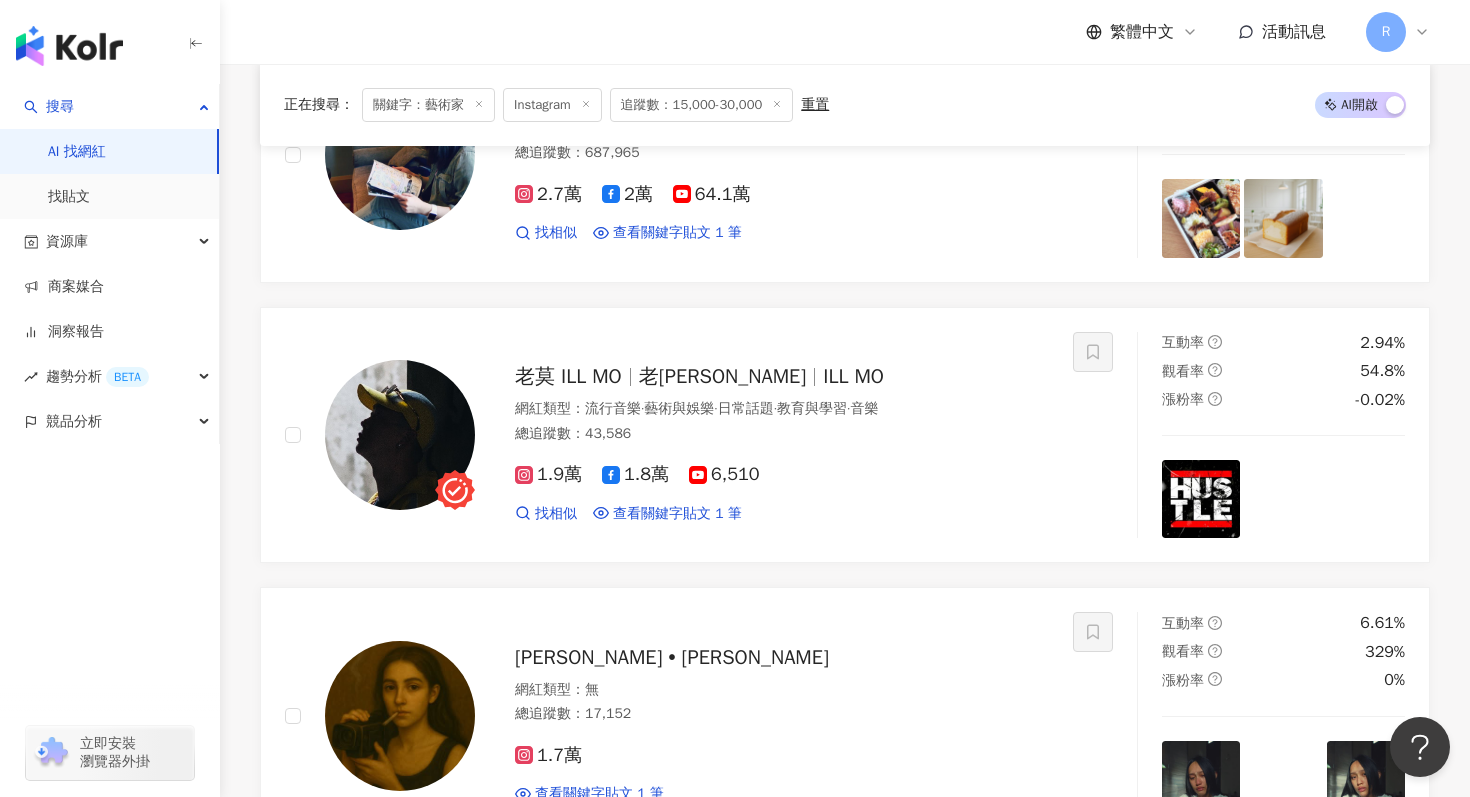 scroll, scrollTop: 4664, scrollLeft: 0, axis: vertical 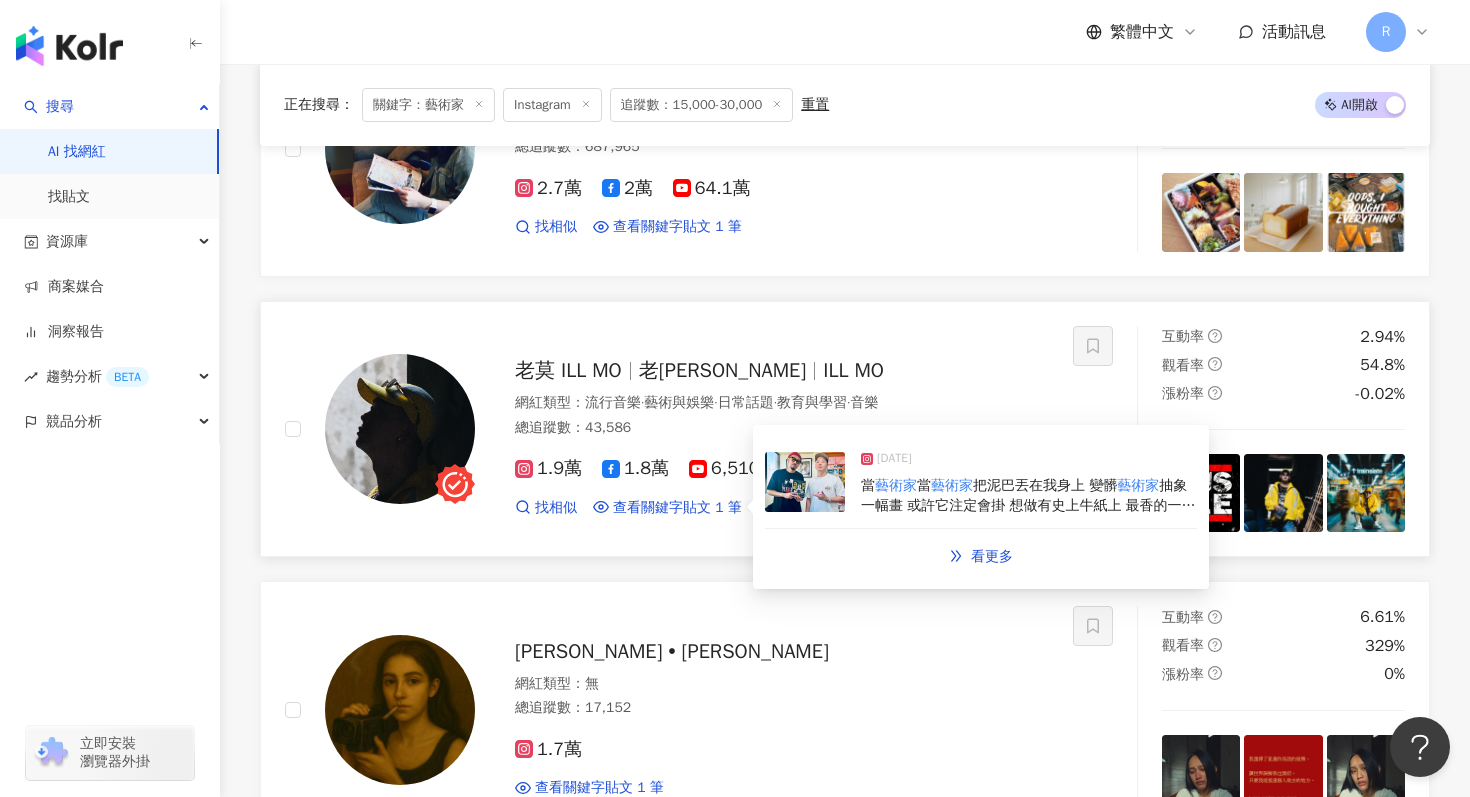 click on "當 藝術家  當 藝術家
把泥巴丟在我身上 變髒 藝術家
抽象一幅畫 或許它注定會掛
想做有史上牛紙上 最香的一束花
[PERSON_NAME] @mchotdogmusic 掛名推薦《與世為敵》
你們也入手了嗎？
Special thanks to @truecolormusic
📷： @amberbecool
#與世為敵" at bounding box center [1029, 495] 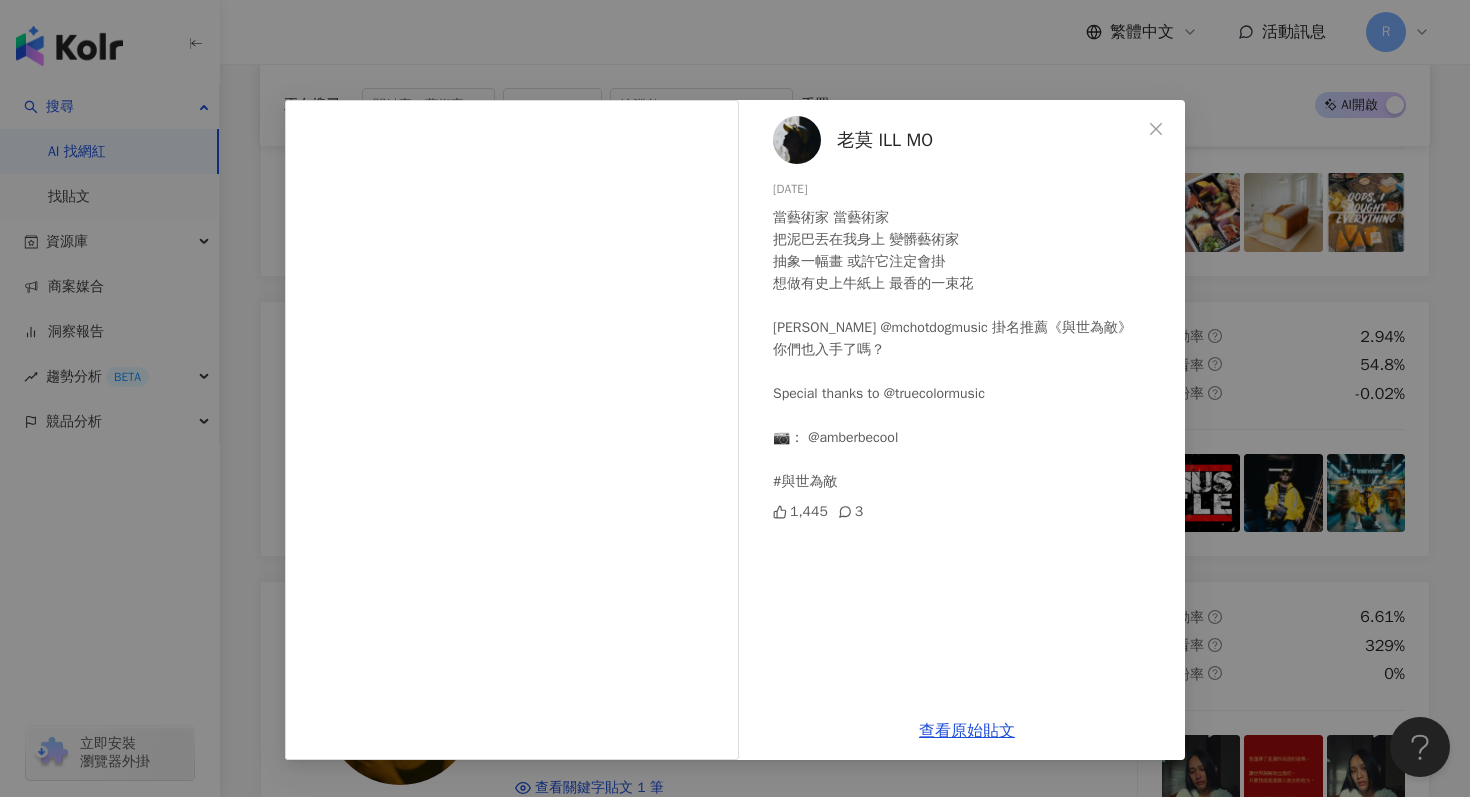 click on "老莫 ILL [DATE] 當藝術家 當藝術家
把泥巴丟在我身上 變髒藝術家
抽象一幅畫 或許它注定會掛
想做有史上牛紙上 最香的一束花
[PERSON_NAME] @mchotdogmusic 掛名推薦《與世為敵》
你們也入手了嗎？
Special thanks to @truecolormusic
📷： @amberbecool
#與世為敵 1,445 3 查看原始貼文" at bounding box center (735, 398) 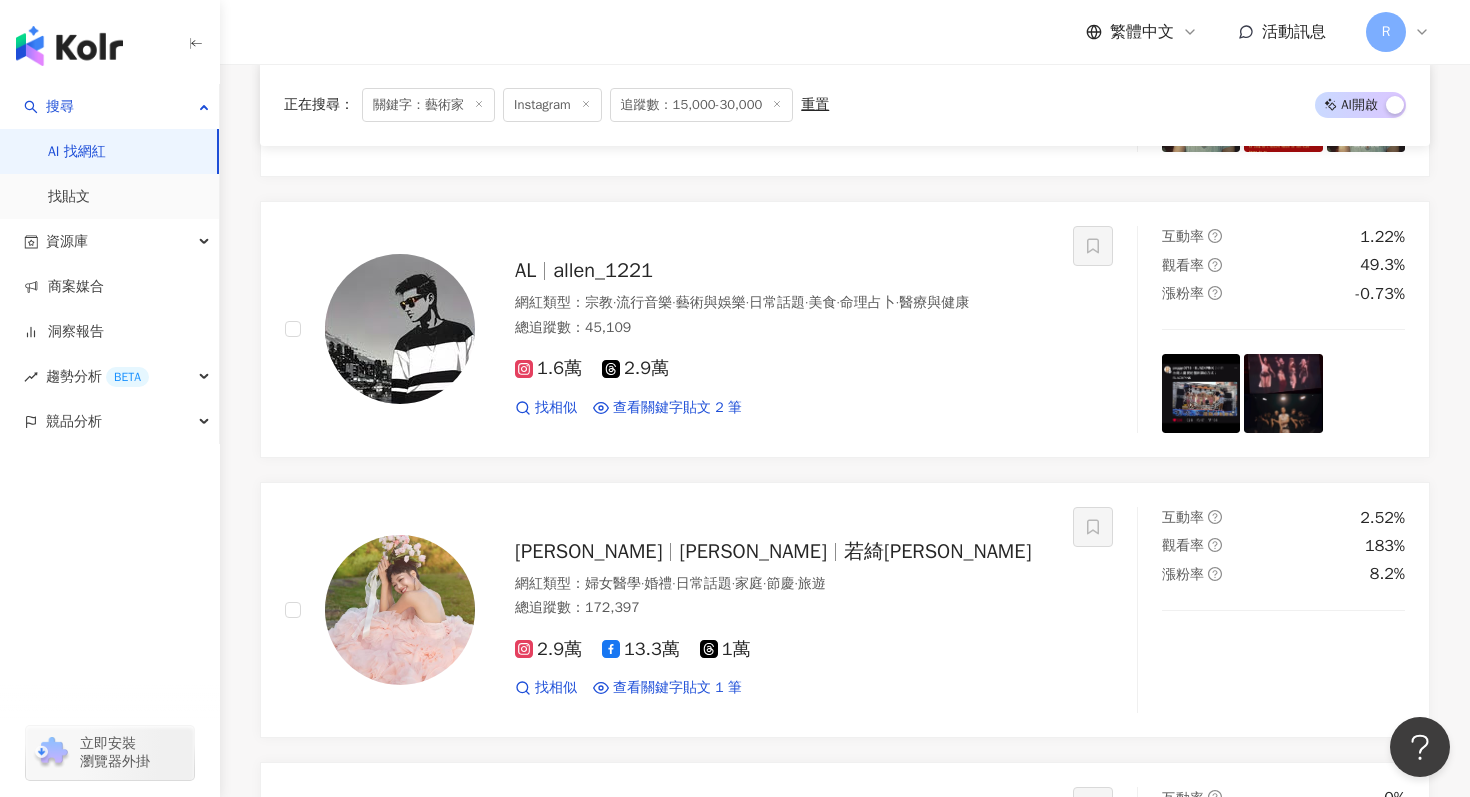 scroll, scrollTop: 5324, scrollLeft: 0, axis: vertical 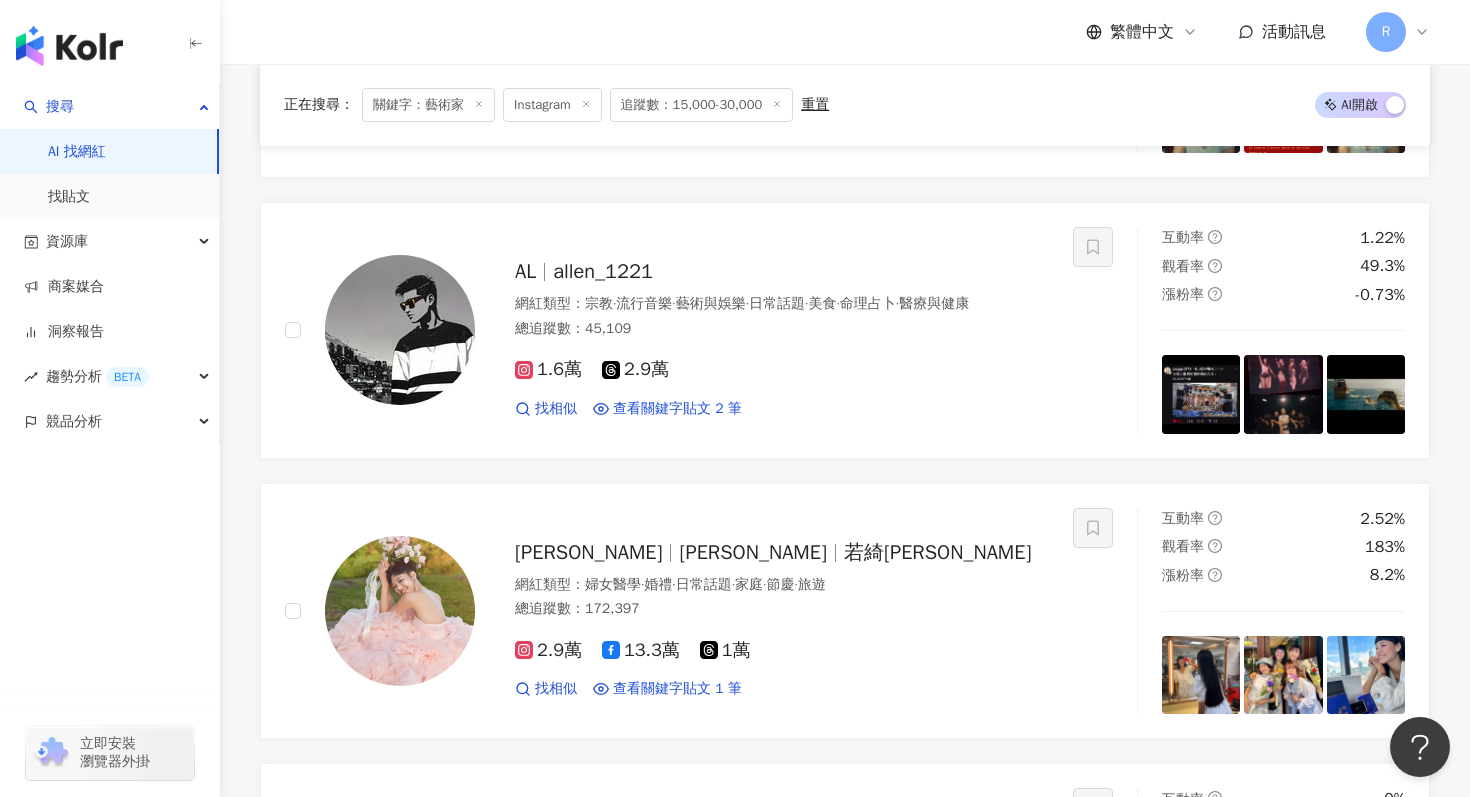 click on "1.6萬 2.9萬 找相似 查看關鍵字貼文 2 筆" at bounding box center [782, 380] 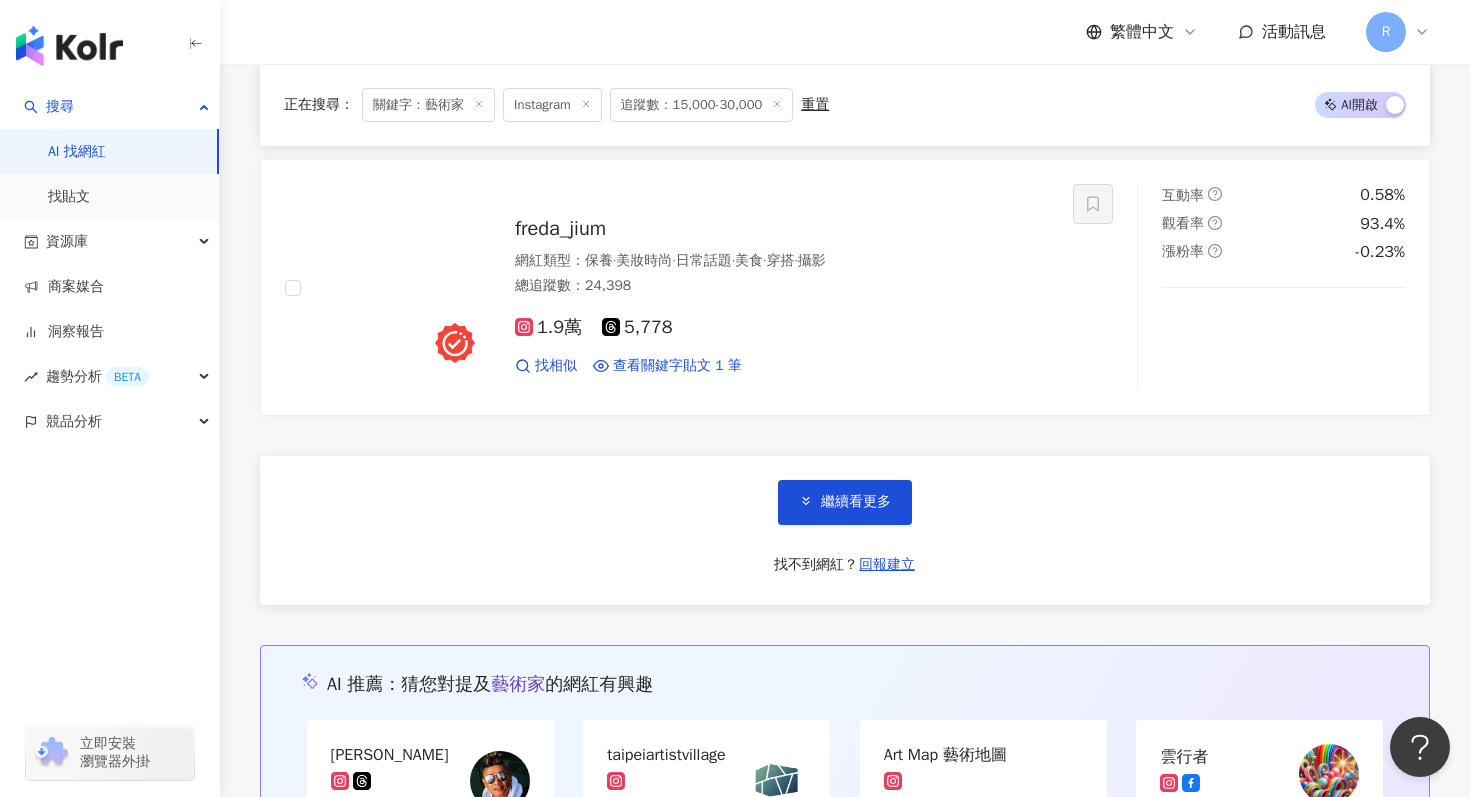 scroll, scrollTop: 6910, scrollLeft: 0, axis: vertical 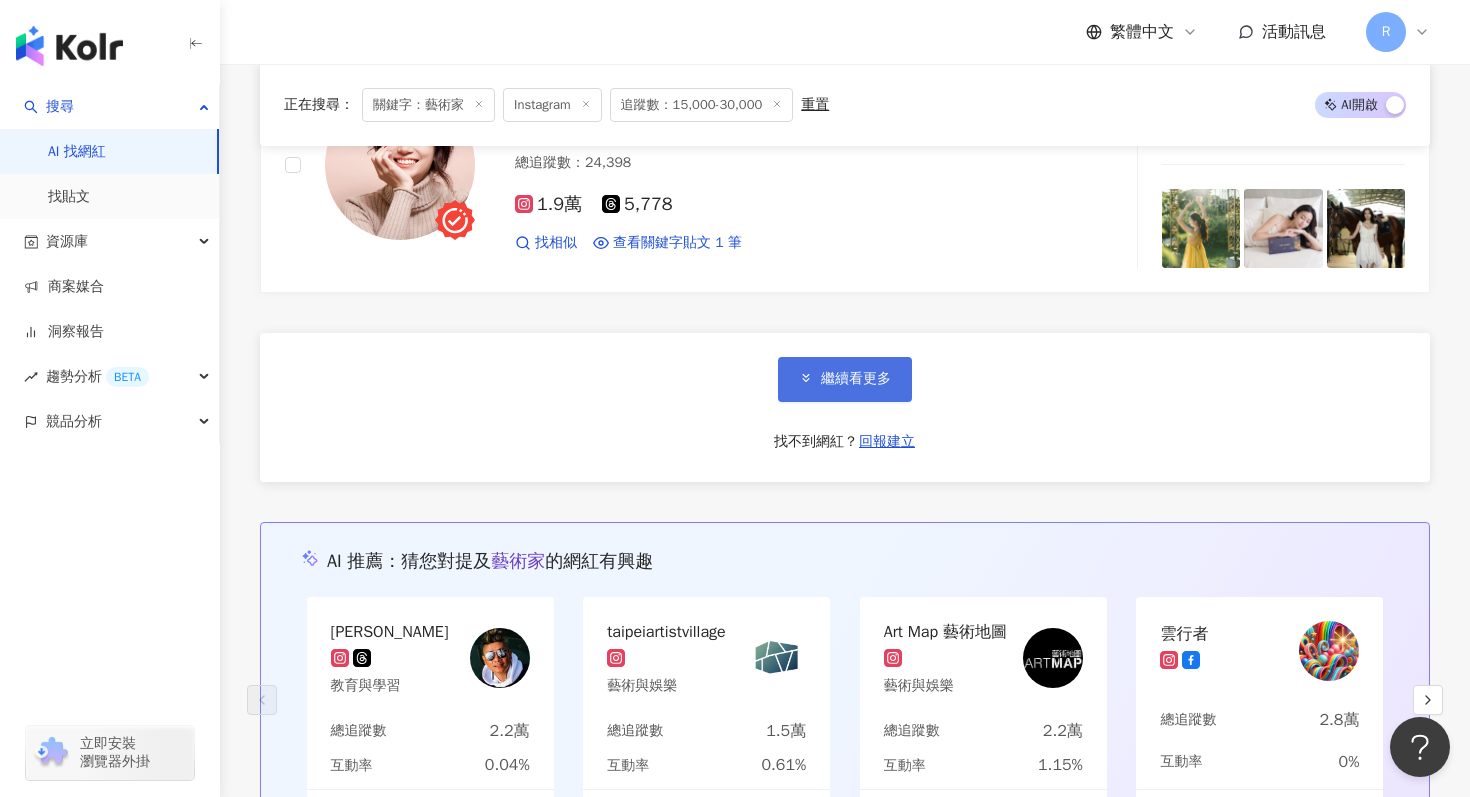click on "繼續看更多" at bounding box center [845, 379] 